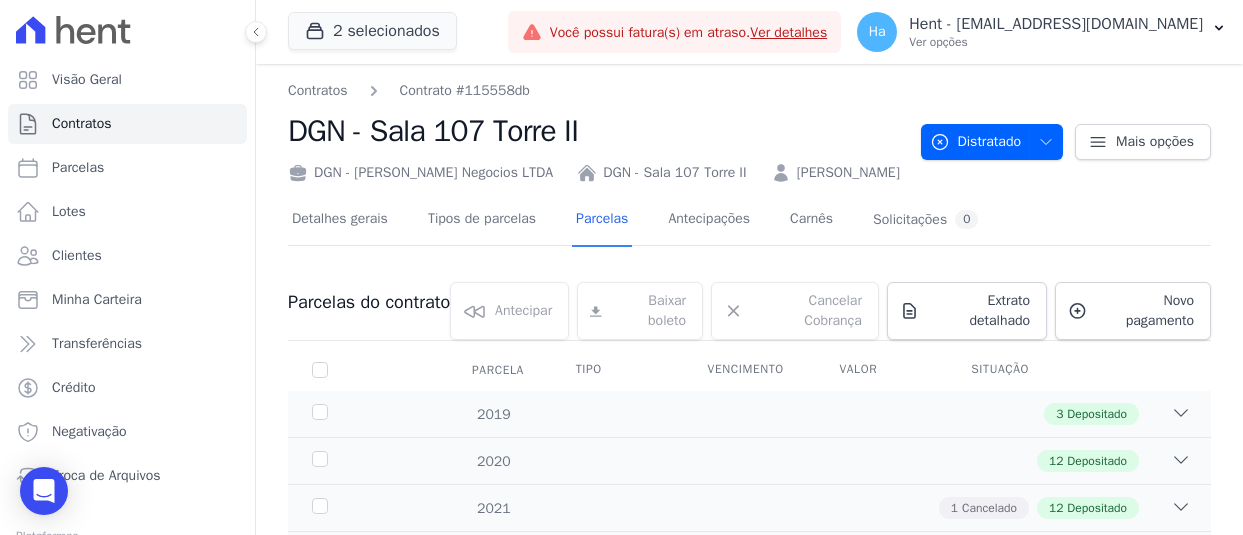scroll, scrollTop: 0, scrollLeft: 0, axis: both 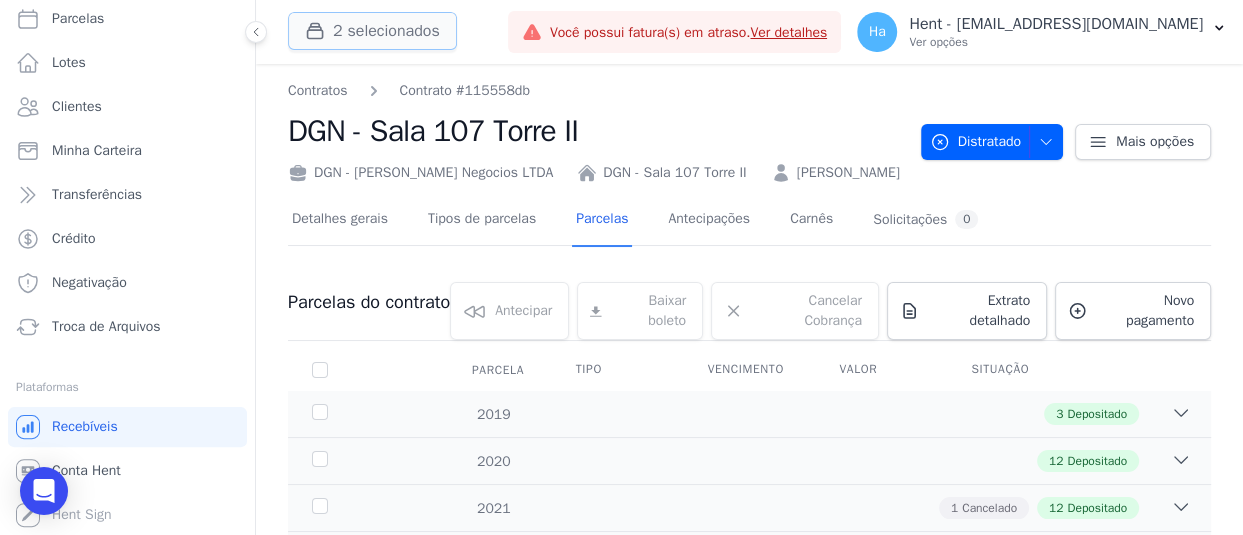 click on "2 selecionados" at bounding box center [372, 31] 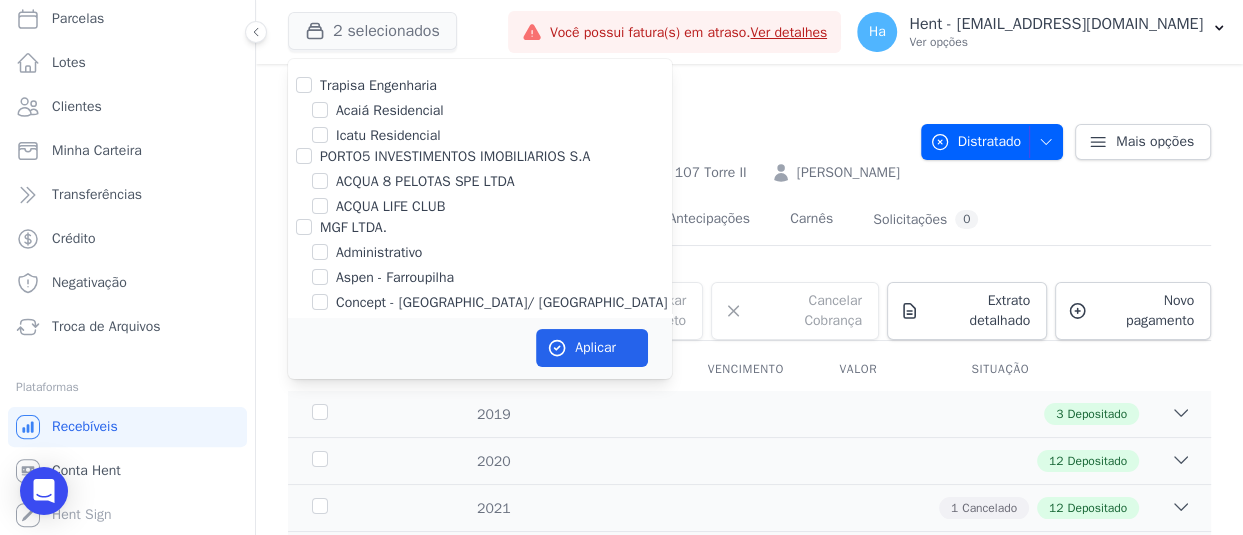 scroll, scrollTop: 13890, scrollLeft: 0, axis: vertical 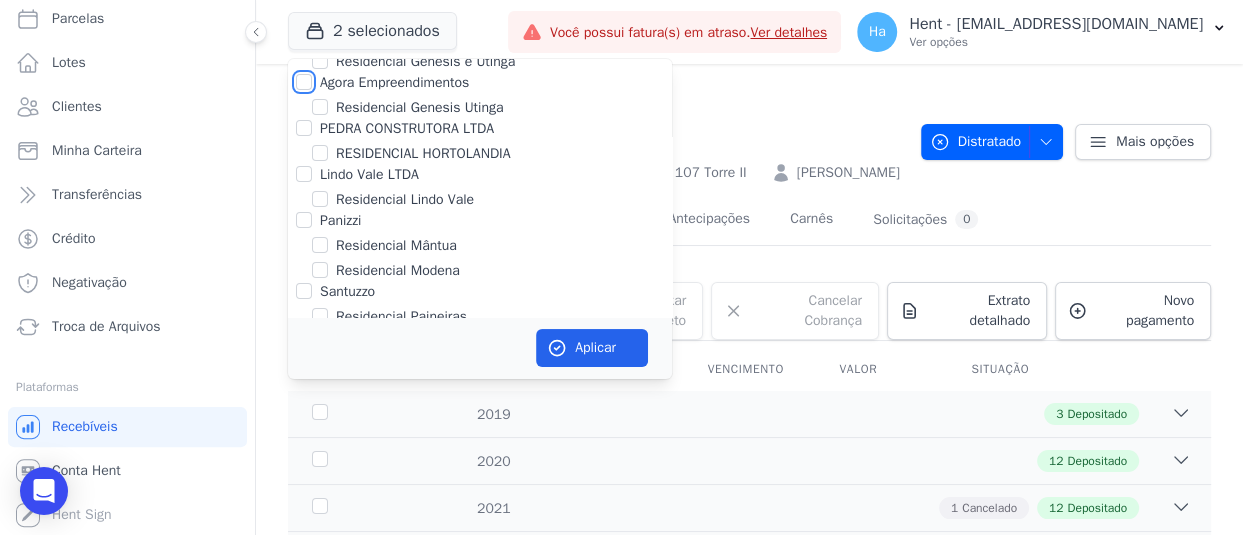 click on "Agora Empreendimentos" at bounding box center (304, 82) 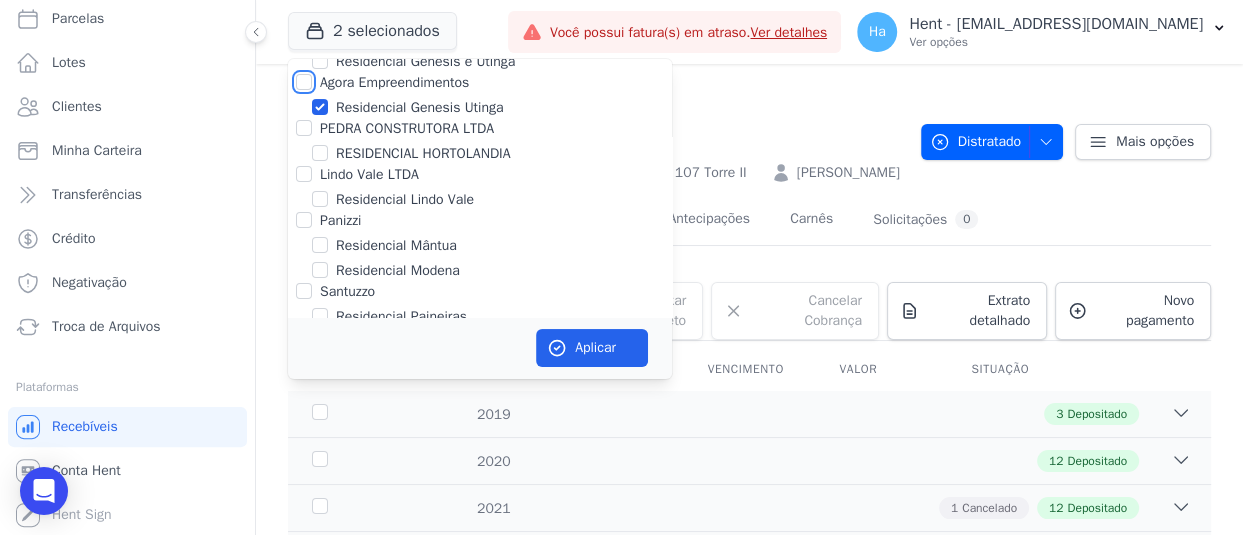 checkbox on "true" 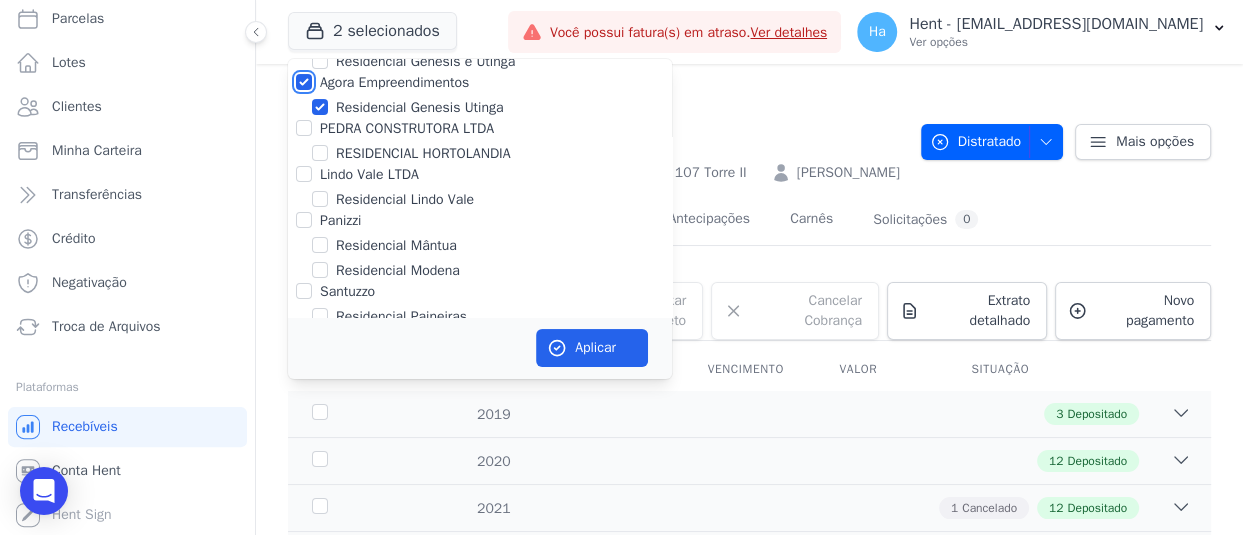 checkbox on "true" 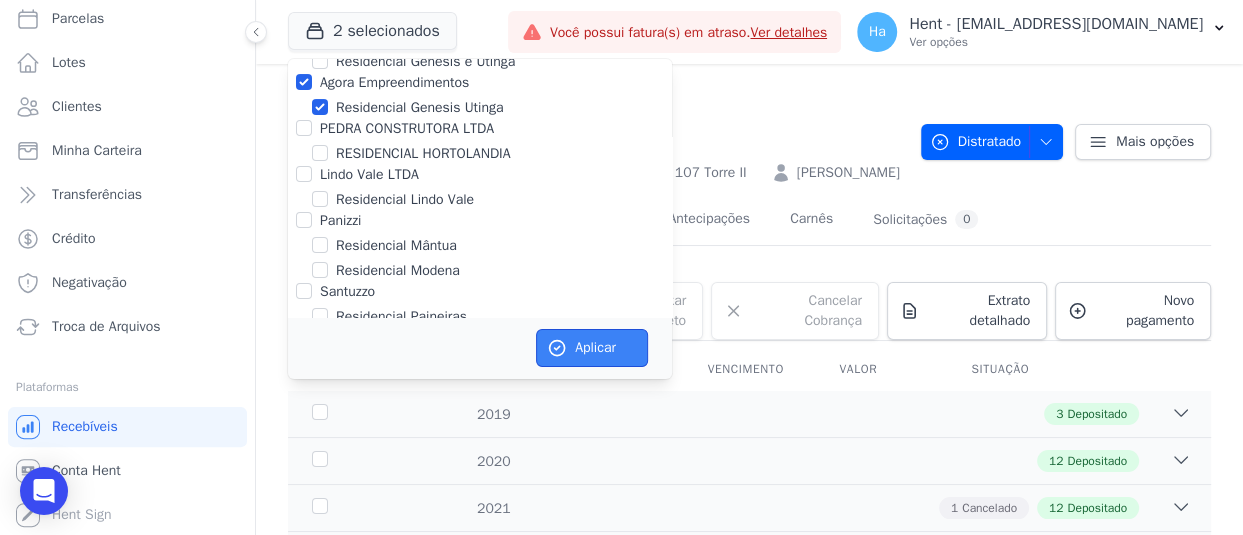 click on "Aplicar" at bounding box center [592, 348] 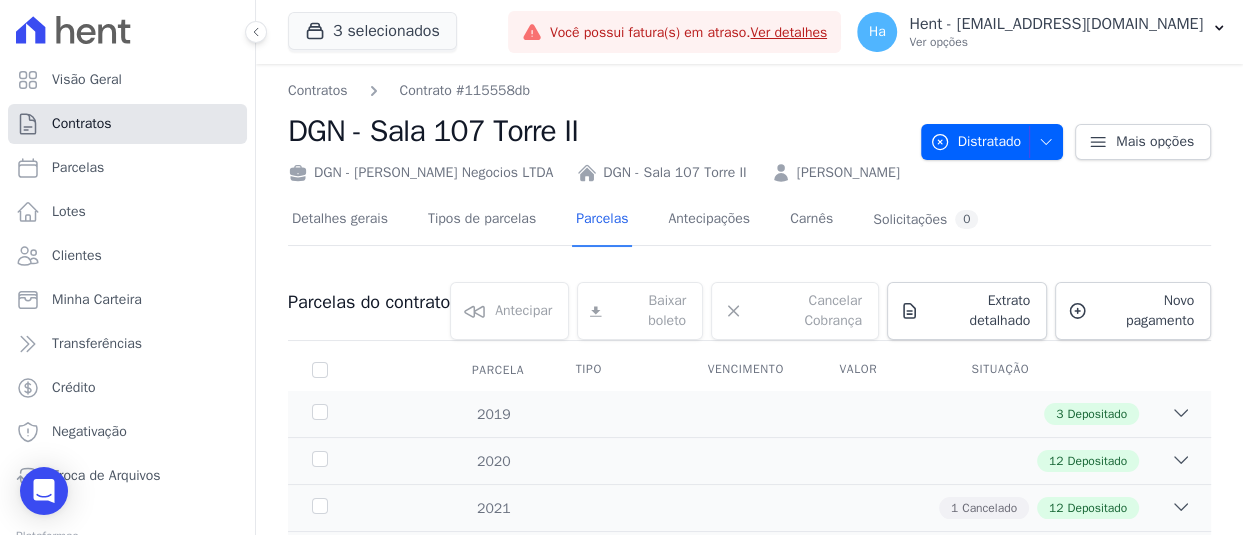 click on "Contratos" at bounding box center (127, 124) 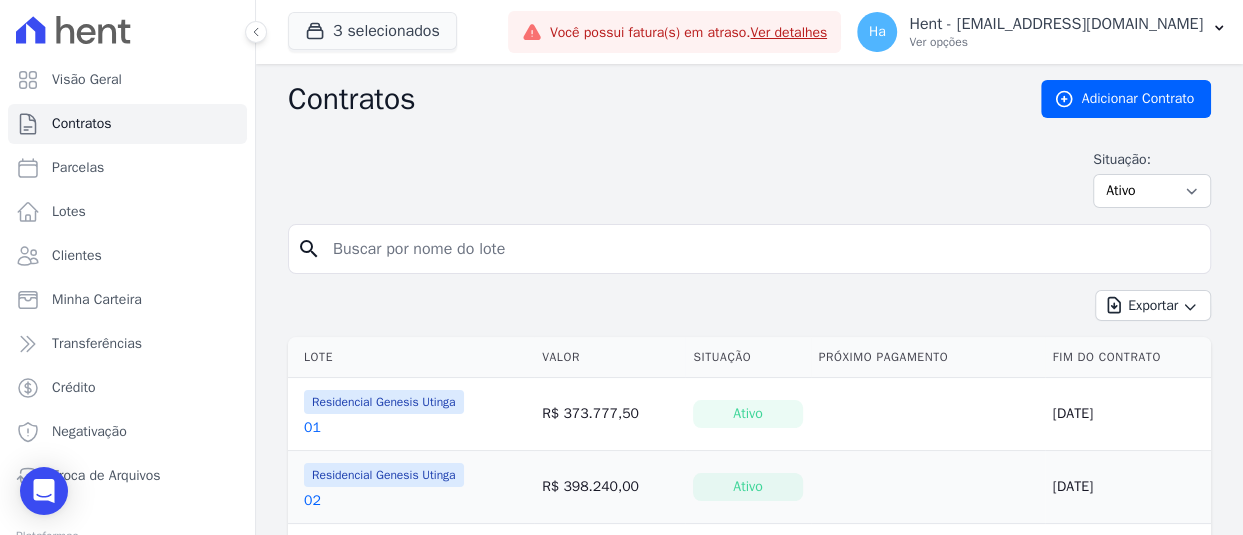 click at bounding box center [761, 249] 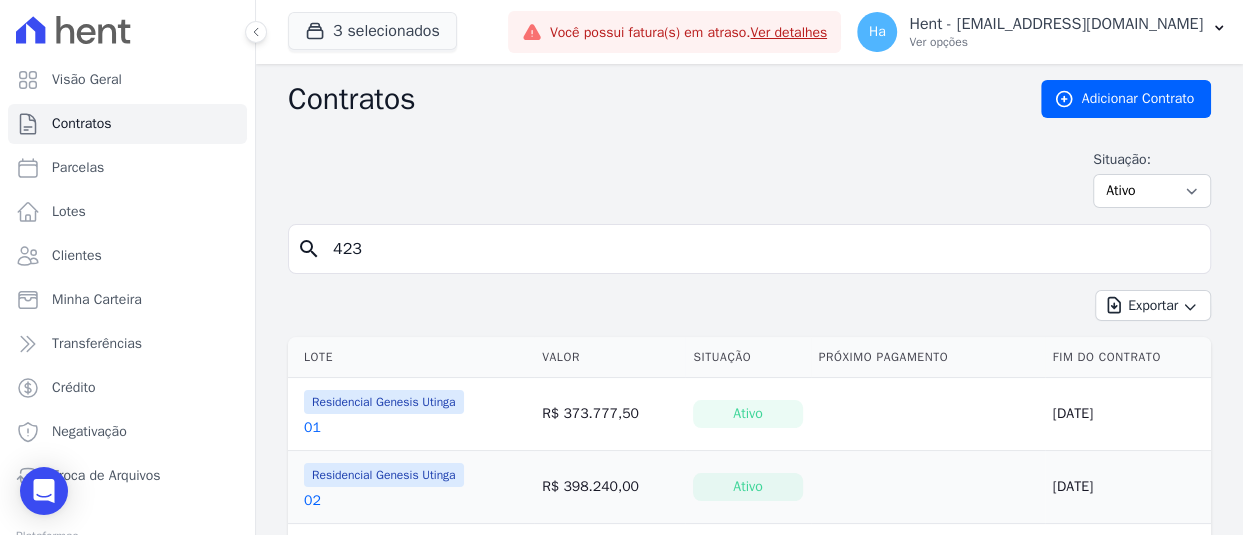 type on "423" 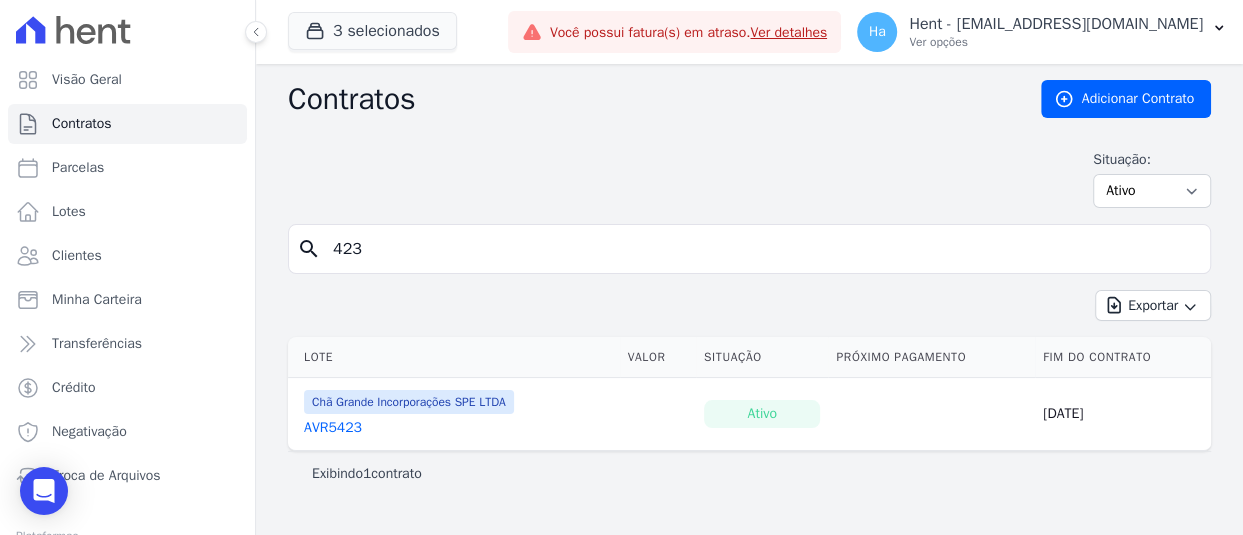 click on "423" at bounding box center [761, 249] 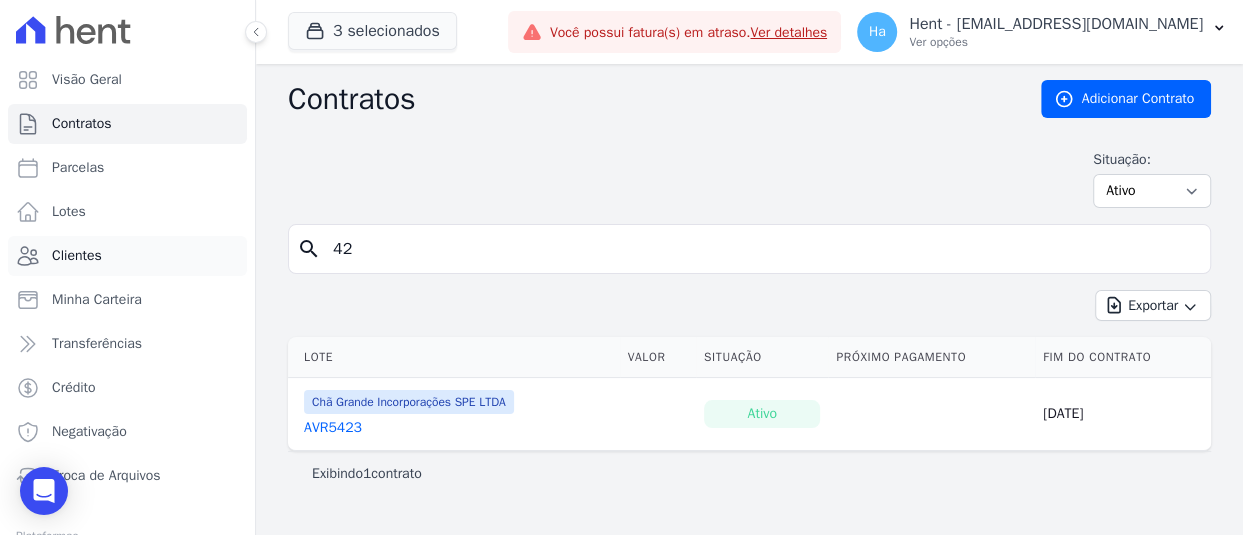 type on "42" 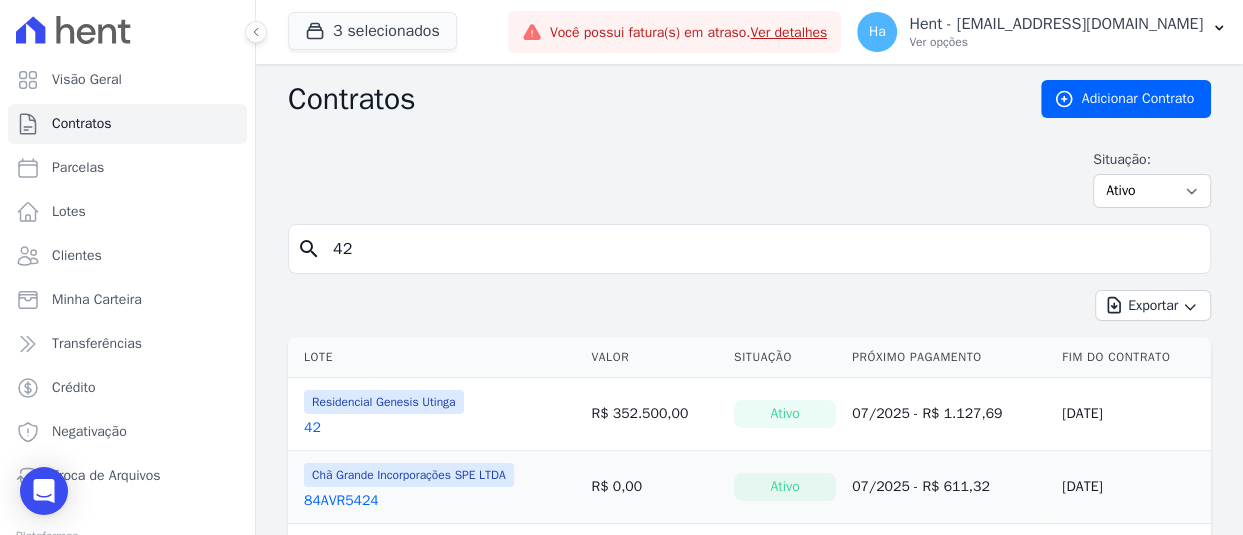 click on "42" at bounding box center (312, 428) 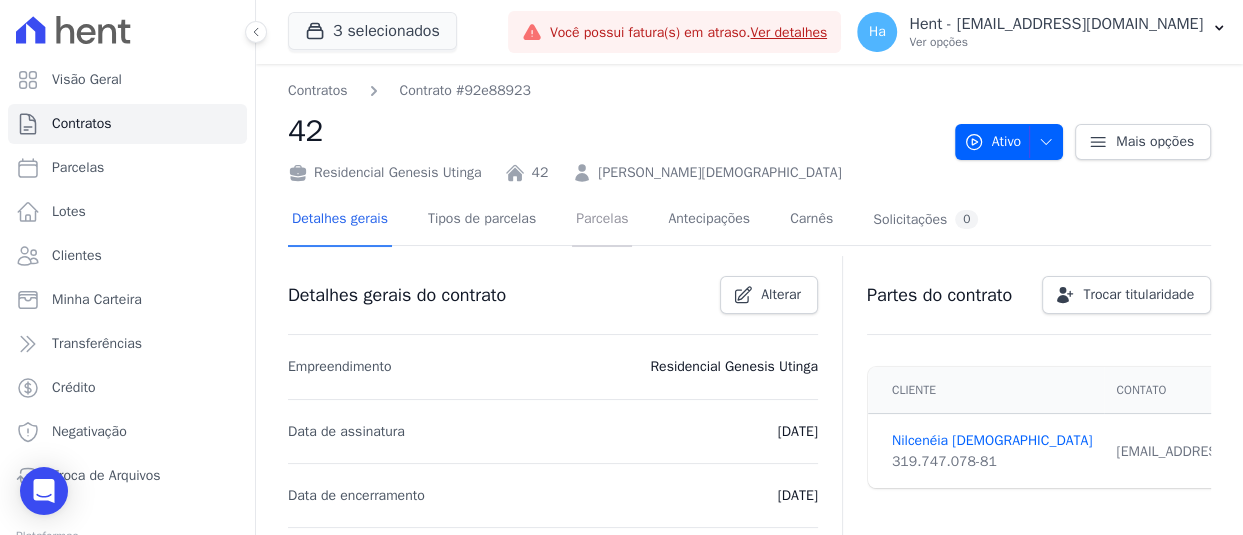 click on "Parcelas" at bounding box center [602, 220] 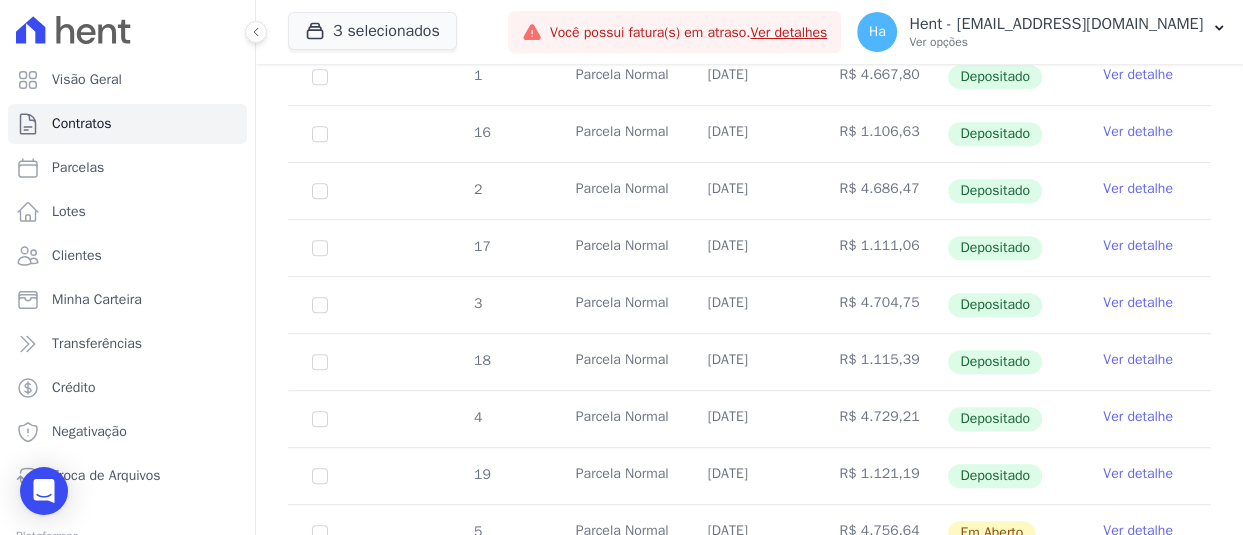 scroll, scrollTop: 900, scrollLeft: 0, axis: vertical 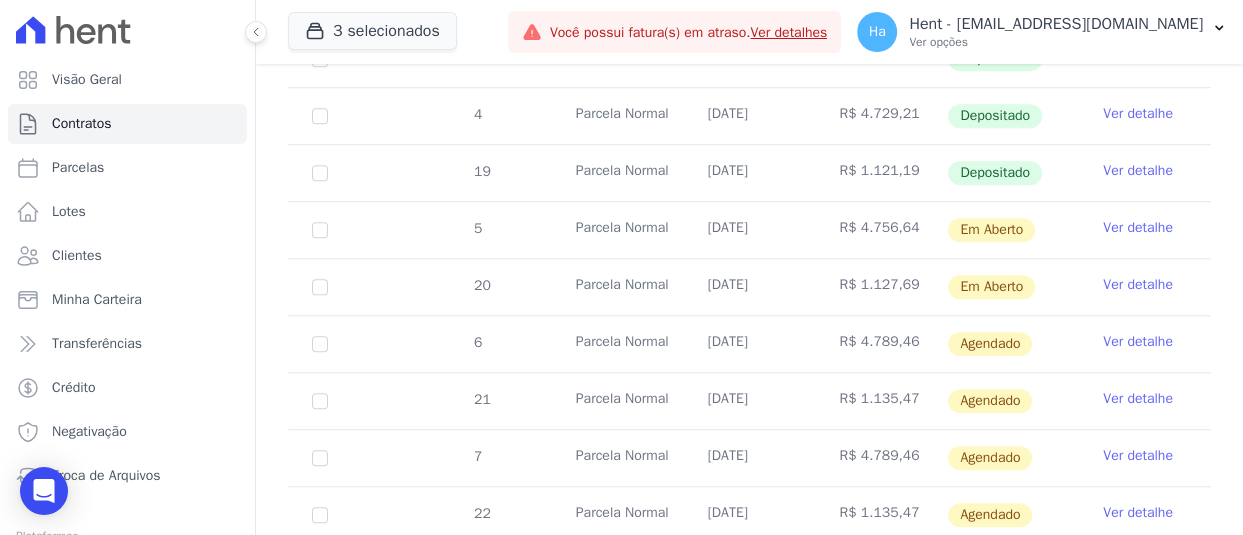 click on "Ver detalhe" at bounding box center [1138, 228] 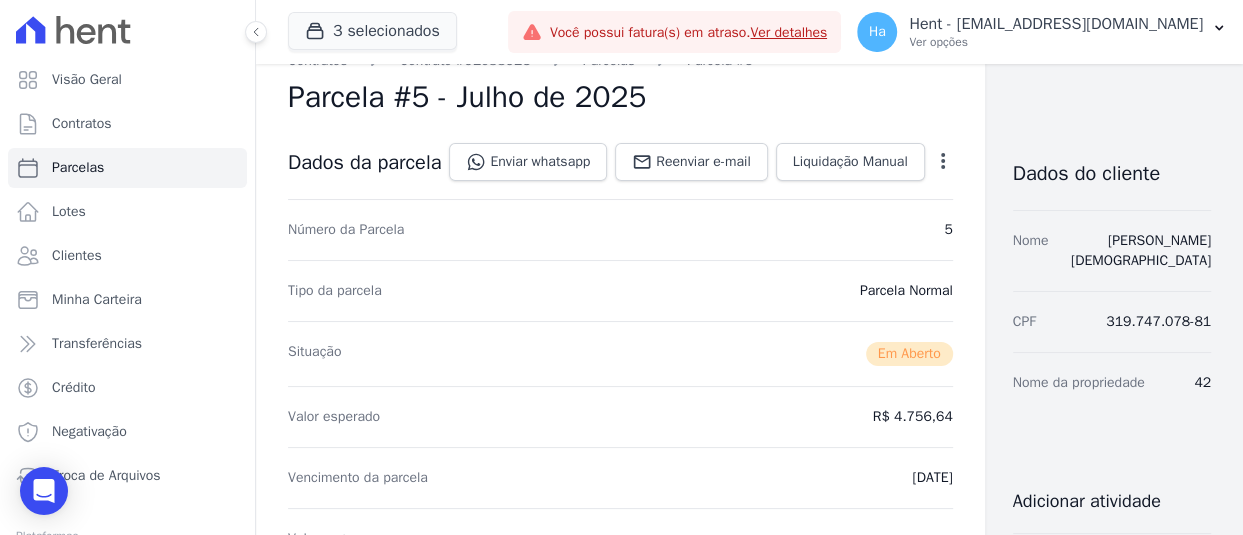 scroll, scrollTop: 0, scrollLeft: 0, axis: both 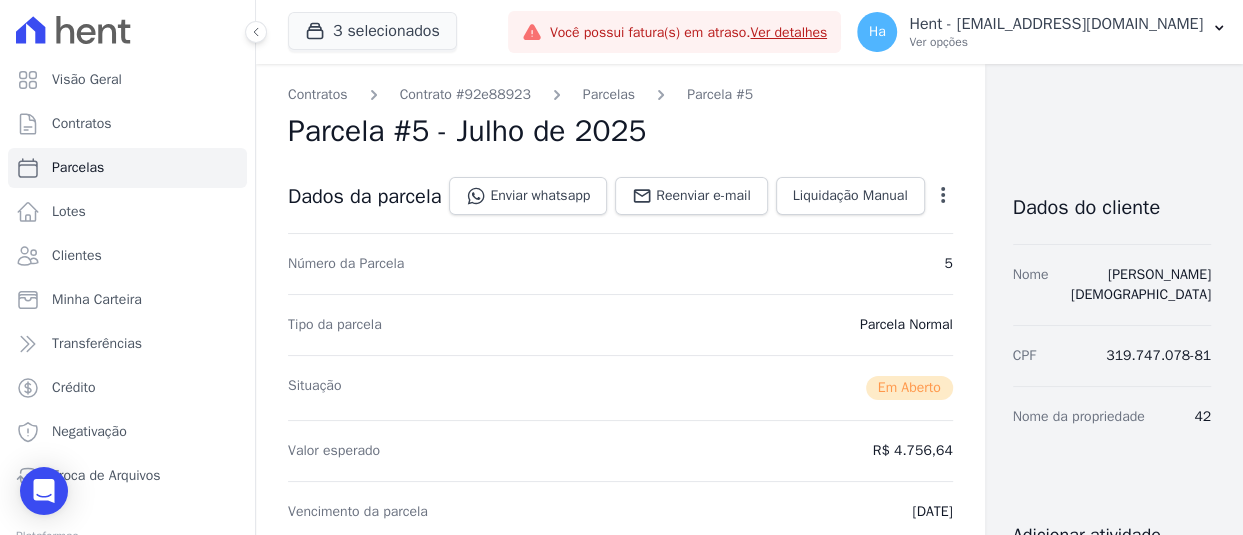 click 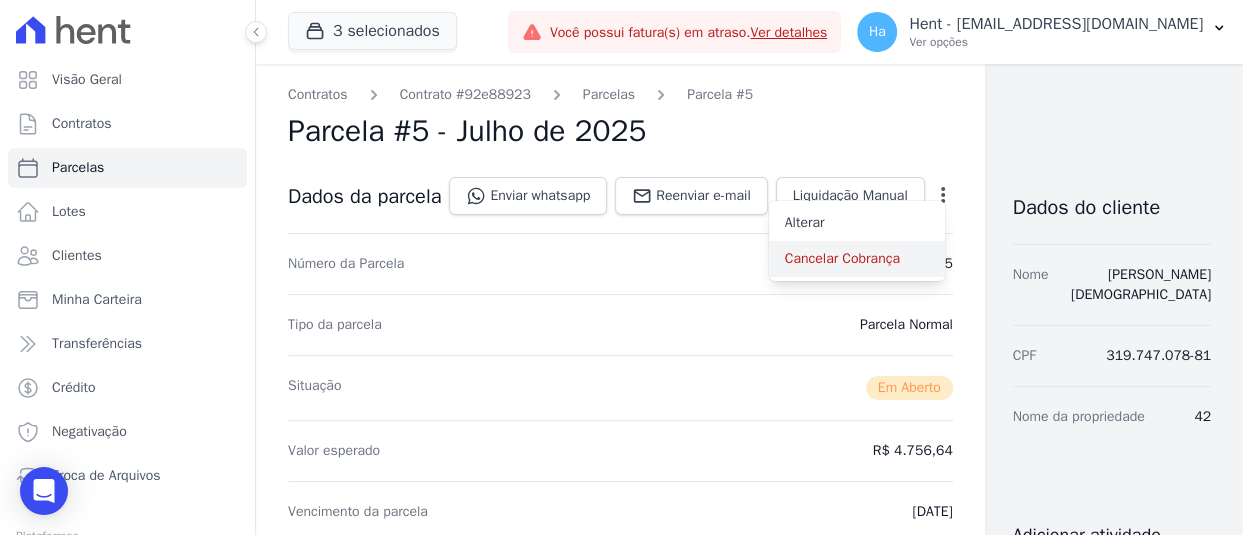 click on "Cancelar Cobrança" at bounding box center (857, 259) 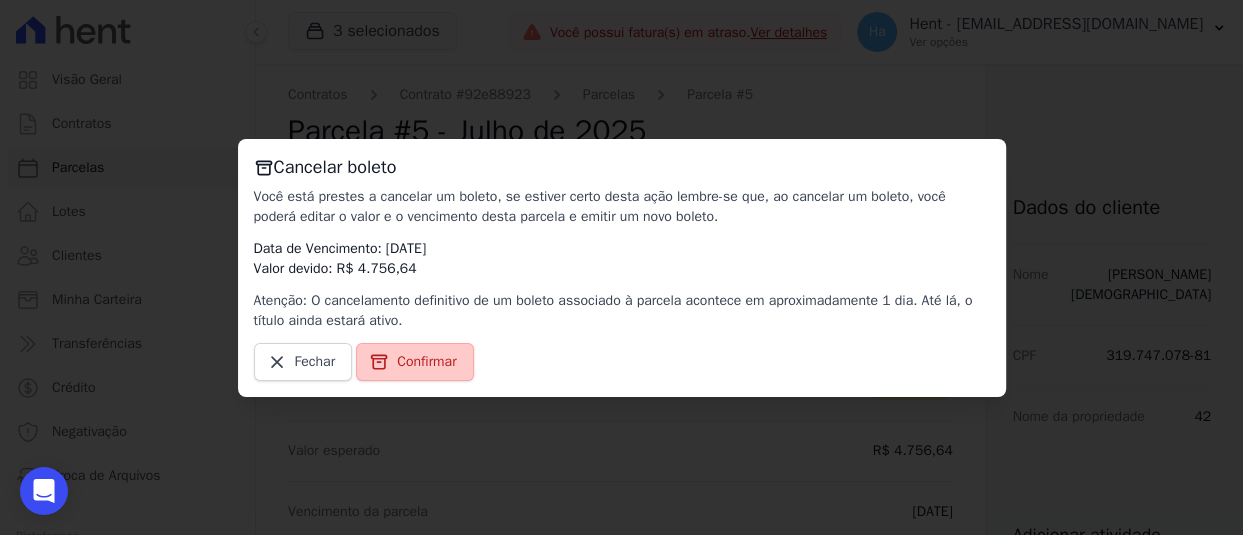 click on "Confirmar" at bounding box center [426, 362] 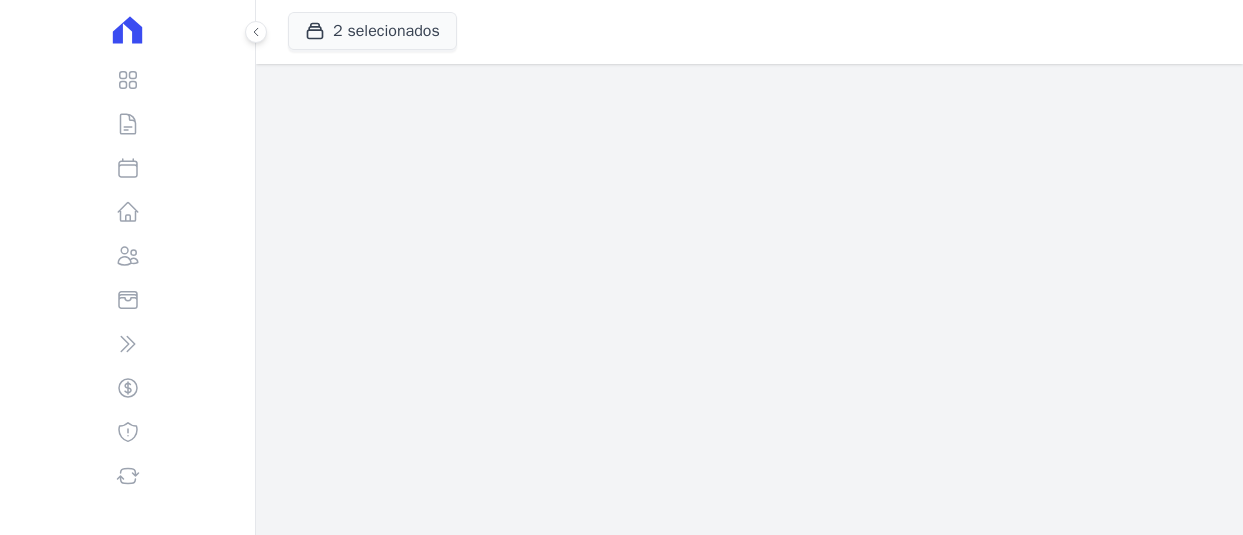 scroll, scrollTop: 0, scrollLeft: 0, axis: both 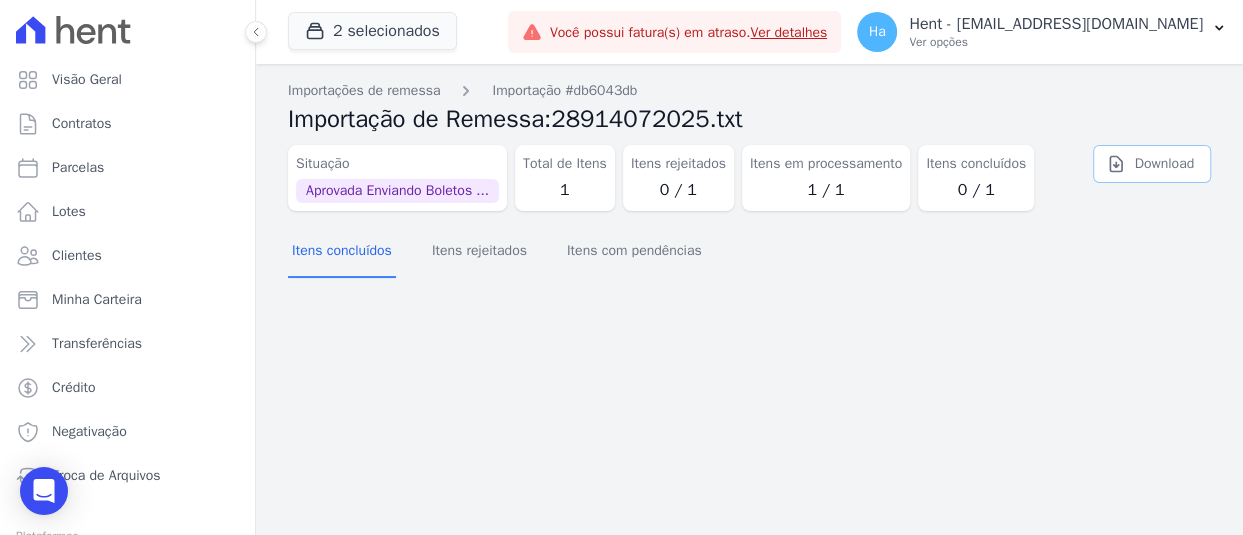 click on "Download" at bounding box center (1152, 164) 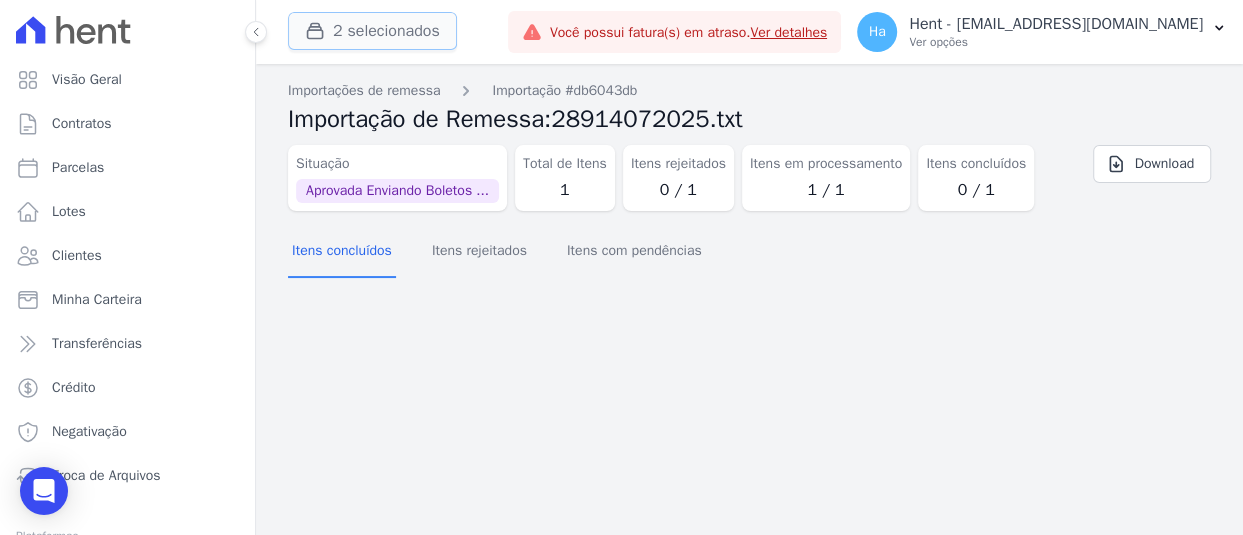 click on "2 selecionados" at bounding box center [372, 31] 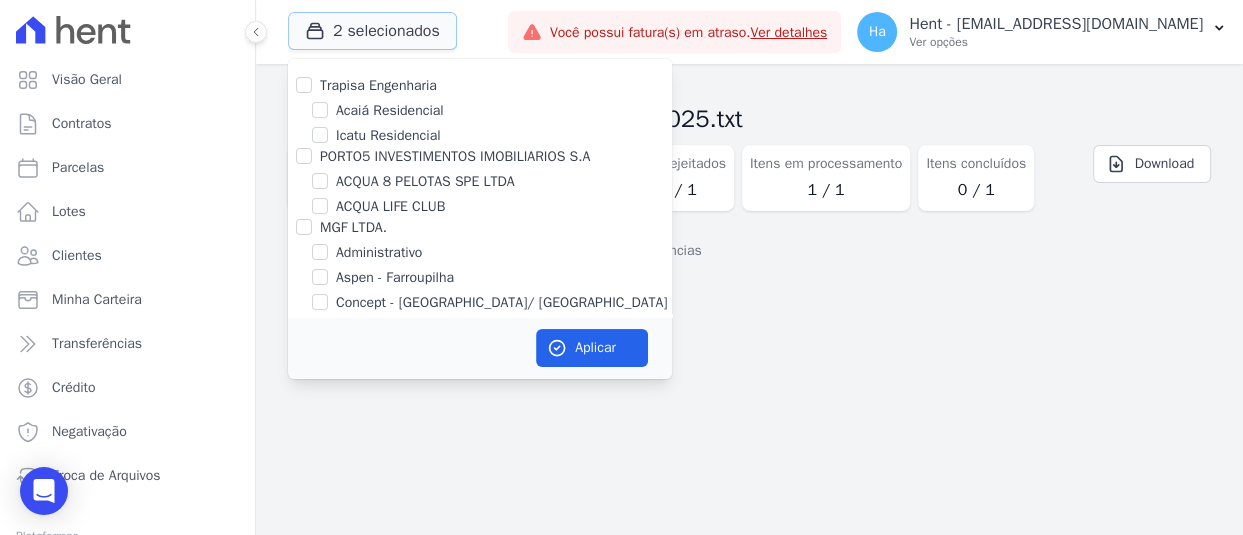 type 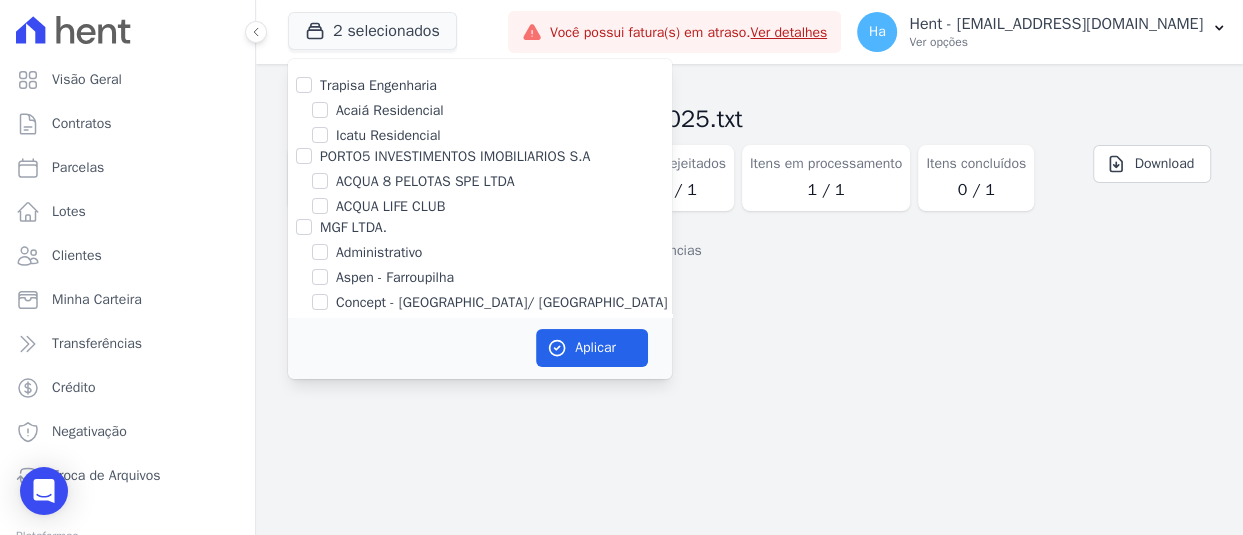 scroll, scrollTop: 11241, scrollLeft: 0, axis: vertical 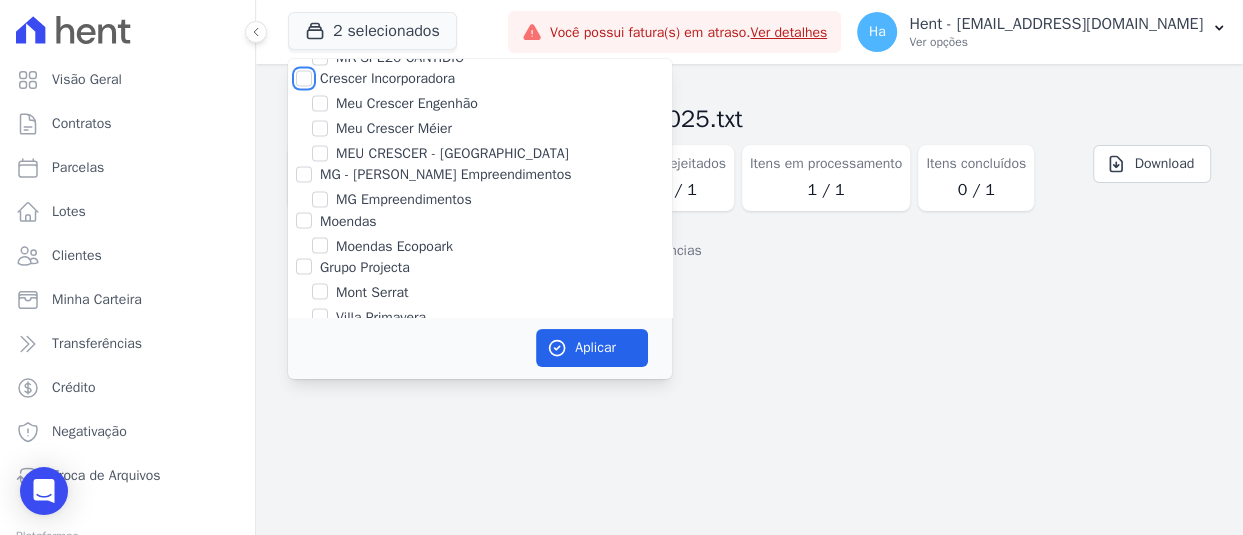 click on "Crescer Incorporadora" at bounding box center (304, 78) 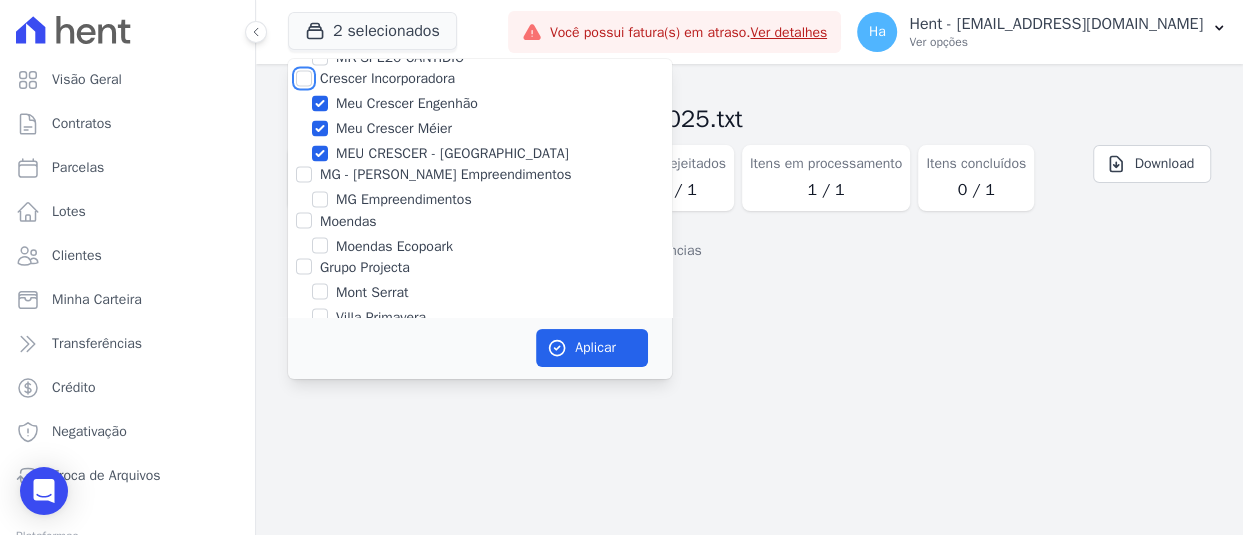 checkbox on "true" 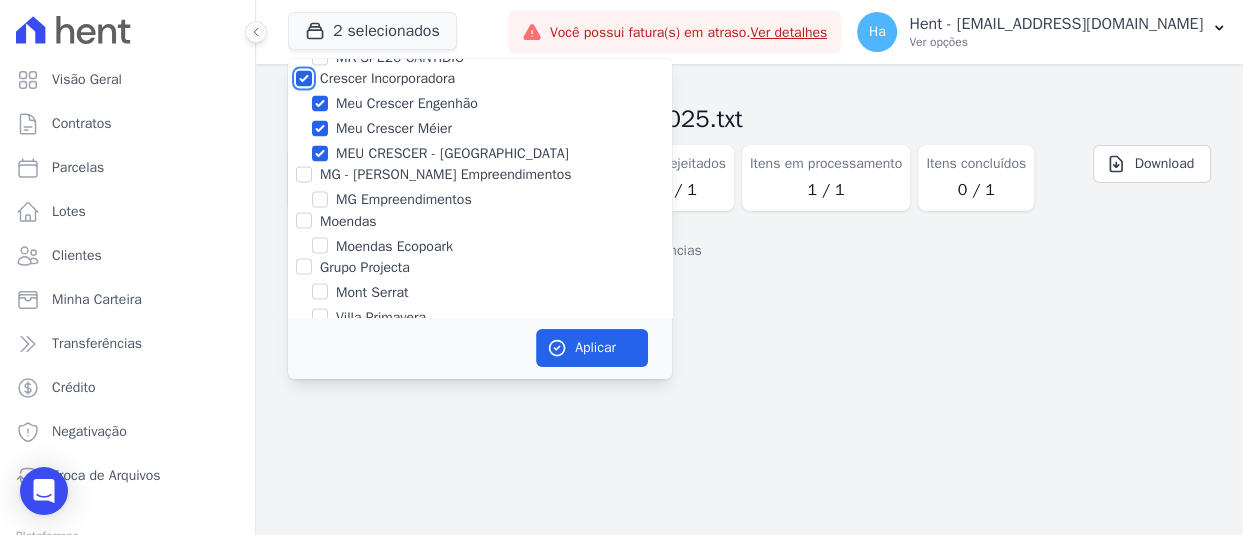 checkbox on "true" 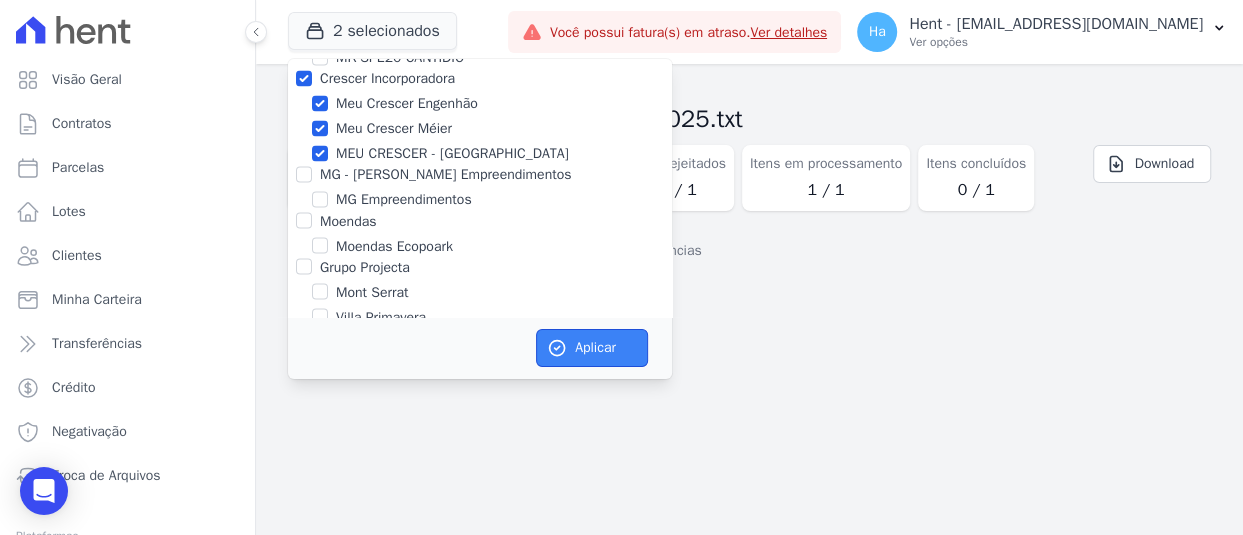 click on "Aplicar" at bounding box center [592, 348] 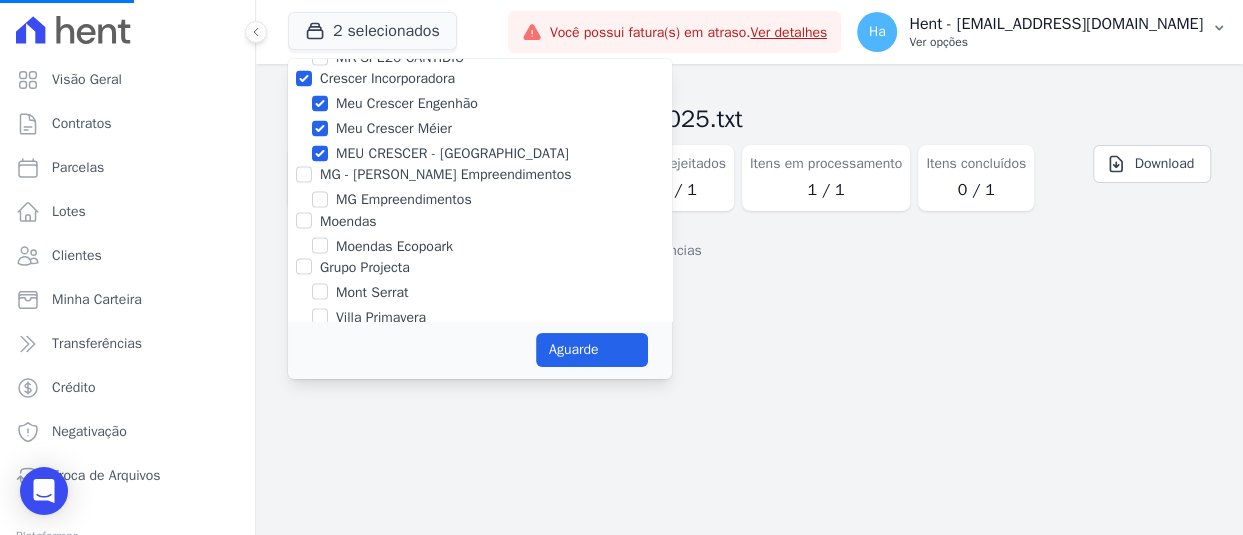 click on "Ver opções" at bounding box center (1056, 42) 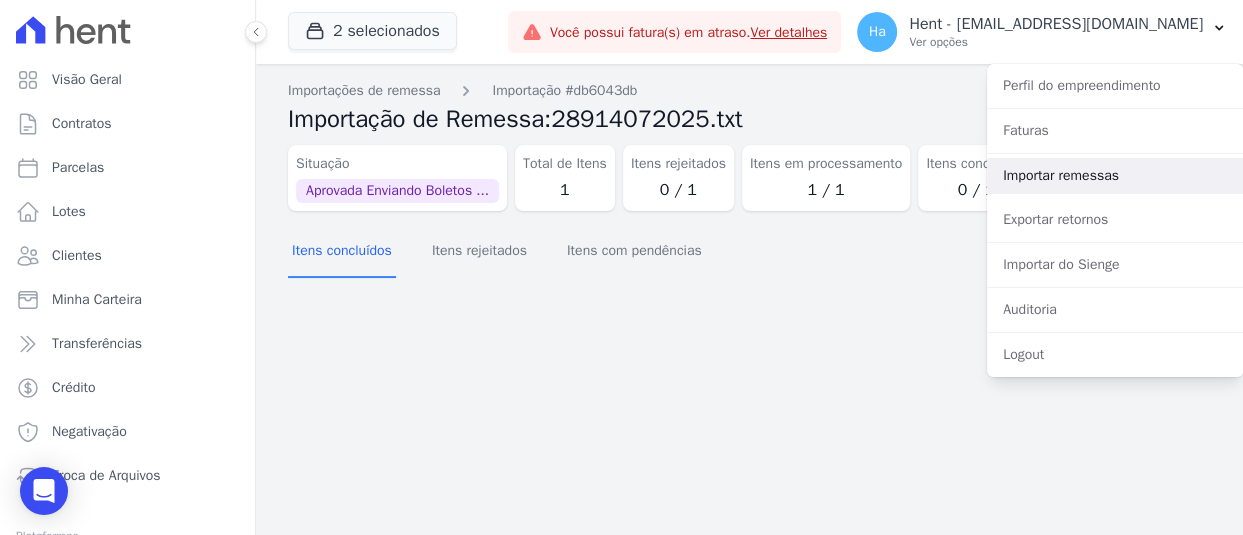 click on "Importar remessas" at bounding box center [1115, 176] 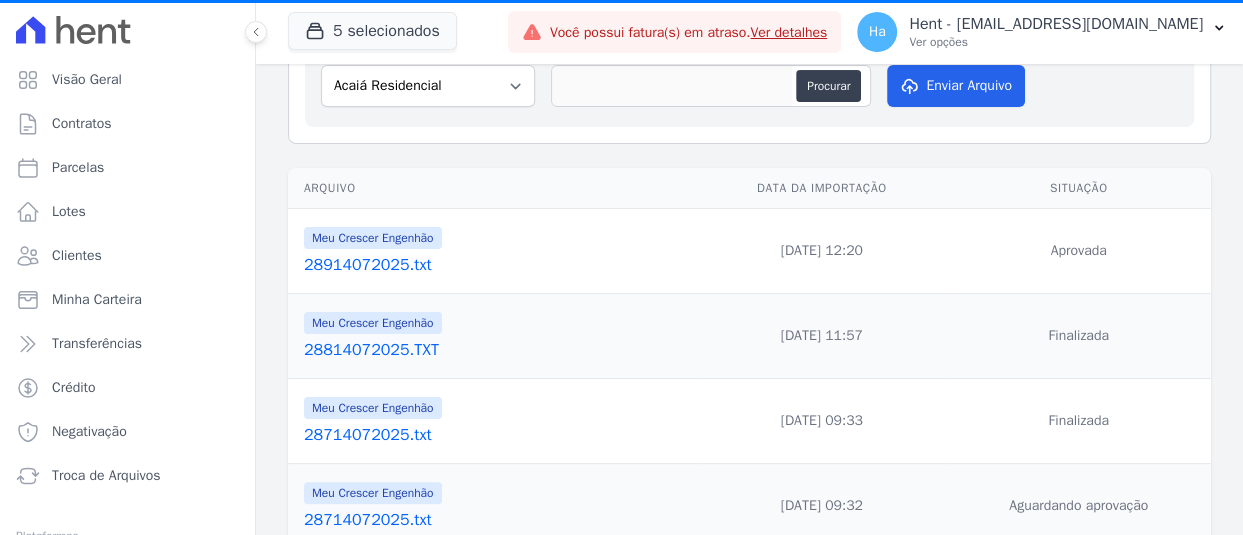scroll, scrollTop: 200, scrollLeft: 0, axis: vertical 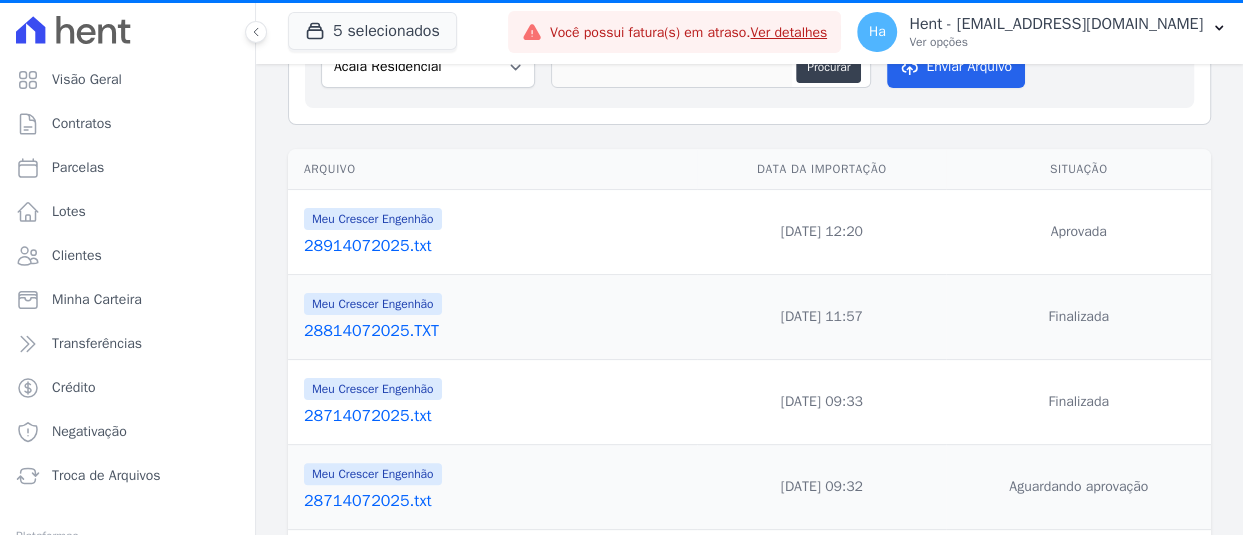 click on "28914072025.txt" at bounding box center (496, 246) 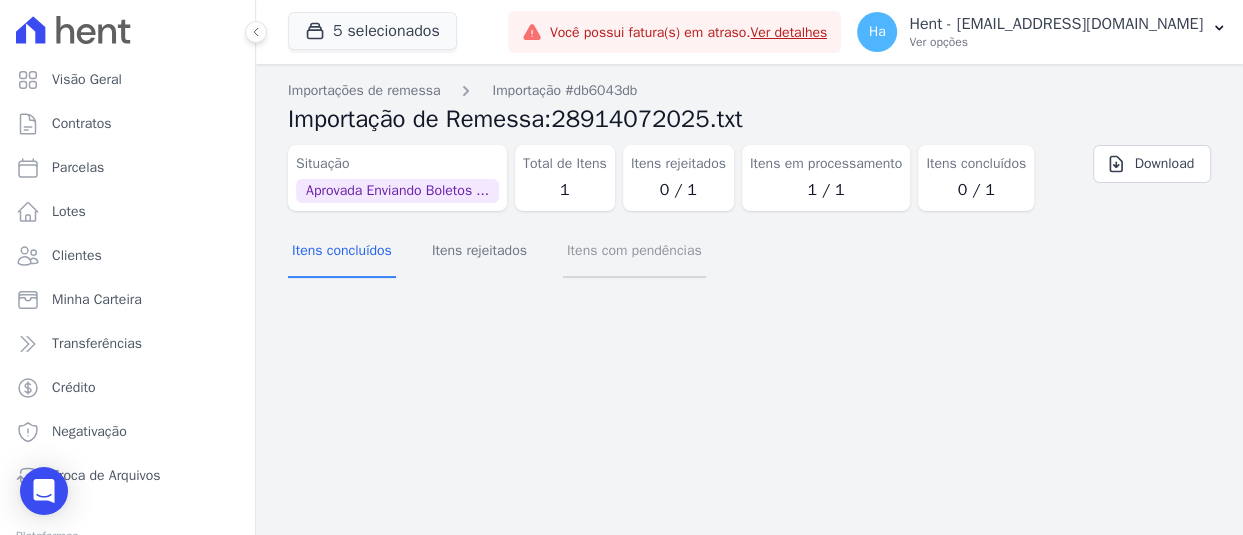 click on "Itens com pendências" at bounding box center [634, 252] 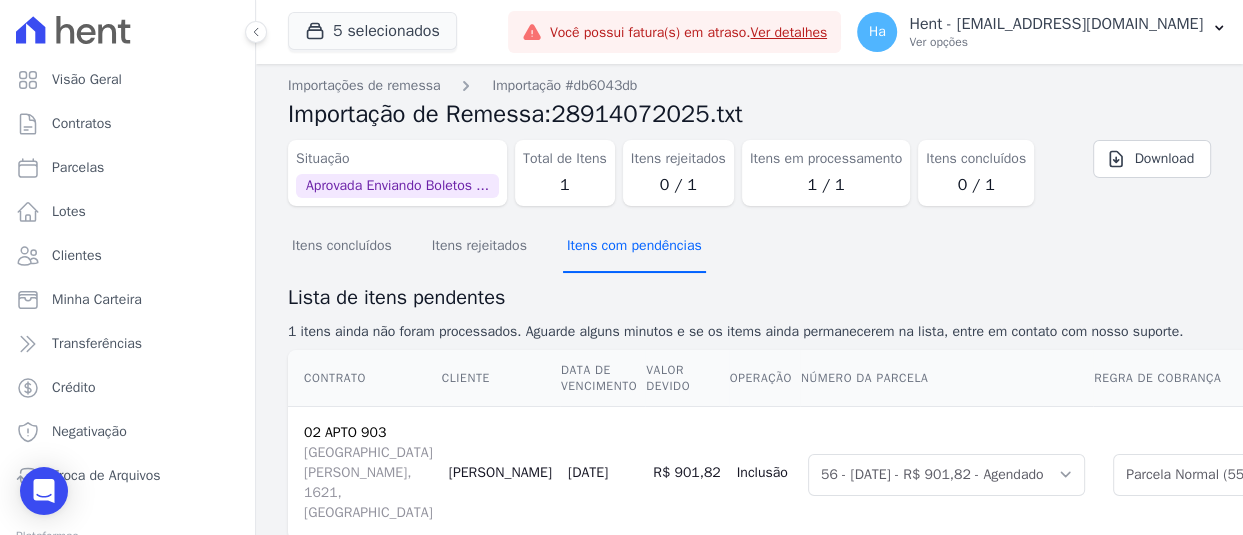 scroll, scrollTop: 0, scrollLeft: 0, axis: both 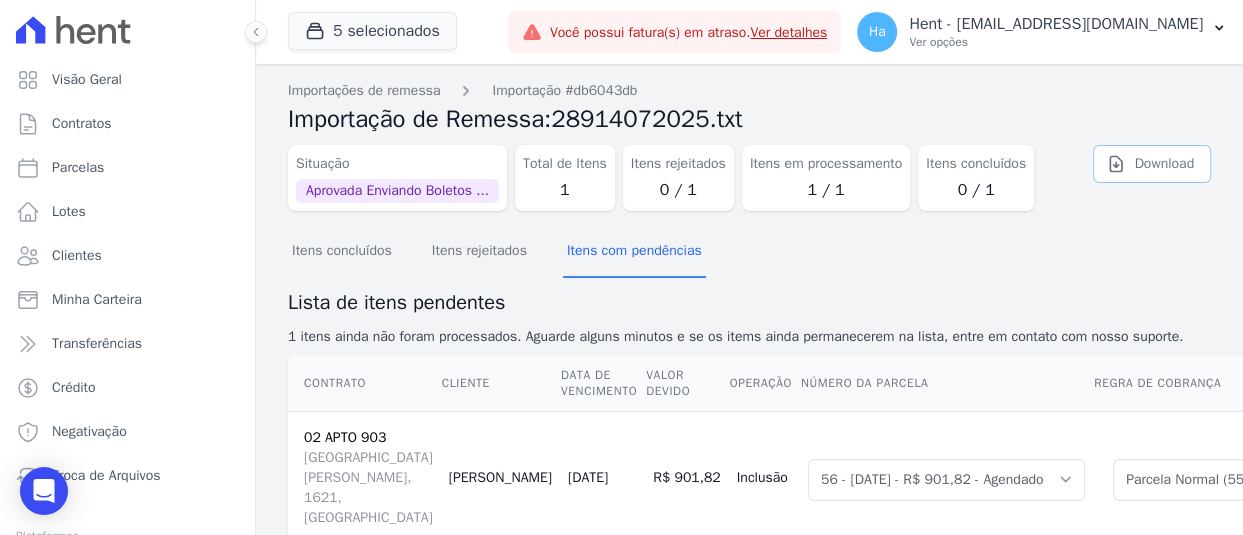 click on "Download" at bounding box center [1152, 164] 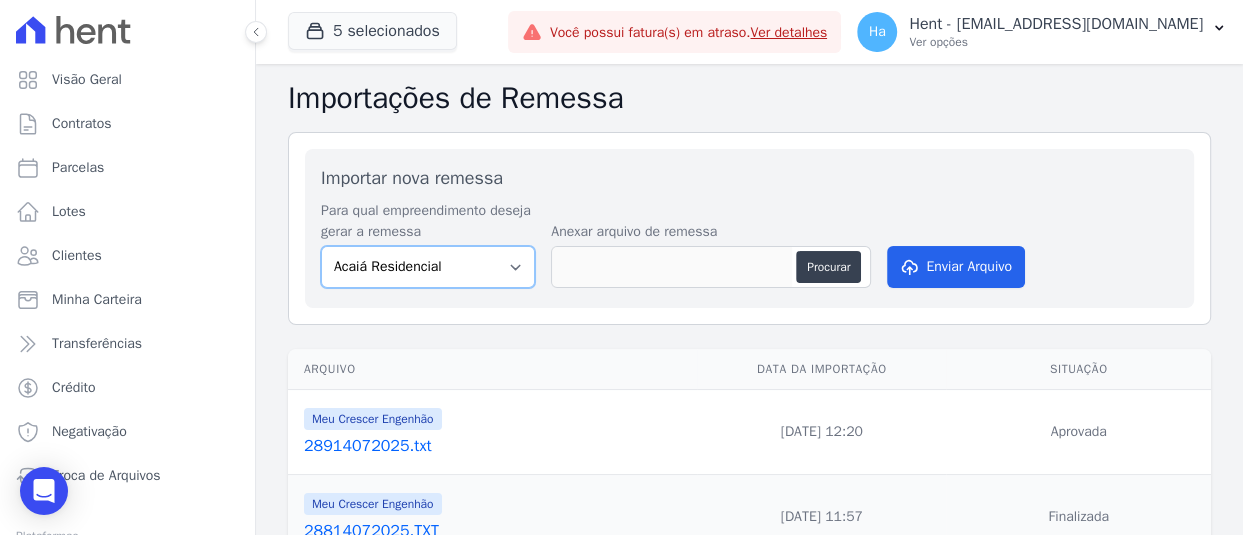 click on "Acaiá Residencial
Administrativo
AGILE ELOI MENDES SPE SA
Agile Pavican [GEOGRAPHIC_DATA] - Loteadores
Agile [GEOGRAPHIC_DATA] SPE LTDA
[GEOGRAPHIC_DATA] INCORPORACAO IMOBILIARIA SPE LTDA
AGUAS DO ALVORADA INCORPORACAO IMOBILIARIA SPE LTDA
AJMC Empreendimentos
Alameda dos Ipês
Aldeia Smart
Alexandria Condomínios
Alfenense Negócios Imobiliários
Amaré Arpoador
Amazon Residence Construtora LTDA
ANANINDEUA 01 INCORPORACAO IMOBILIARIA SPE LTDA
AQUARELA CITY INCORPORACAO IMOBILIARIA LTDA
Areias do Planalto
Areias do Planalto - Interno
Aroka Incorporadora e Administradora LTDA.
Art Prime - [GEOGRAPHIC_DATA] - [GEOGRAPHIC_DATA] - JPI
Aspen - Farroupilha
Audace Home Studio
Audace Mondeo
Aurora
Aurora  II - LBA
Aurora I - LBA
Aviva [GEOGRAPHIC_DATA]
[GEOGRAPHIC_DATA] [GEOGRAPHIC_DATA]
[GEOGRAPHIC_DATA] [GEOGRAPHIC_DATA] Empreendimento Imobiliário LTDA.
Belas Artes 2º tranche
Bem Viver | [GEOGRAPHIC_DATA]
Best Life Residence
Bio Residencial
Bosque Mistral" at bounding box center (428, 267) 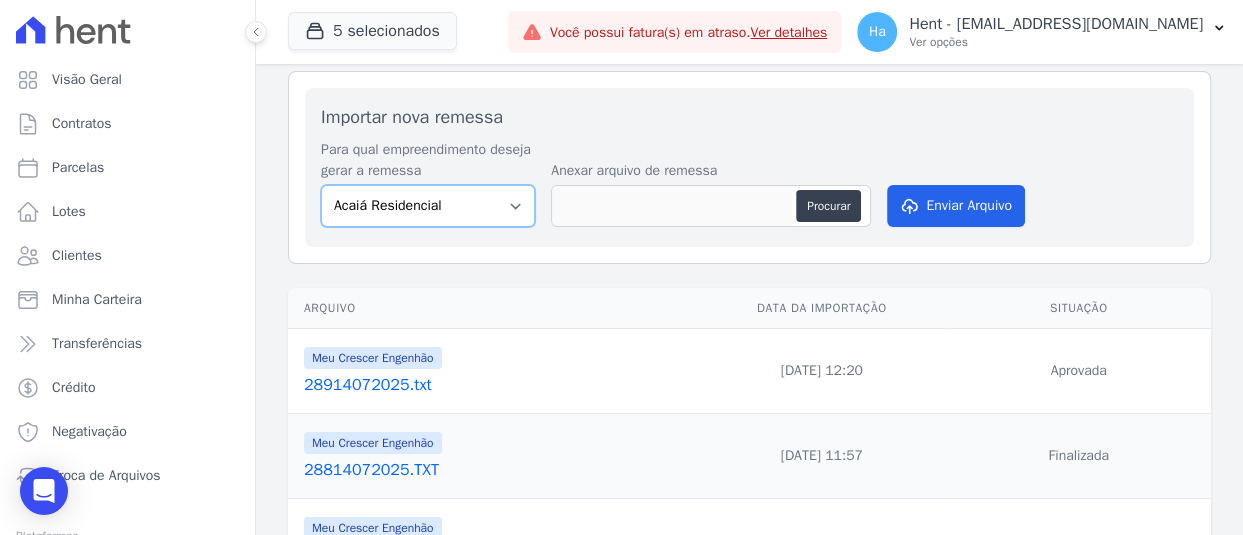 scroll, scrollTop: 0, scrollLeft: 0, axis: both 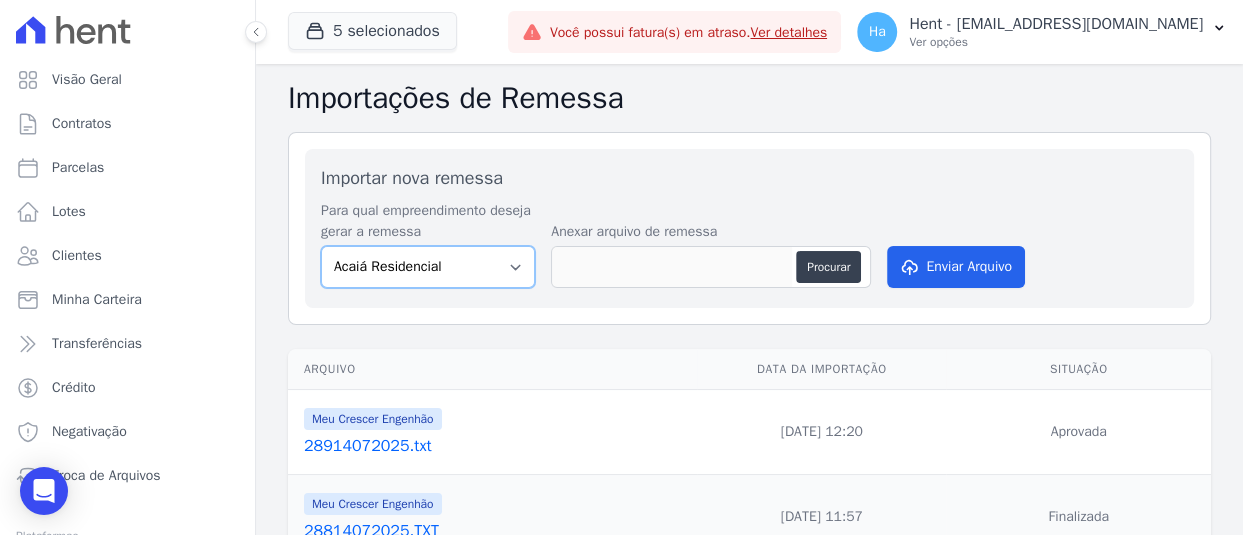 click on "Acaiá Residencial
Administrativo
AGILE ELOI MENDES SPE SA
Agile Pavican [GEOGRAPHIC_DATA] - Loteadores
Agile [GEOGRAPHIC_DATA] SPE LTDA
[GEOGRAPHIC_DATA] INCORPORACAO IMOBILIARIA SPE LTDA
AGUAS DO ALVORADA INCORPORACAO IMOBILIARIA SPE LTDA
AJMC Empreendimentos
Alameda dos Ipês
Aldeia Smart
Alexandria Condomínios
Alfenense Negócios Imobiliários
Amaré Arpoador
Amazon Residence Construtora LTDA
ANANINDEUA 01 INCORPORACAO IMOBILIARIA SPE LTDA
AQUARELA CITY INCORPORACAO IMOBILIARIA LTDA
Areias do Planalto
Areias do Planalto - Interno
Aroka Incorporadora e Administradora LTDA.
Art Prime - [GEOGRAPHIC_DATA] - [GEOGRAPHIC_DATA] - JPI
Aspen - Farroupilha
Audace Home Studio
Audace Mondeo
Aurora
Aurora  II - LBA
Aurora I - LBA
Aviva [GEOGRAPHIC_DATA]
[GEOGRAPHIC_DATA] [GEOGRAPHIC_DATA]
[GEOGRAPHIC_DATA] [GEOGRAPHIC_DATA] Empreendimento Imobiliário LTDA.
Belas Artes 2º tranche
Bem Viver | [GEOGRAPHIC_DATA]
Best Life Residence
Bio Residencial
Bosque Mistral" at bounding box center [428, 267] 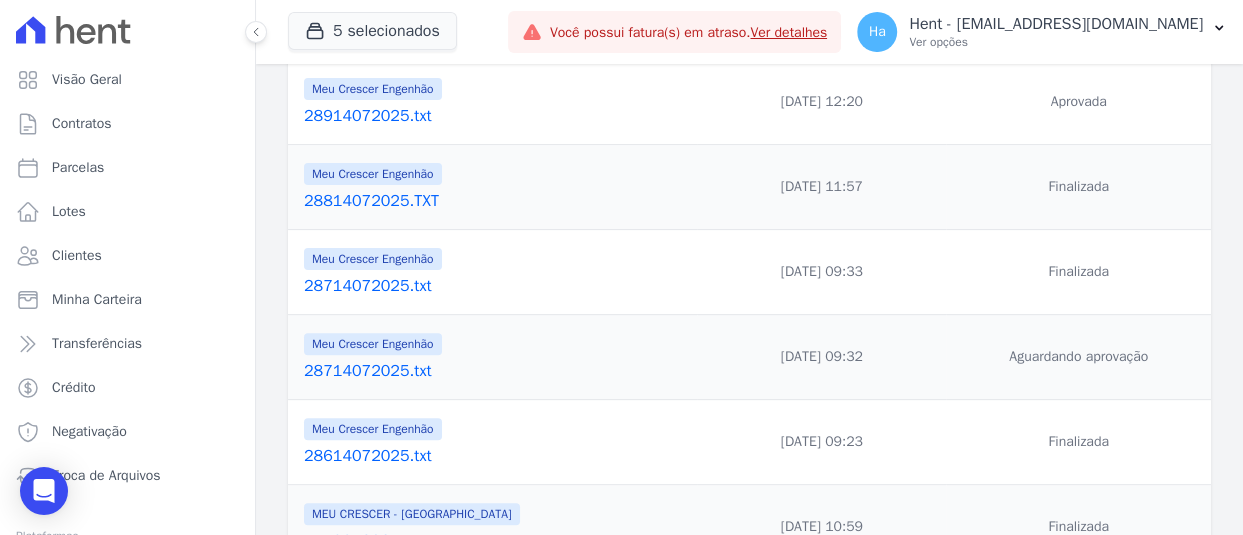 scroll, scrollTop: 0, scrollLeft: 0, axis: both 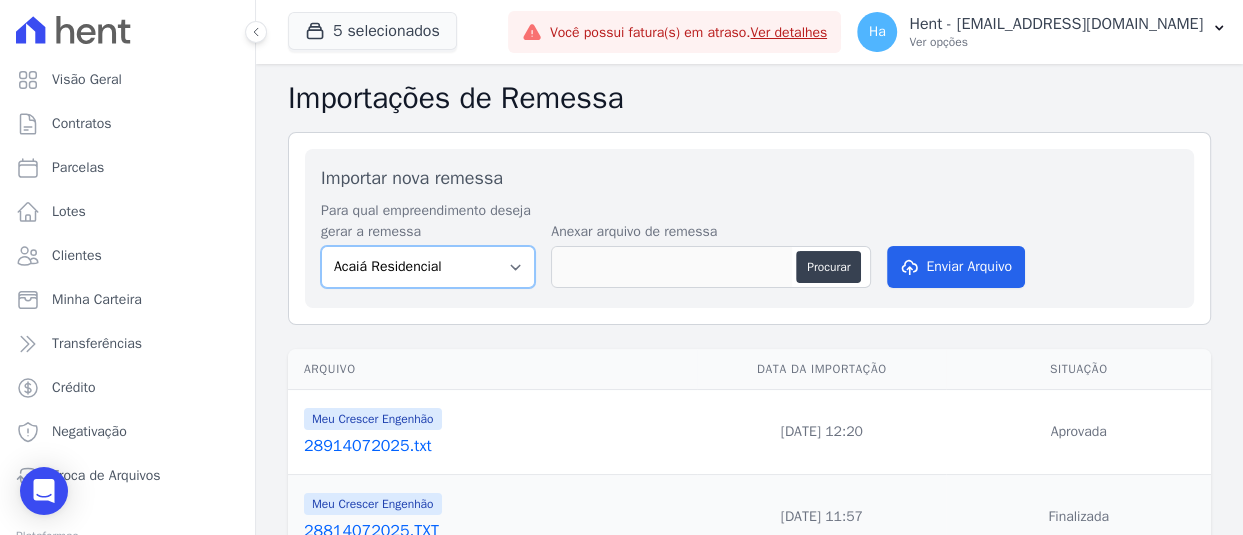 drag, startPoint x: 493, startPoint y: 259, endPoint x: 560, endPoint y: 263, distance: 67.11929 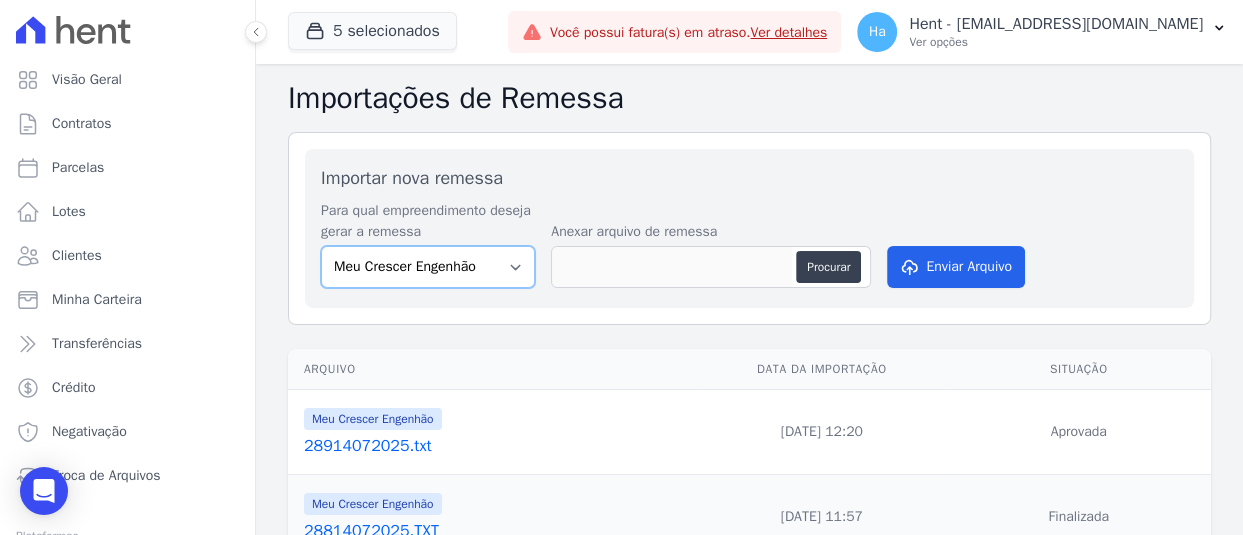 click on "Acaiá Residencial
Administrativo
AGILE ELOI MENDES SPE SA
Agile Pavican São Lourenço - Loteadores
Agile Pavican São Lourenço SPE LTDA
AGUAS DE GUANABARA INCORPORACAO IMOBILIARIA SPE LTDA
AGUAS DO ALVORADA INCORPORACAO IMOBILIARIA SPE LTDA
AJMC Empreendimentos
Alameda dos Ipês
Aldeia Smart
Alexandria Condomínios
Alfenense Negócios Imobiliários
Amaré Arpoador
Amazon Residence Construtora LTDA
ANANINDEUA 01 INCORPORACAO IMOBILIARIA SPE LTDA
AQUARELA CITY INCORPORACAO IMOBILIARIA LTDA
Areias do Planalto
Areias do Planalto - Interno
Aroka Incorporadora e Administradora LTDA.
Art Prime - Irajá
Arty Park - Gravatai
Arty Park - JPI
Aspen - Farroupilha
Audace Home Studio
Audace Mondeo
Aurora
Aurora  II - LBA
Aurora I - LBA
Aviva Monet
BAHAMAS EAST VILLAGE
Baia Formosa Parque
Be Deodoro
Be Deodoro Empreendimento Imobiliário LTDA.
Belas Artes 2º tranche
Bem Viver | Saint Raphael
Best Life Residence
Bio Residencial
Bosque Mistral" at bounding box center (428, 267) 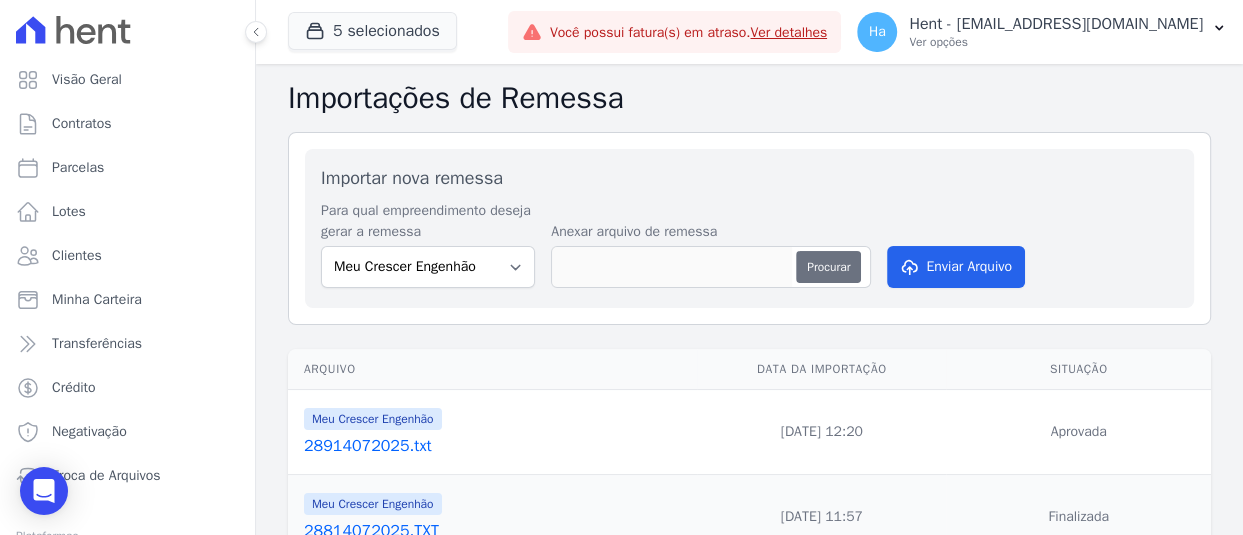 click on "Procurar" at bounding box center [828, 267] 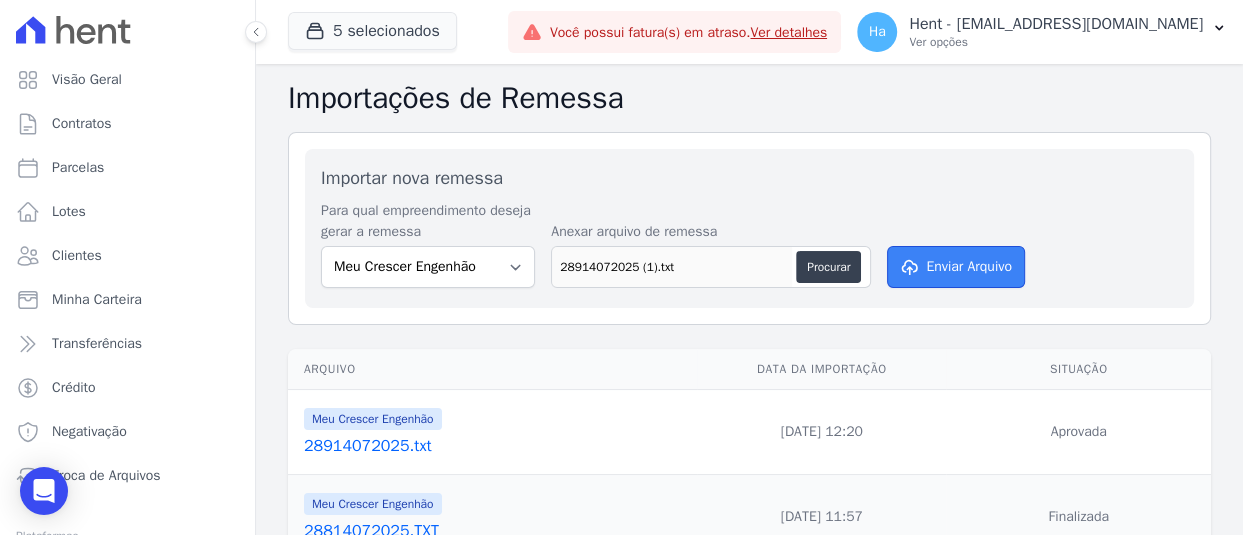 click on "Enviar Arquivo" at bounding box center [956, 267] 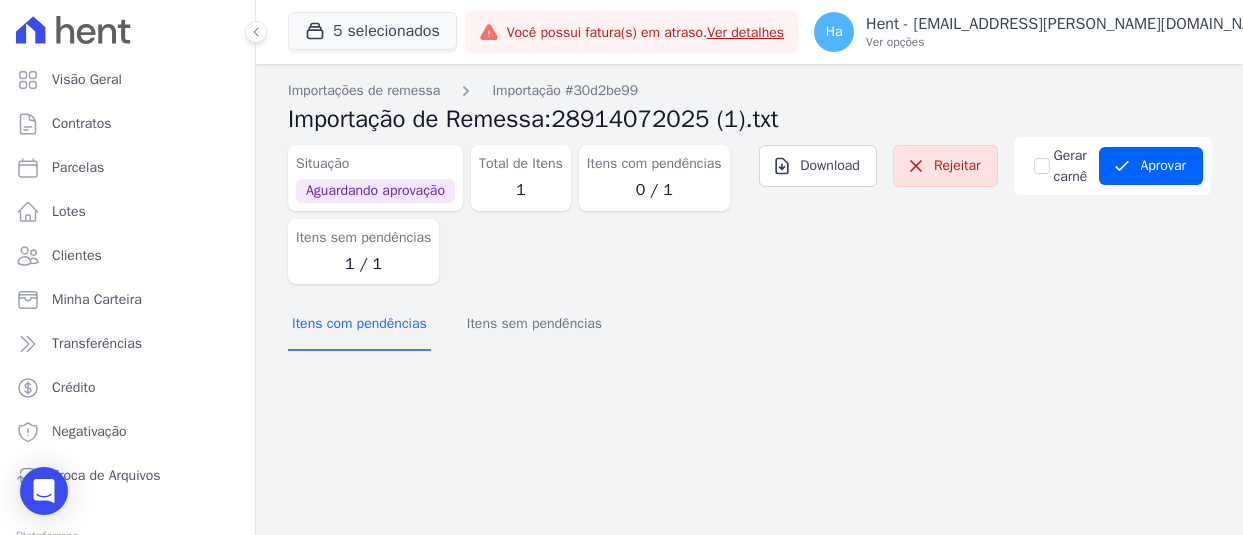 scroll, scrollTop: 0, scrollLeft: 0, axis: both 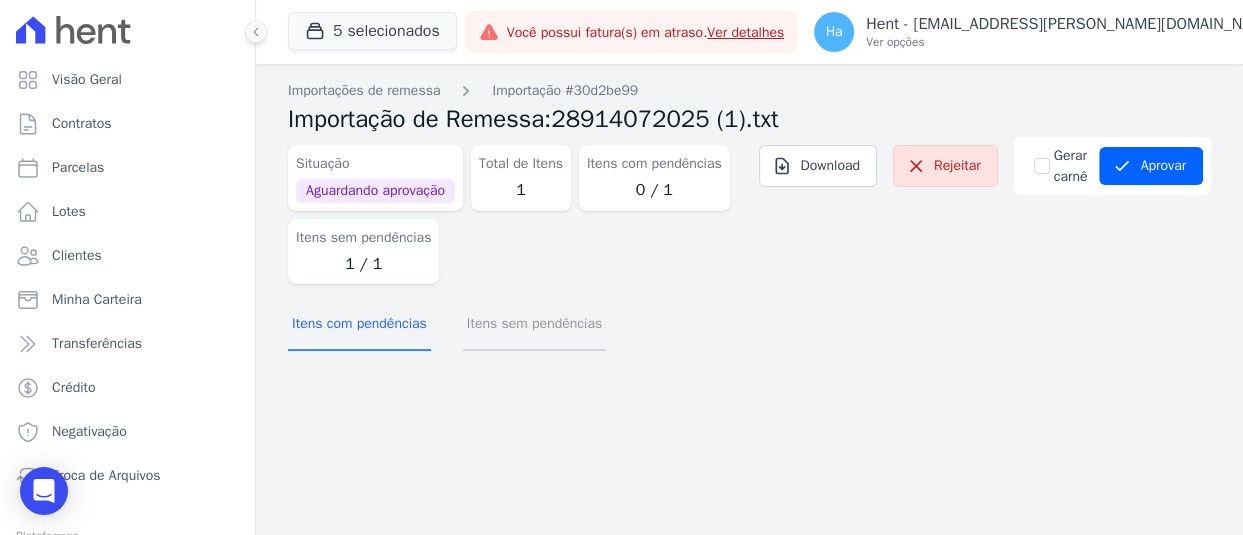 click on "Itens sem pendências" at bounding box center [534, 325] 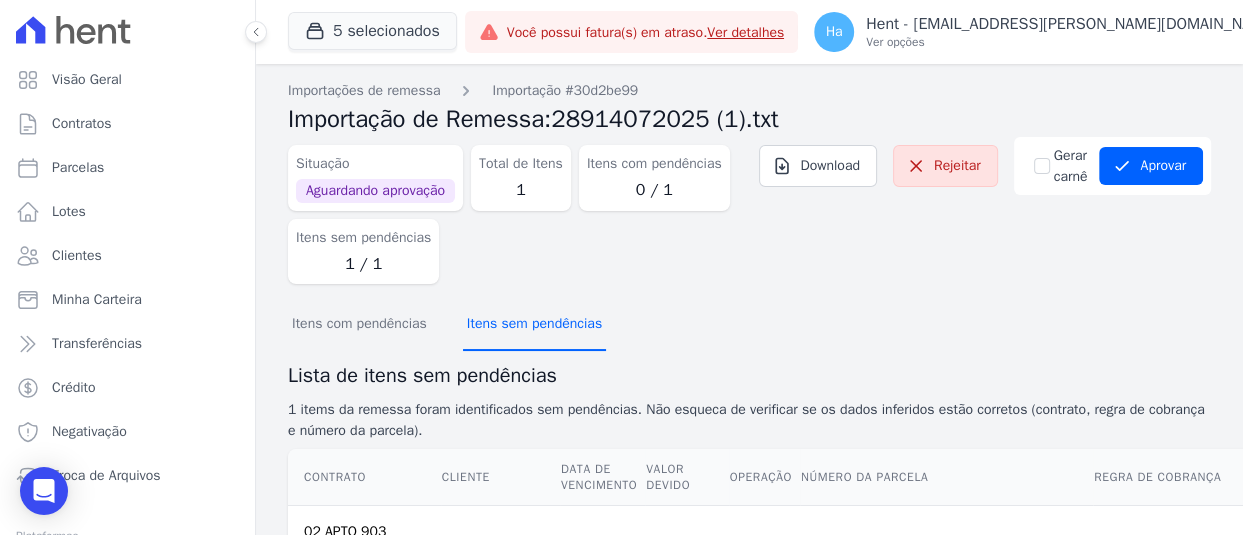 scroll, scrollTop: 226, scrollLeft: 0, axis: vertical 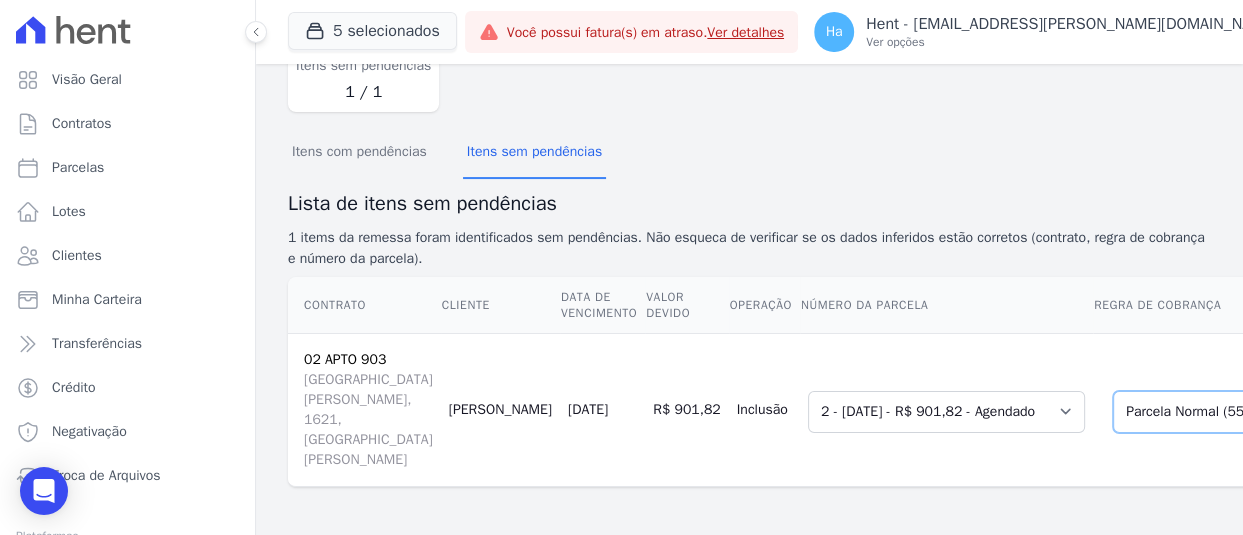 click on "Selecione uma
Nova Parcela Avulsa
Parcela Avulsa Existente
Financiamento CEF (1 X R$ 230.400,00)
Parcela Normal (55 X R$ 901,82)
Parcela do Cliente (1 X R$ 1.000,00)" at bounding box center (1265, 412) 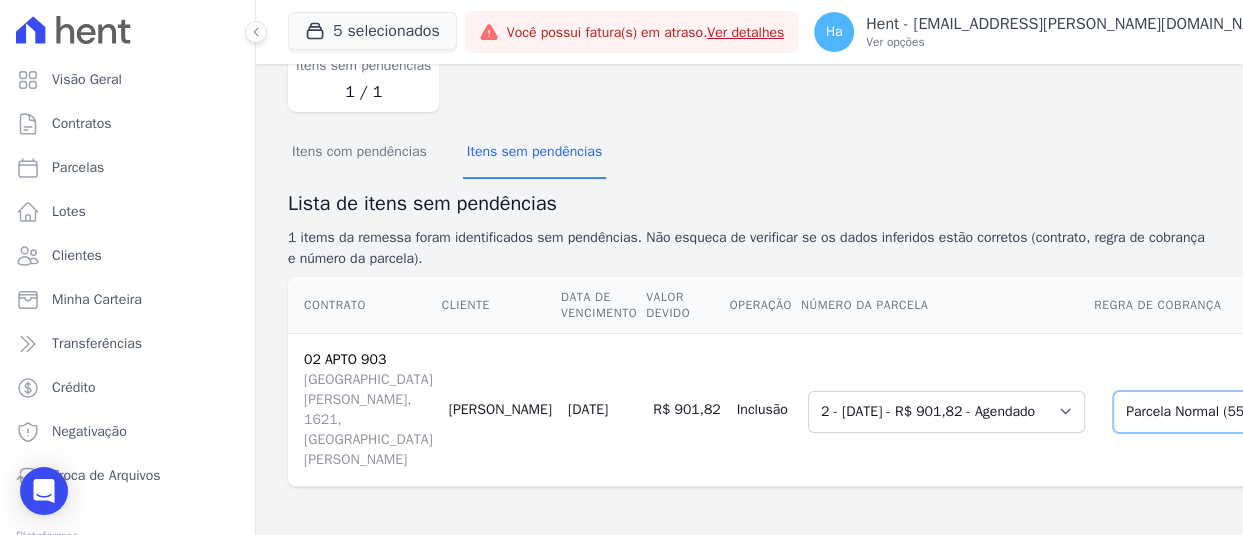 scroll, scrollTop: 200, scrollLeft: 0, axis: vertical 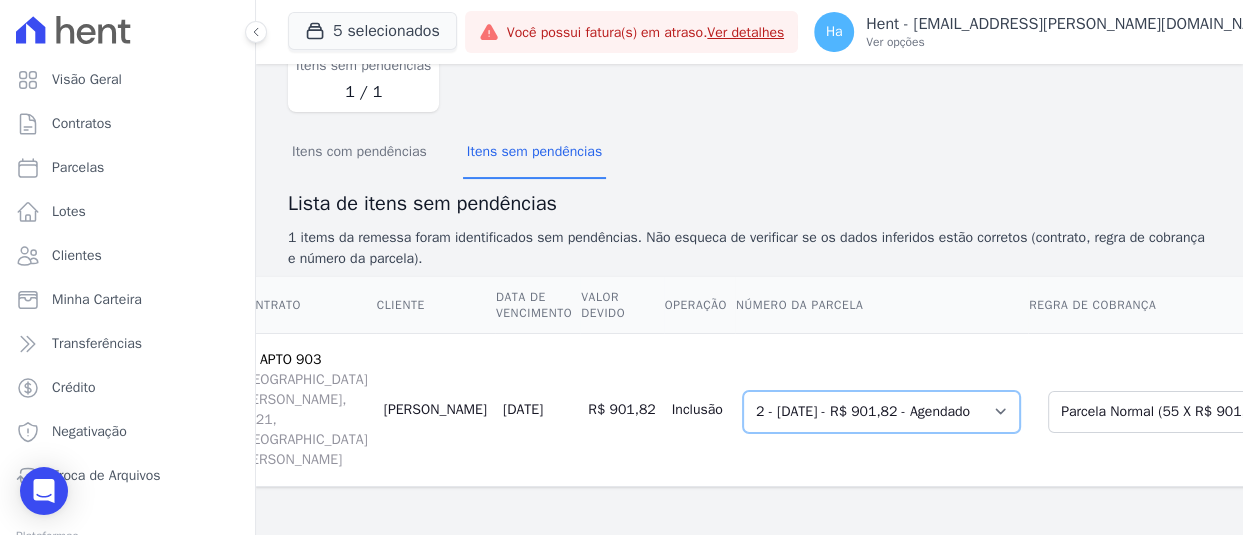 click on "Selecione uma
2 - 15/08/2025 - R$ 901,82 - Agendado
3 - 15/09/2025 - R$ 901,82 - Agendado
4 - 15/10/2025 - R$ 901,82 - Agendado
5 - 15/11/2025 - R$ 901,82 - Agendado
6 - 15/12/2025 - R$ 901,82 - Agendado
7 - 15/01/2026 - R$ 901,82 - Agendado
8 - 15/02/2026 - R$ 901,82 - Agendado
9 - 15/03/2026 - R$ 901,82 - Agendado
10 - 15/04/2026 - R$ 901,82 - Agendado
11 - 15/05/2026 - R$ 901,82 - Agendado
12 - 15/06/2026 - R$ 901,82 - Agendado
13 - 15/07/2026 - R$ 901,82 - Agendado
14 - 15/08/2026 - R$ 901,82 - Agendado
15 - 15/09/2026 - R$ 901,82 - Agendado
16 - 15/10/2026 - R$ 901,82 - Agendado
17 - 15/11/2026 - R$ 901,82 - Agendado
18 - 15/12/2026 - R$ 901,82 - Agendado
20 - 15/01/2027 - R$ 901,82 - Agendado
21 - 15/02/2027 - R$ 901,82 - Agendado
22 - 15/03/2027 - R$ 901,82 - Agendado
23 - 15/04/2027 - R$ 901,82 - Agendado
24 - 15/05/2027 - R$ 901,82 - Agendado
25 - 15/06/2027 - R$ 901,82 - Agendado
26 - 15/07/2027 - R$ 901,82 - Agendado" at bounding box center [881, 412] 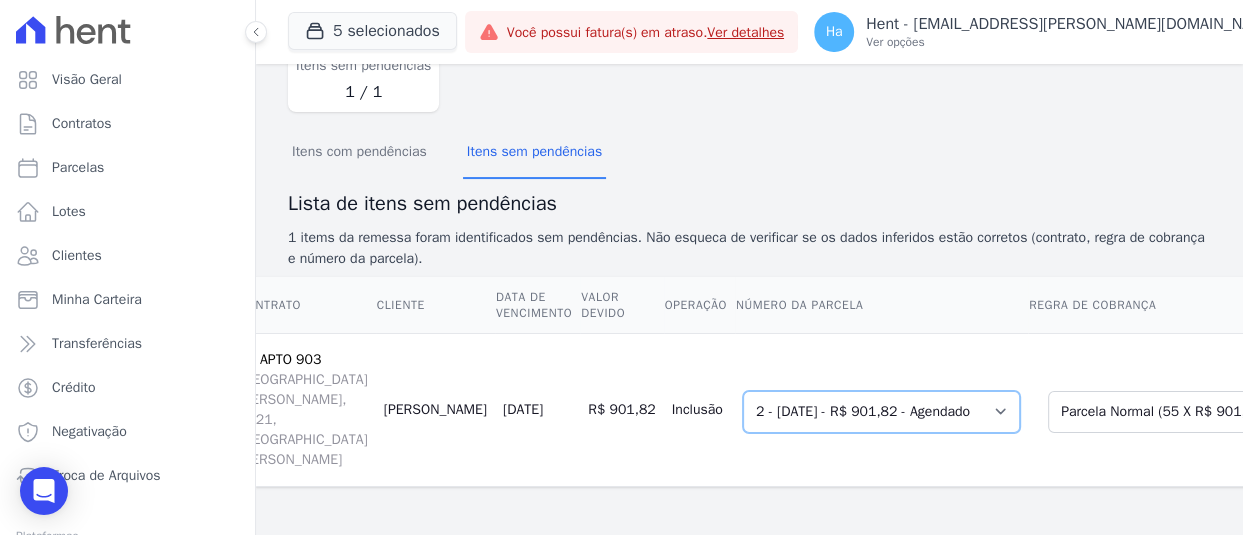 click on "Selecione uma
2 - 15/08/2025 - R$ 901,82 - Agendado
3 - 15/09/2025 - R$ 901,82 - Agendado
4 - 15/10/2025 - R$ 901,82 - Agendado
5 - 15/11/2025 - R$ 901,82 - Agendado
6 - 15/12/2025 - R$ 901,82 - Agendado
7 - 15/01/2026 - R$ 901,82 - Agendado
8 - 15/02/2026 - R$ 901,82 - Agendado
9 - 15/03/2026 - R$ 901,82 - Agendado
10 - 15/04/2026 - R$ 901,82 - Agendado
11 - 15/05/2026 - R$ 901,82 - Agendado
12 - 15/06/2026 - R$ 901,82 - Agendado
13 - 15/07/2026 - R$ 901,82 - Agendado
14 - 15/08/2026 - R$ 901,82 - Agendado
15 - 15/09/2026 - R$ 901,82 - Agendado
16 - 15/10/2026 - R$ 901,82 - Agendado
17 - 15/11/2026 - R$ 901,82 - Agendado
18 - 15/12/2026 - R$ 901,82 - Agendado
20 - 15/01/2027 - R$ 901,82 - Agendado
21 - 15/02/2027 - R$ 901,82 - Agendado
22 - 15/03/2027 - R$ 901,82 - Agendado
23 - 15/04/2027 - R$ 901,82 - Agendado
24 - 15/05/2027 - R$ 901,82 - Agendado
25 - 15/06/2027 - R$ 901,82 - Agendado
26 - 15/07/2027 - R$ 901,82 - Agendado" at bounding box center (881, 412) 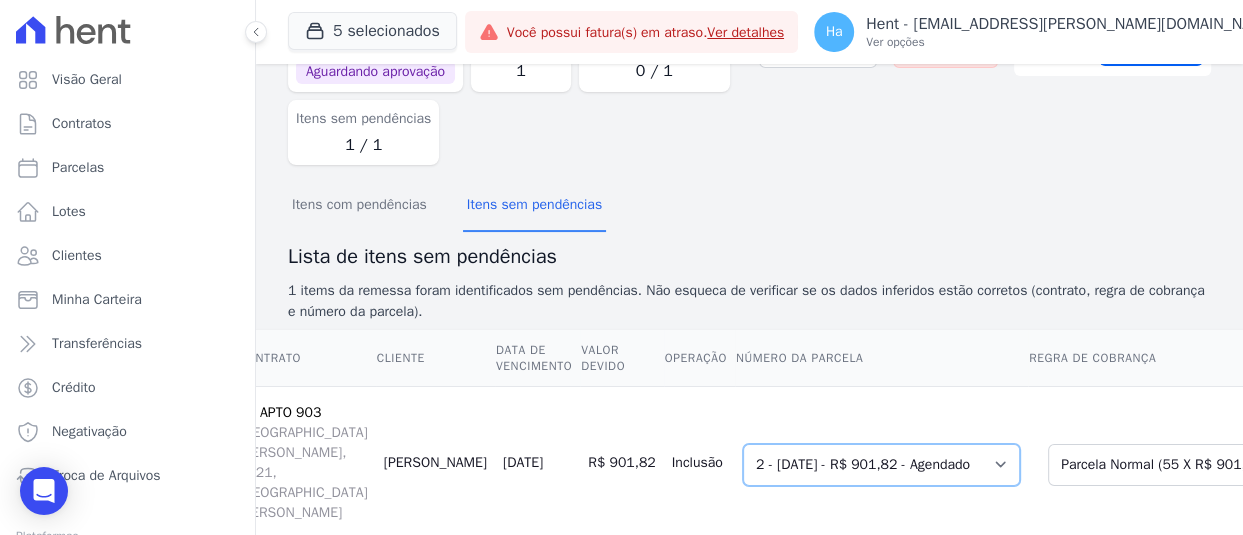 scroll, scrollTop: 226, scrollLeft: 0, axis: vertical 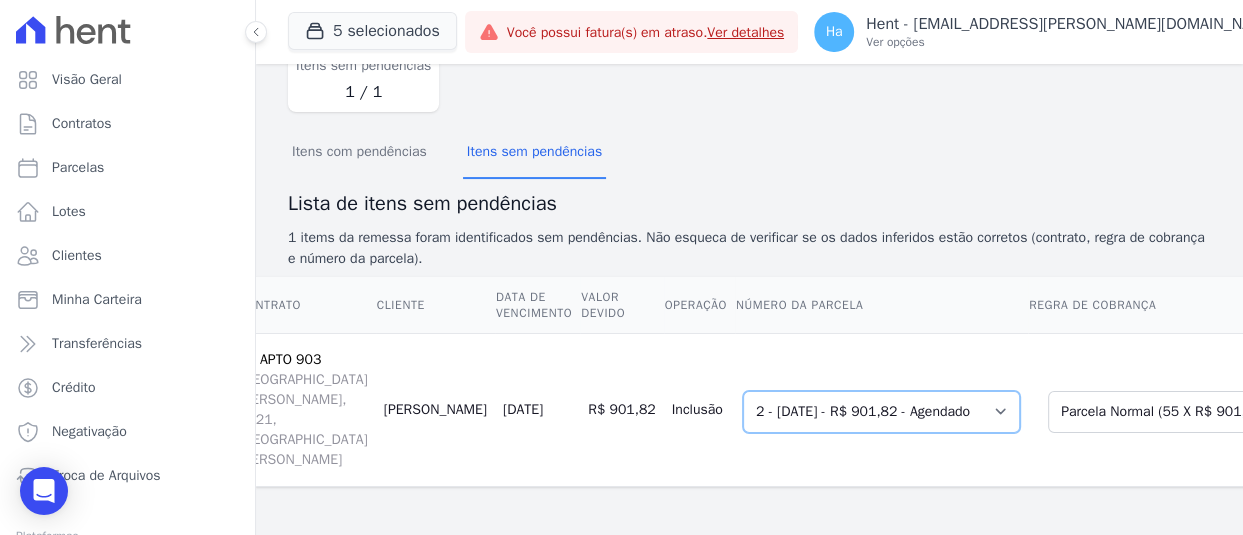 click on "Selecione uma
2 - 15/08/2025 - R$ 901,82 - Agendado
3 - 15/09/2025 - R$ 901,82 - Agendado
4 - 15/10/2025 - R$ 901,82 - Agendado
5 - 15/11/2025 - R$ 901,82 - Agendado
6 - 15/12/2025 - R$ 901,82 - Agendado
7 - 15/01/2026 - R$ 901,82 - Agendado
8 - 15/02/2026 - R$ 901,82 - Agendado
9 - 15/03/2026 - R$ 901,82 - Agendado
10 - 15/04/2026 - R$ 901,82 - Agendado
11 - 15/05/2026 - R$ 901,82 - Agendado
12 - 15/06/2026 - R$ 901,82 - Agendado
13 - 15/07/2026 - R$ 901,82 - Agendado
14 - 15/08/2026 - R$ 901,82 - Agendado
15 - 15/09/2026 - R$ 901,82 - Agendado
16 - 15/10/2026 - R$ 901,82 - Agendado
17 - 15/11/2026 - R$ 901,82 - Agendado
18 - 15/12/2026 - R$ 901,82 - Agendado
20 - 15/01/2027 - R$ 901,82 - Agendado
21 - 15/02/2027 - R$ 901,82 - Agendado
22 - 15/03/2027 - R$ 901,82 - Agendado
23 - 15/04/2027 - R$ 901,82 - Agendado
24 - 15/05/2027 - R$ 901,82 - Agendado
25 - 15/06/2027 - R$ 901,82 - Agendado
26 - 15/07/2027 - R$ 901,82 - Agendado" at bounding box center (881, 412) 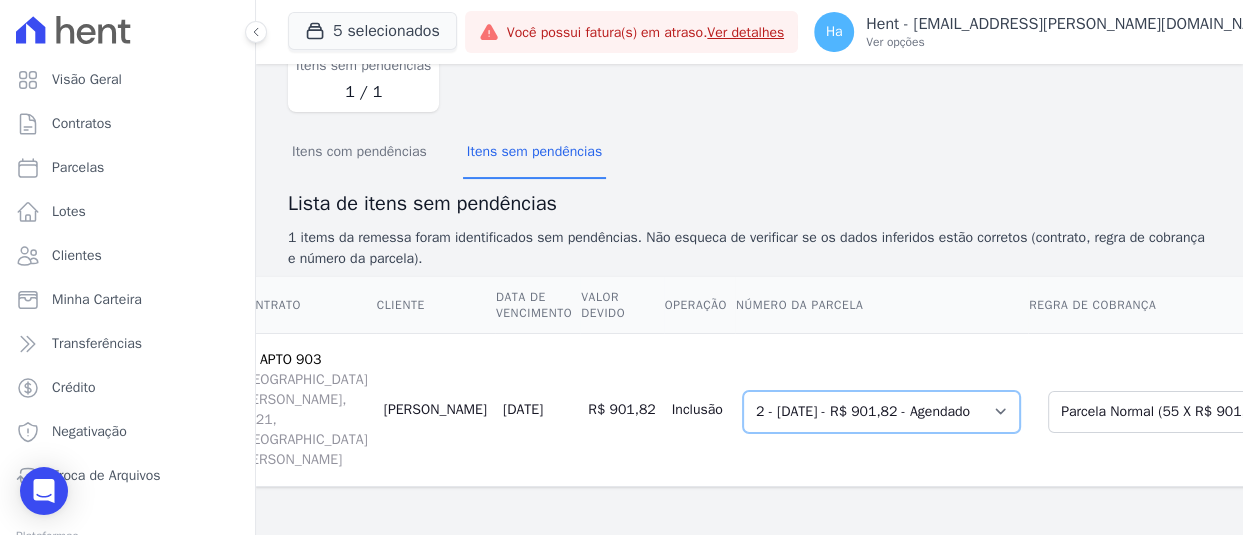 click on "Selecione uma
2 - 15/08/2025 - R$ 901,82 - Agendado
3 - 15/09/2025 - R$ 901,82 - Agendado
4 - 15/10/2025 - R$ 901,82 - Agendado
5 - 15/11/2025 - R$ 901,82 - Agendado
6 - 15/12/2025 - R$ 901,82 - Agendado
7 - 15/01/2026 - R$ 901,82 - Agendado
8 - 15/02/2026 - R$ 901,82 - Agendado
9 - 15/03/2026 - R$ 901,82 - Agendado
10 - 15/04/2026 - R$ 901,82 - Agendado
11 - 15/05/2026 - R$ 901,82 - Agendado
12 - 15/06/2026 - R$ 901,82 - Agendado
13 - 15/07/2026 - R$ 901,82 - Agendado
14 - 15/08/2026 - R$ 901,82 - Agendado
15 - 15/09/2026 - R$ 901,82 - Agendado
16 - 15/10/2026 - R$ 901,82 - Agendado
17 - 15/11/2026 - R$ 901,82 - Agendado
18 - 15/12/2026 - R$ 901,82 - Agendado
20 - 15/01/2027 - R$ 901,82 - Agendado
21 - 15/02/2027 - R$ 901,82 - Agendado
22 - 15/03/2027 - R$ 901,82 - Agendado
23 - 15/04/2027 - R$ 901,82 - Agendado
24 - 15/05/2027 - R$ 901,82 - Agendado
25 - 15/06/2027 - R$ 901,82 - Agendado
26 - 15/07/2027 - R$ 901,82 - Agendado" at bounding box center (881, 412) 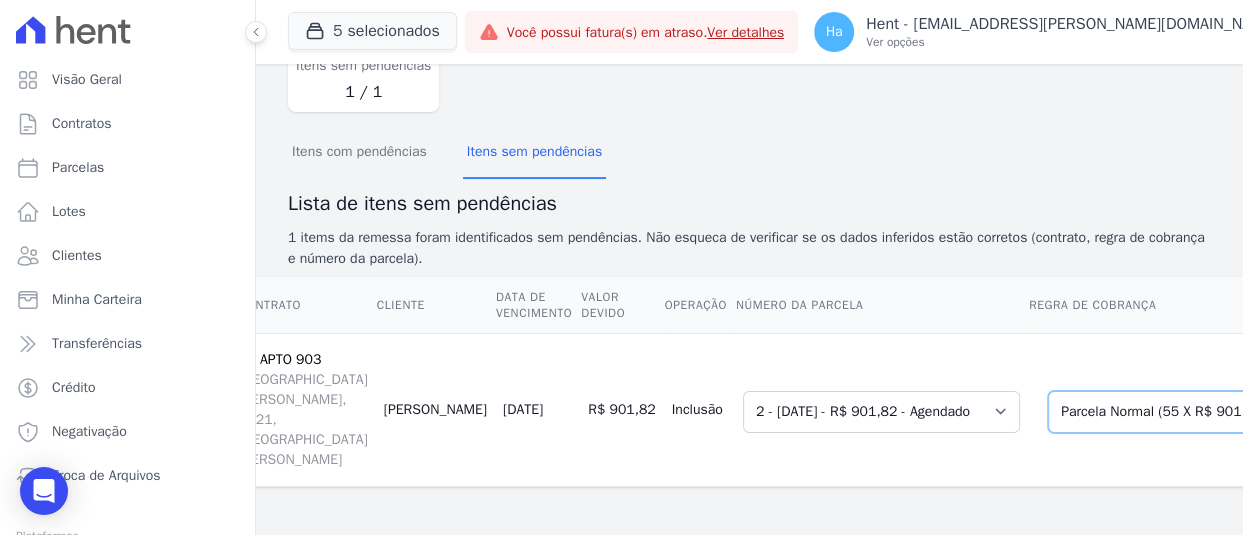 click on "Selecione uma
Nova Parcela Avulsa
Parcela Avulsa Existente
Financiamento CEF (1 X R$ 230.400,00)
Parcela Normal (55 X R$ 901,82)
Parcela do Cliente (1 X R$ 1.000,00)" at bounding box center (1200, 412) 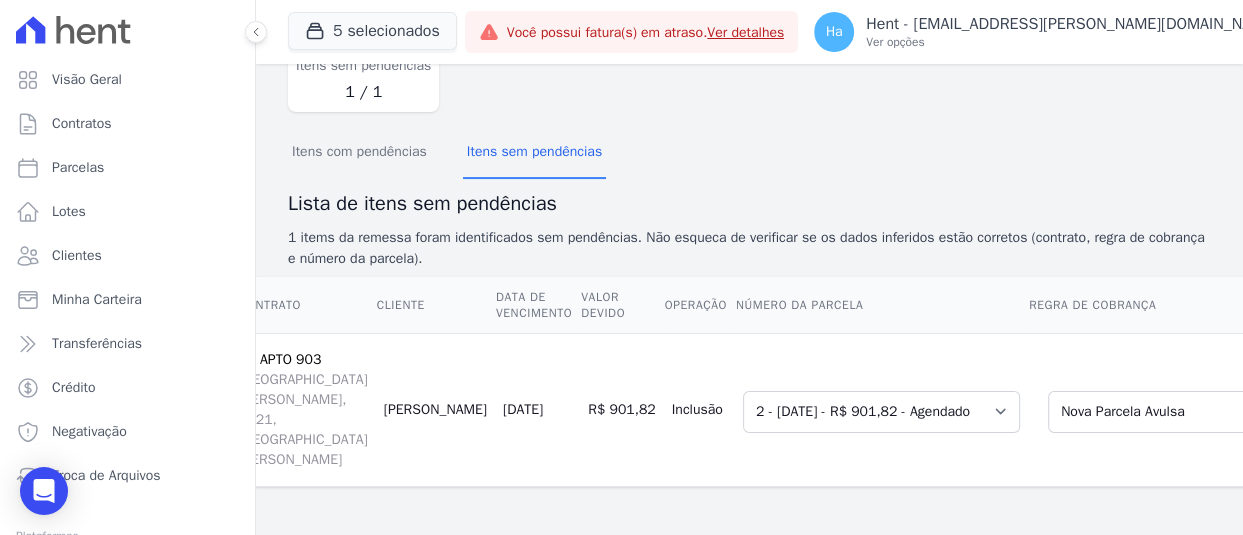 scroll, scrollTop: 0, scrollLeft: 35, axis: horizontal 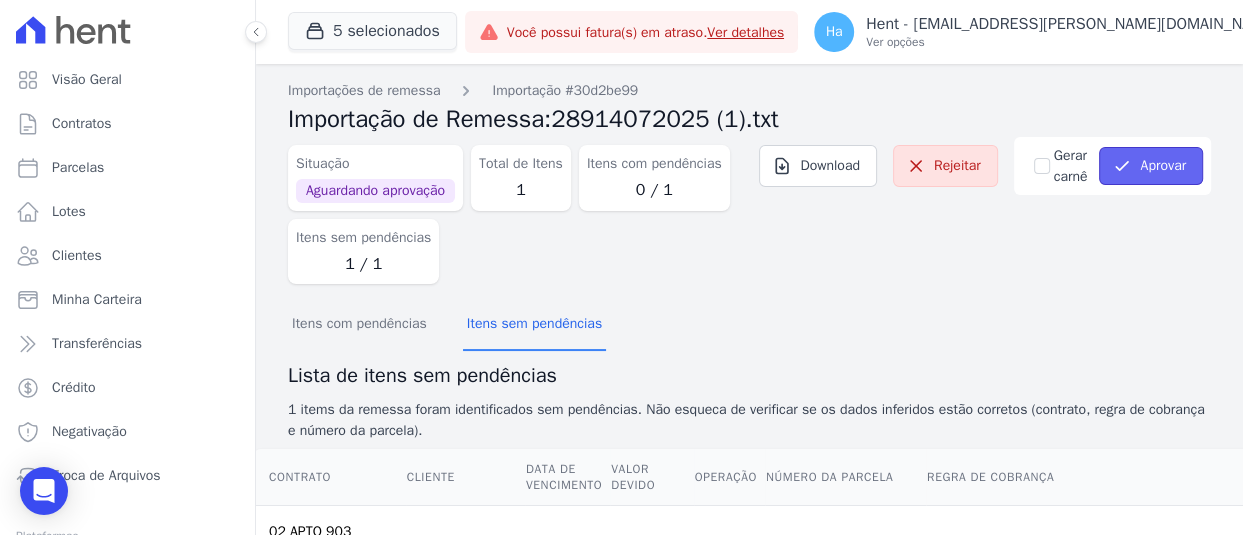 click on "Aprovar" at bounding box center [1151, 166] 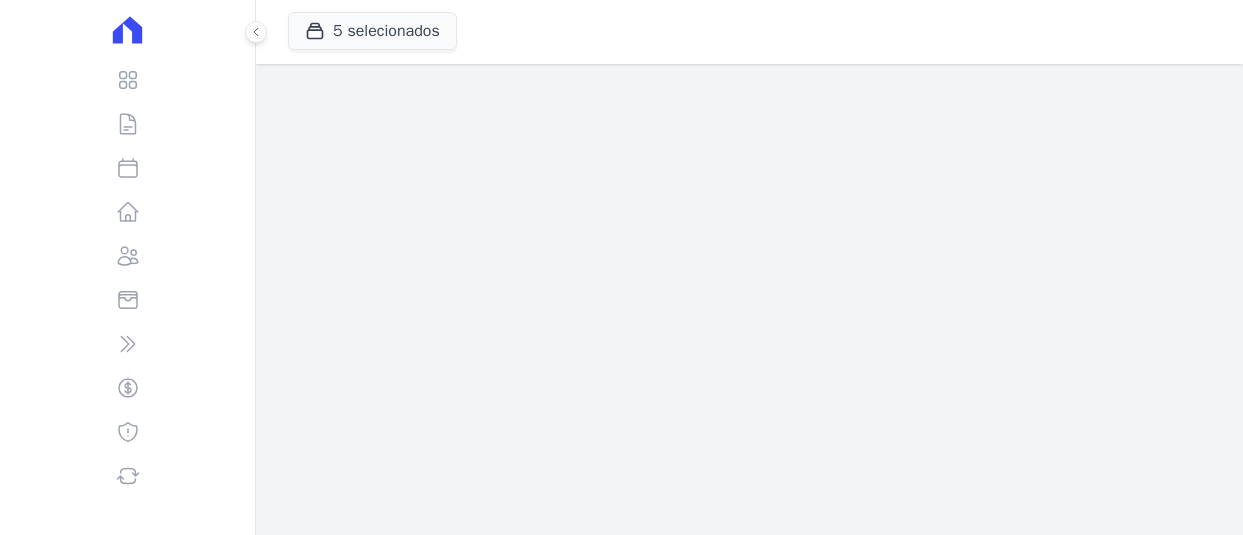 scroll, scrollTop: 0, scrollLeft: 0, axis: both 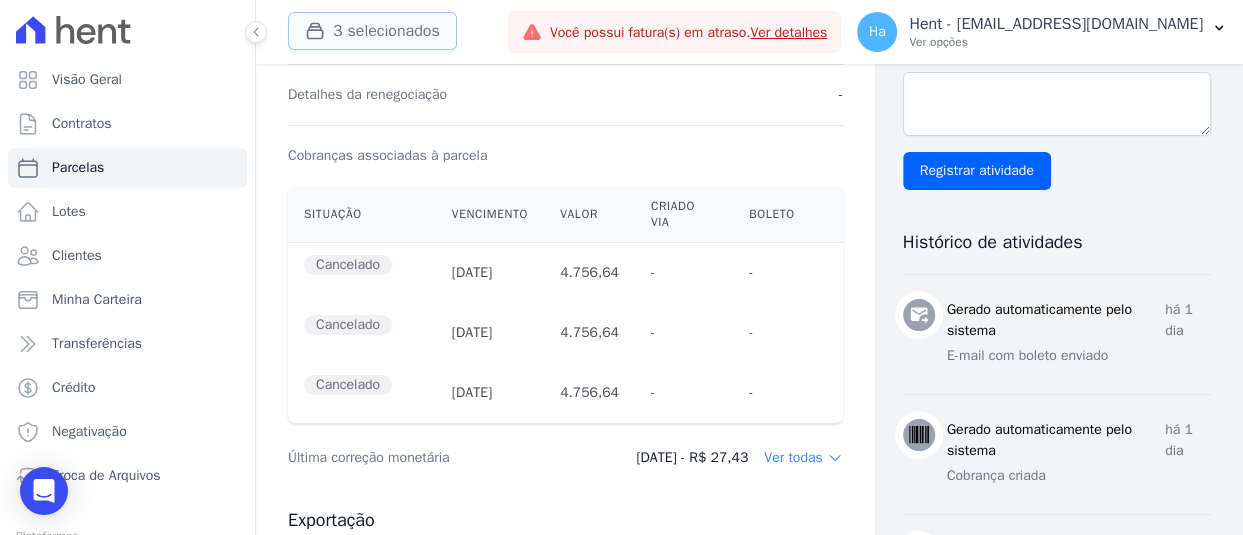 click on "3 selecionados" at bounding box center (372, 31) 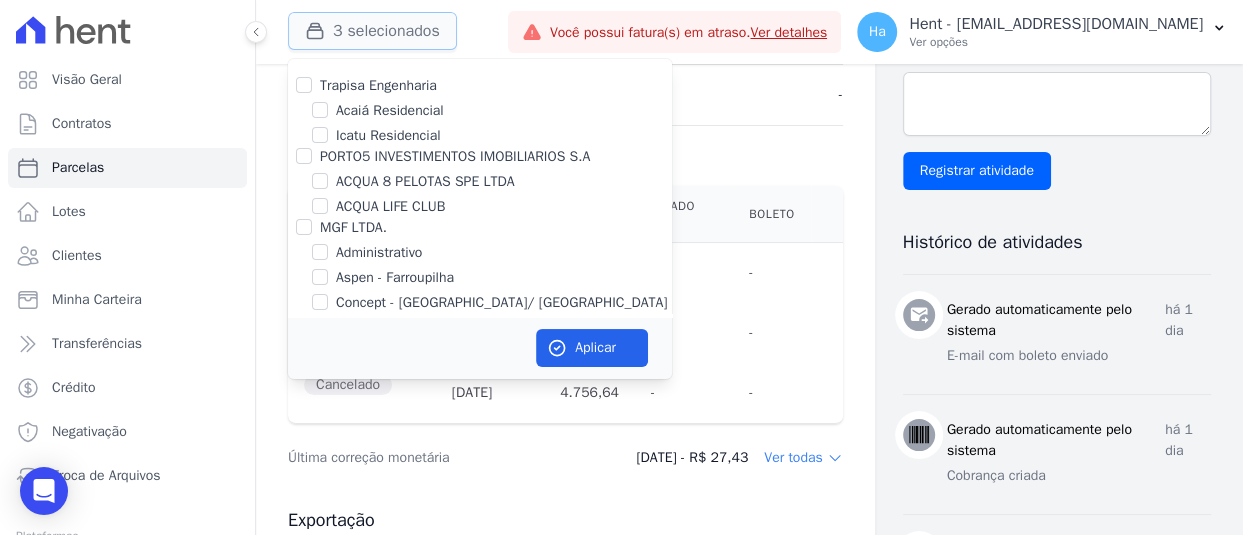 type 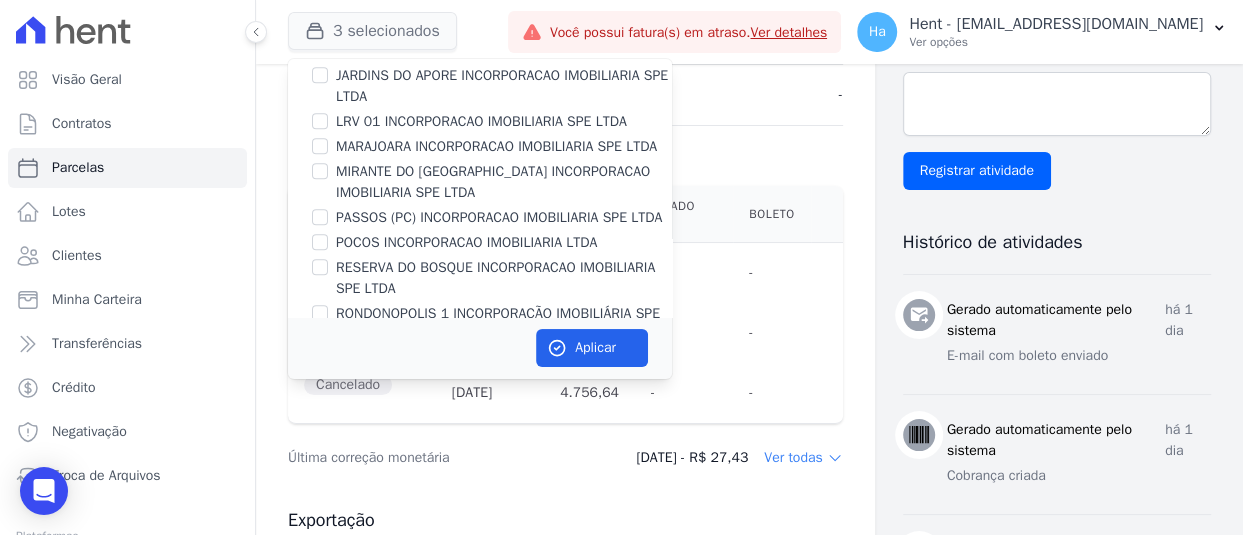 scroll, scrollTop: 6869, scrollLeft: 0, axis: vertical 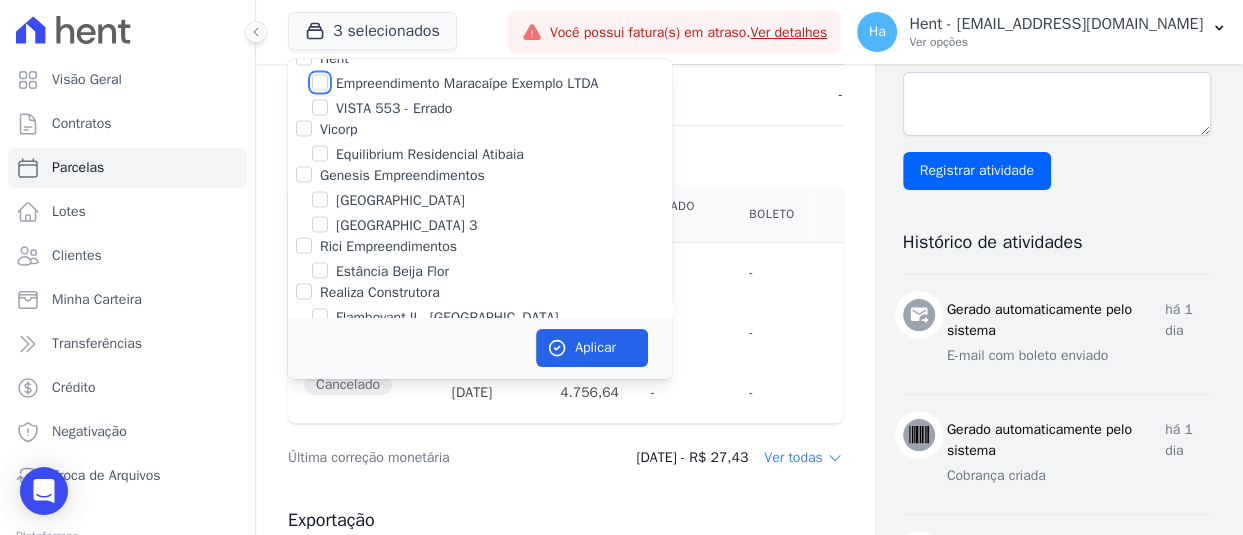 click on "Empreendimento Maracaípe Exemplo LTDA" at bounding box center [320, 82] 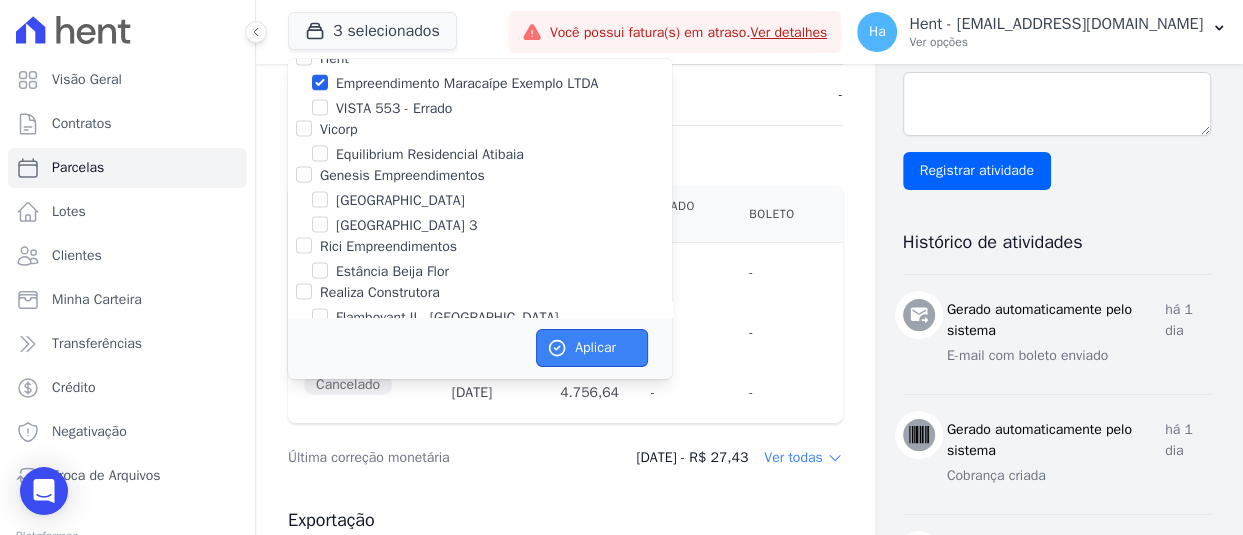 click on "Aplicar" at bounding box center (592, 348) 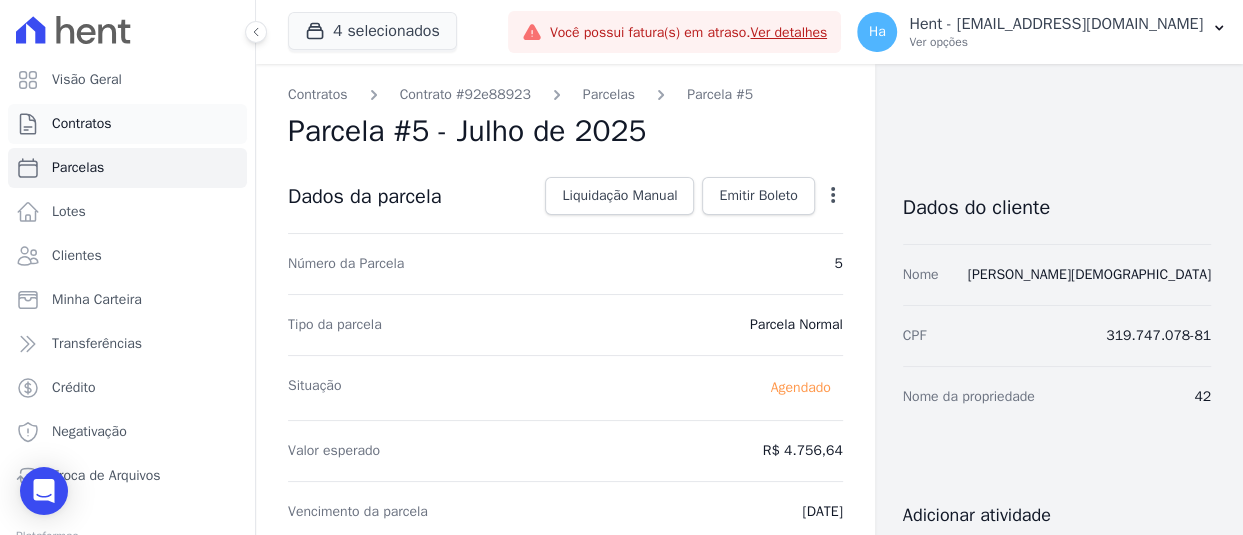 click on "Contratos" at bounding box center [82, 124] 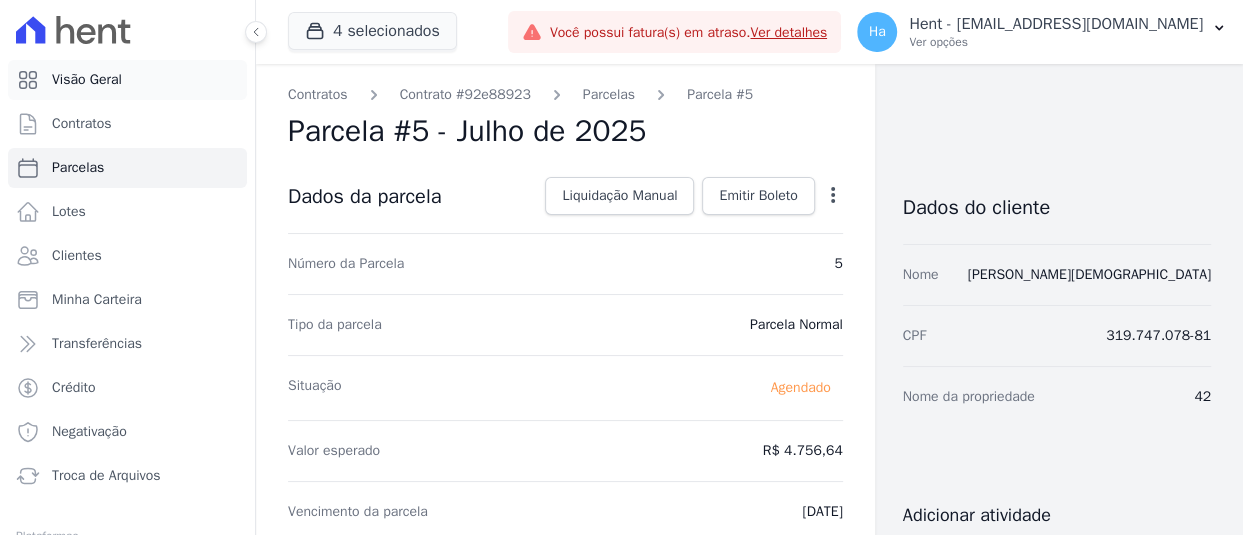 click on "Visão Geral" at bounding box center (127, 80) 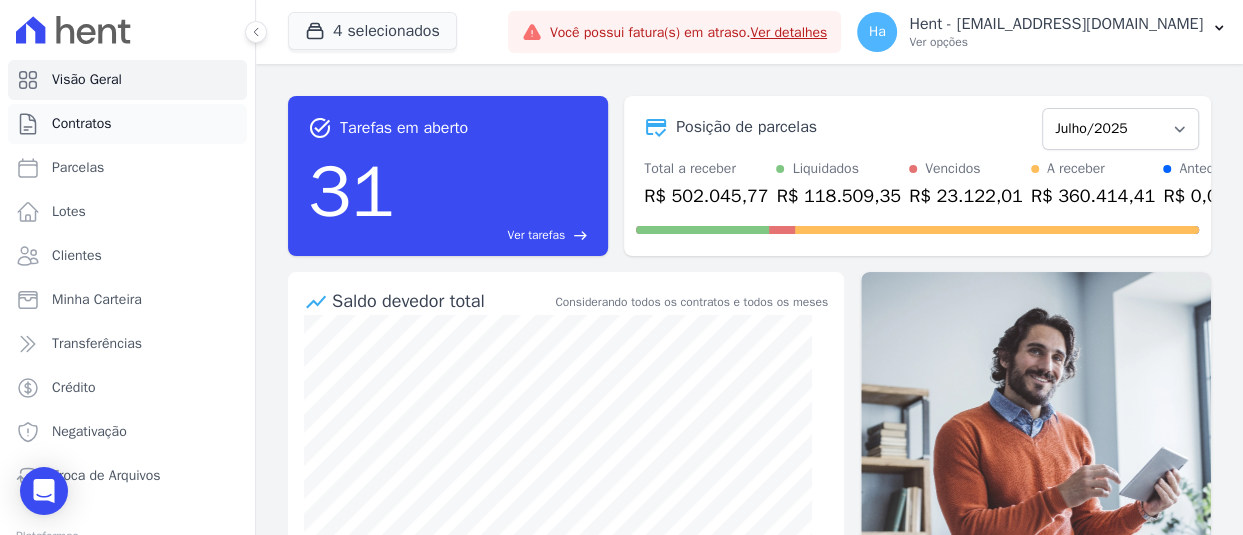 click on "Contratos" at bounding box center (82, 124) 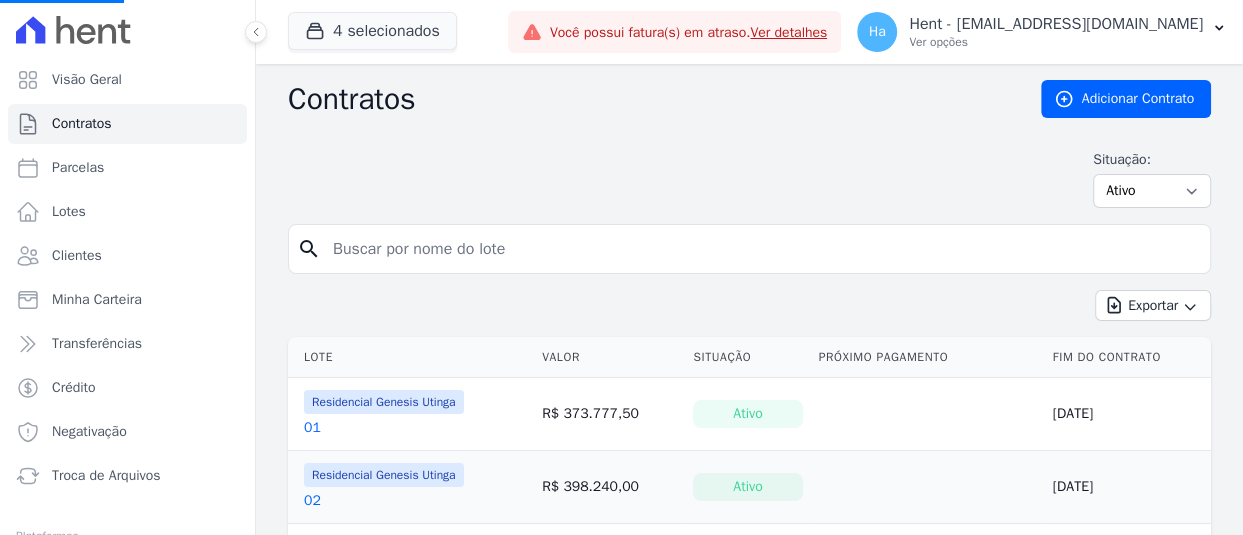 click at bounding box center (761, 249) 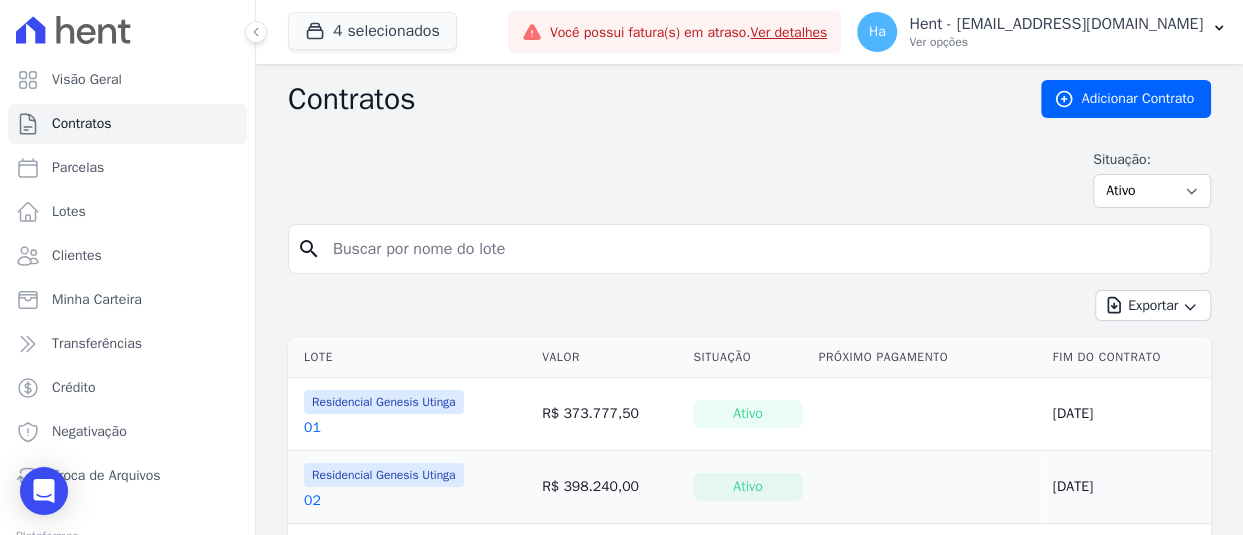 click at bounding box center (761, 249) 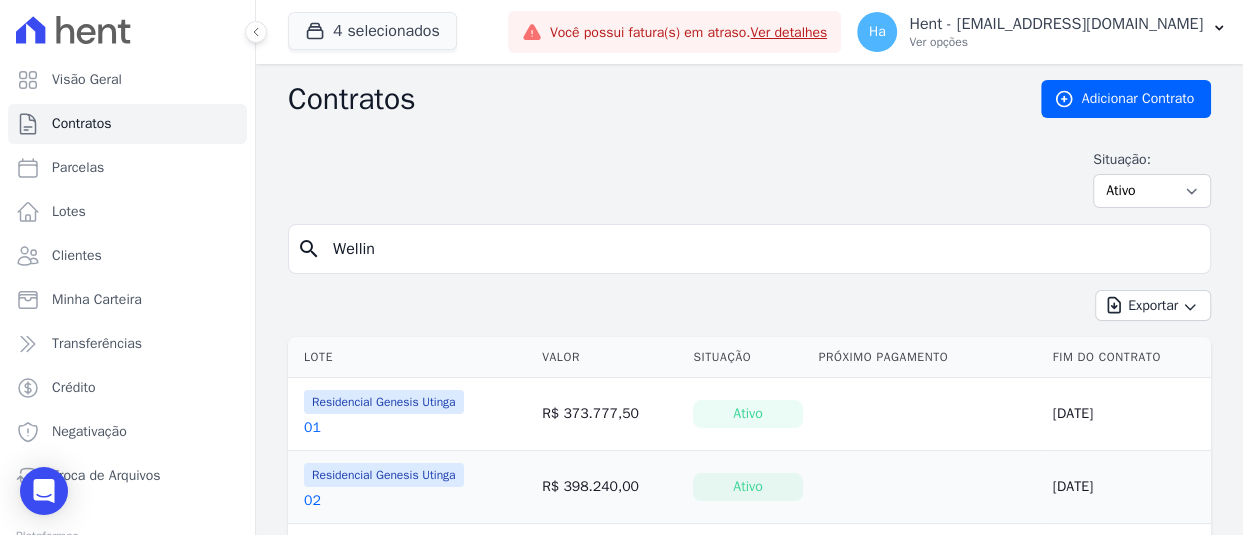 type on "wellington" 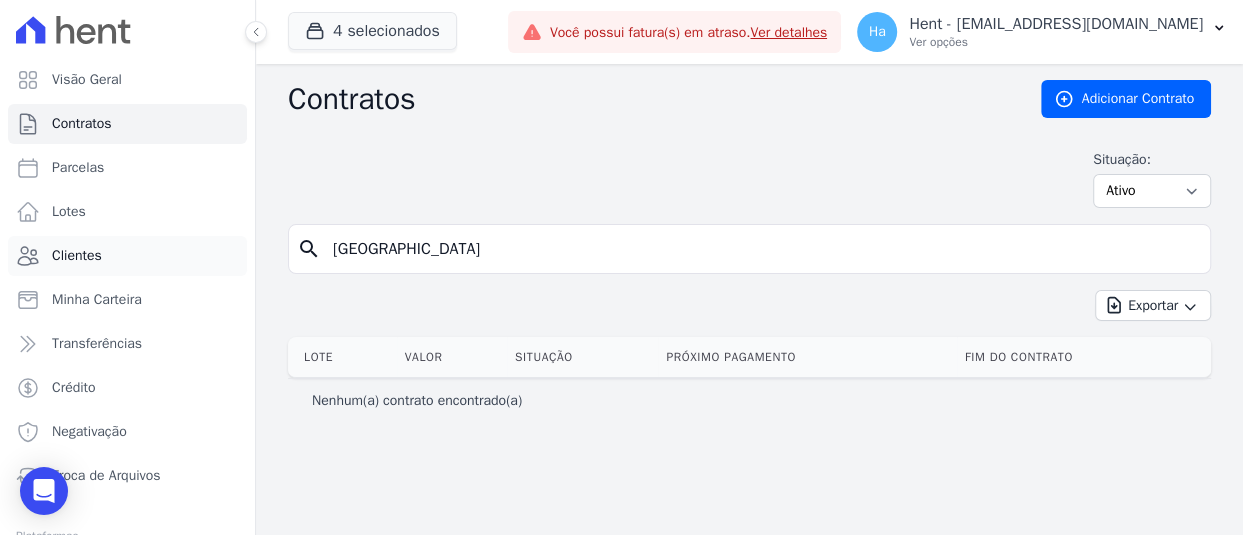 click on "Clientes" at bounding box center (127, 256) 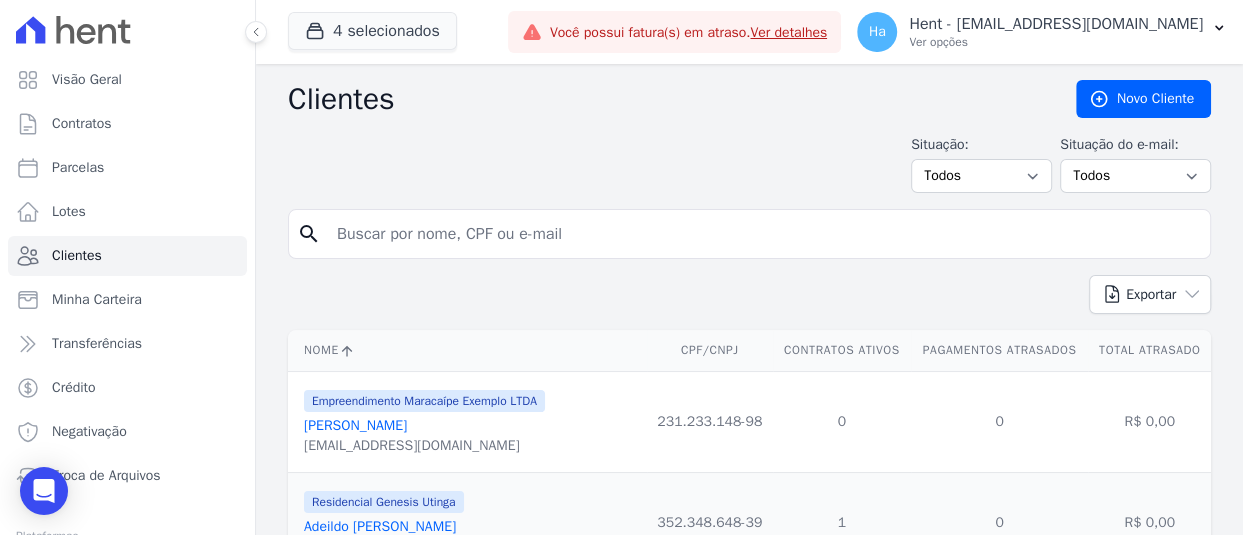click at bounding box center [763, 234] 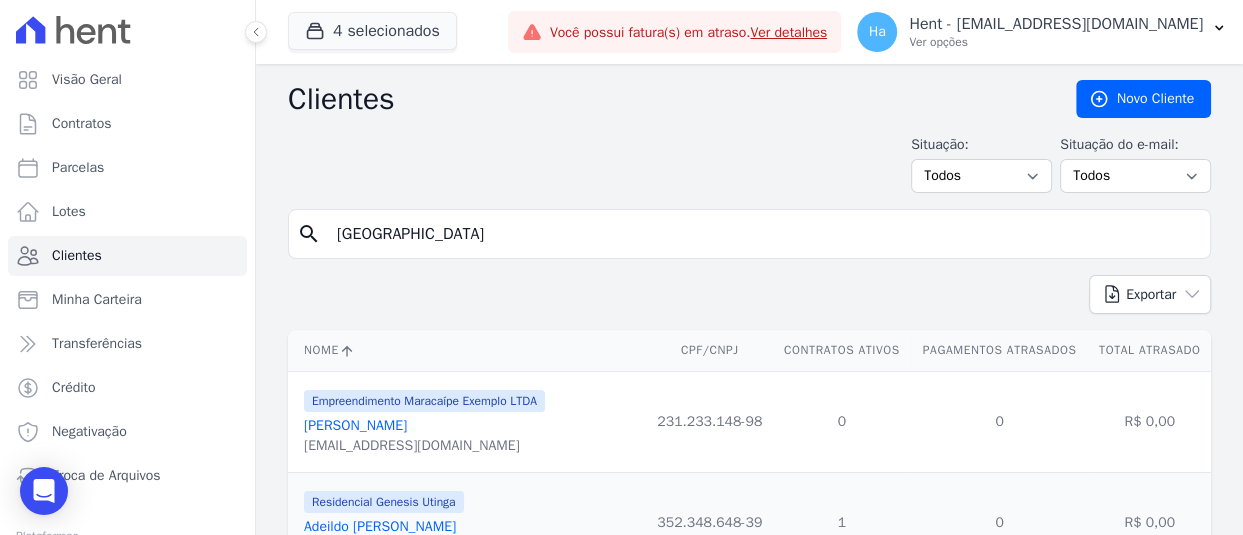 type on "[GEOGRAPHIC_DATA]" 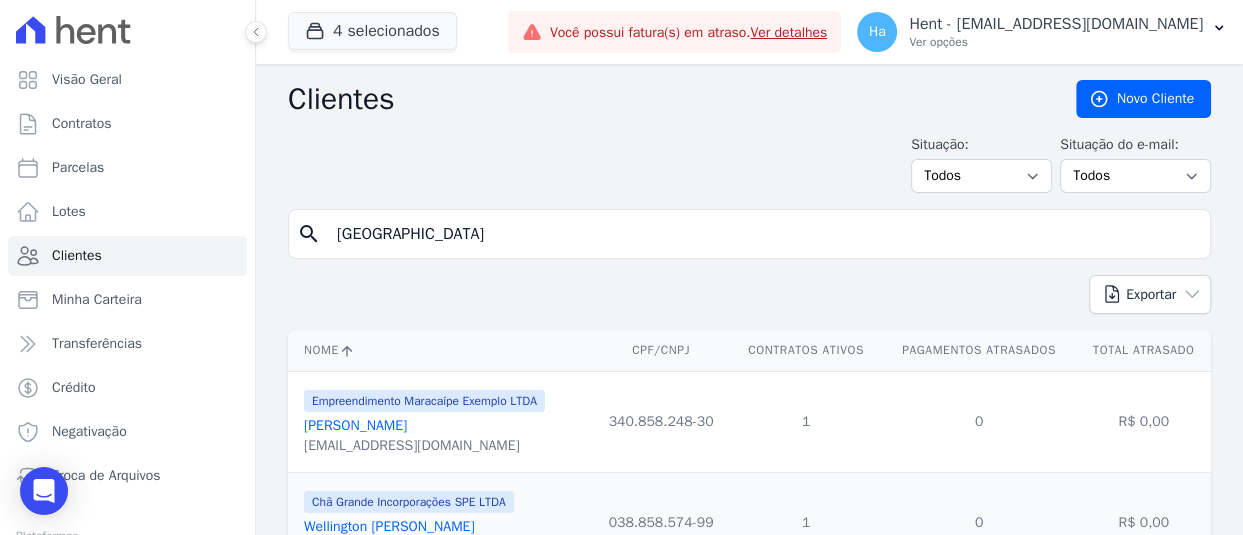 click on "[PERSON_NAME]" at bounding box center [355, 425] 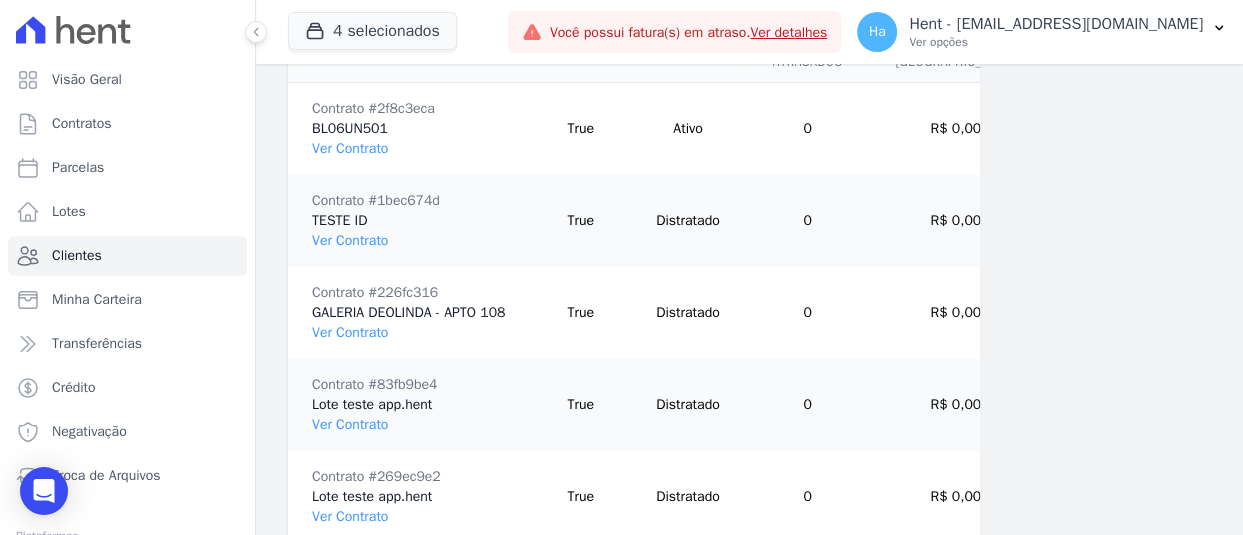 scroll, scrollTop: 1509, scrollLeft: 0, axis: vertical 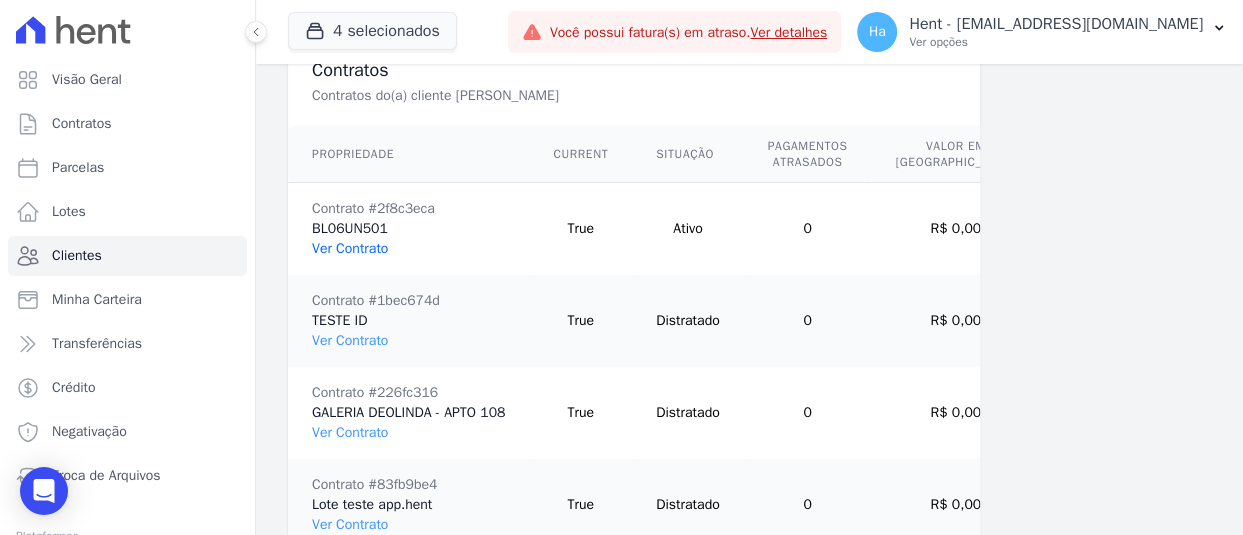 click on "Ver Contrato" at bounding box center [350, 248] 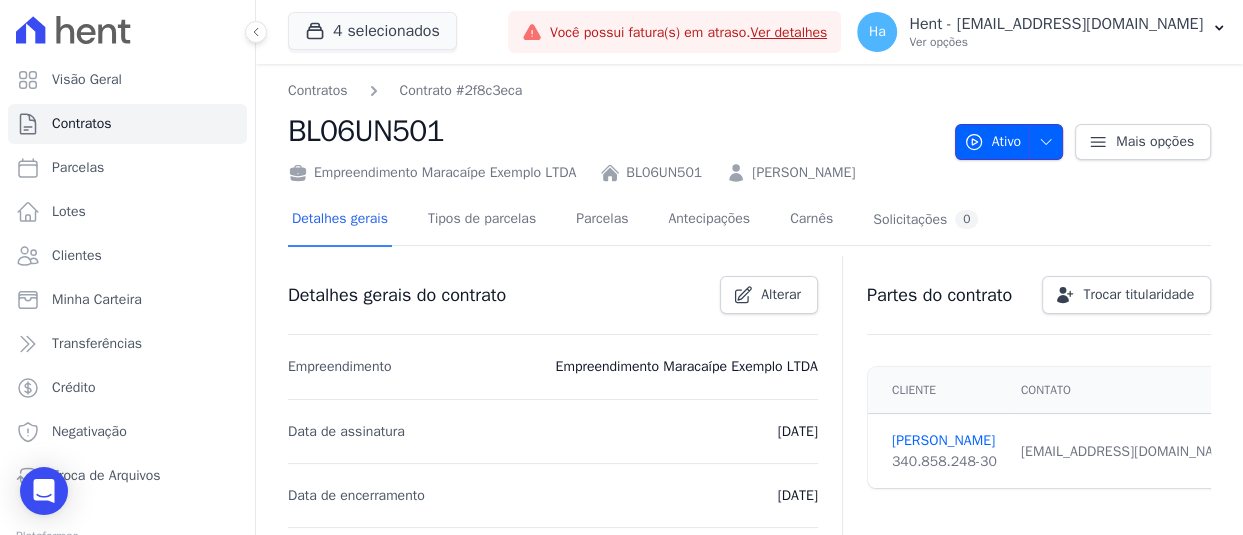 click 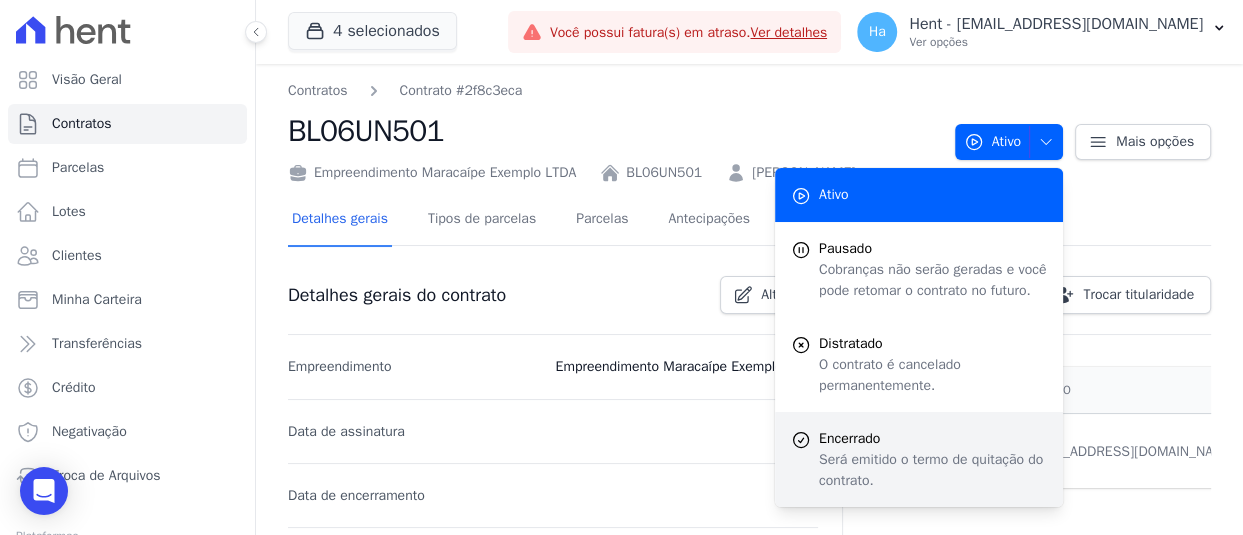 click on "Será emitido o termo de quitação do contrato." at bounding box center (933, 470) 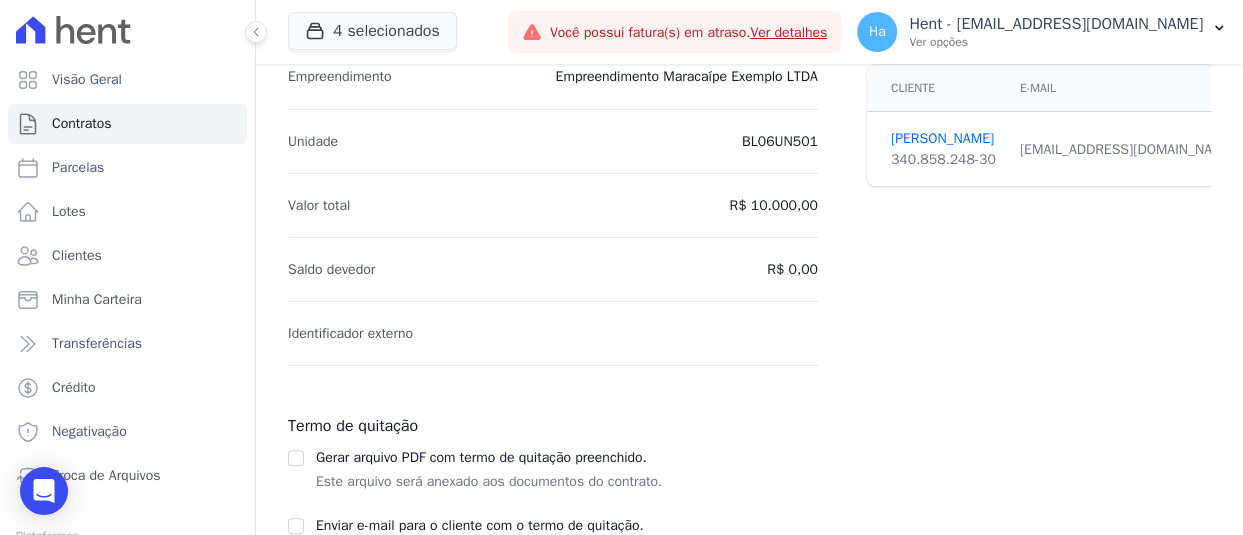 scroll, scrollTop: 410, scrollLeft: 0, axis: vertical 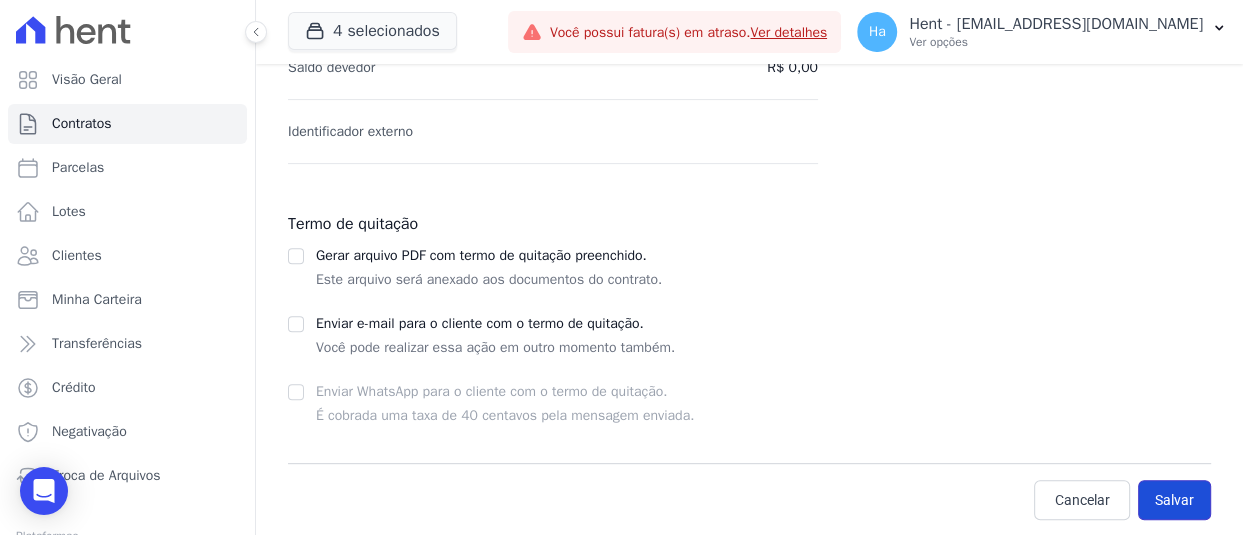 click on "Salvar" at bounding box center [1174, 500] 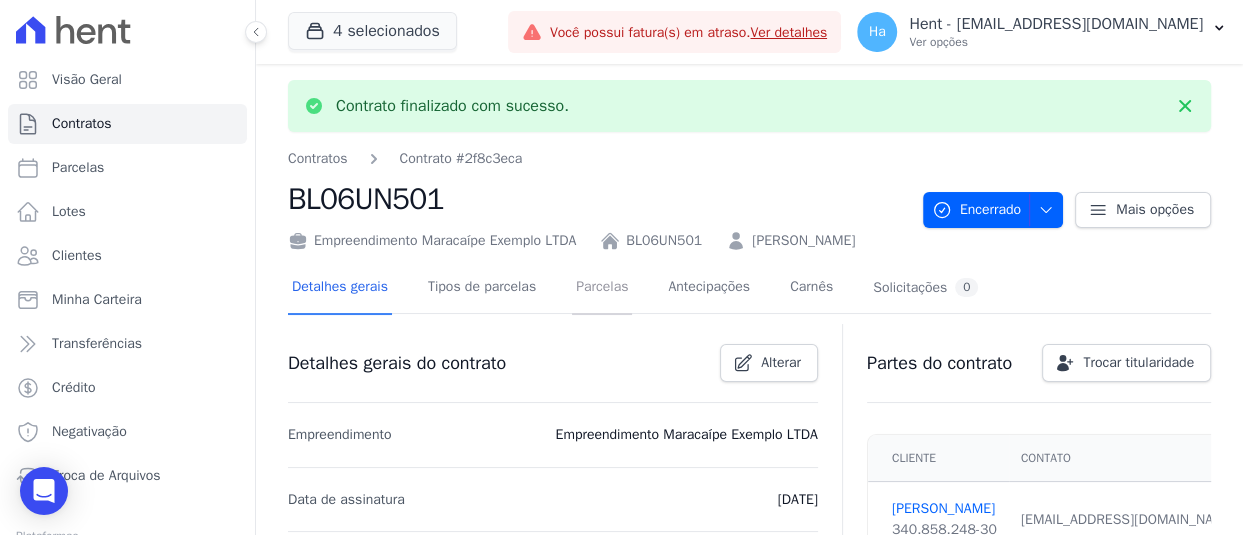 click on "Parcelas" at bounding box center [602, 288] 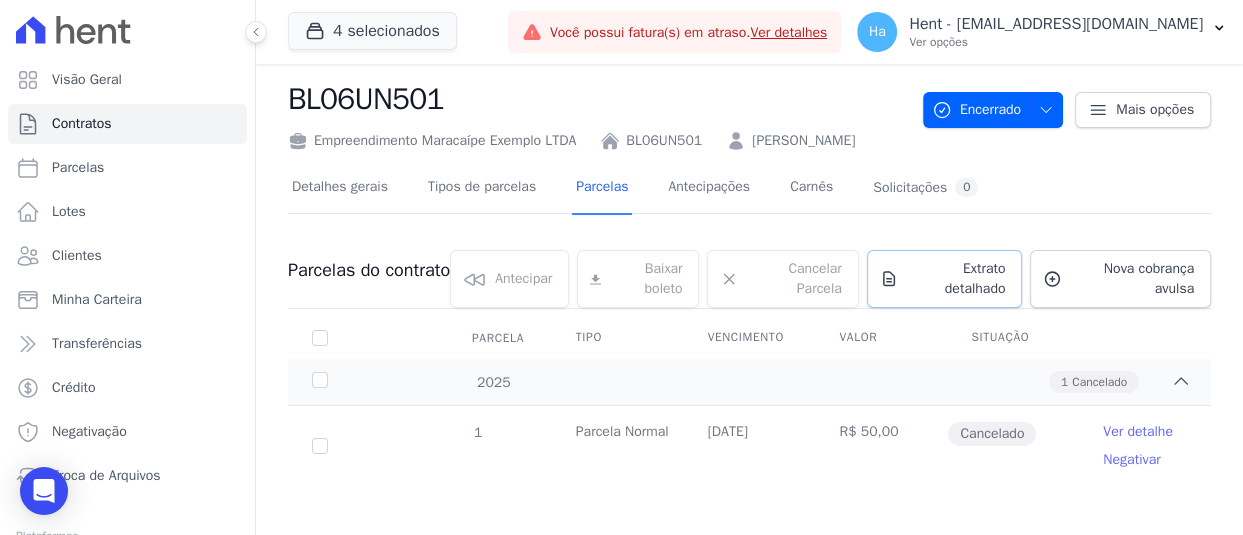 scroll, scrollTop: 42, scrollLeft: 0, axis: vertical 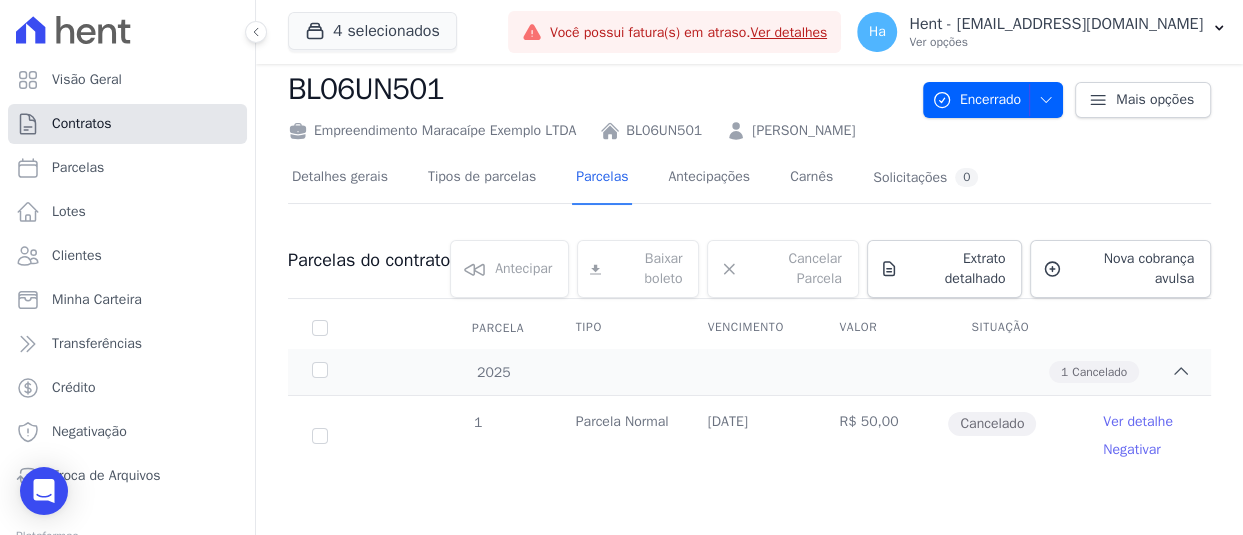 click on "Contratos" at bounding box center [127, 124] 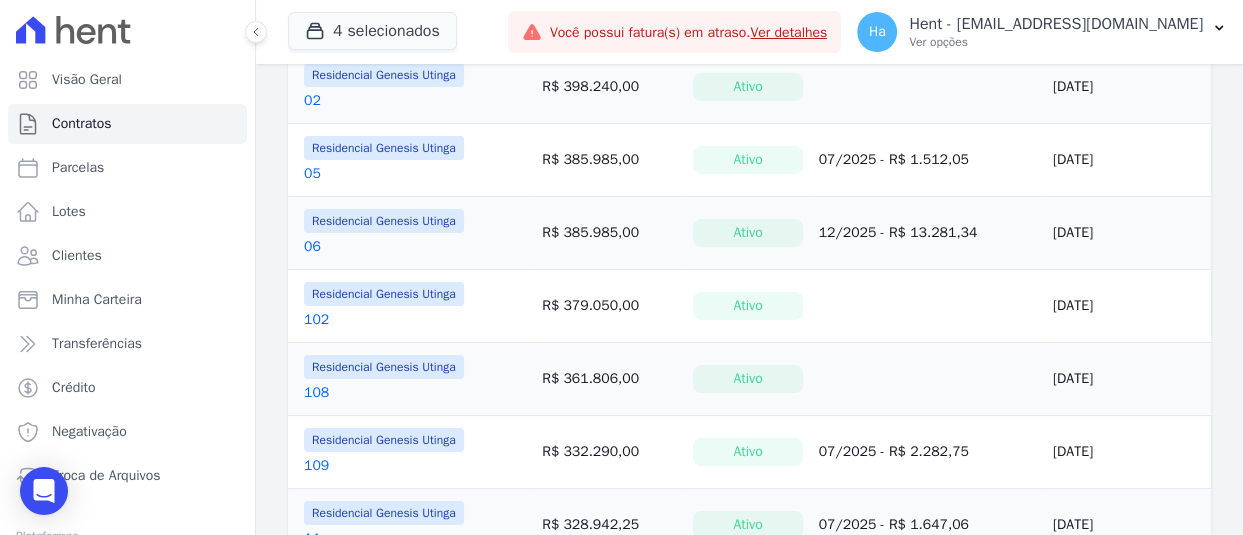 scroll, scrollTop: 0, scrollLeft: 0, axis: both 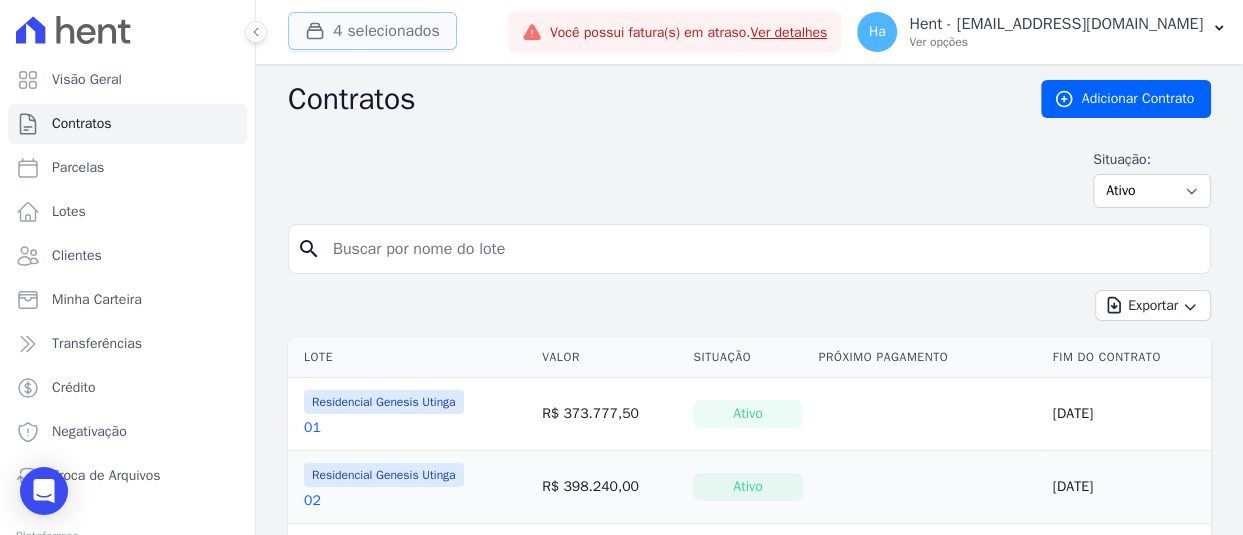 click on "4 selecionados" at bounding box center (372, 31) 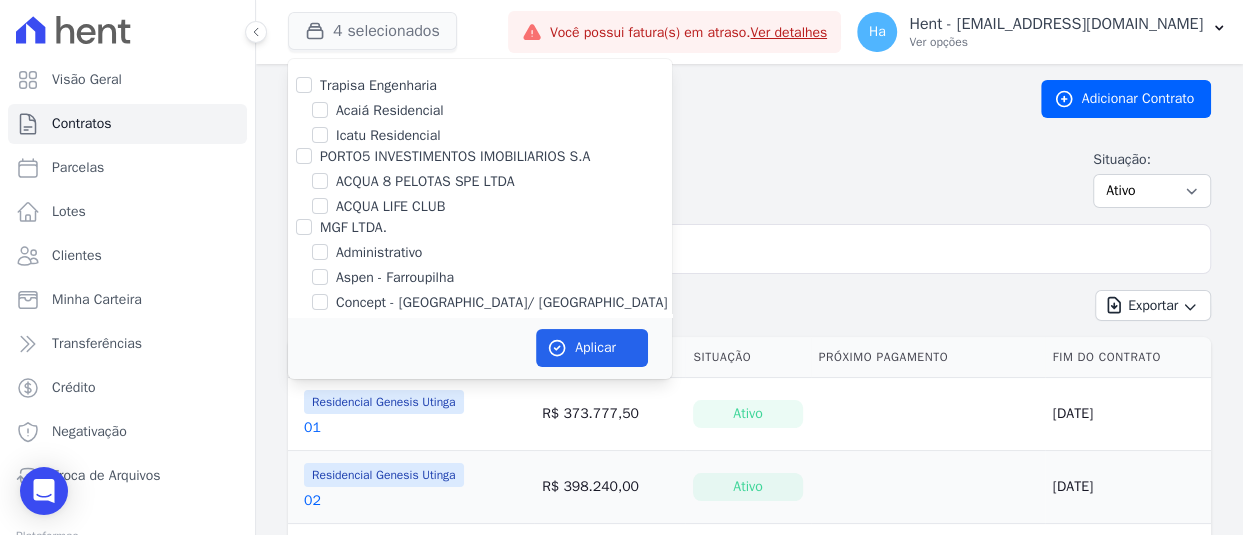 scroll, scrollTop: 13890, scrollLeft: 0, axis: vertical 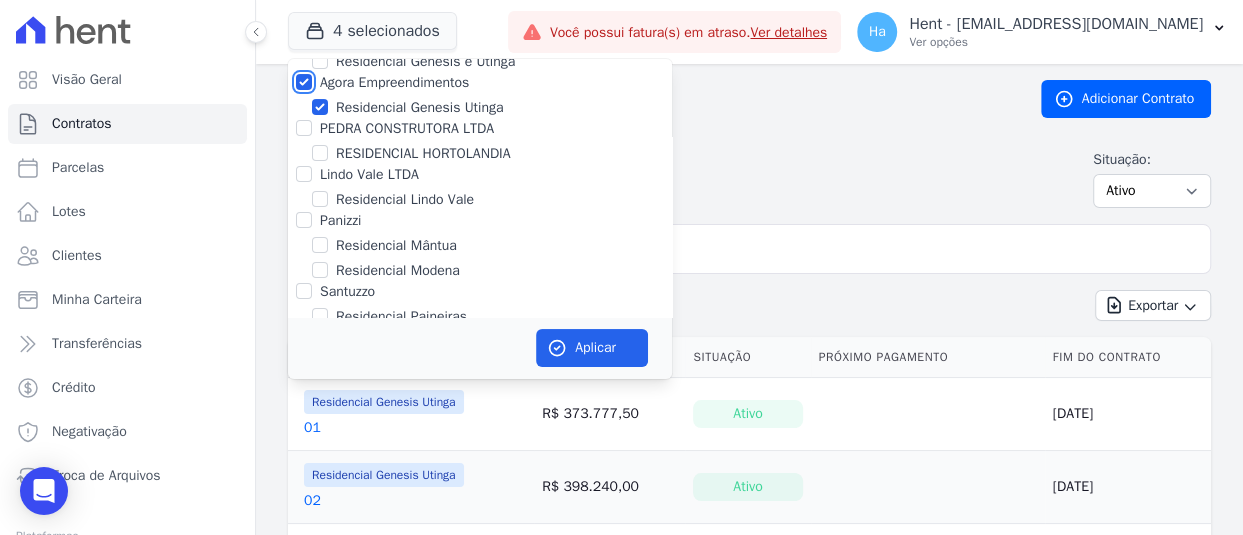 click on "Agora Empreendimentos" at bounding box center (304, 82) 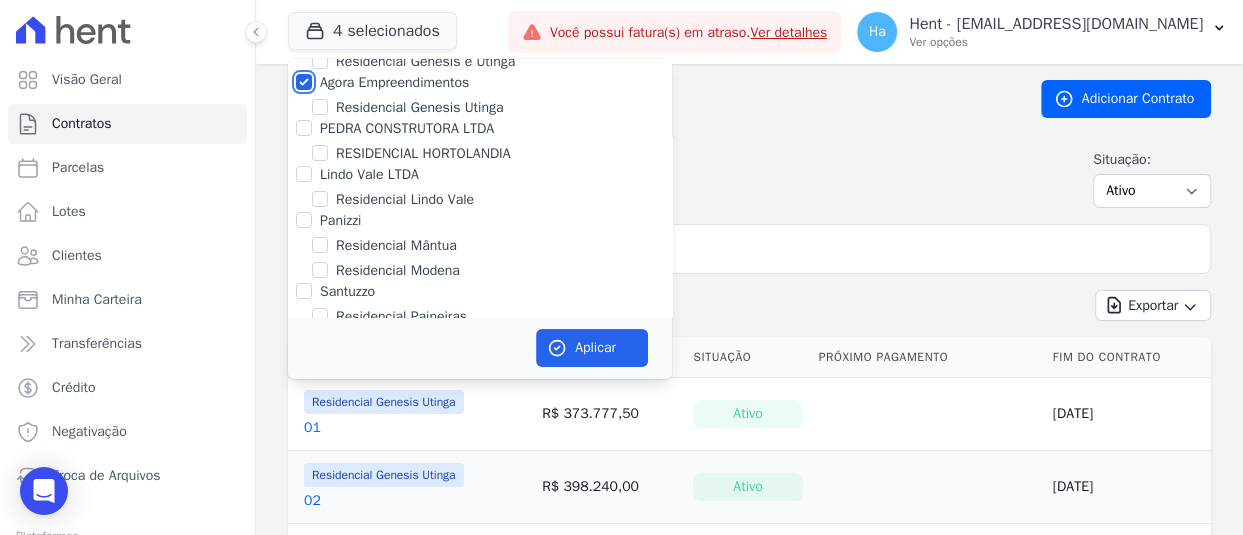 checkbox on "false" 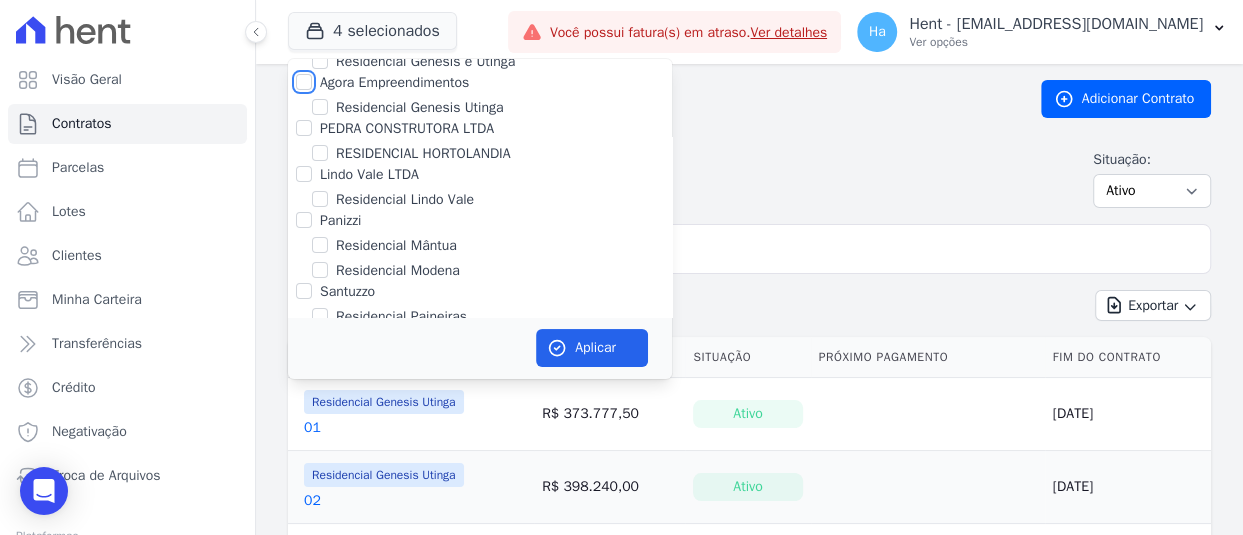 checkbox on "false" 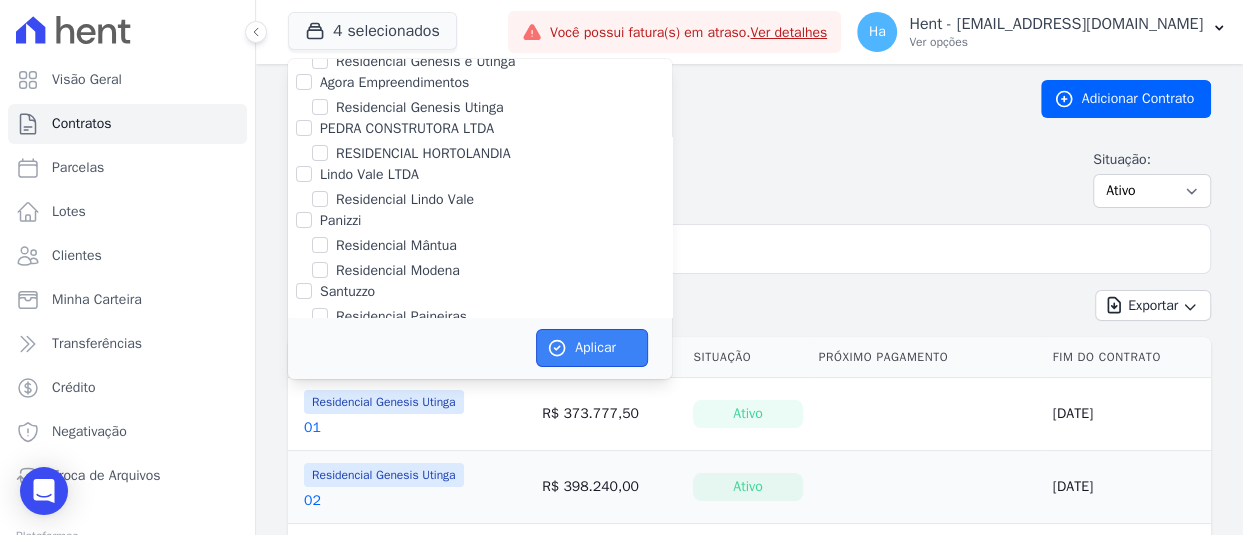 click on "Aplicar" at bounding box center (592, 348) 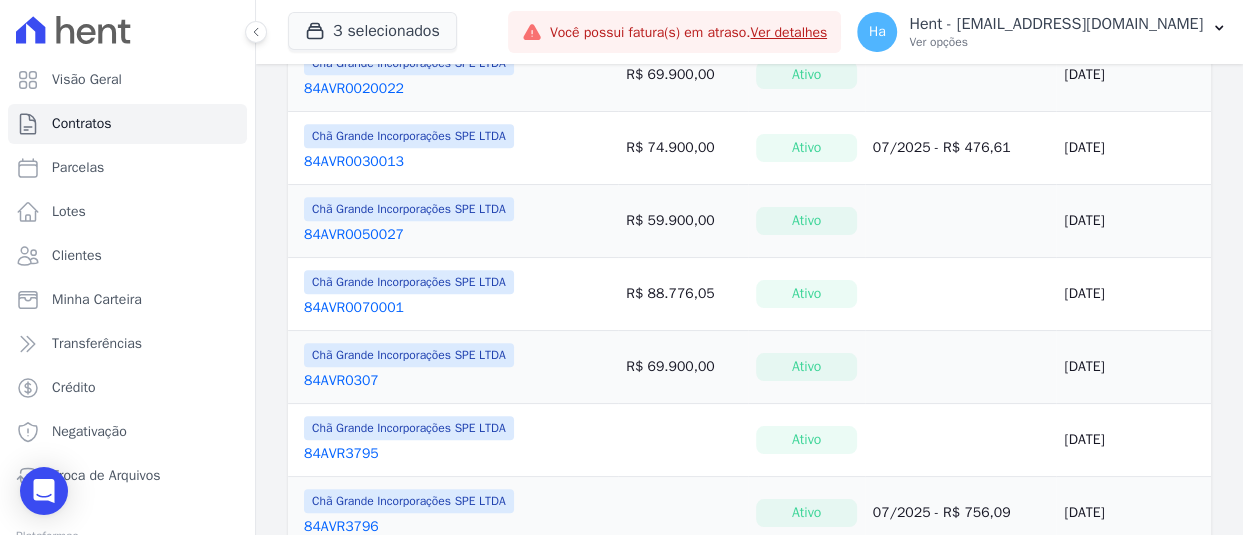 scroll, scrollTop: 200, scrollLeft: 0, axis: vertical 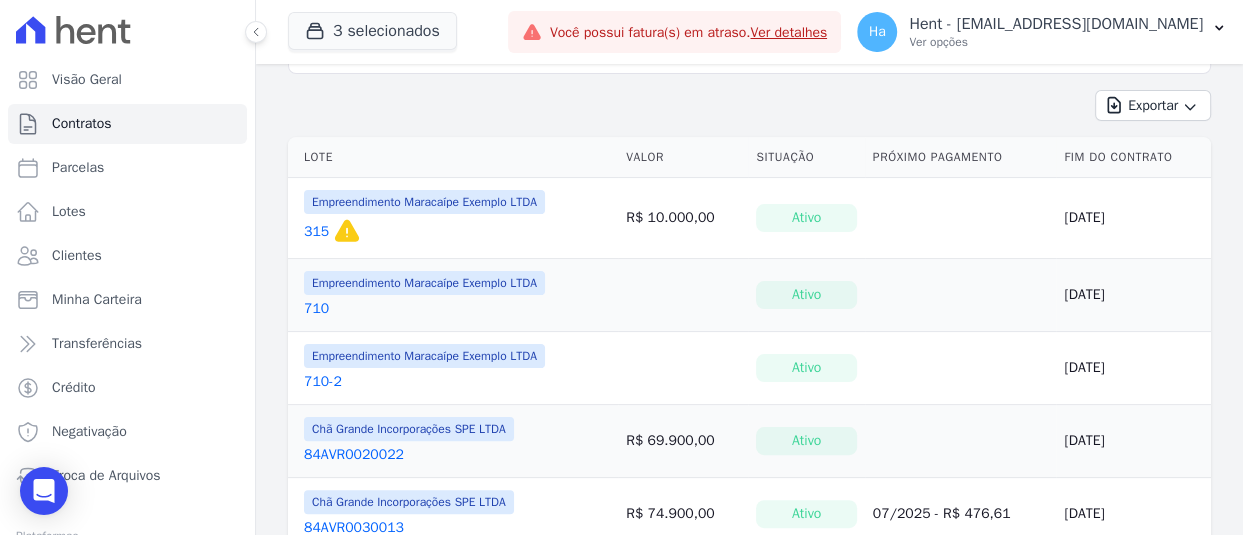 click on "315" at bounding box center (316, 232) 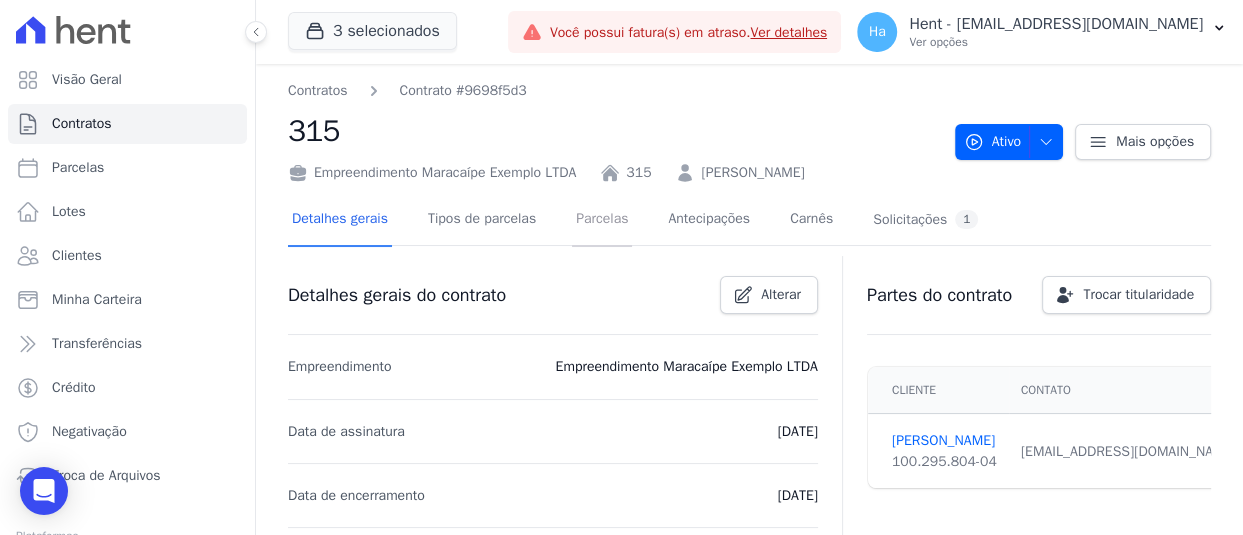 click on "Parcelas" at bounding box center (602, 220) 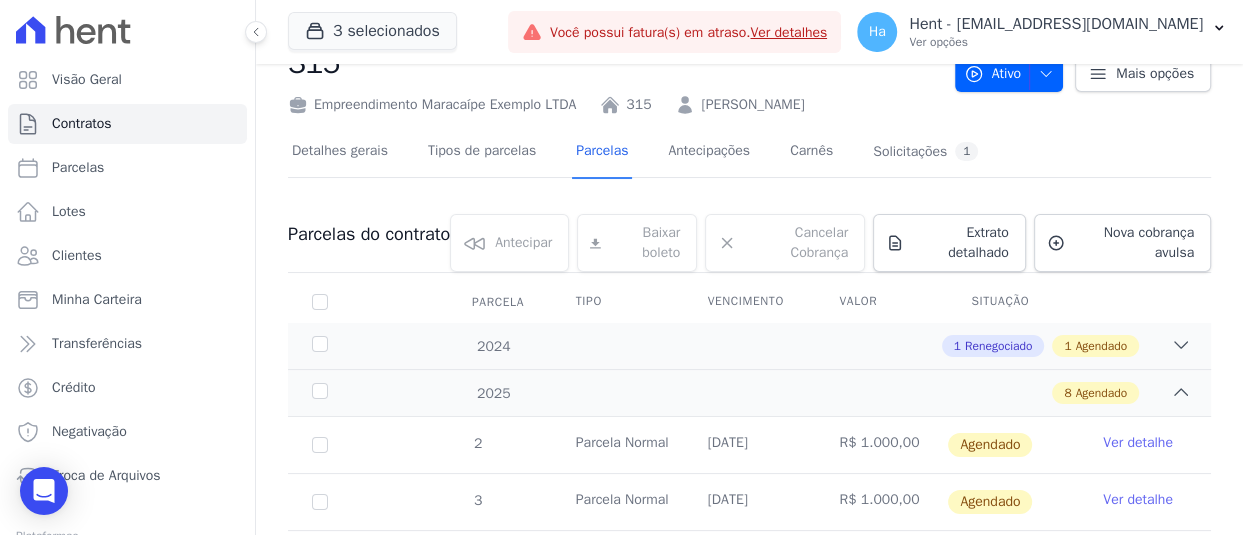 scroll, scrollTop: 63, scrollLeft: 0, axis: vertical 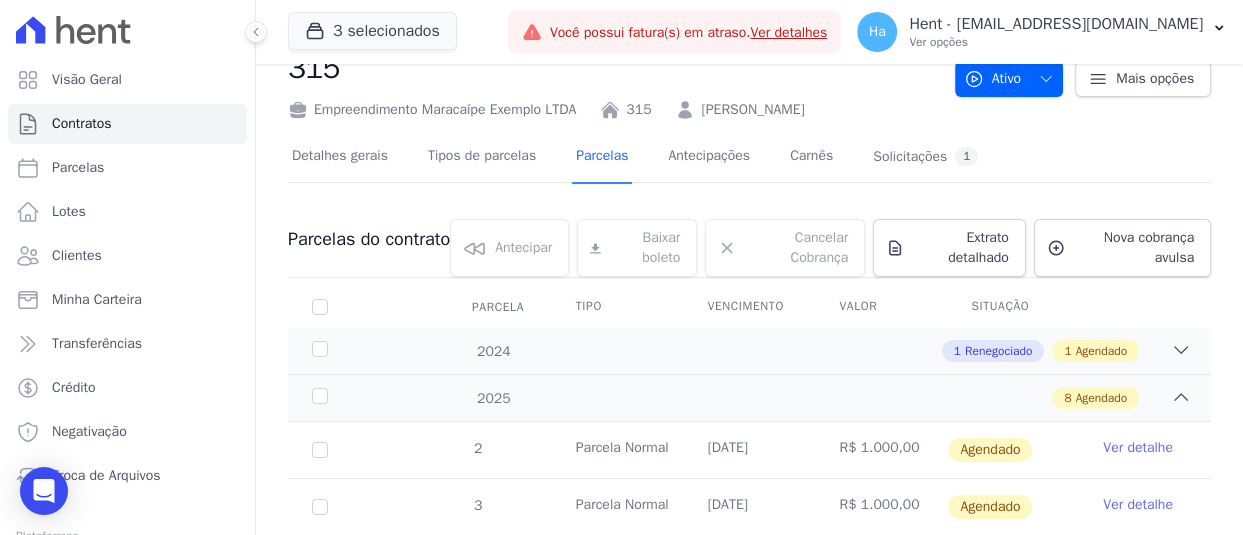 click on "Ver detalhe" at bounding box center [1138, 448] 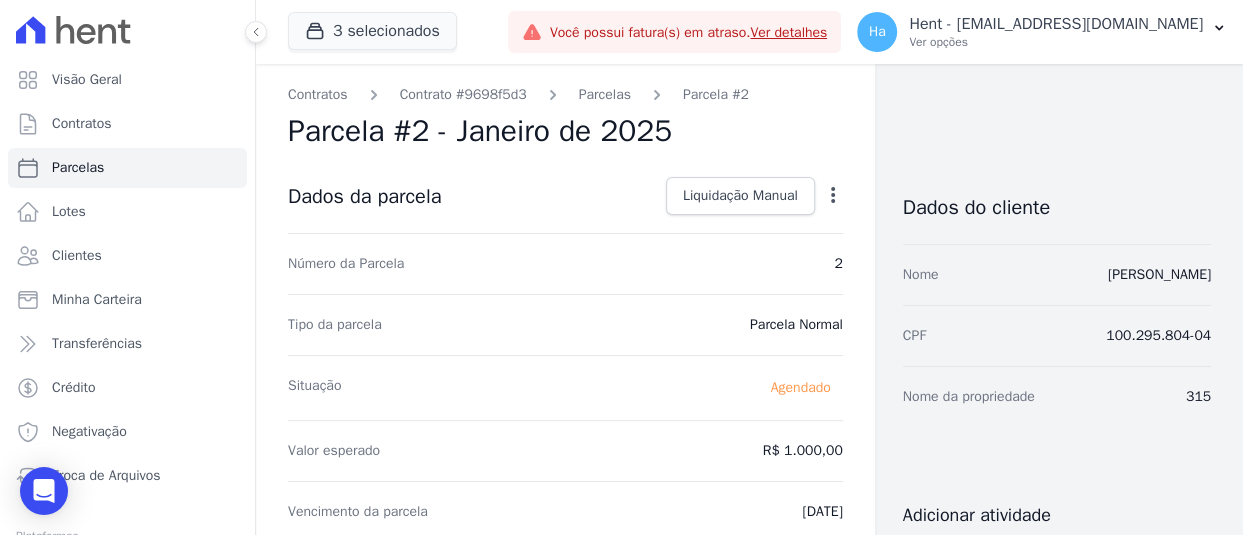 click 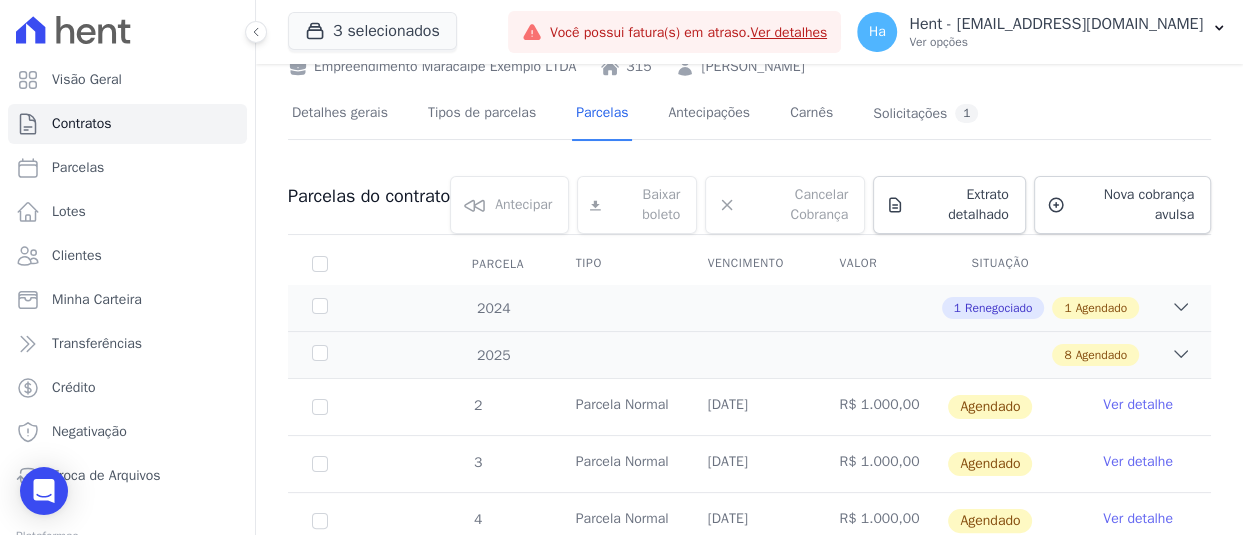 scroll, scrollTop: 400, scrollLeft: 0, axis: vertical 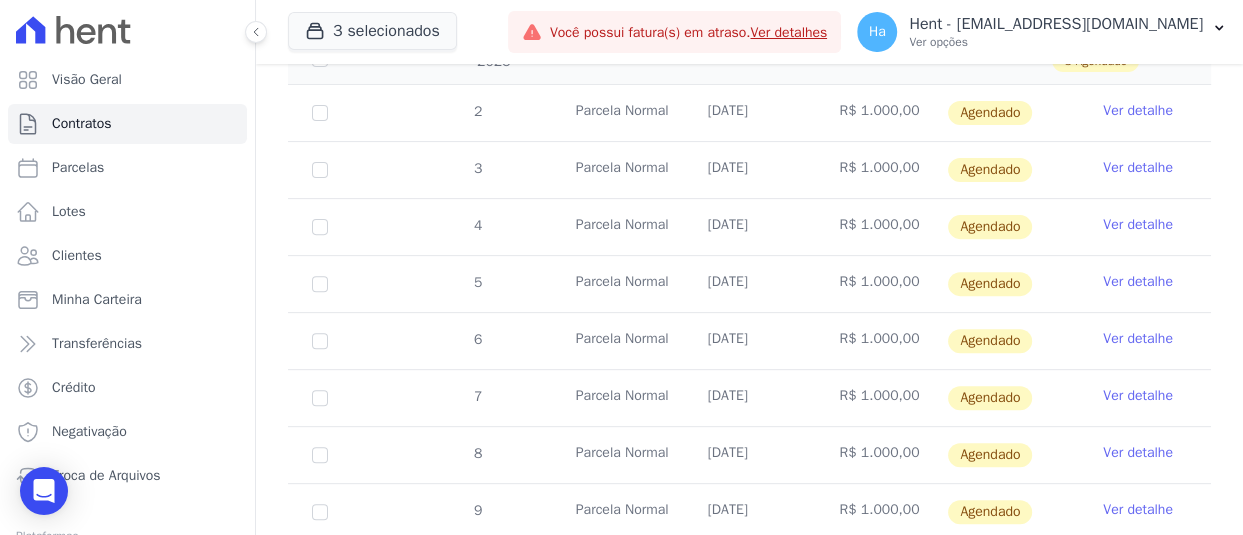 click on "Ver detalhe" at bounding box center (1138, 168) 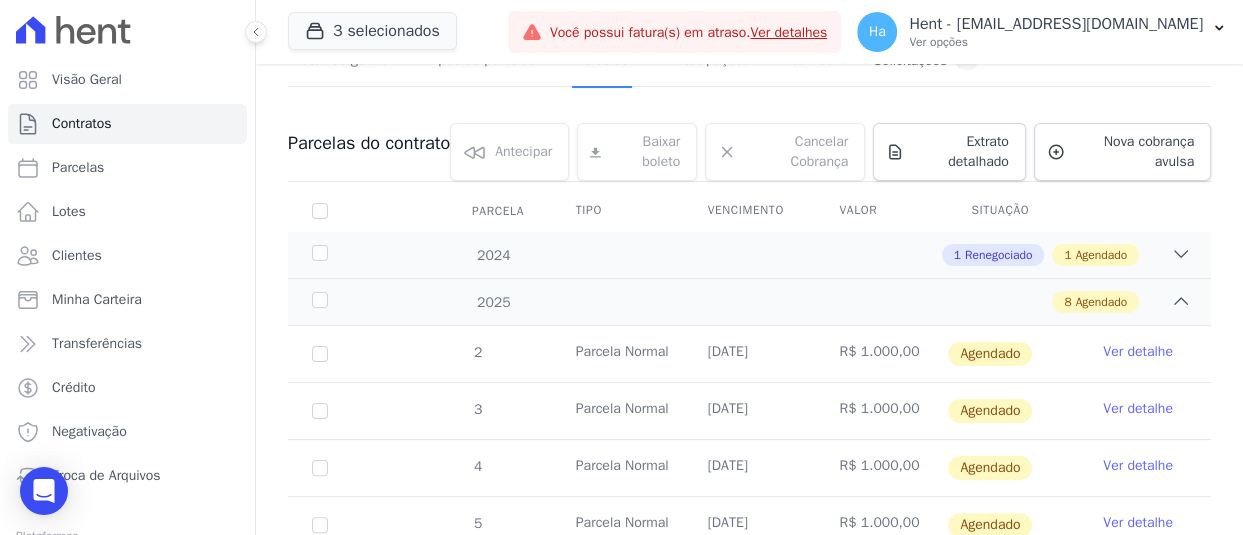 scroll, scrollTop: 400, scrollLeft: 0, axis: vertical 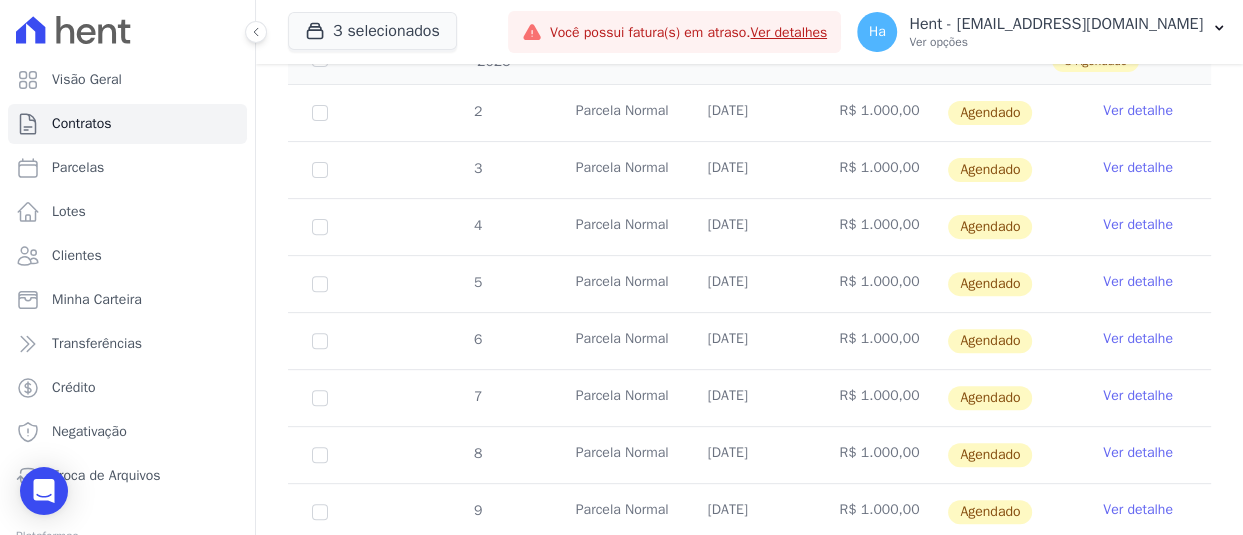 click on "Ver detalhe" at bounding box center (1145, 455) 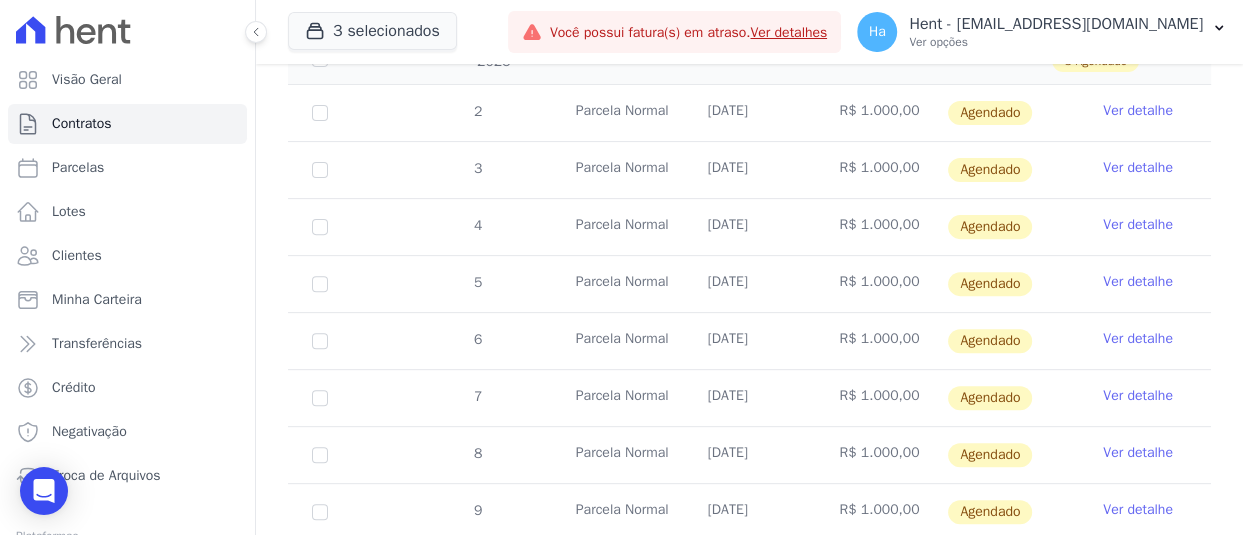 click on "Ver detalhe" at bounding box center (1138, 453) 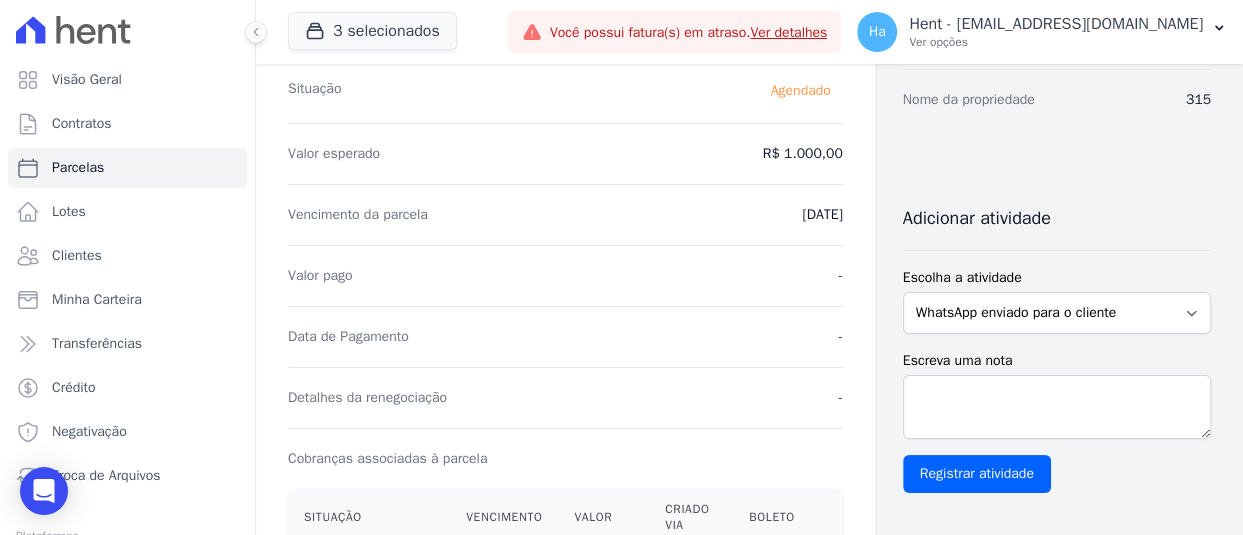 scroll, scrollTop: 0, scrollLeft: 0, axis: both 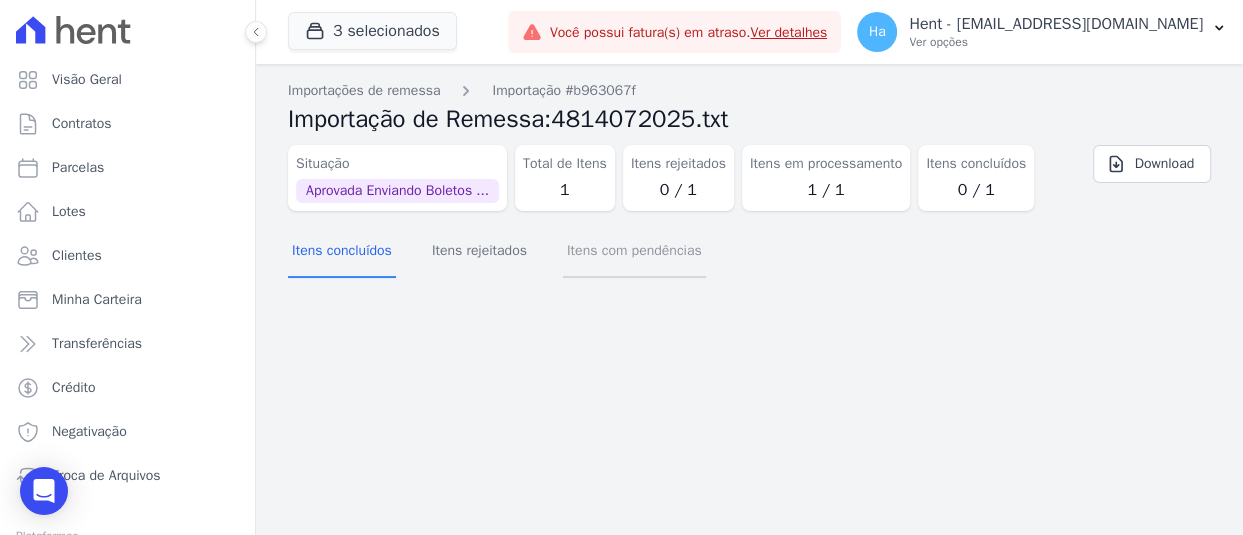 click on "Itens com pendências" at bounding box center [634, 252] 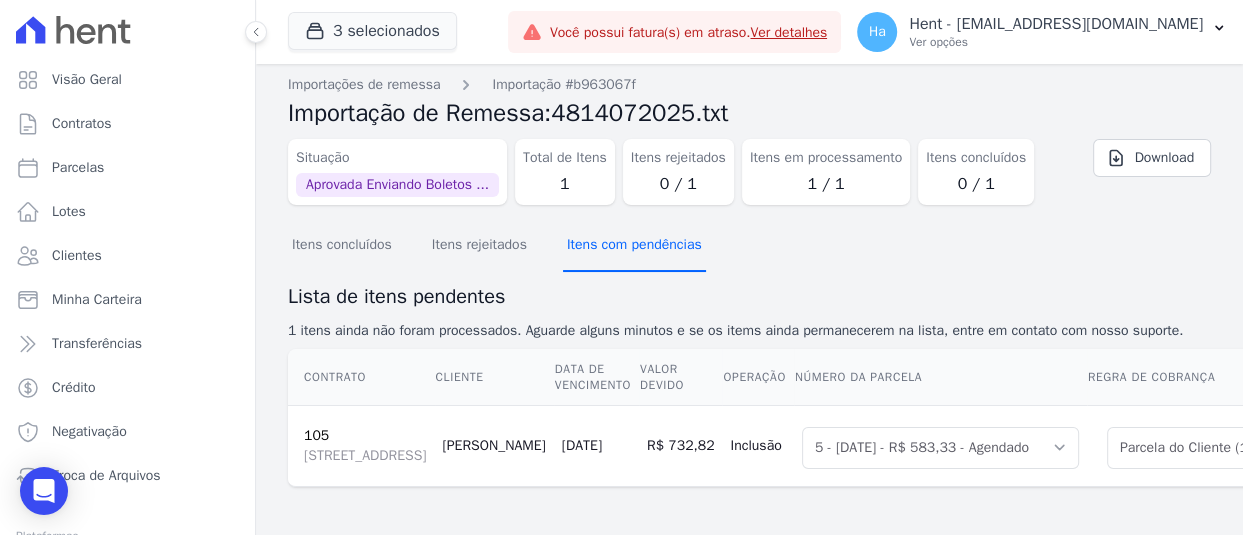 scroll, scrollTop: 165, scrollLeft: 0, axis: vertical 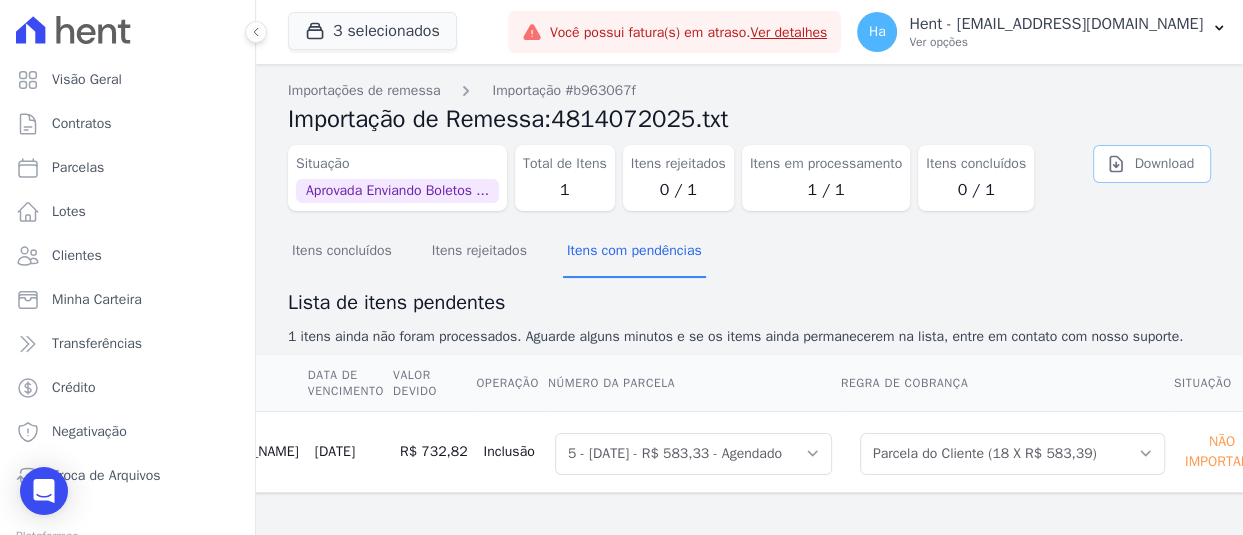 click on "Download" at bounding box center (1152, 164) 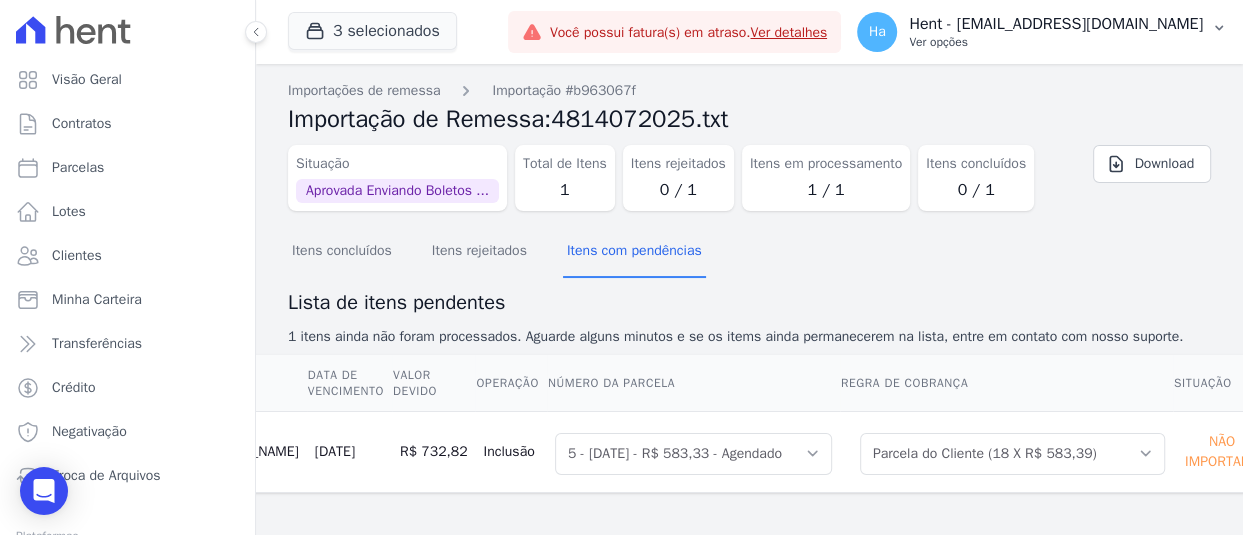 click on "Hent -  [EMAIL_ADDRESS][DOMAIN_NAME]" at bounding box center (1056, 24) 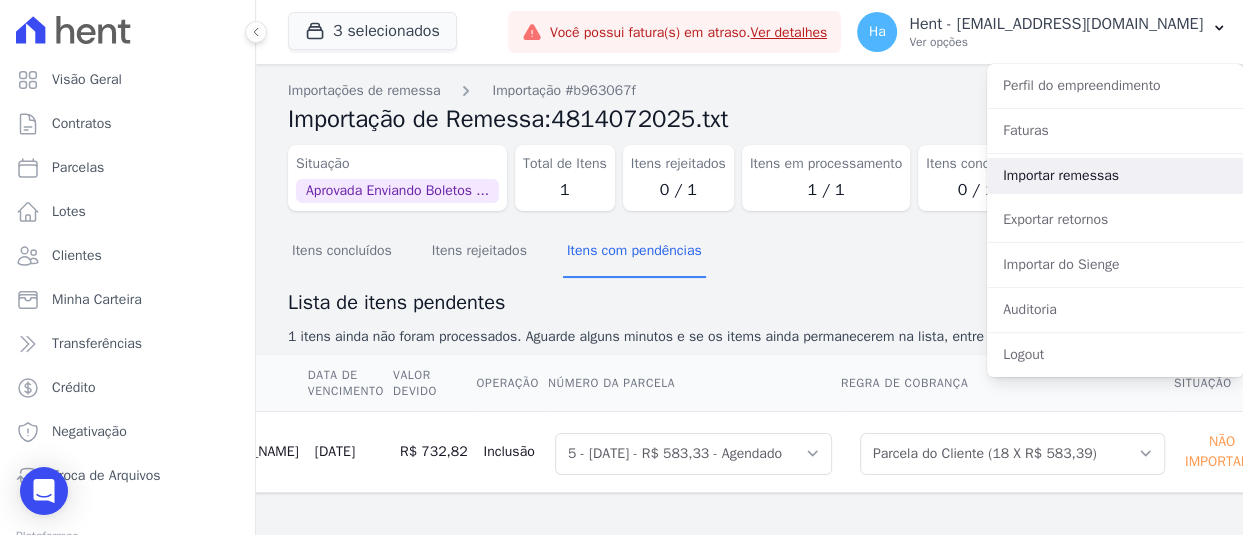 click on "Importar remessas" at bounding box center (1115, 176) 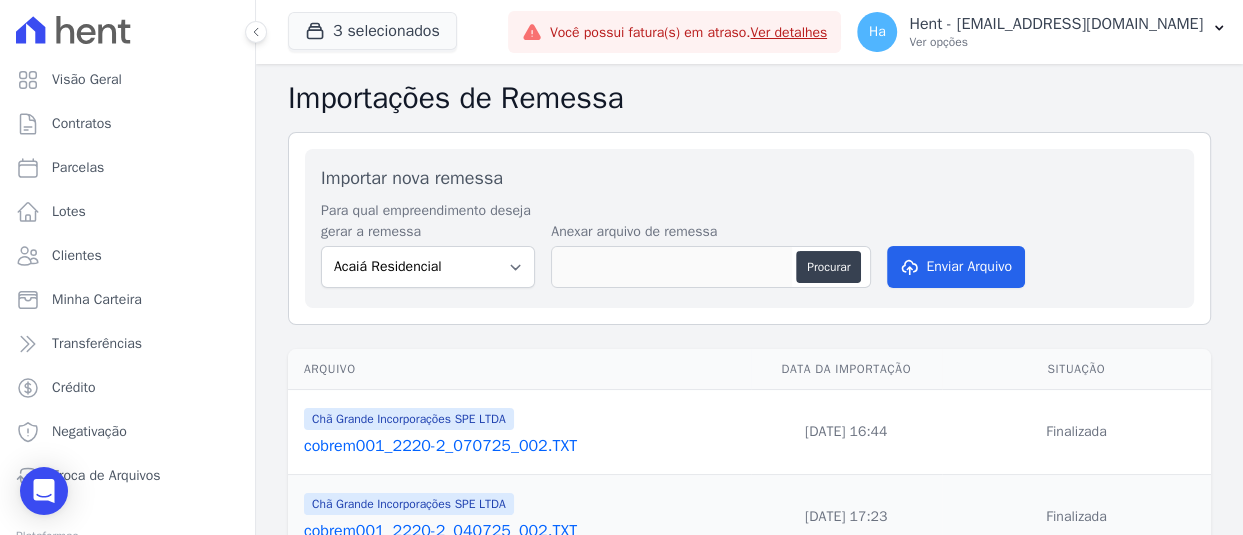 scroll, scrollTop: 200, scrollLeft: 0, axis: vertical 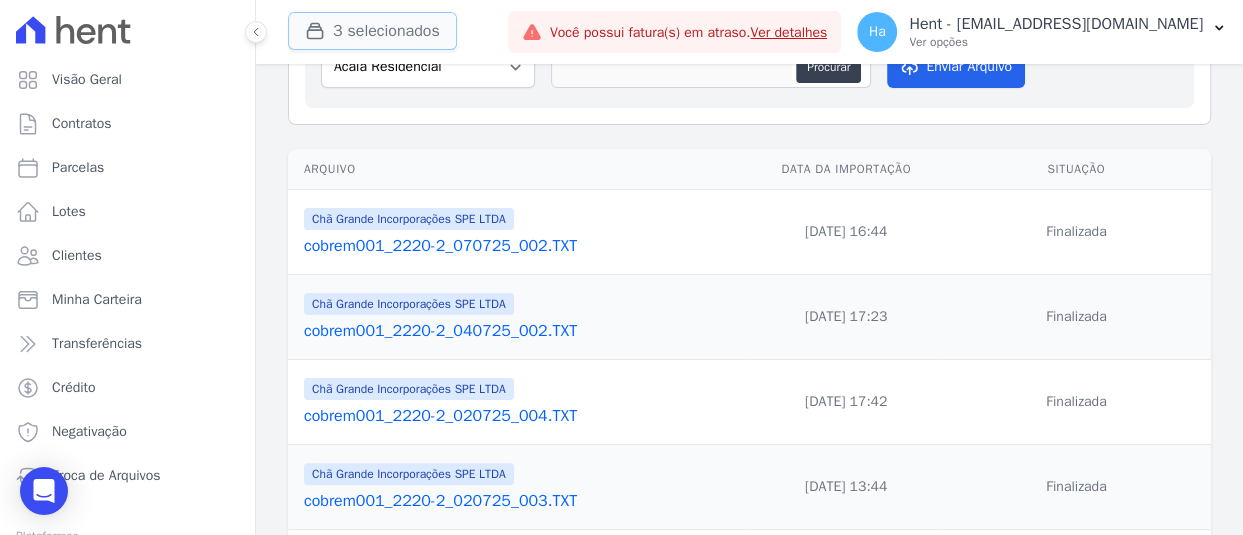click on "3 selecionados" at bounding box center (372, 31) 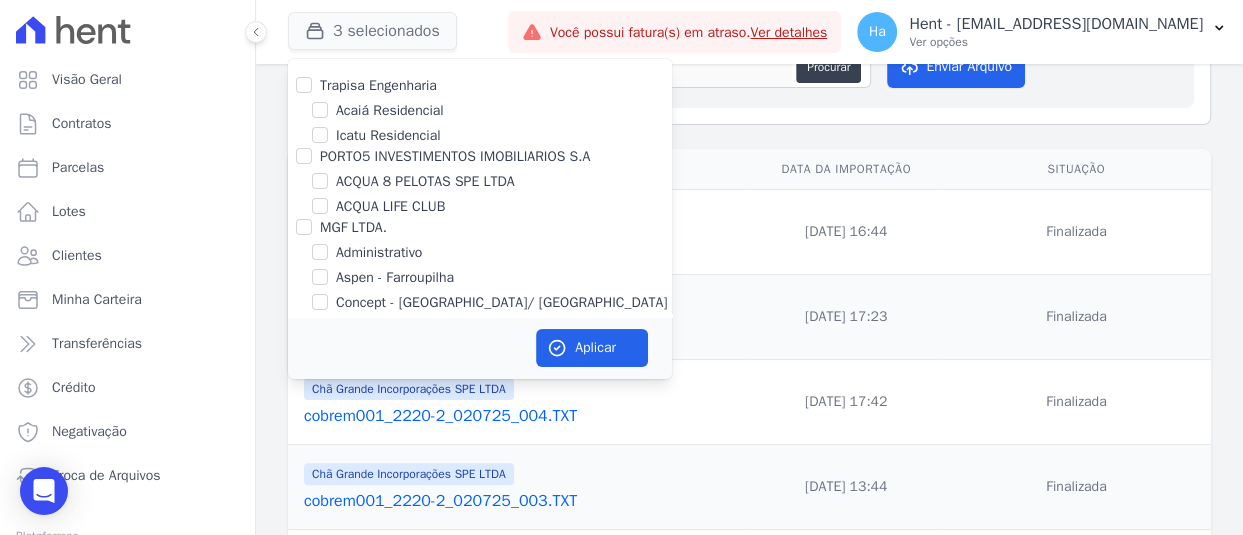 scroll, scrollTop: 11216, scrollLeft: 0, axis: vertical 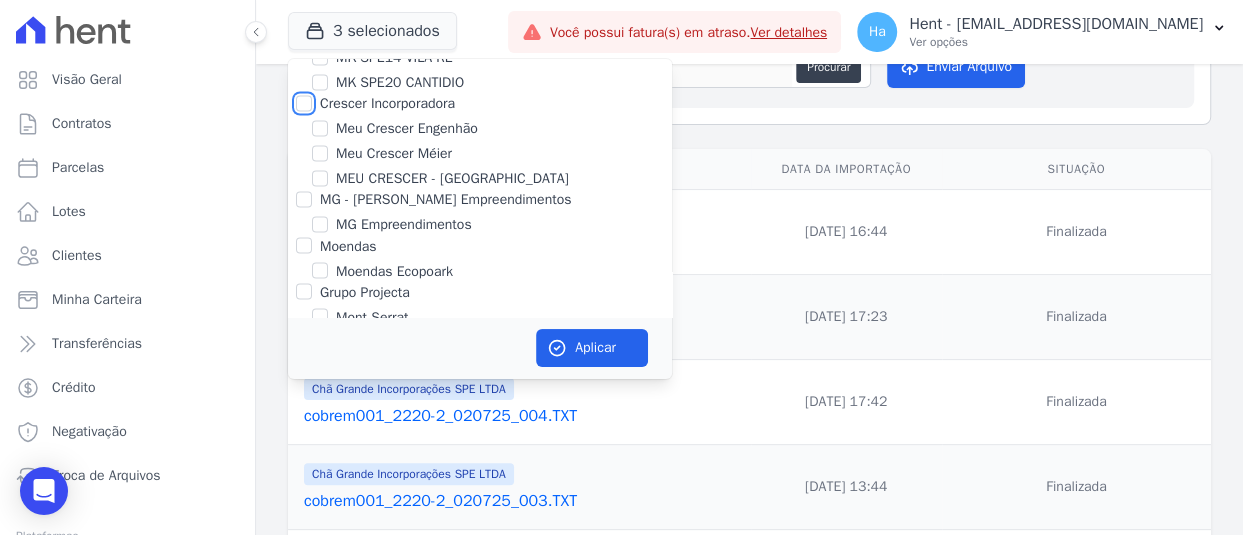 click on "Crescer Incorporadora" at bounding box center [304, 103] 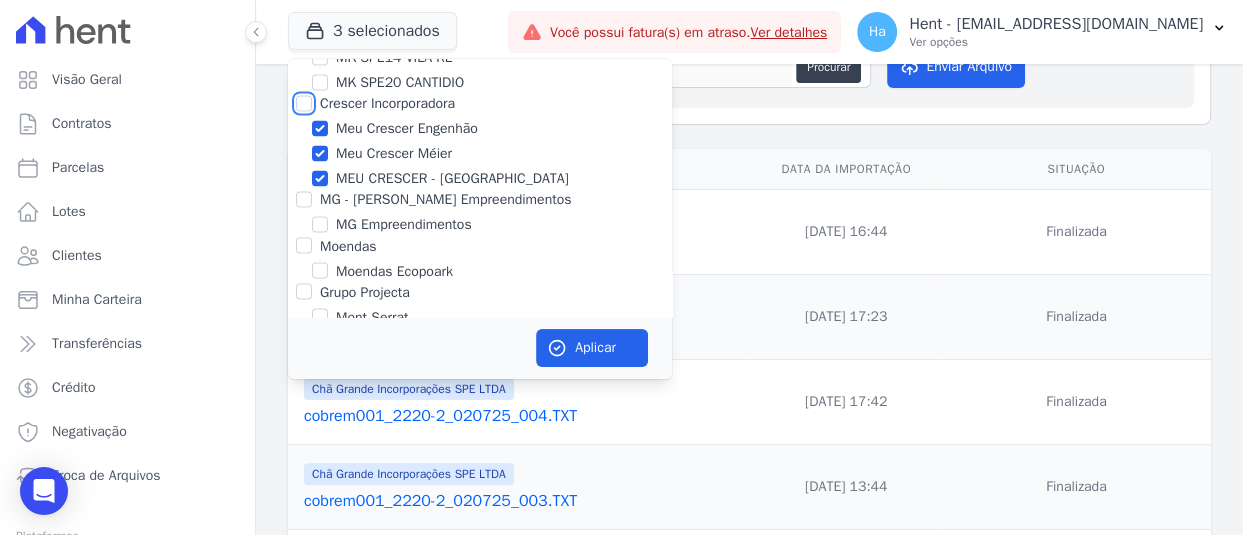 checkbox on "true" 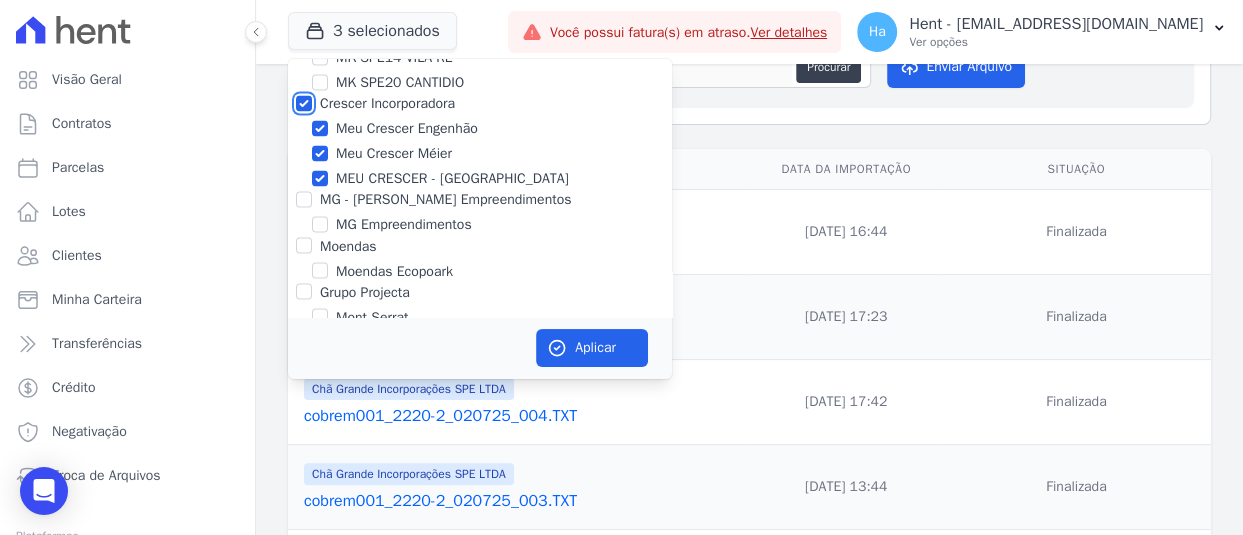 checkbox on "true" 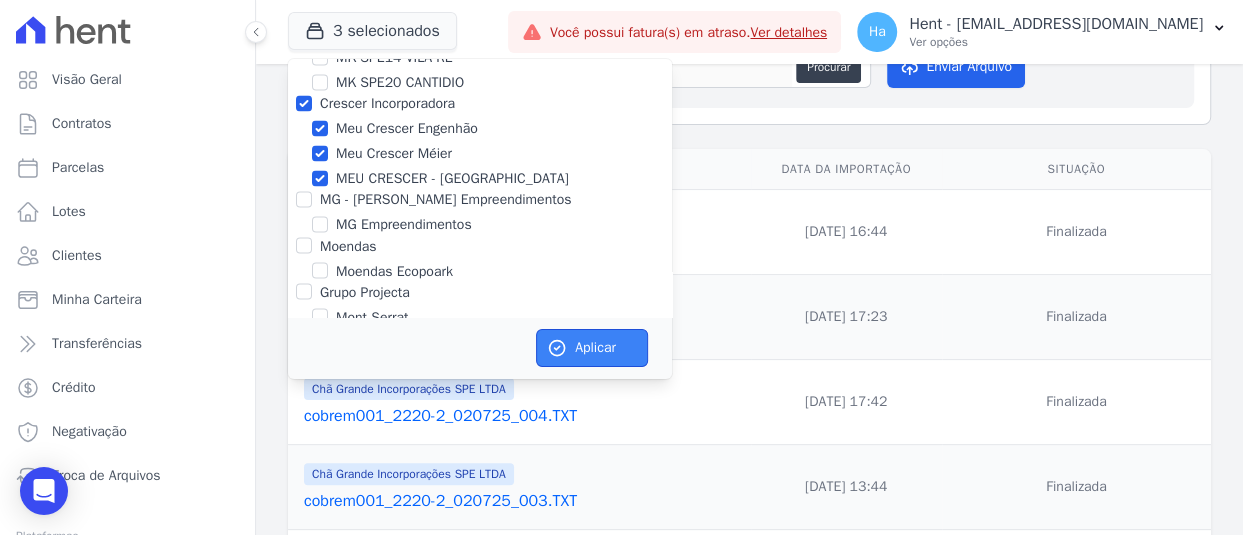 click on "Aplicar" at bounding box center [592, 348] 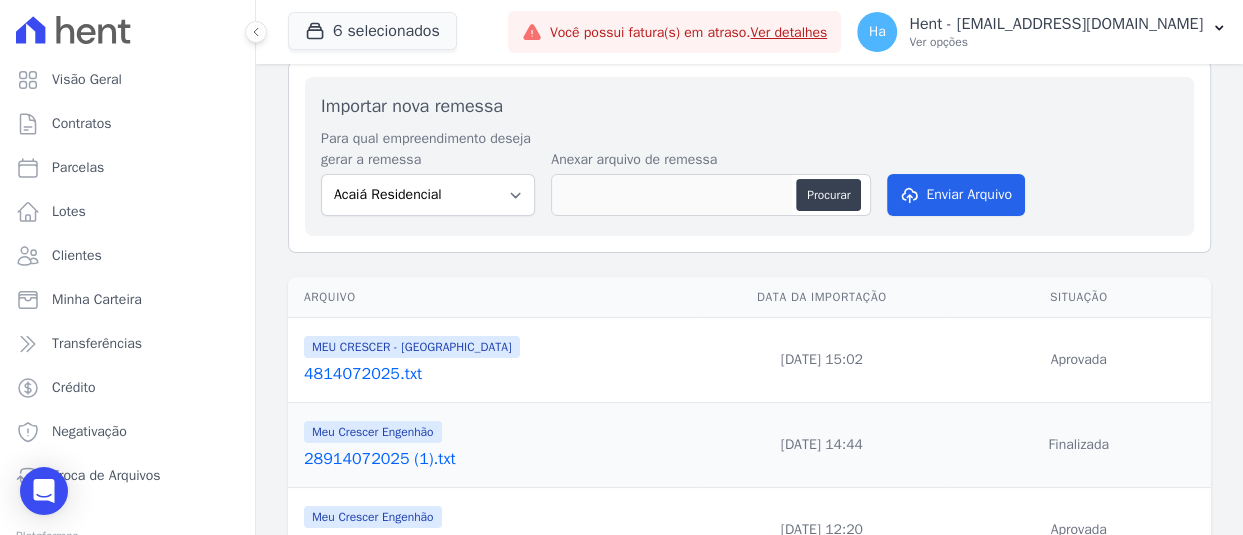 scroll, scrollTop: 200, scrollLeft: 0, axis: vertical 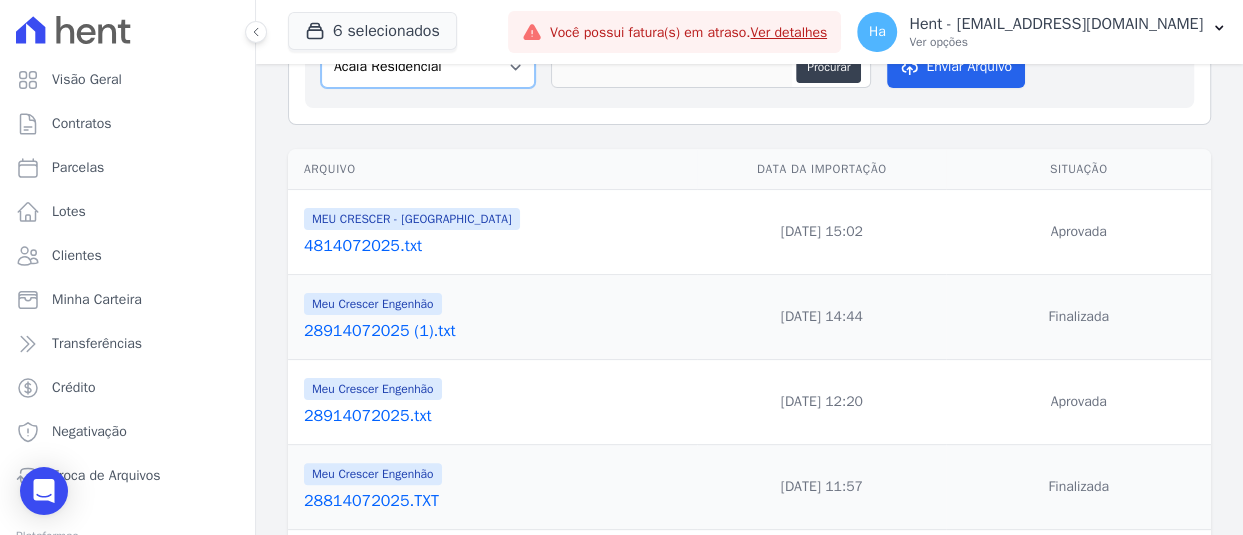 click on "Acaiá Residencial
Administrativo
AGILE ELOI MENDES SPE SA
Agile Pavican São Lourenço - Loteadores
Agile Pavican São Lourenço SPE LTDA
AGUAS DE GUANABARA INCORPORACAO IMOBILIARIA SPE LTDA
AGUAS DO ALVORADA INCORPORACAO IMOBILIARIA SPE LTDA
AJMC Empreendimentos
Alameda dos Ipês
Aldeia Smart
Alexandria Condomínios
Alfenense Negócios Imobiliários
Amaré Arpoador
Amazon Residence Construtora LTDA
ANANINDEUA 01 INCORPORACAO IMOBILIARIA SPE LTDA
AQUARELA CITY INCORPORACAO IMOBILIARIA LTDA
Areias do Planalto
Areias do Planalto - Interno
Aroka Incorporadora e Administradora LTDA.
Art Prime - Irajá
Arty Park - Gravatai
Arty Park - JPI
Aspen - Farroupilha
Audace Home Studio
Audace Mondeo
Aurora
Aurora  II - LBA
Aurora I - LBA
Aviva Monet
BAHAMAS EAST VILLAGE
Baia Formosa Parque
Be Deodoro
Be Deodoro Empreendimento Imobiliário LTDA.
Belas Artes 2º tranche
Bem Viver | Saint Raphael
Best Life Residence
Bio Residencial
Bosque Mistral" at bounding box center (428, 67) 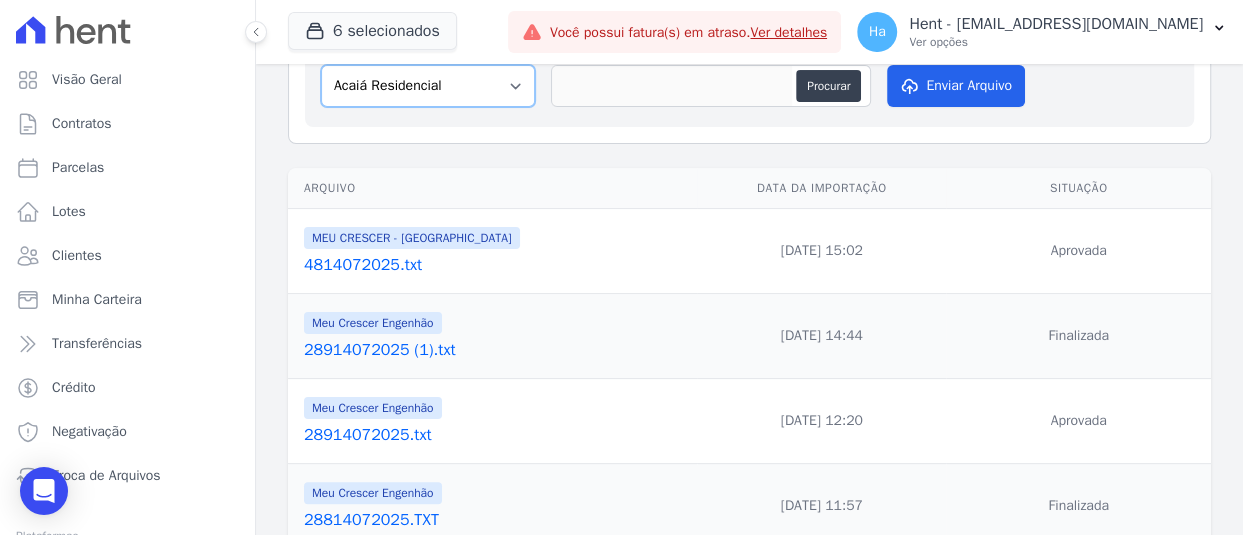 select on "f7437b43-7327-441c-9f1e-e09f11dbdea4" 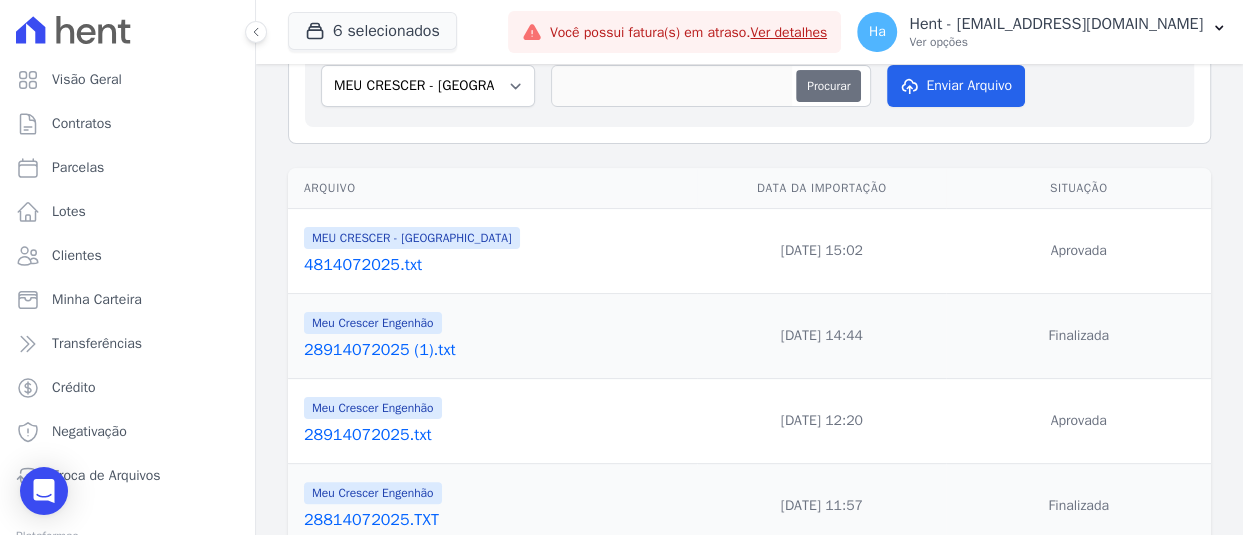 click on "Procurar" at bounding box center [828, 86] 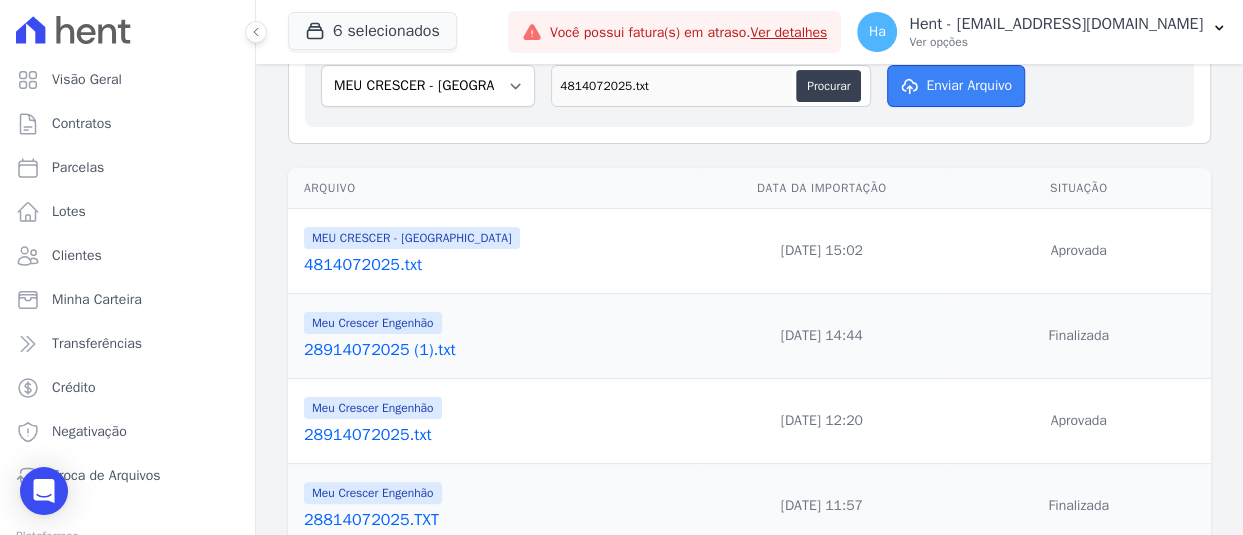 click on "Enviar Arquivo" at bounding box center (956, 86) 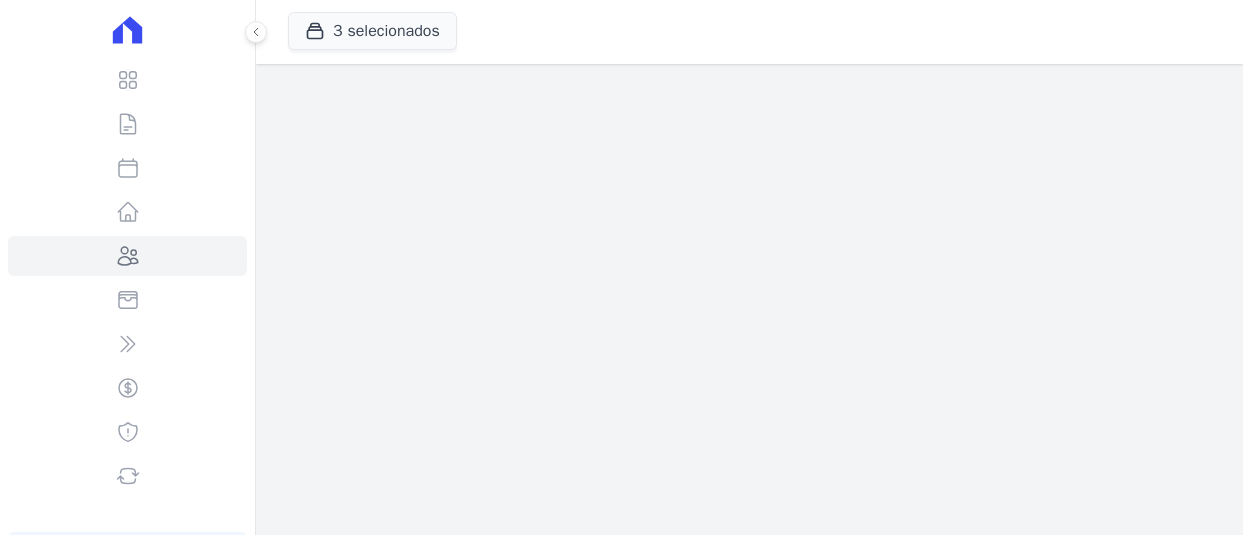 scroll, scrollTop: 0, scrollLeft: 0, axis: both 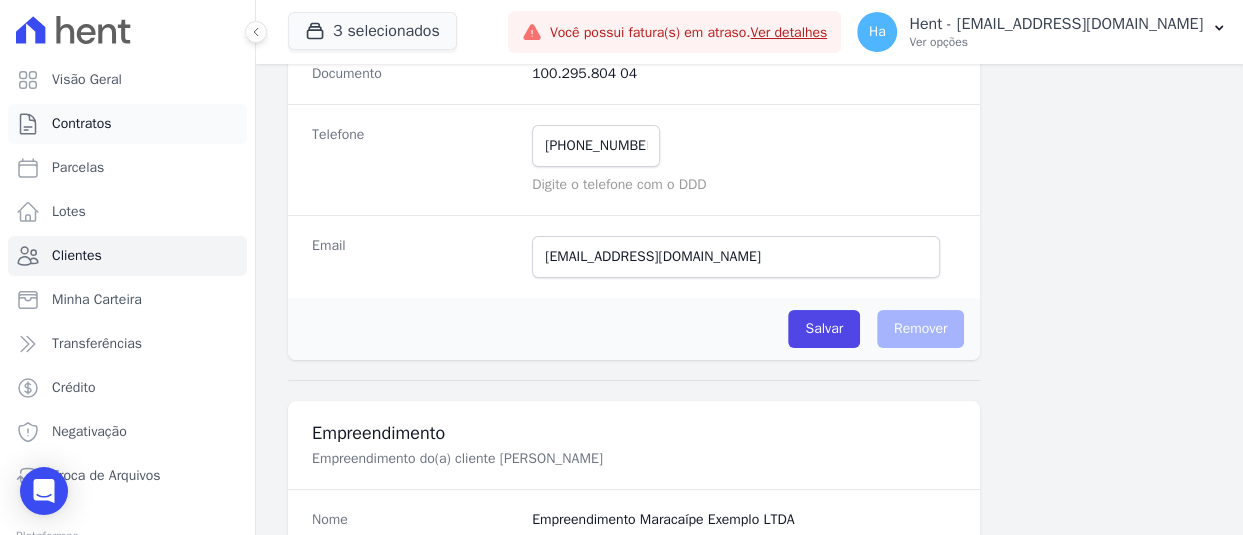 click on "Contratos" at bounding box center (82, 124) 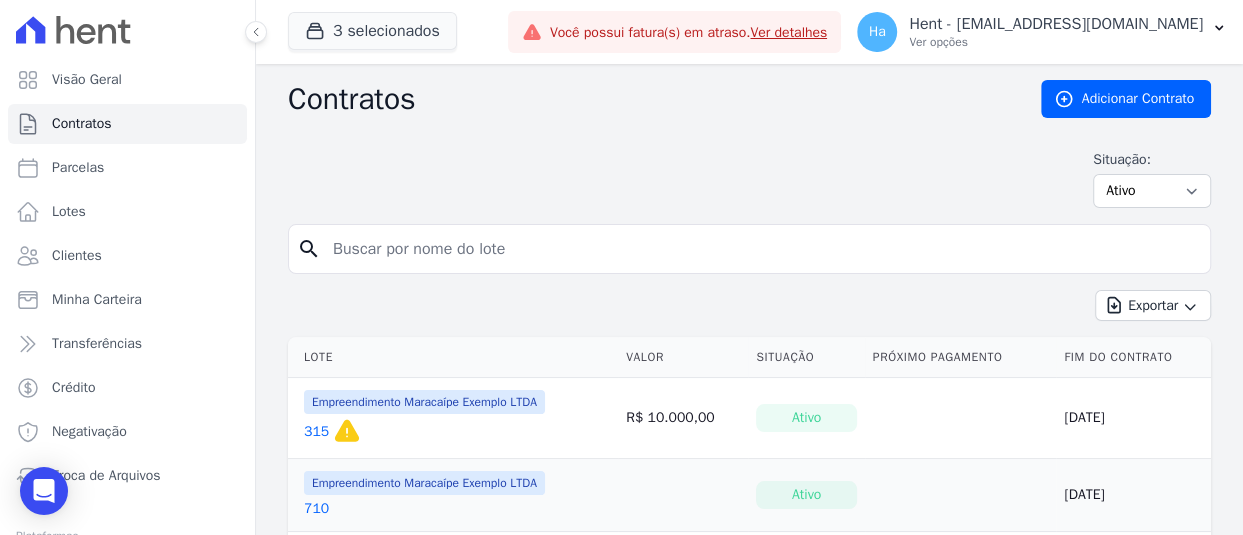 click on "315" at bounding box center [316, 432] 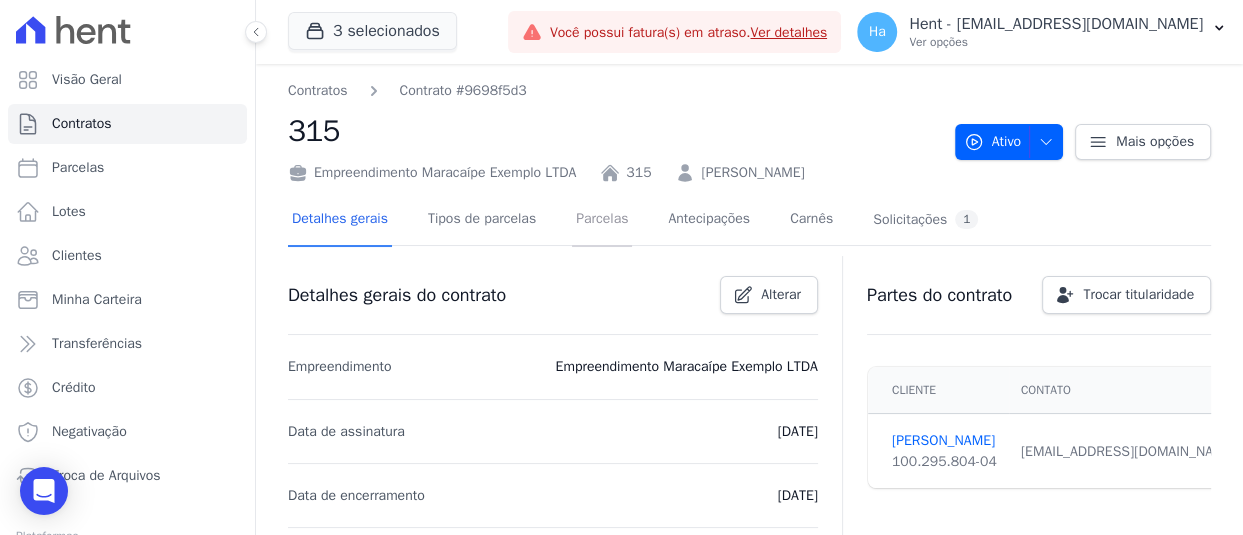 click on "Parcelas" at bounding box center (602, 220) 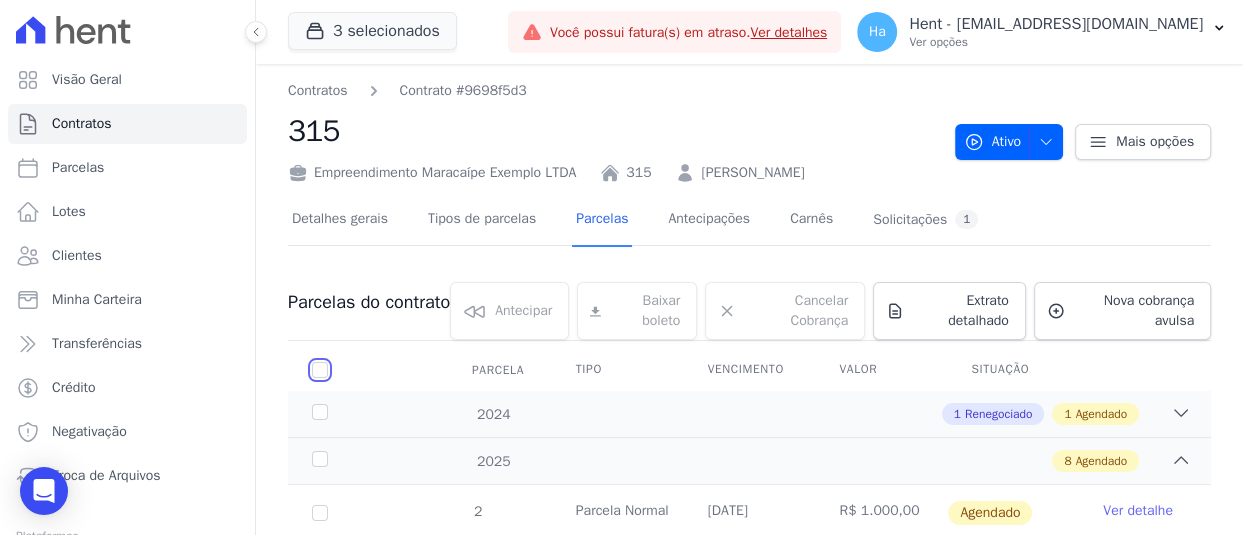 click at bounding box center (320, 370) 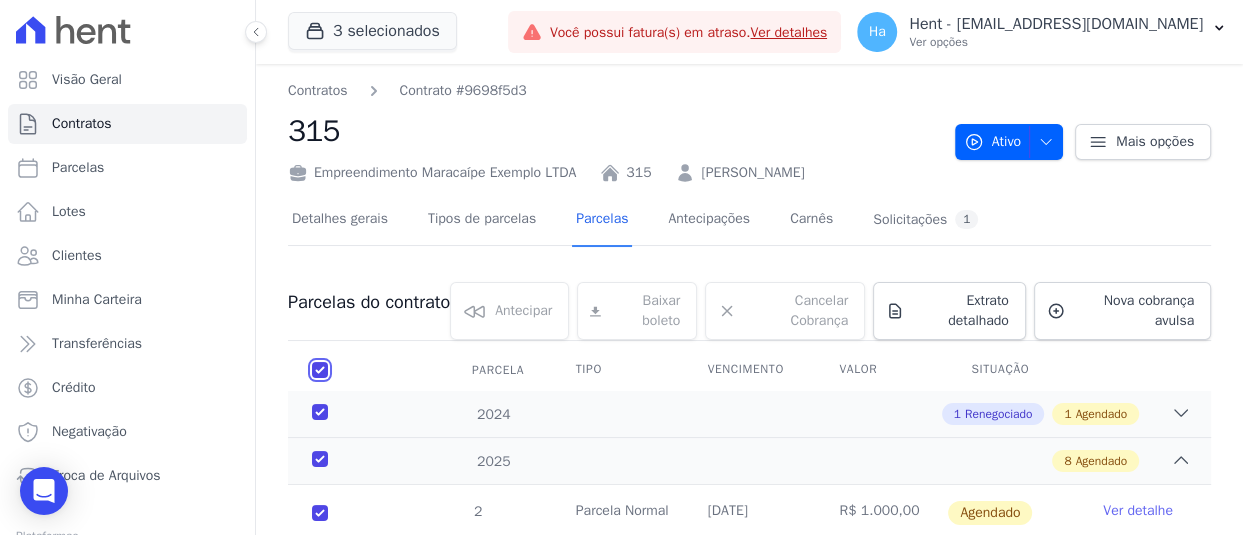 checkbox on "true" 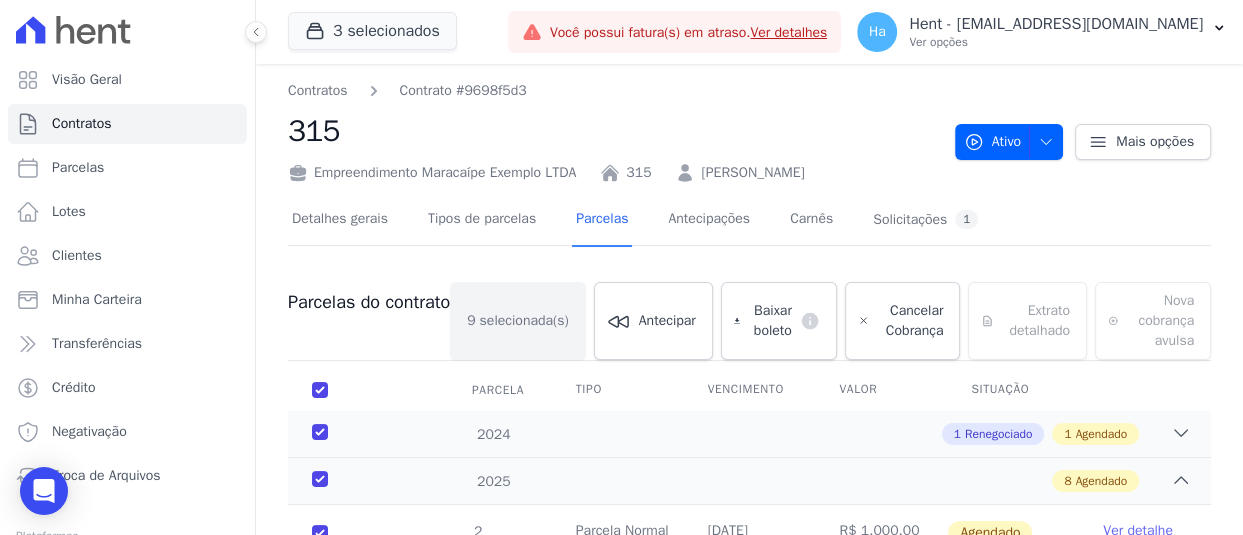click on "Parcela" at bounding box center (320, 390) 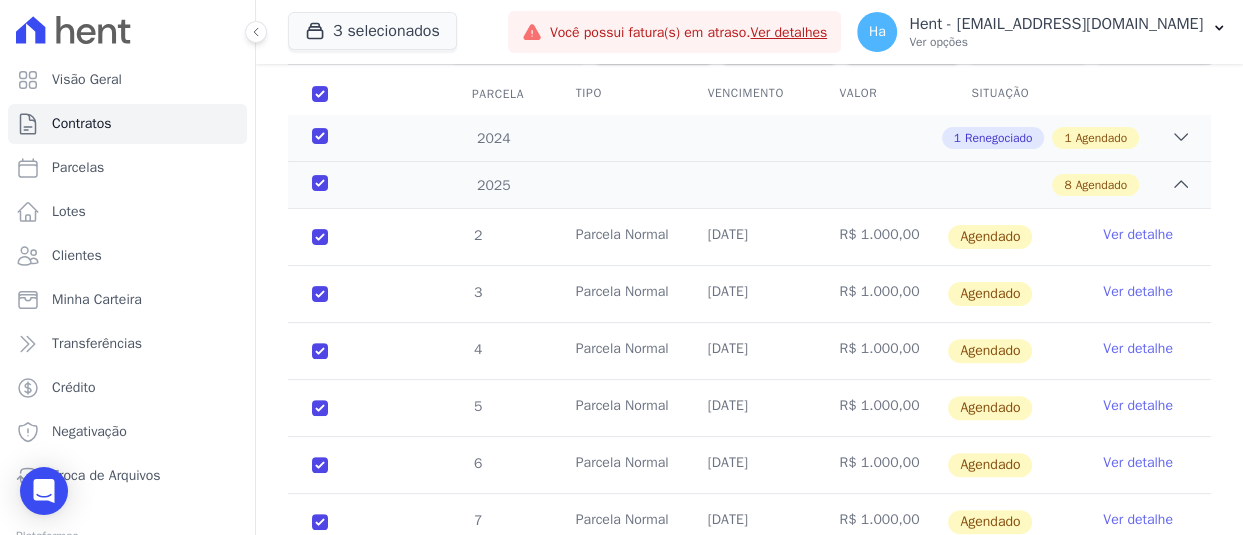 scroll, scrollTop: 300, scrollLeft: 0, axis: vertical 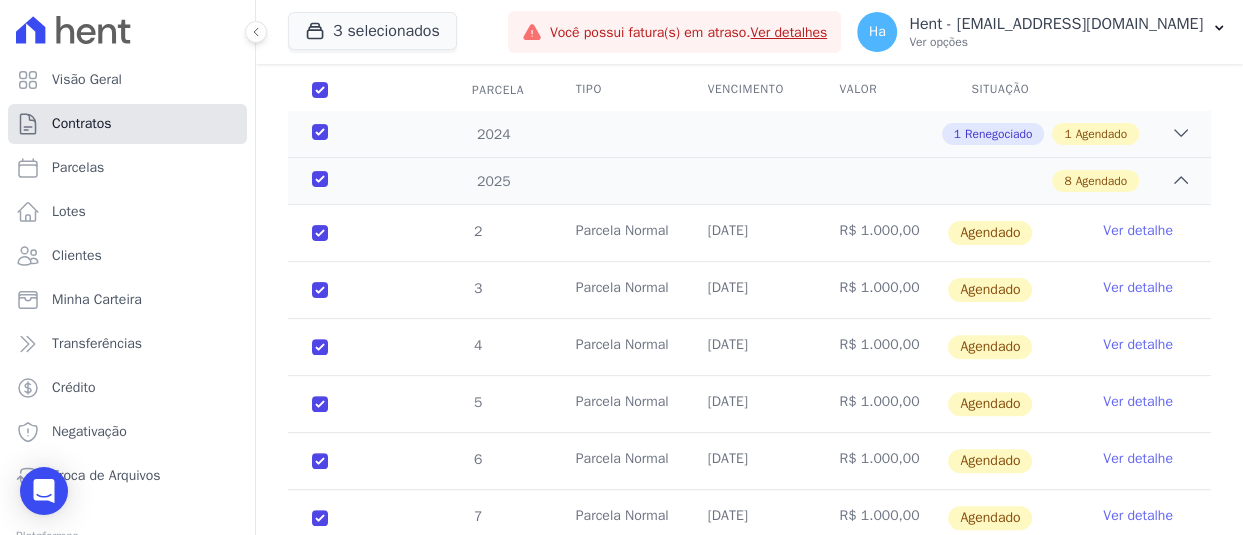 click on "Contratos" at bounding box center [82, 124] 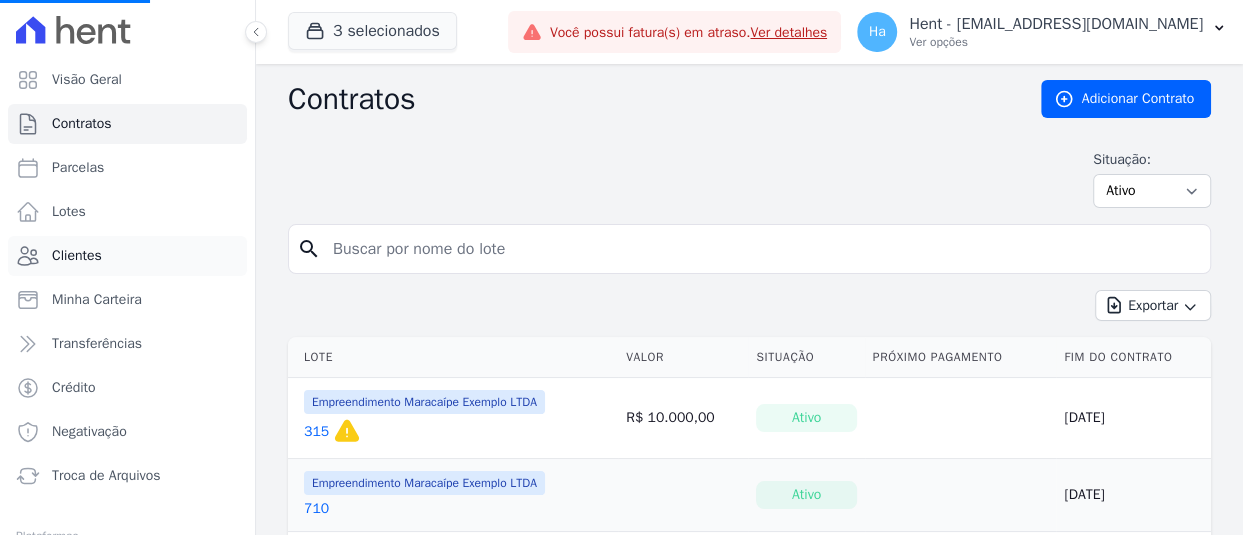 click on "Clientes" at bounding box center (77, 256) 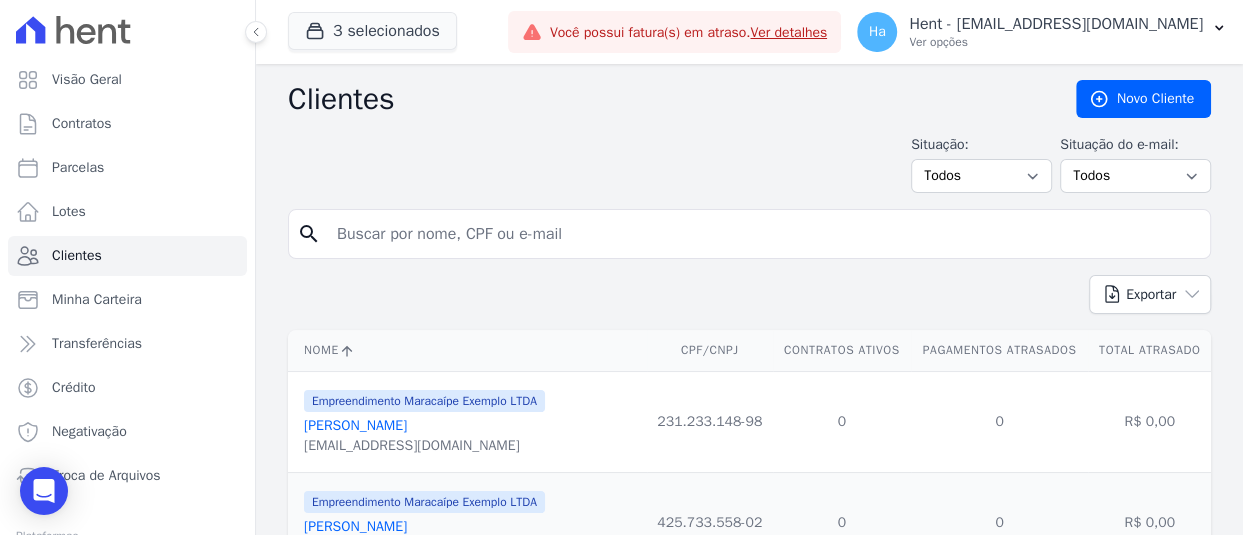 click at bounding box center (763, 234) 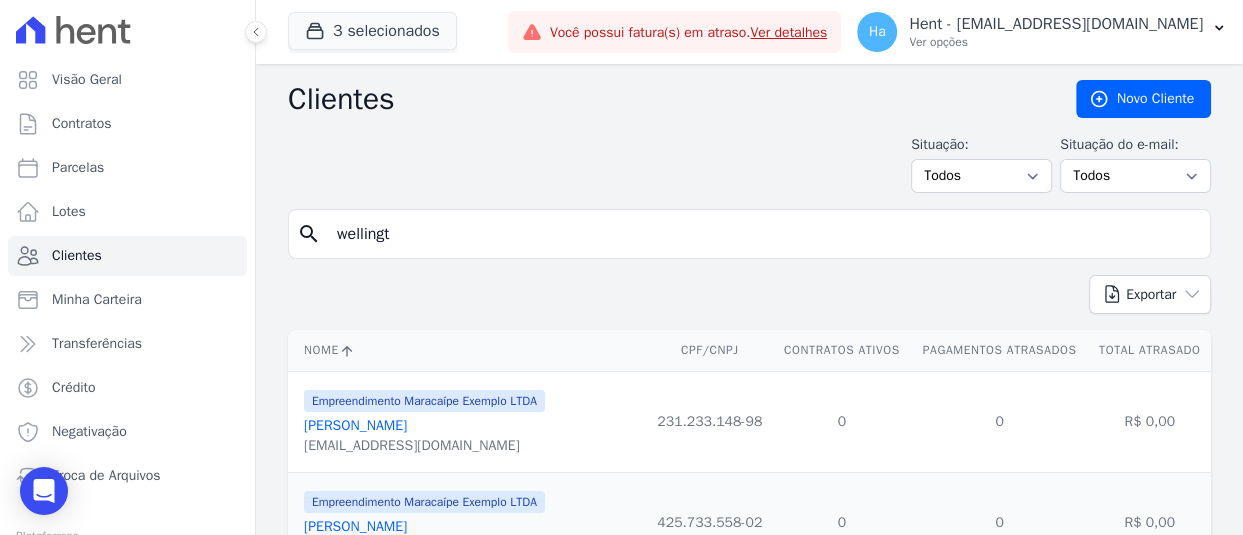 type on "wellingt" 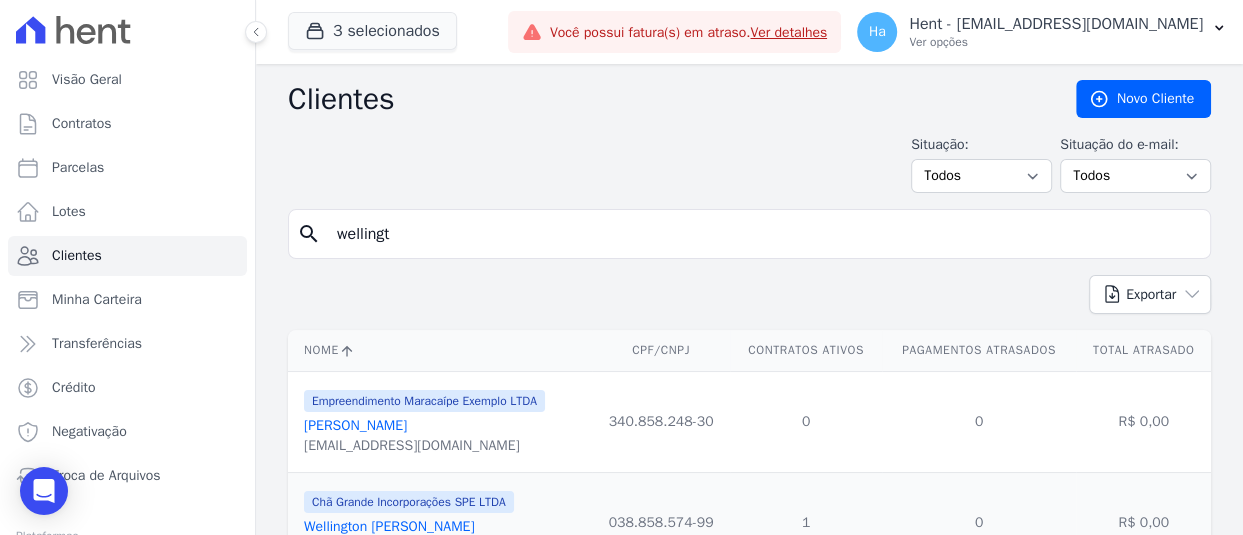 click on "[PERSON_NAME]" at bounding box center [355, 425] 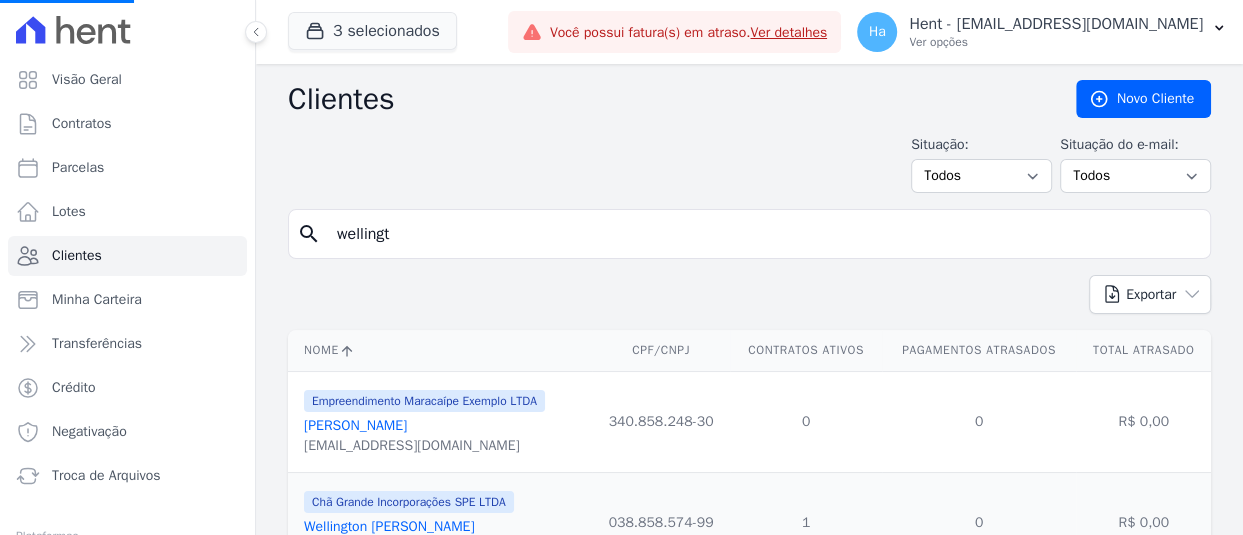 scroll, scrollTop: 52, scrollLeft: 0, axis: vertical 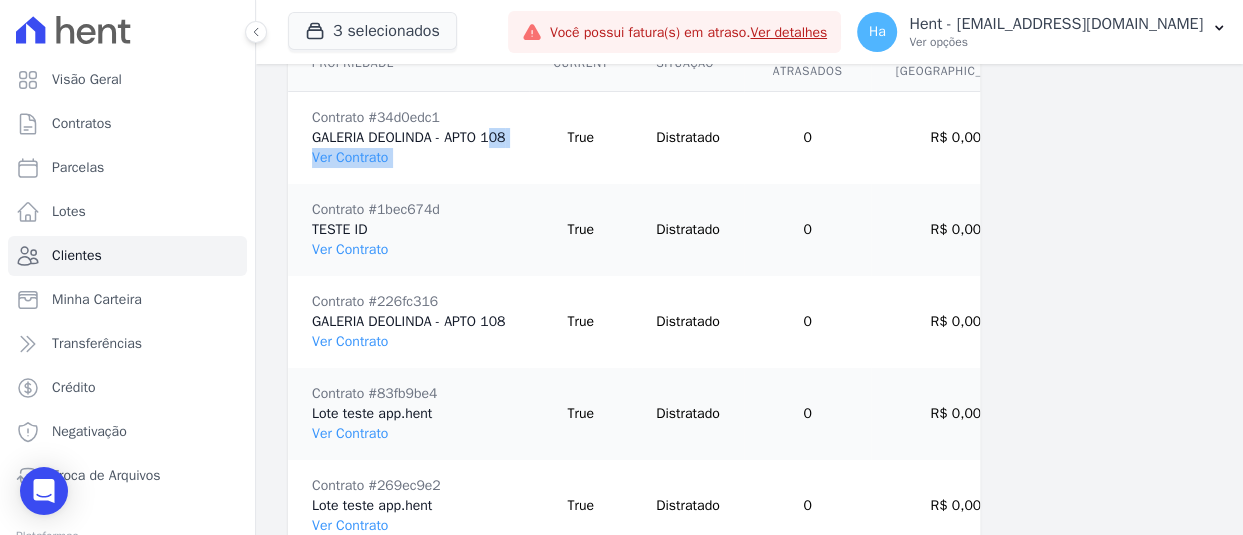 drag, startPoint x: 539, startPoint y: 151, endPoint x: 315, endPoint y: 151, distance: 224 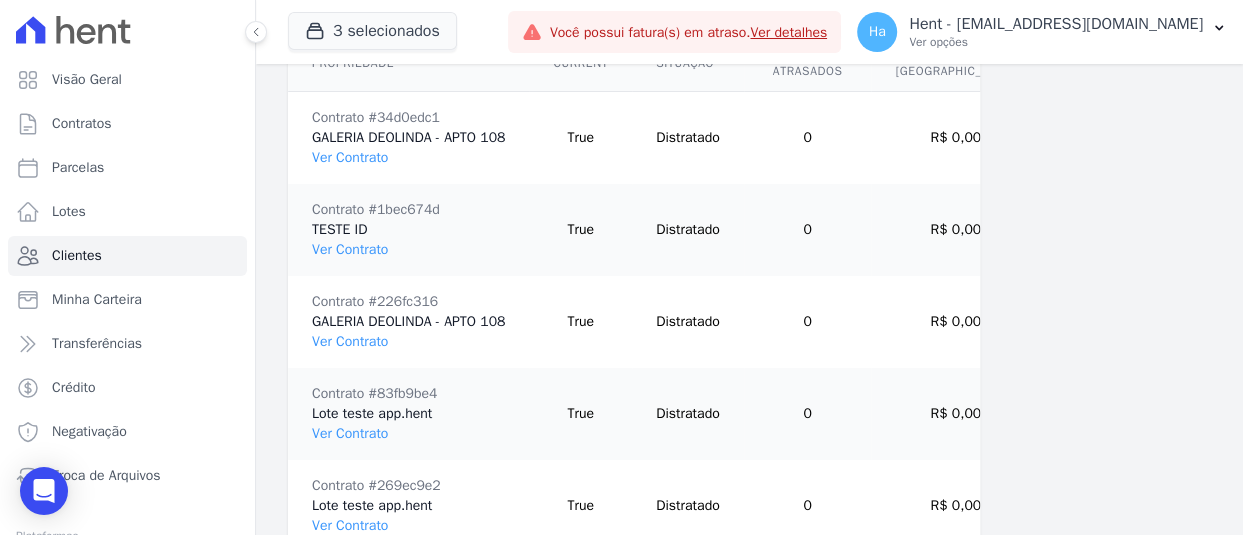 click on "Contrato #34d0edc1
GALERIA DEOLINDA - APTO 108
Ver Contrato" at bounding box center (408, 138) 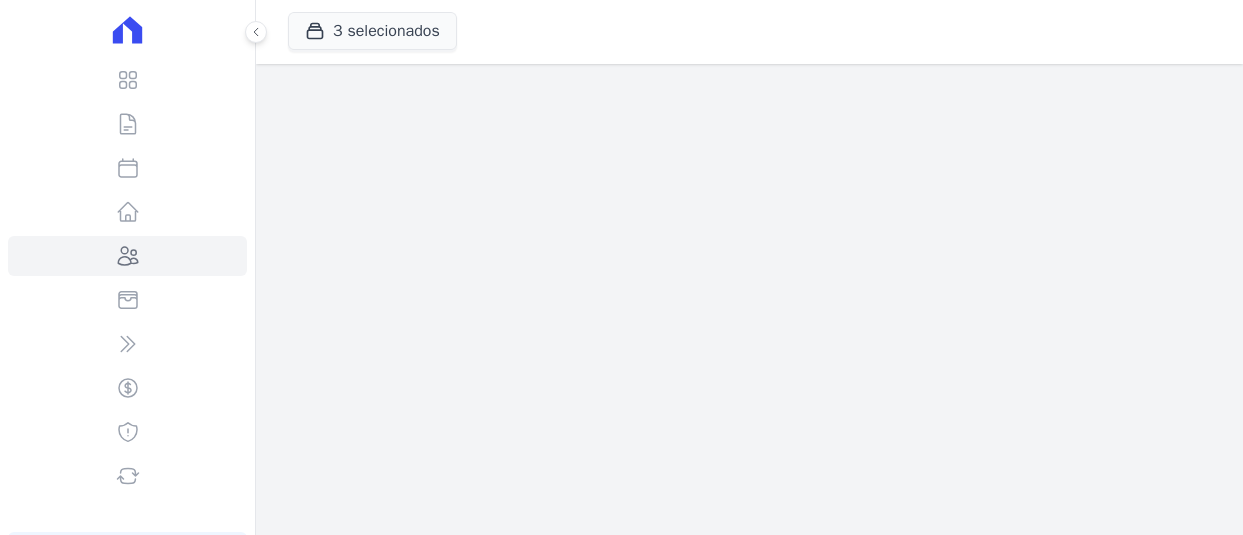 scroll, scrollTop: 0, scrollLeft: 0, axis: both 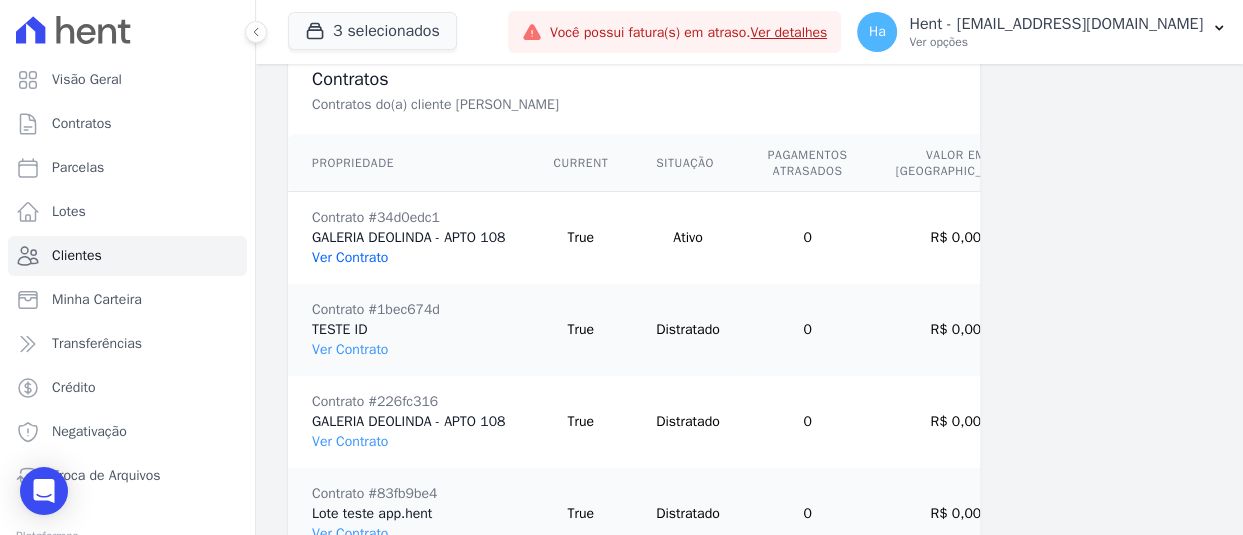 click on "Ver Contrato" at bounding box center (350, 257) 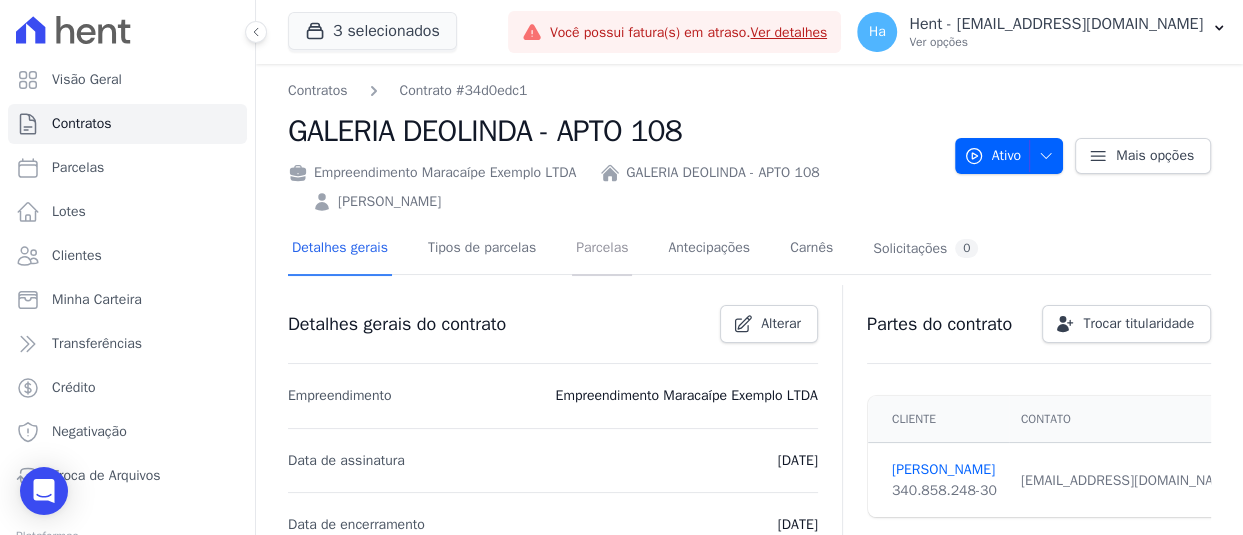 click on "Parcelas" at bounding box center [602, 249] 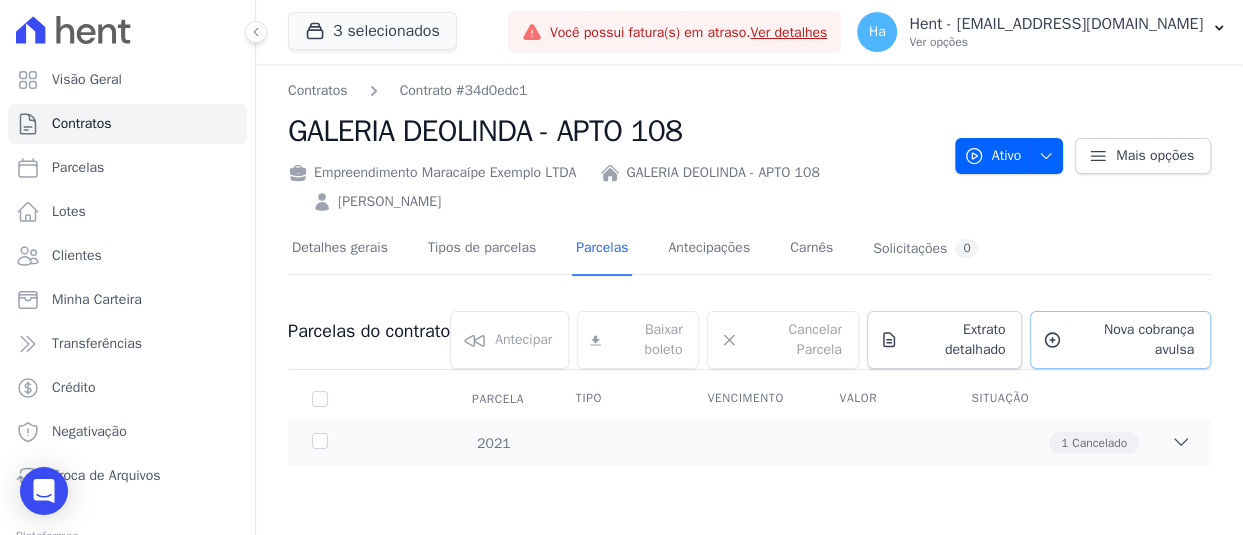 click on "Nova cobrança avulsa" at bounding box center [1132, 340] 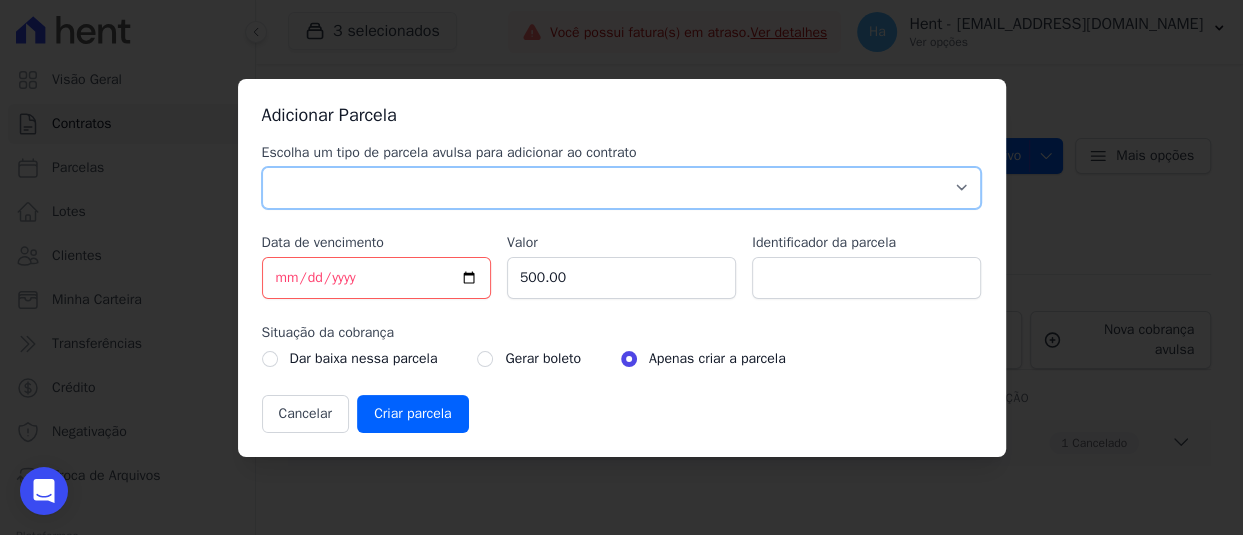 click on "Parcela Normal
Sinal
Caução
Intercalada
Chaves
Pré Chaves
Pós Chaves
Taxas
Quitação
Outros
Parcela do Cliente
Acordo
Financiamento CEF
Comissão
Antecipação" at bounding box center [622, 188] 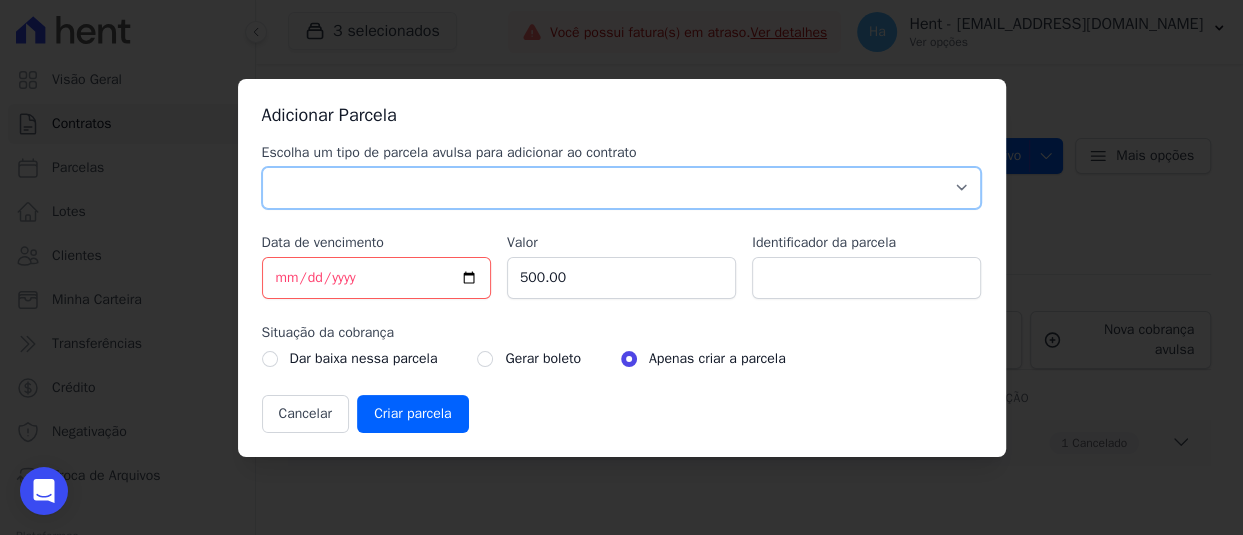 select on "discharge" 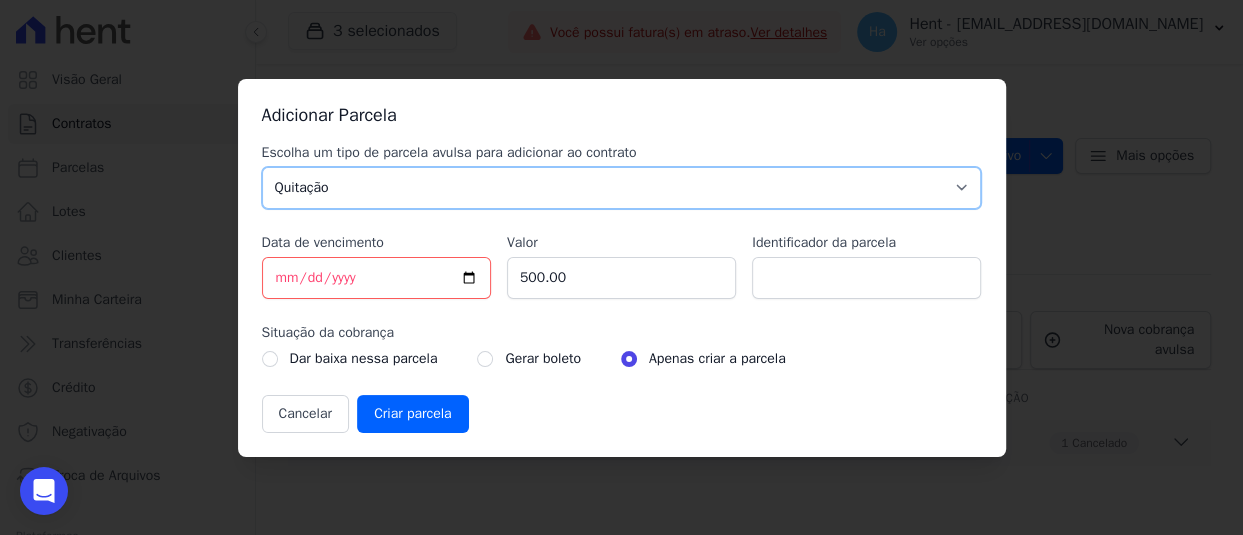 click on "Parcela Normal
Sinal
Caução
Intercalada
Chaves
Pré Chaves
Pós Chaves
Taxas
Quitação
Outros
Parcela do Cliente
Acordo
Financiamento CEF
Comissão
Antecipação" at bounding box center (622, 188) 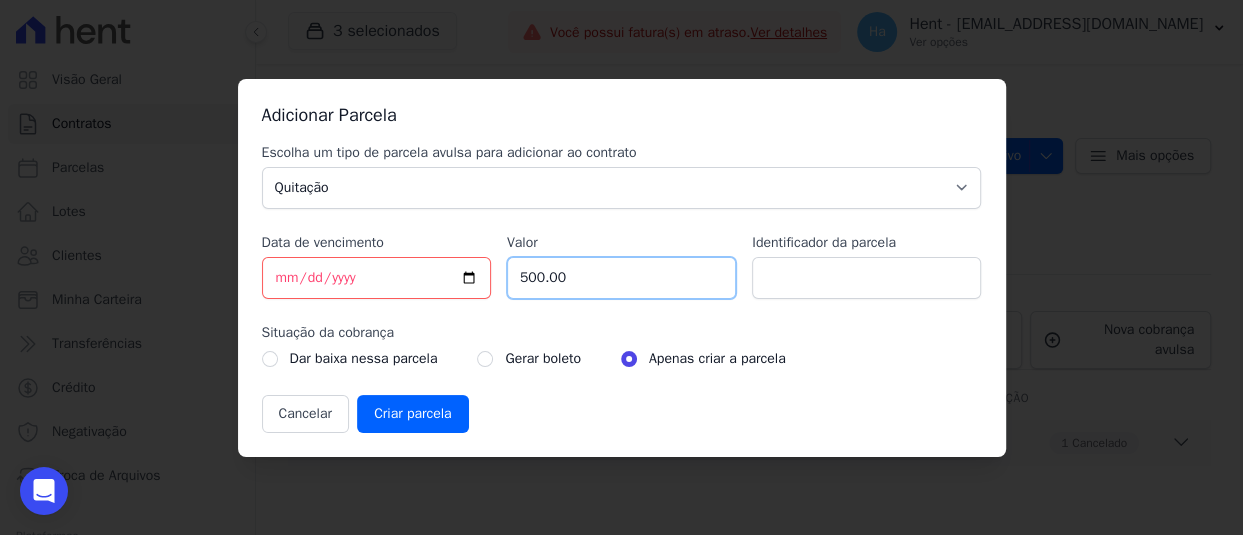 drag, startPoint x: 590, startPoint y: 286, endPoint x: 223, endPoint y: 278, distance: 367.0872 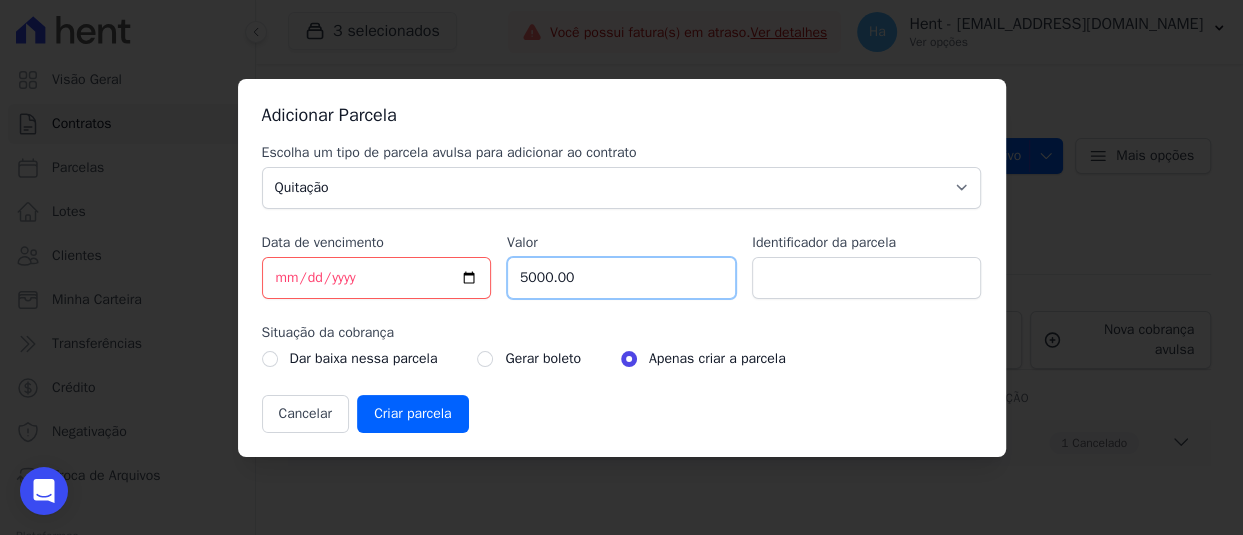 type on "5000.00" 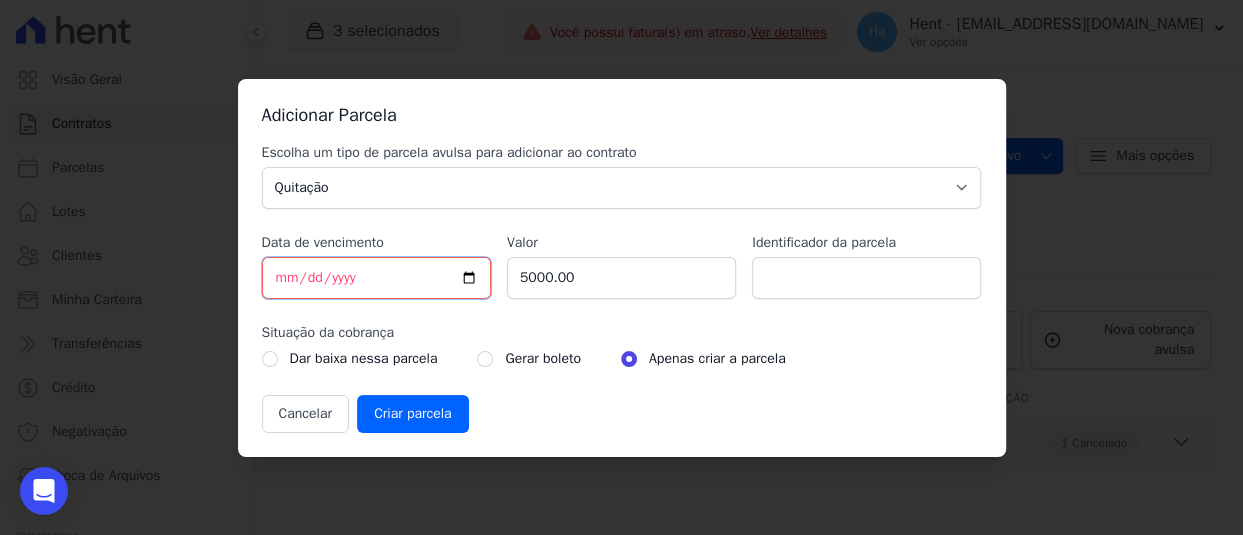 click on "[DATE]" at bounding box center [376, 278] 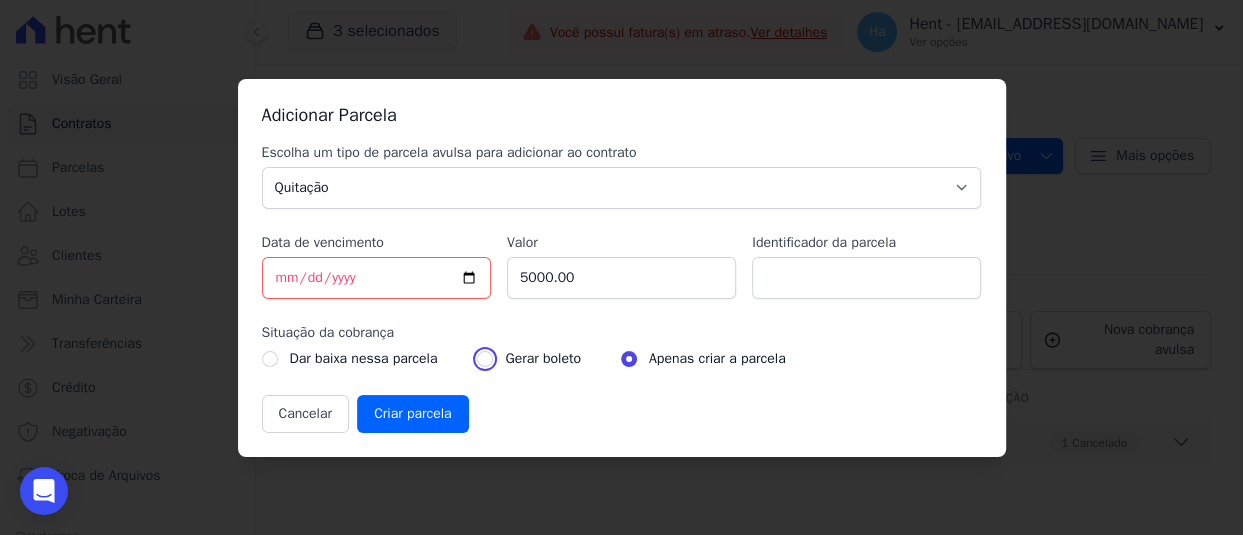 click at bounding box center [485, 359] 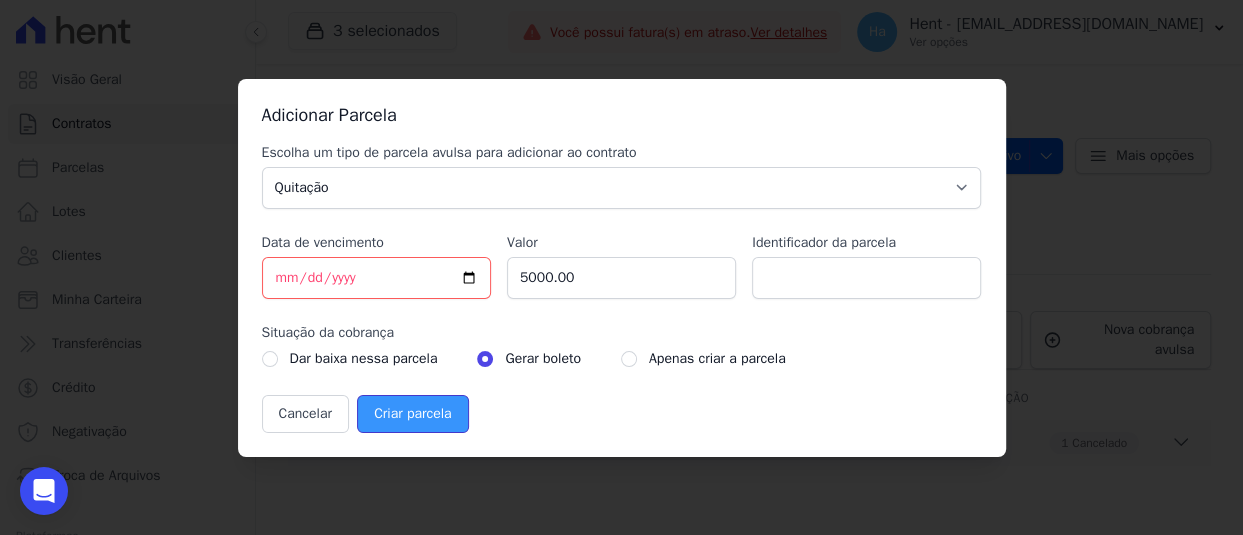 click on "Criar parcela" at bounding box center (412, 414) 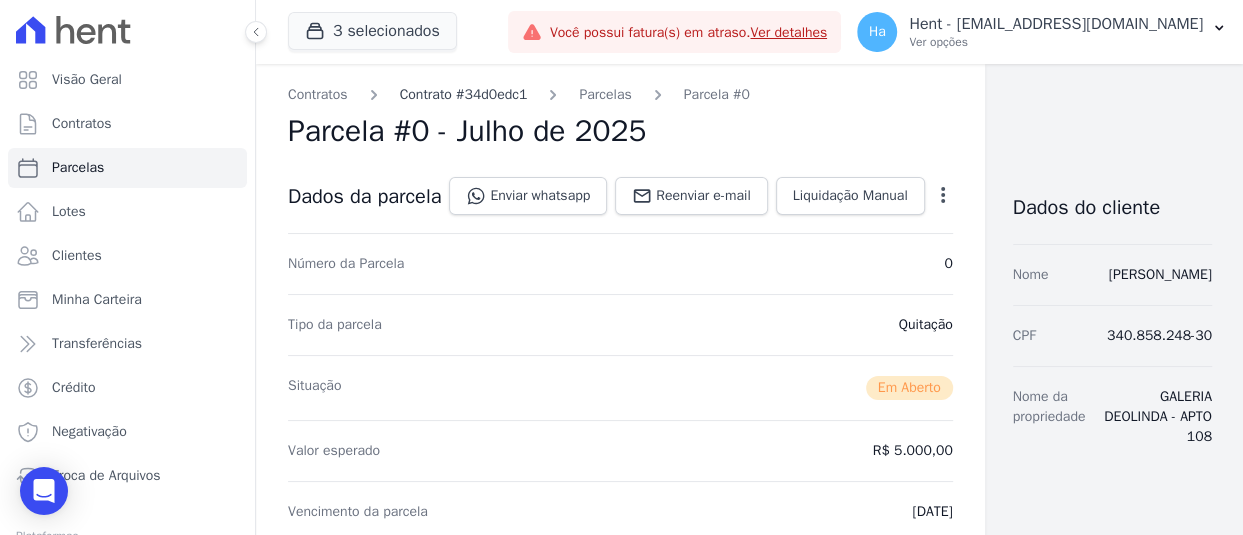 click on "Contrato
#34d0edc1" at bounding box center (464, 94) 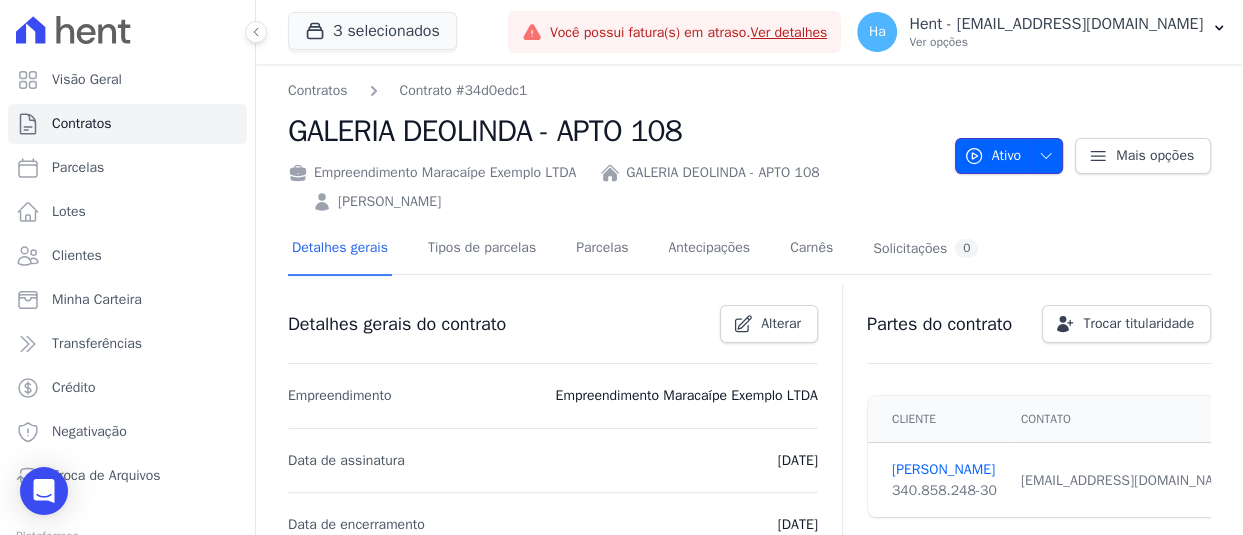 click 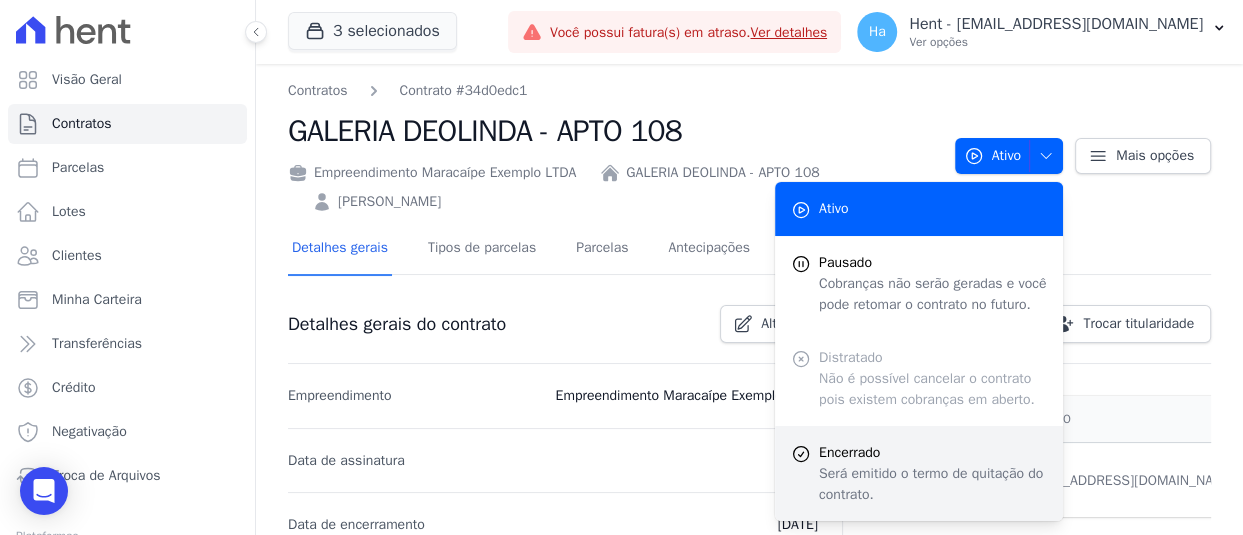 click on "Será emitido o termo de quitação do contrato." at bounding box center [933, 484] 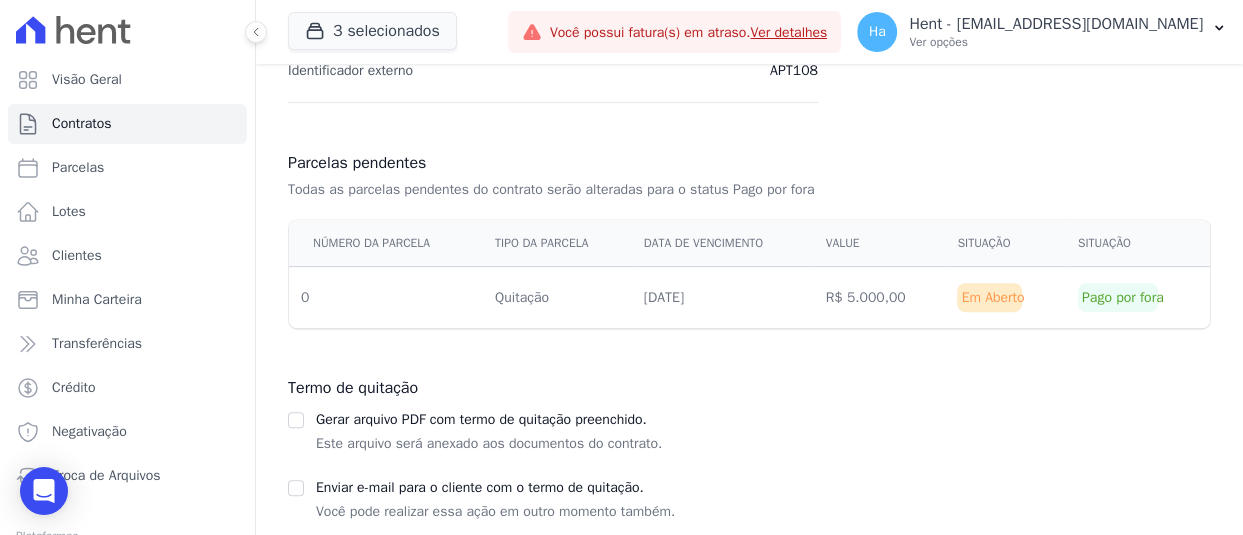 scroll, scrollTop: 635, scrollLeft: 0, axis: vertical 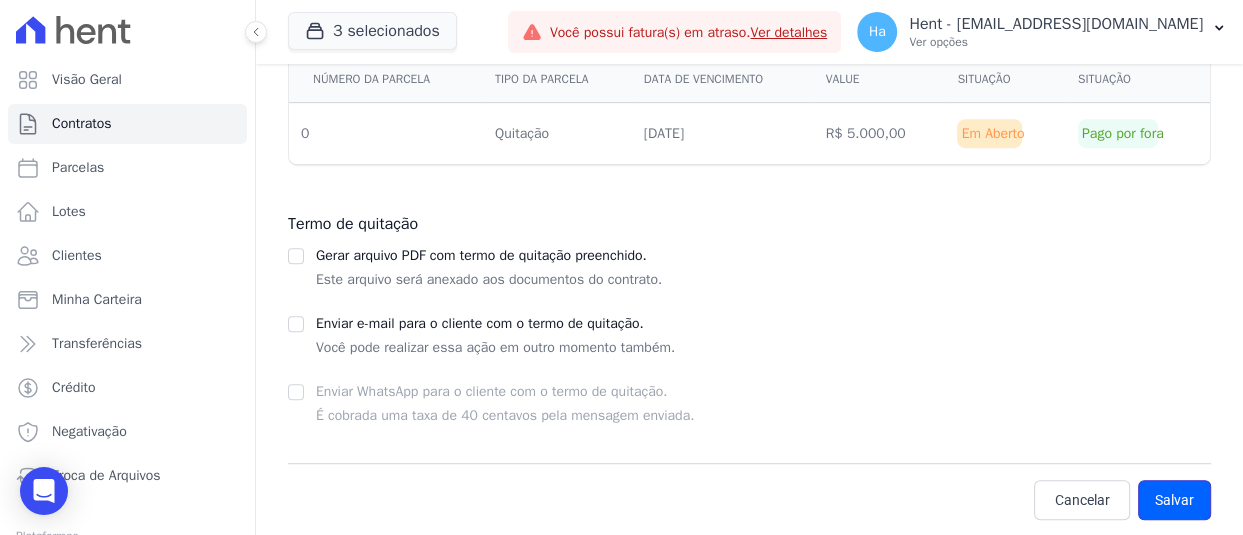 drag, startPoint x: 1165, startPoint y: 492, endPoint x: 1043, endPoint y: 240, distance: 279.97858 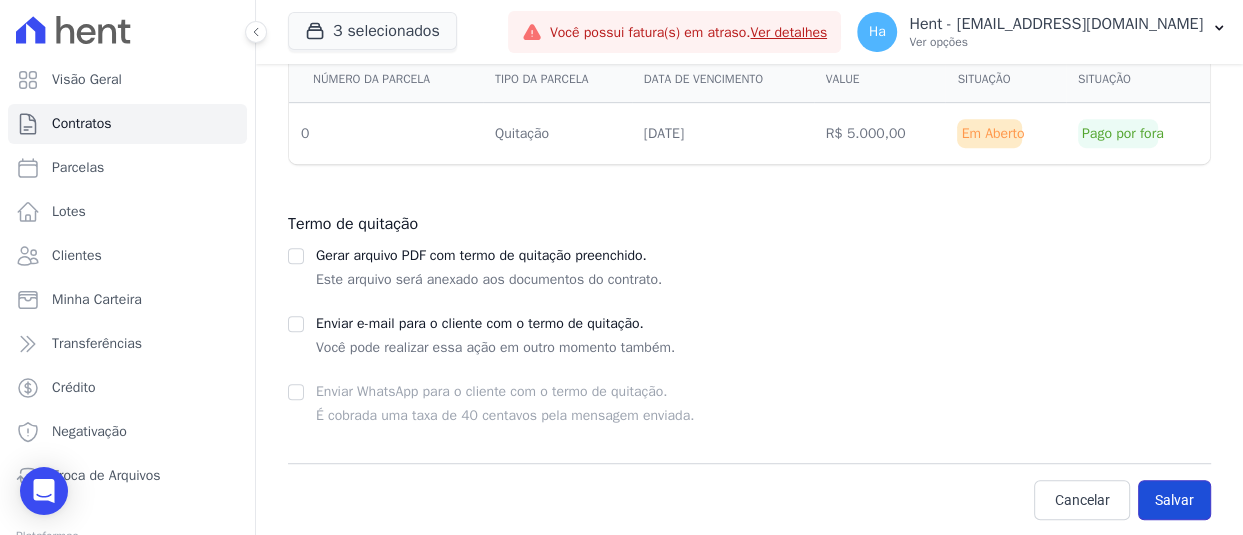click on "Salvar" at bounding box center (1174, 500) 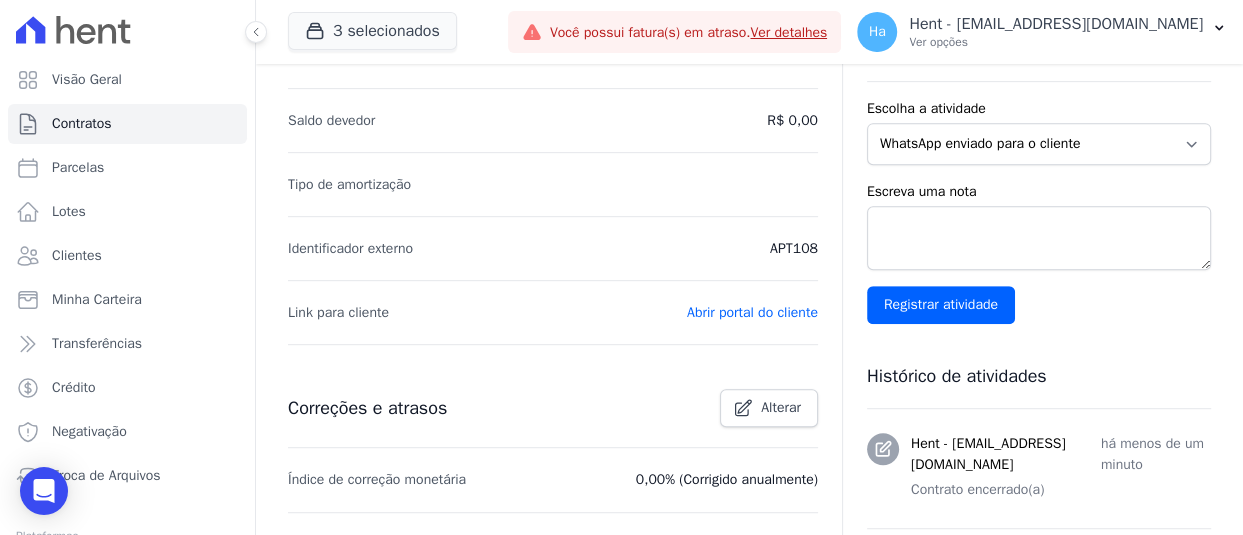 scroll, scrollTop: 0, scrollLeft: 0, axis: both 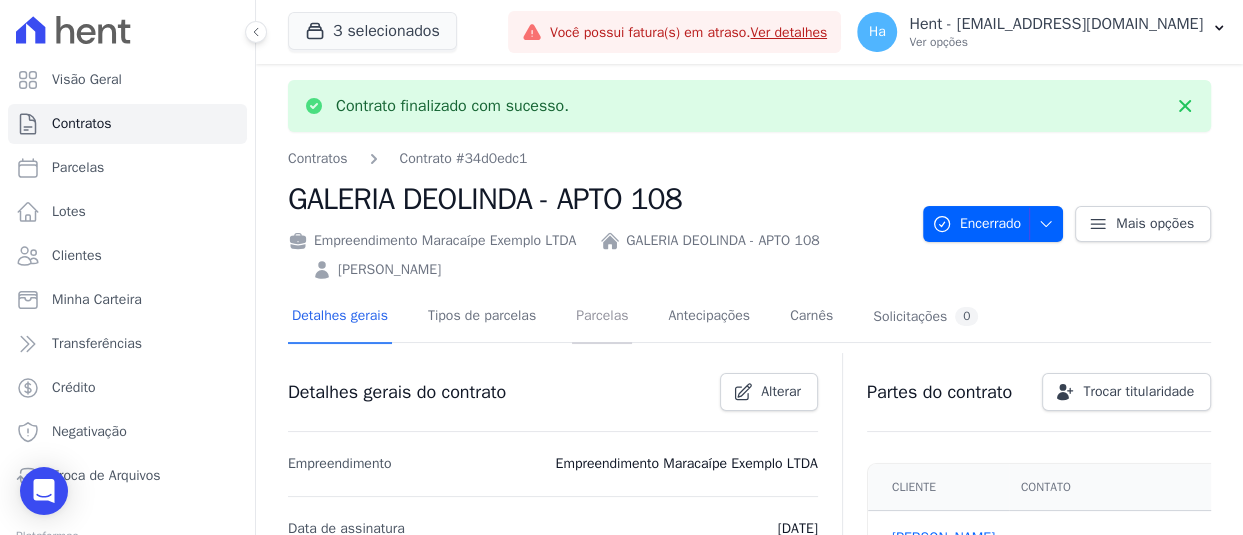 click on "Parcelas" at bounding box center (602, 317) 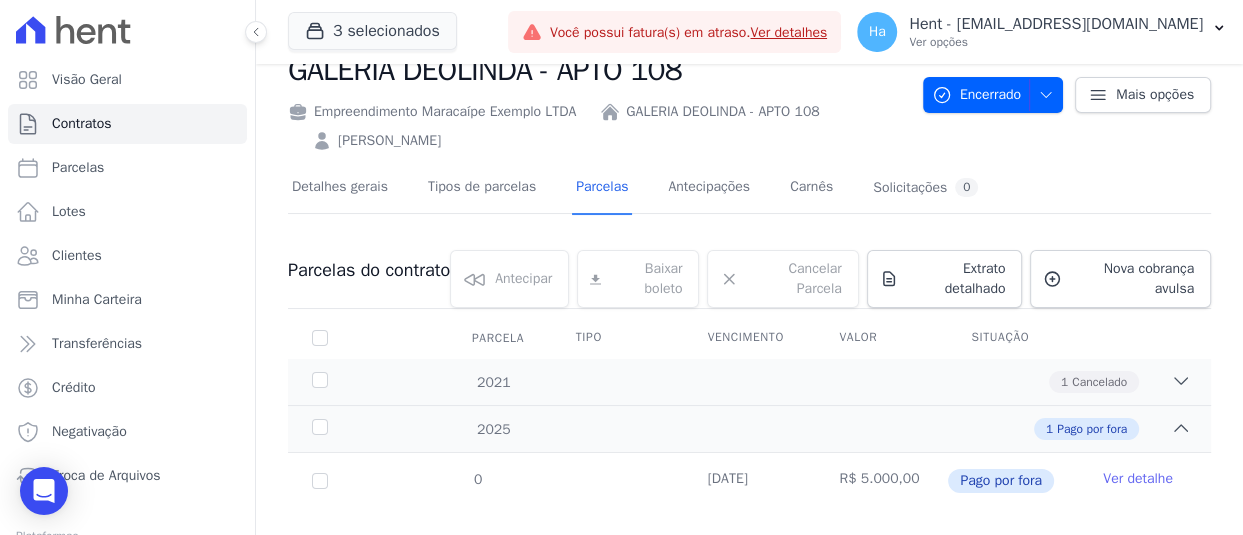 scroll, scrollTop: 94, scrollLeft: 0, axis: vertical 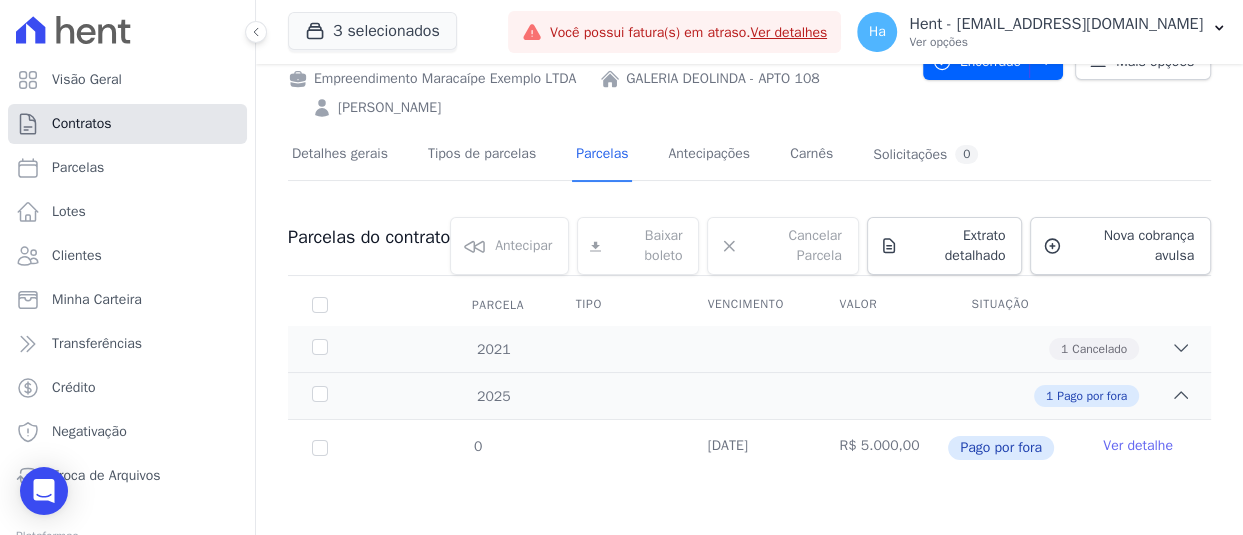 click on "Contratos" at bounding box center (82, 124) 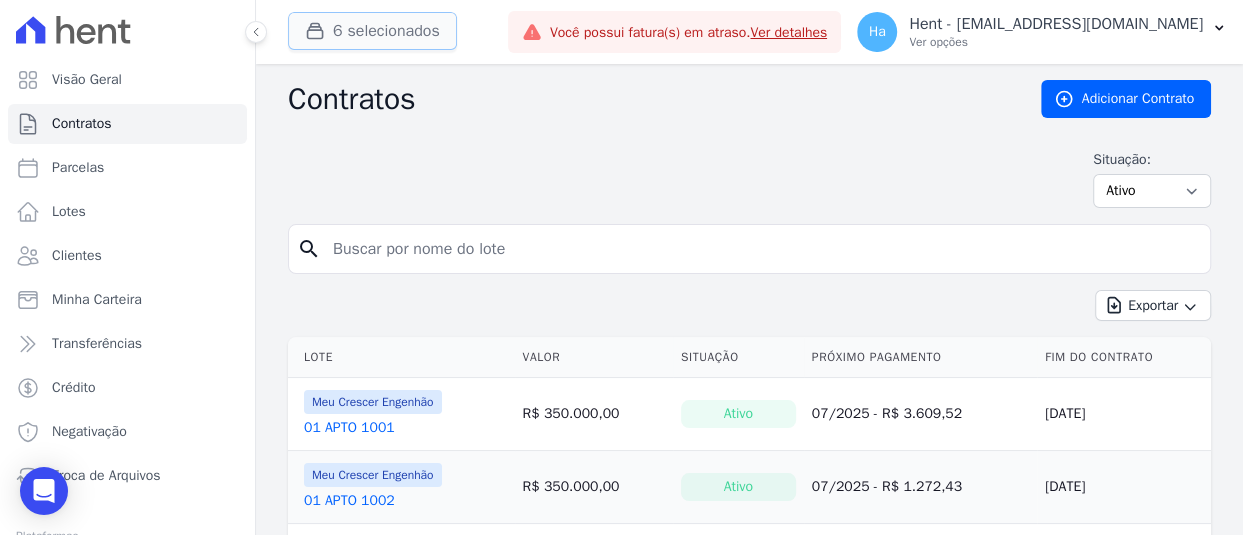 click on "6 selecionados" at bounding box center (372, 31) 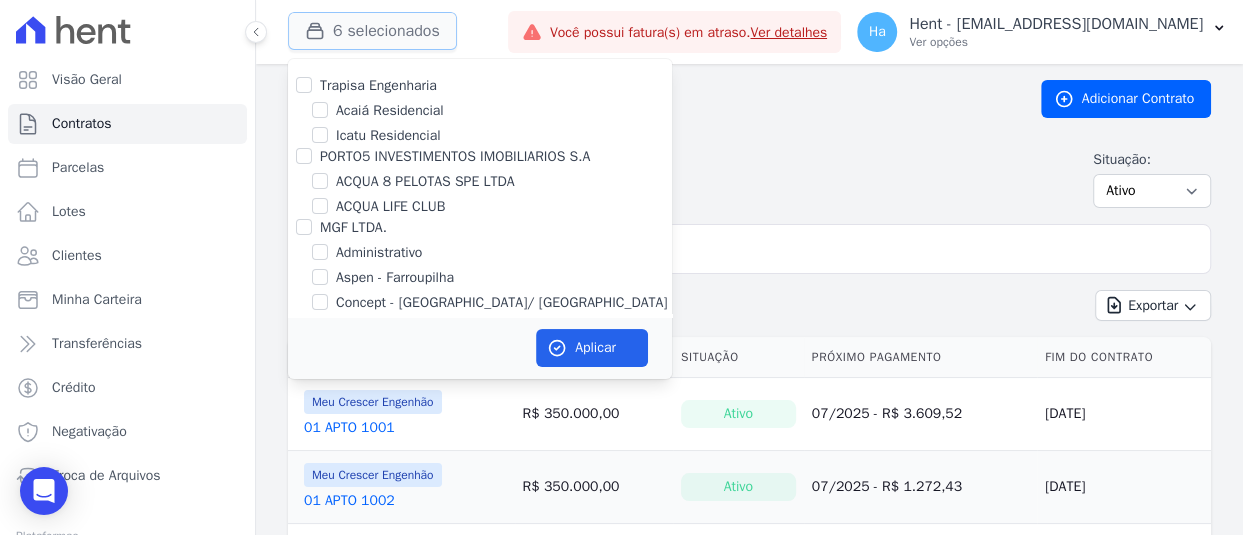 type 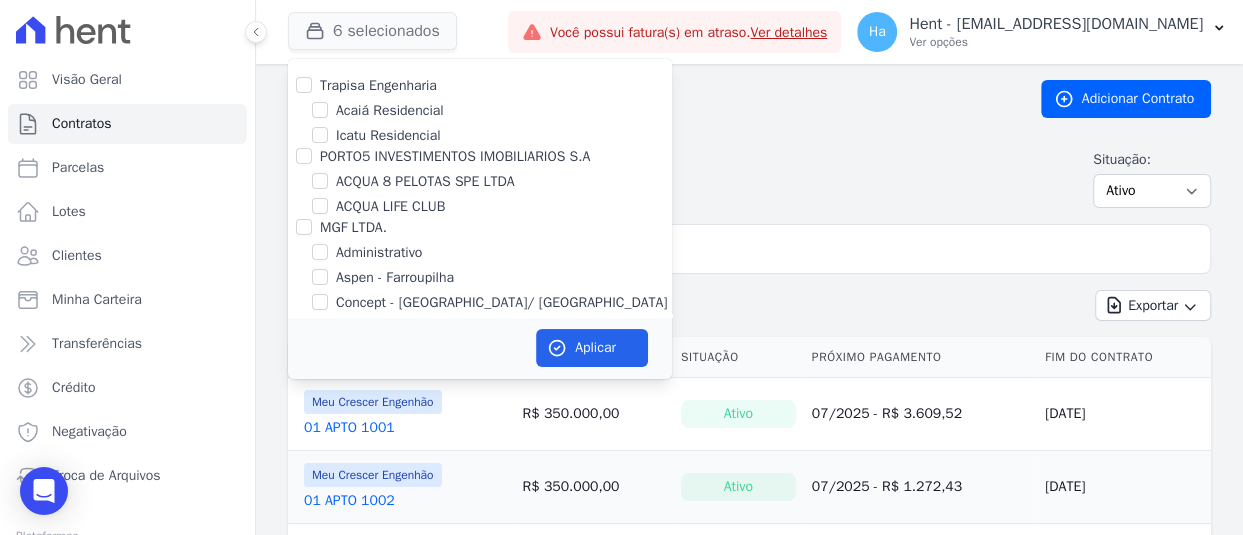 scroll, scrollTop: 3328, scrollLeft: 0, axis: vertical 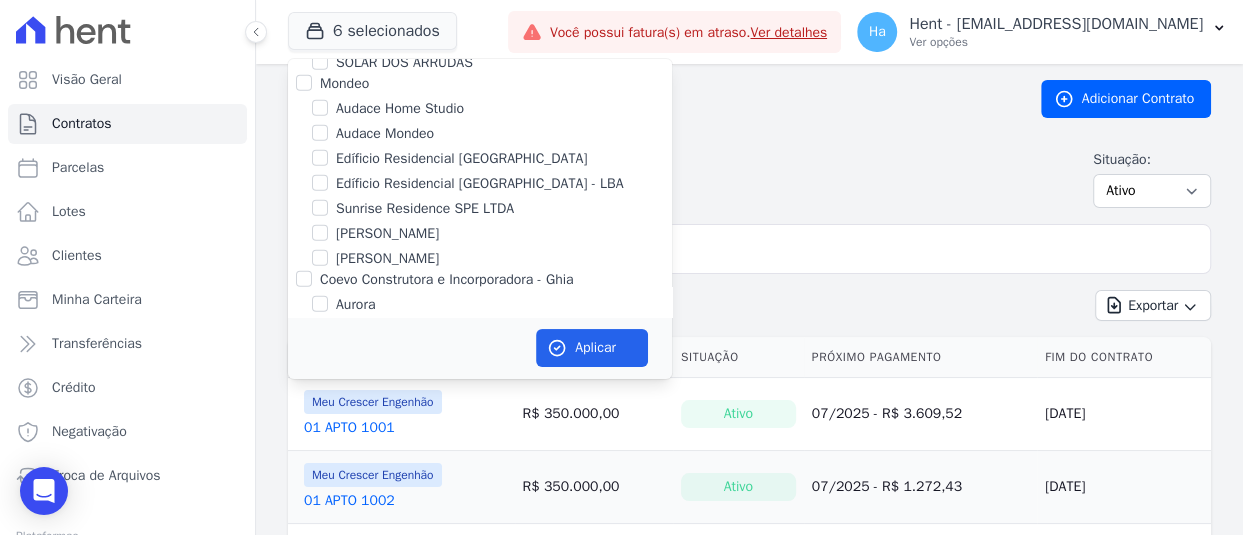click on "Mondeo" at bounding box center [480, 83] 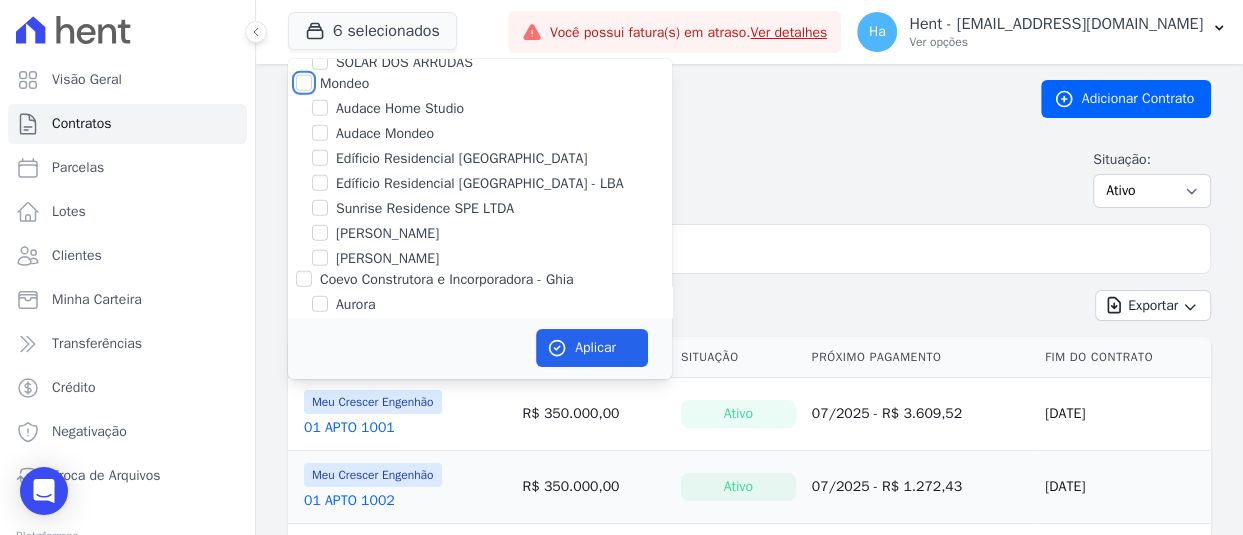 click on "Mondeo" at bounding box center [304, 83] 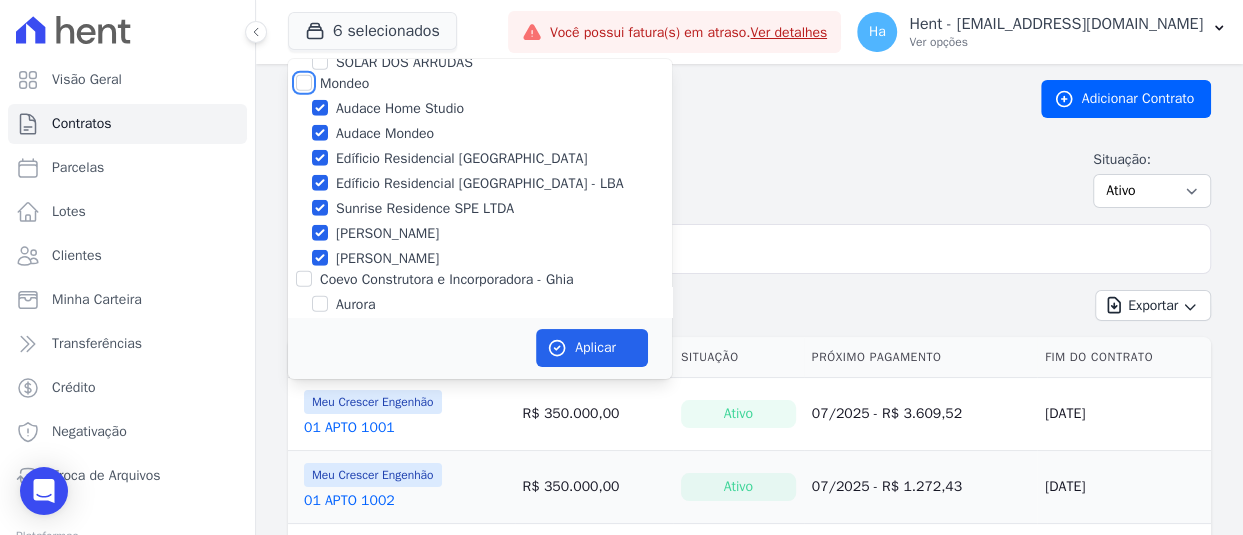 checkbox on "true" 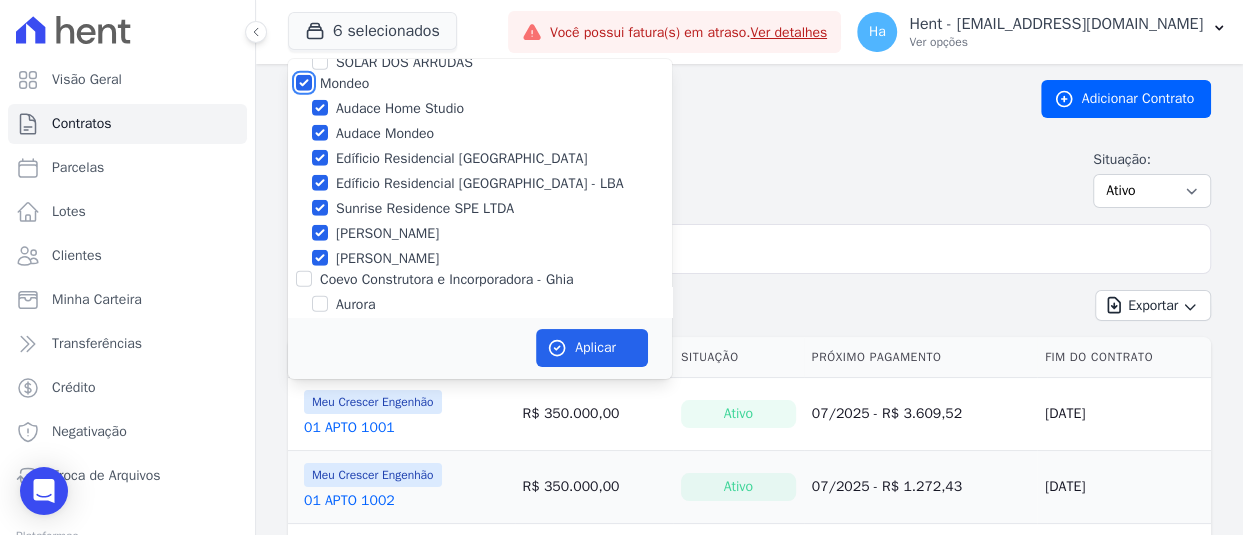 checkbox on "true" 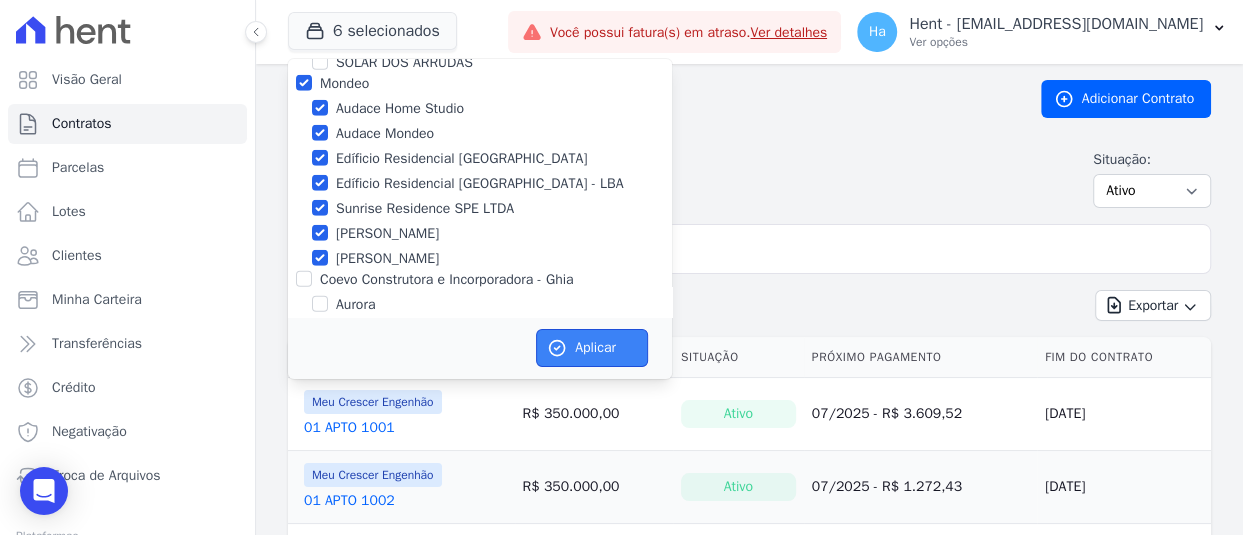 click on "Aplicar" at bounding box center [592, 348] 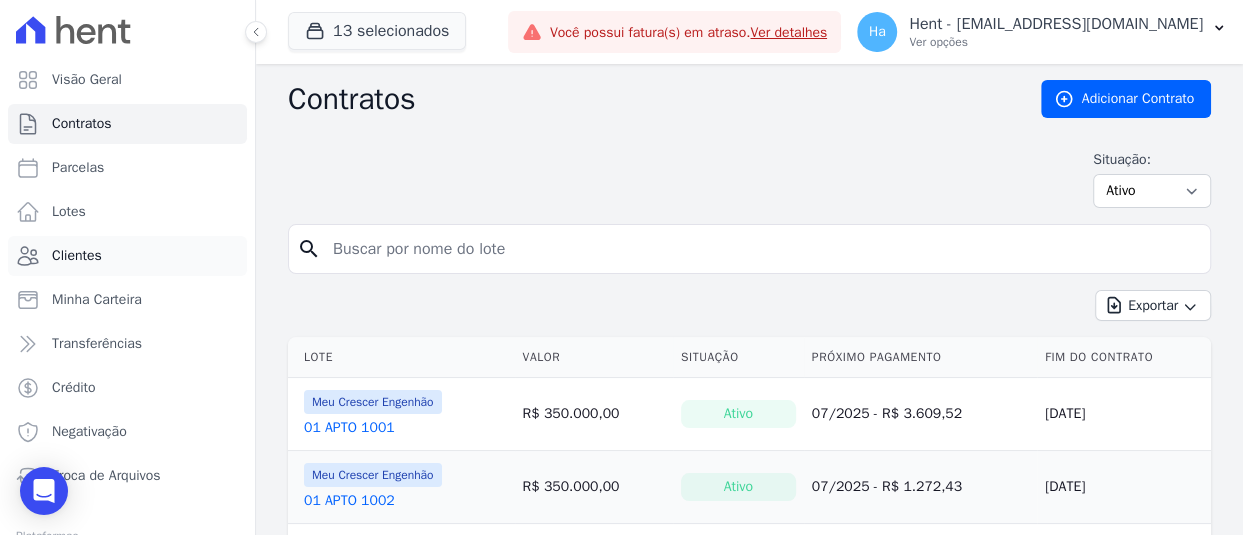 click on "Clientes" at bounding box center (77, 256) 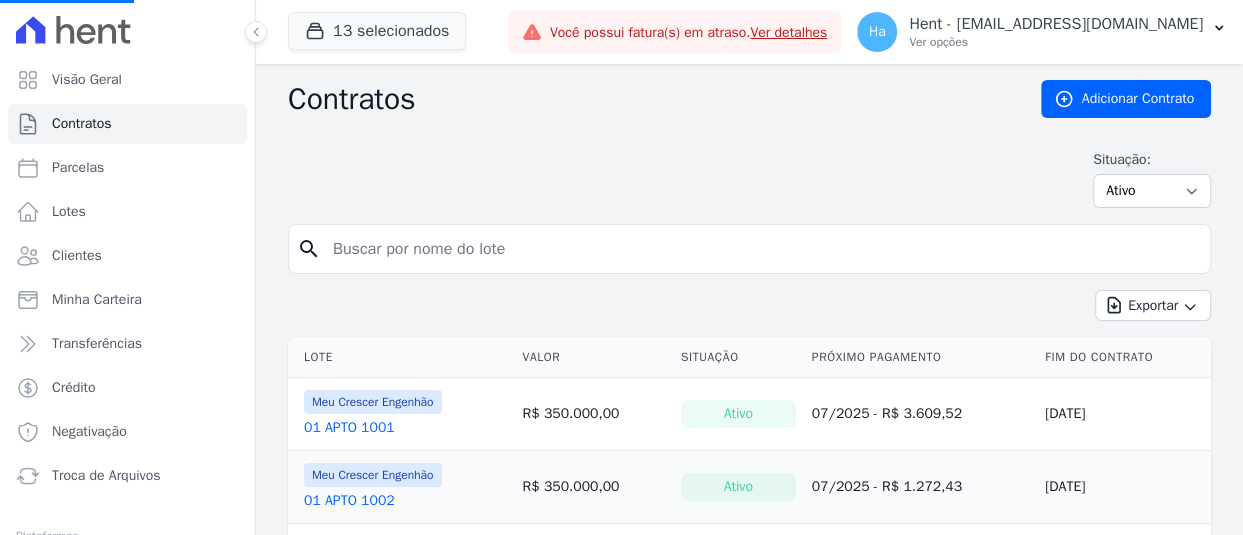 click at bounding box center (761, 249) 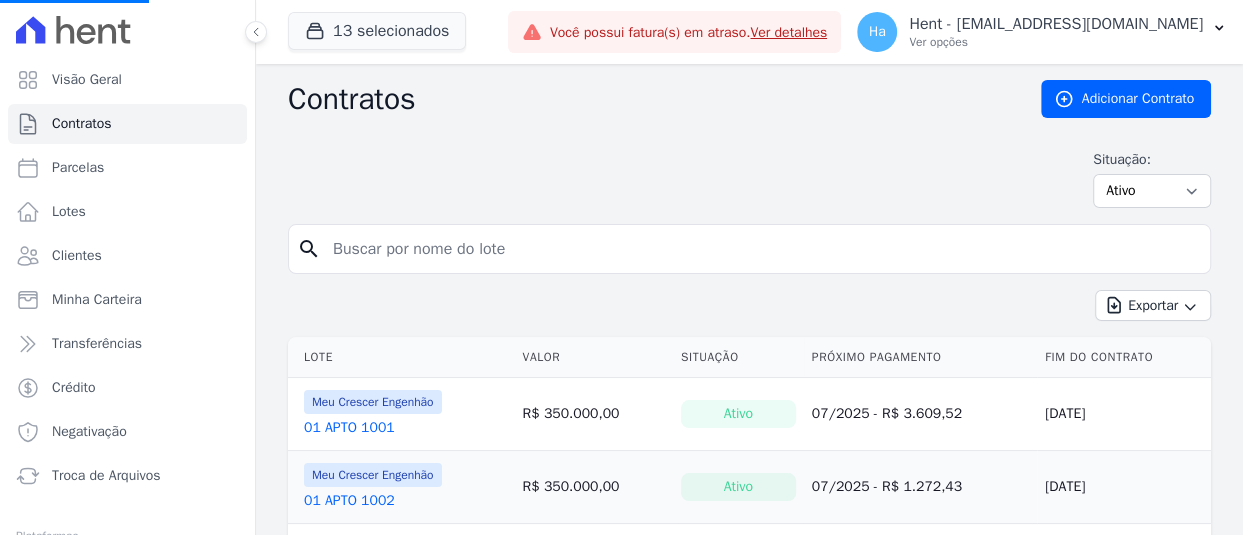 paste on "Franciane Ranzoni" 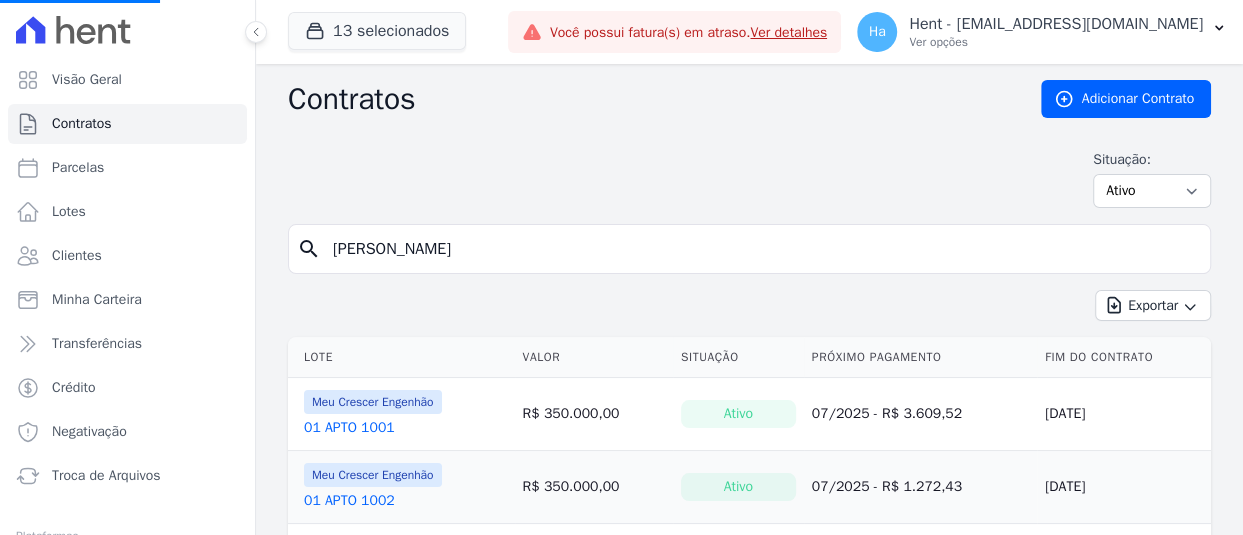 type on "Franciane Ranzoni" 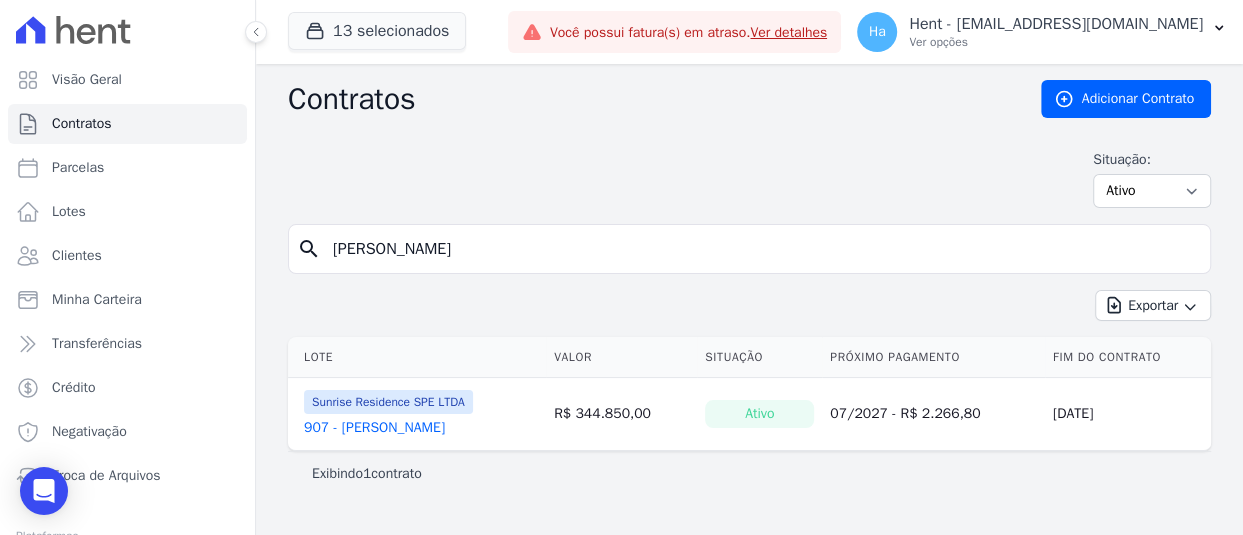 click on "907 - Franciane Ranzoni" at bounding box center (374, 428) 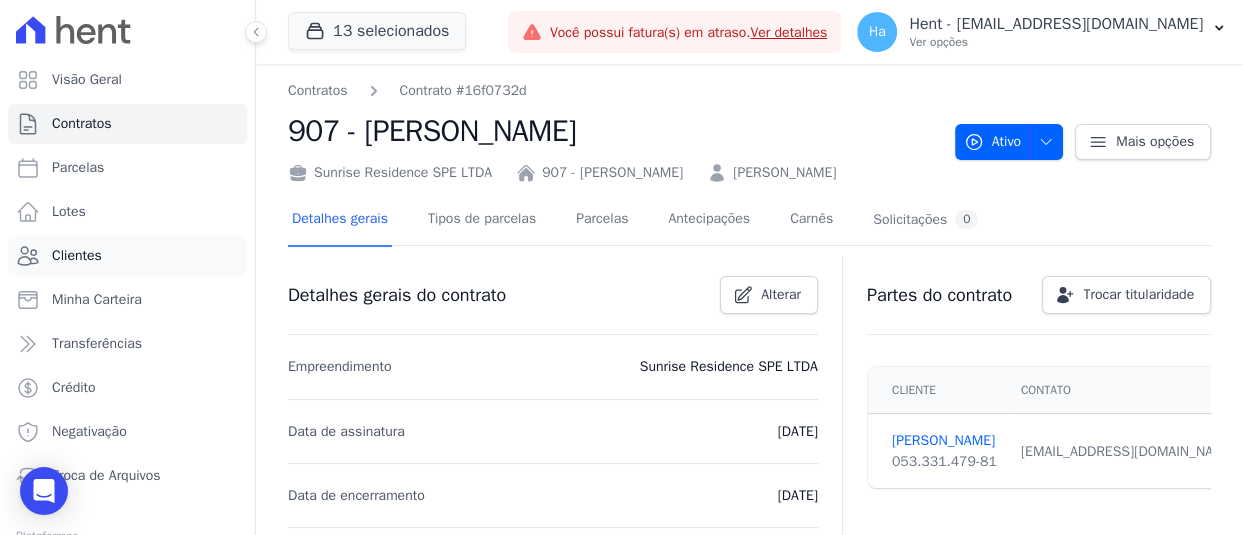 click on "Clientes" at bounding box center (77, 256) 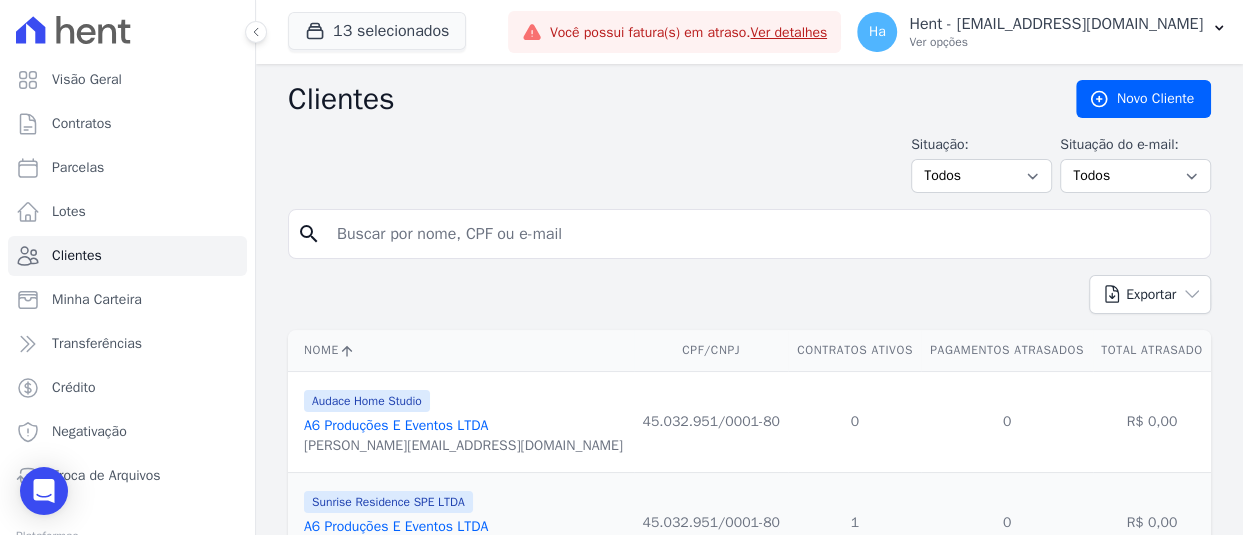click at bounding box center [763, 234] 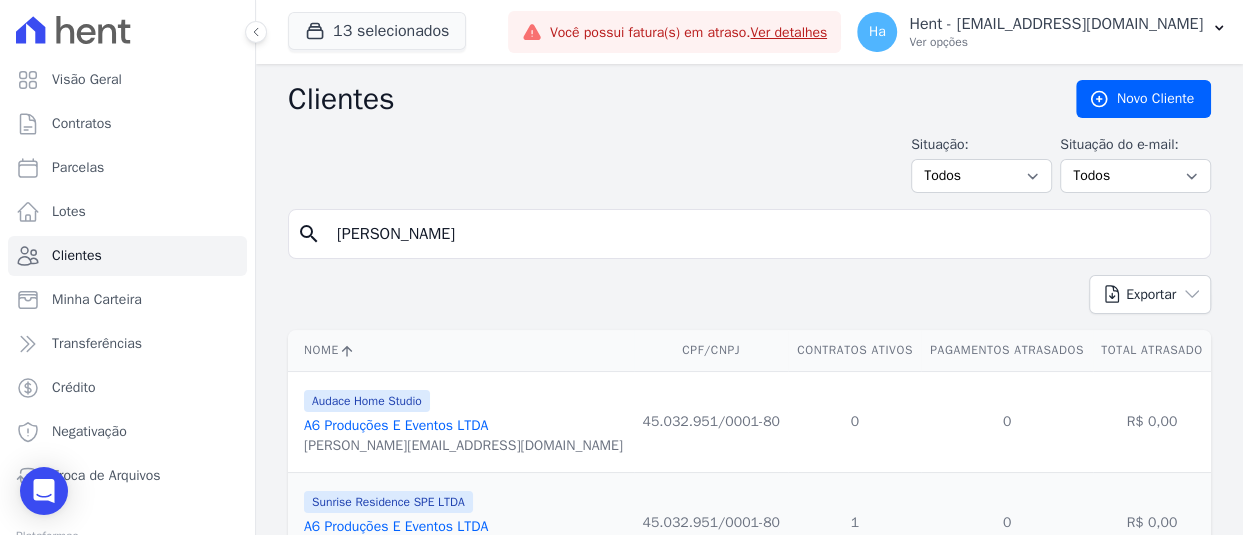 type on "Franciane Ranzoni]" 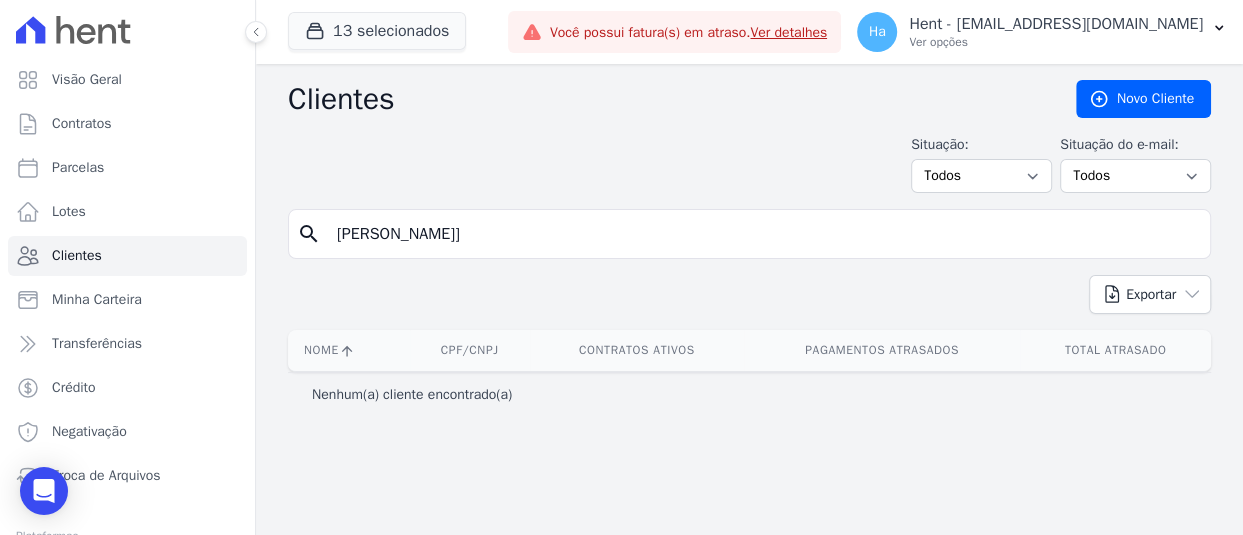 click on "Franciane Ranzoni]" at bounding box center (763, 234) 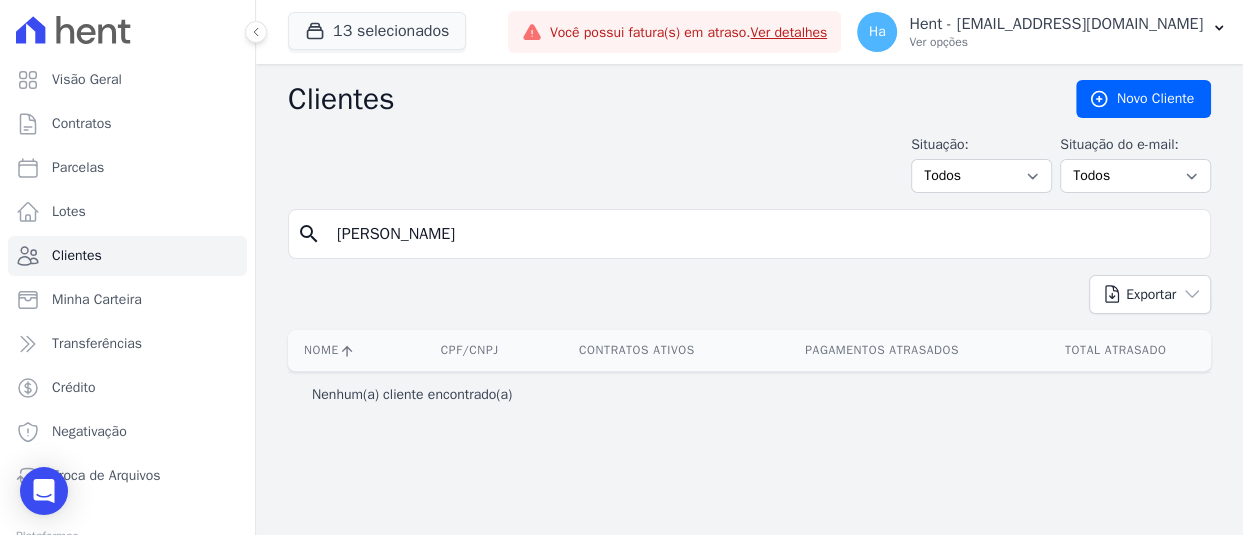 type on "Franciane Ranzoni" 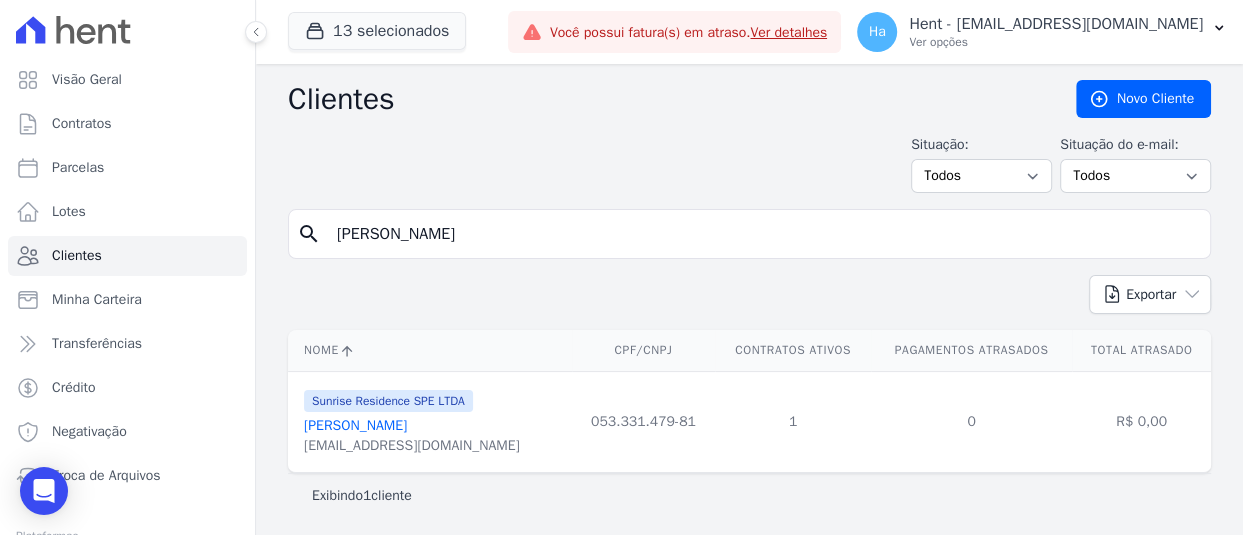 click on "franranzoni@hotmail.com" at bounding box center [412, 446] 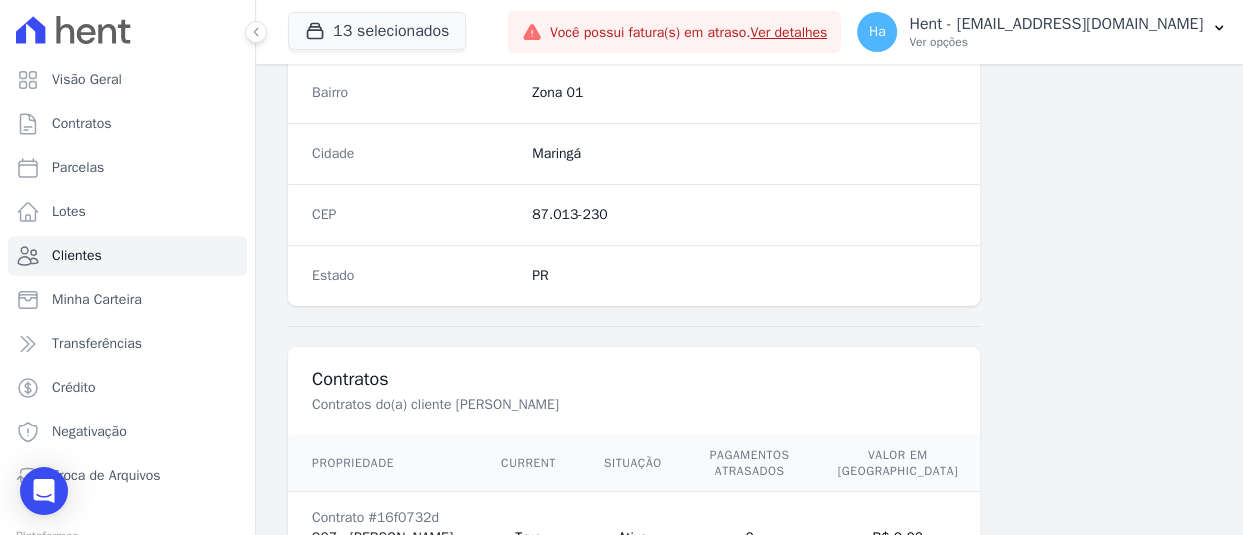 scroll, scrollTop: 1349, scrollLeft: 0, axis: vertical 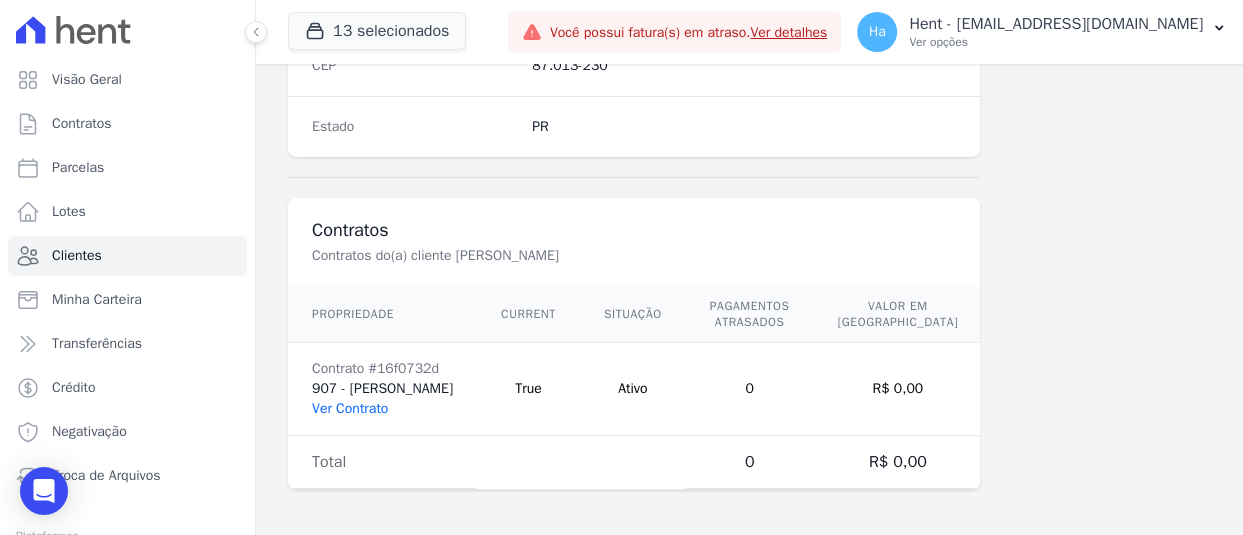 click on "Ver Contrato" at bounding box center [350, 408] 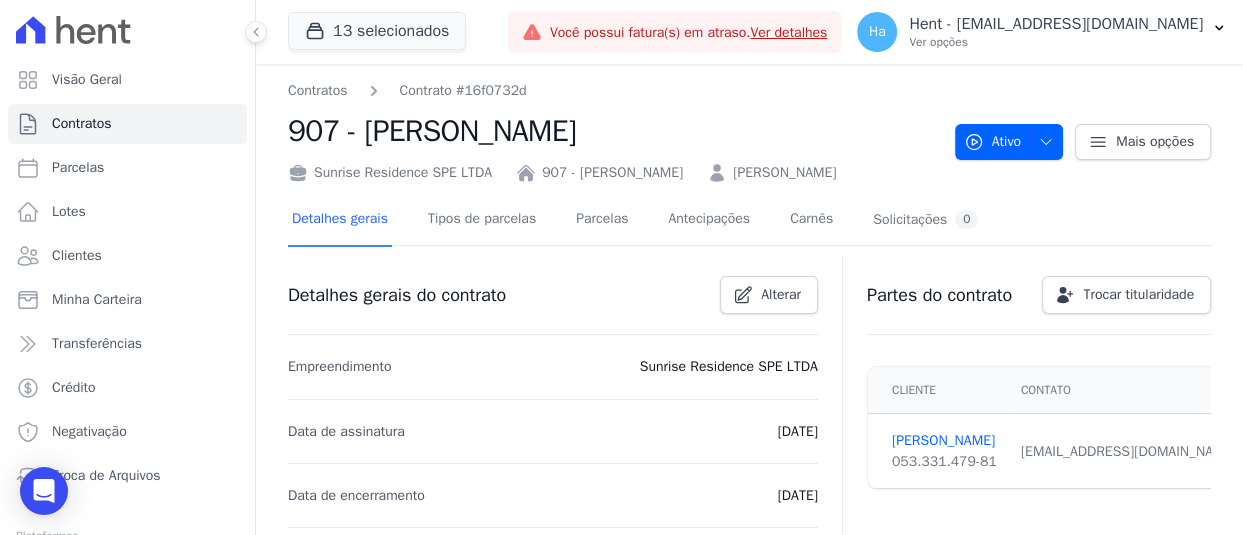 click on "Antecipações" at bounding box center [709, 220] 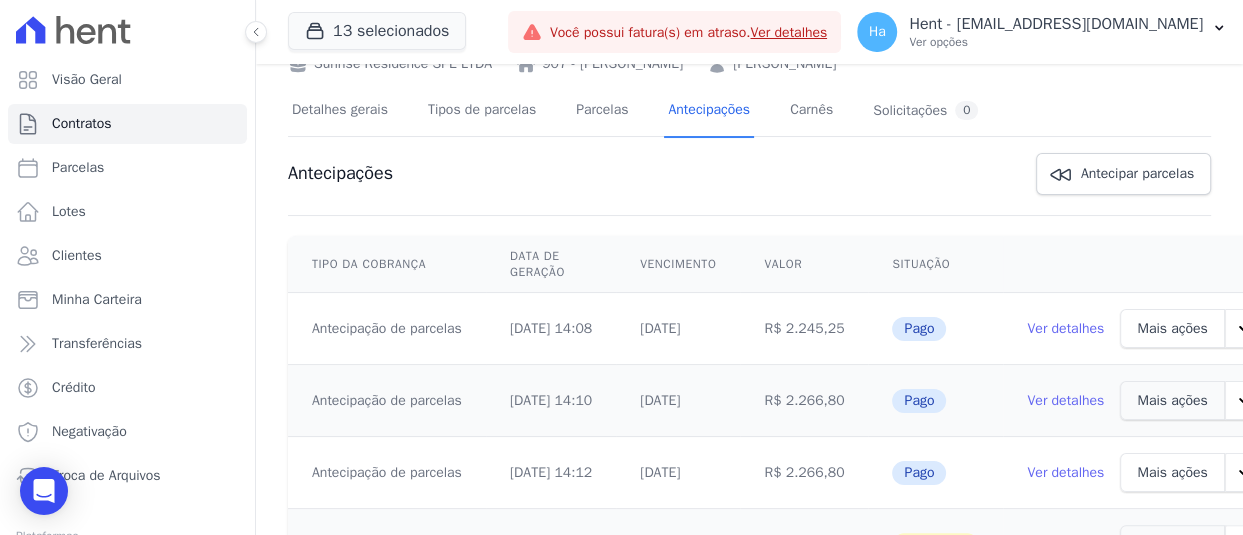 scroll, scrollTop: 288, scrollLeft: 0, axis: vertical 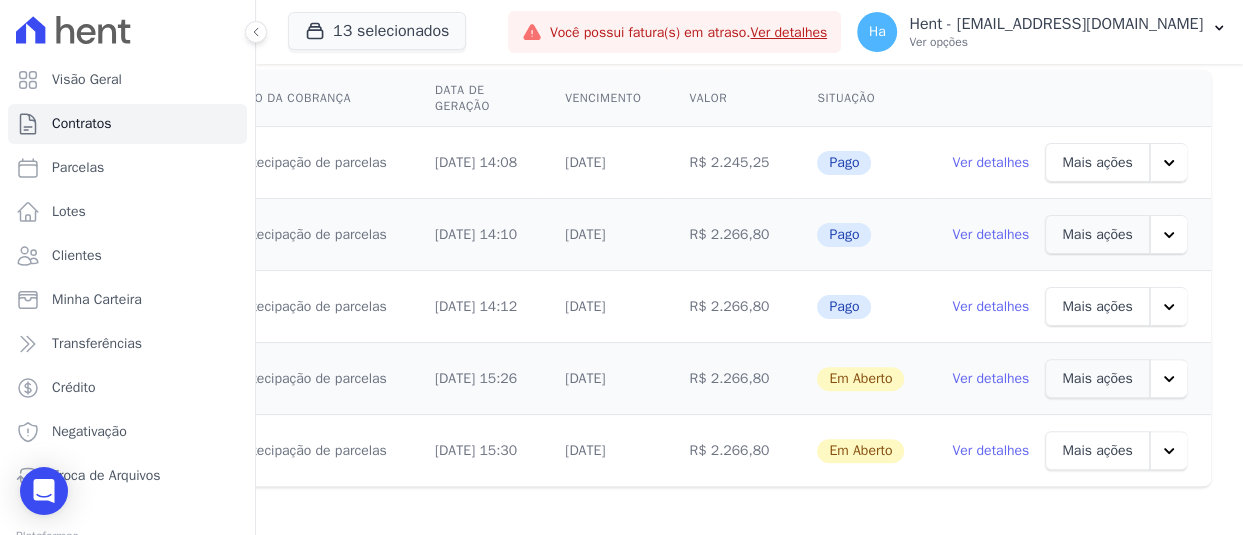 click 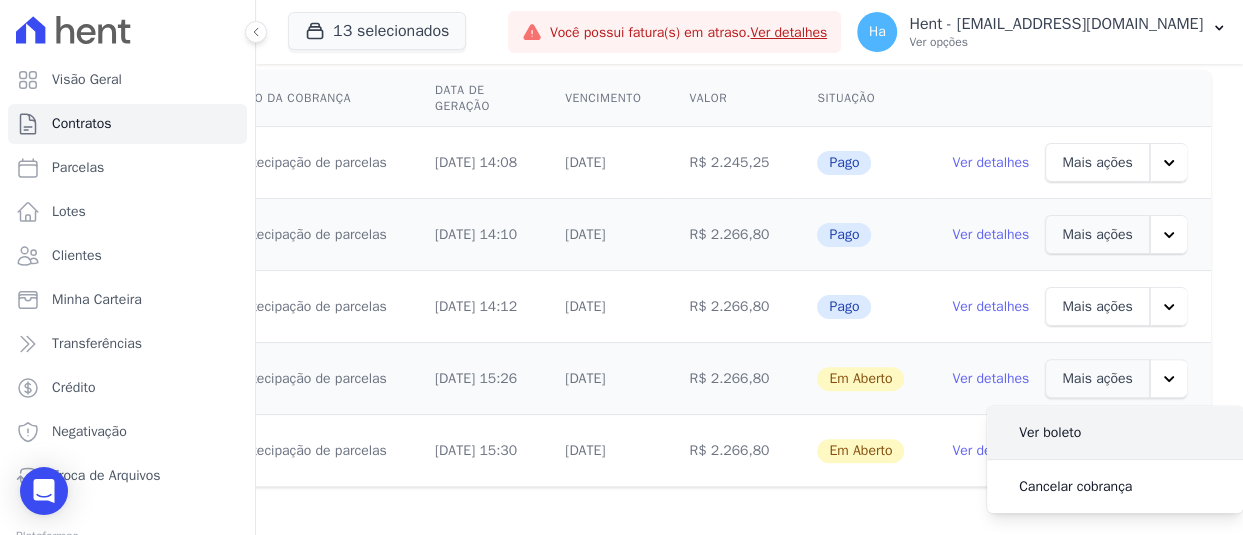 click on "Ver boleto" at bounding box center [1050, 432] 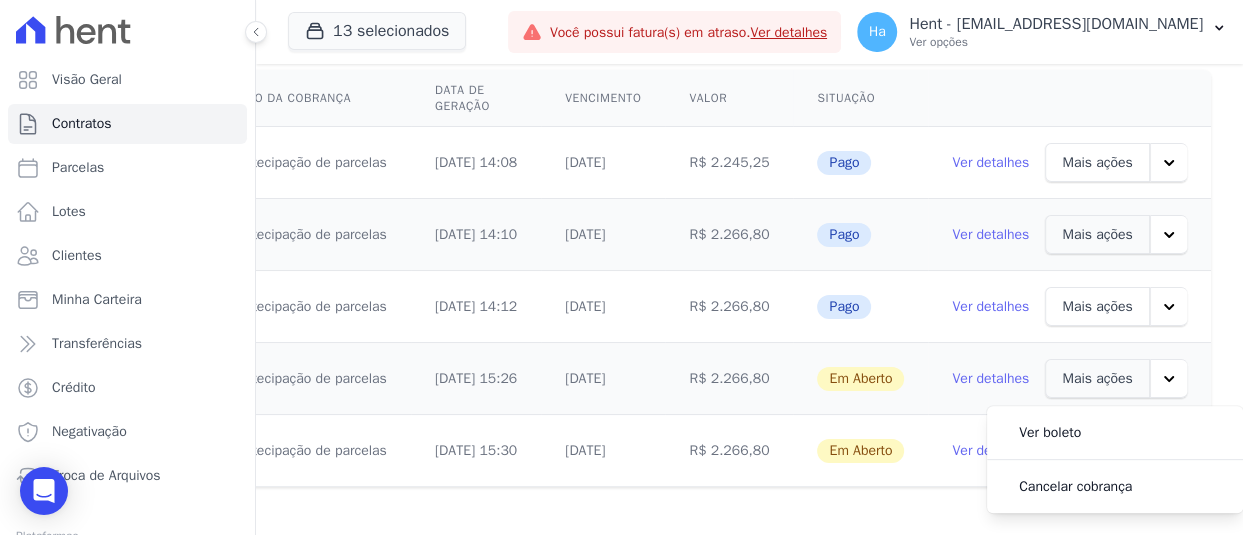 click on "R$ 2.266,80" at bounding box center [729, 451] 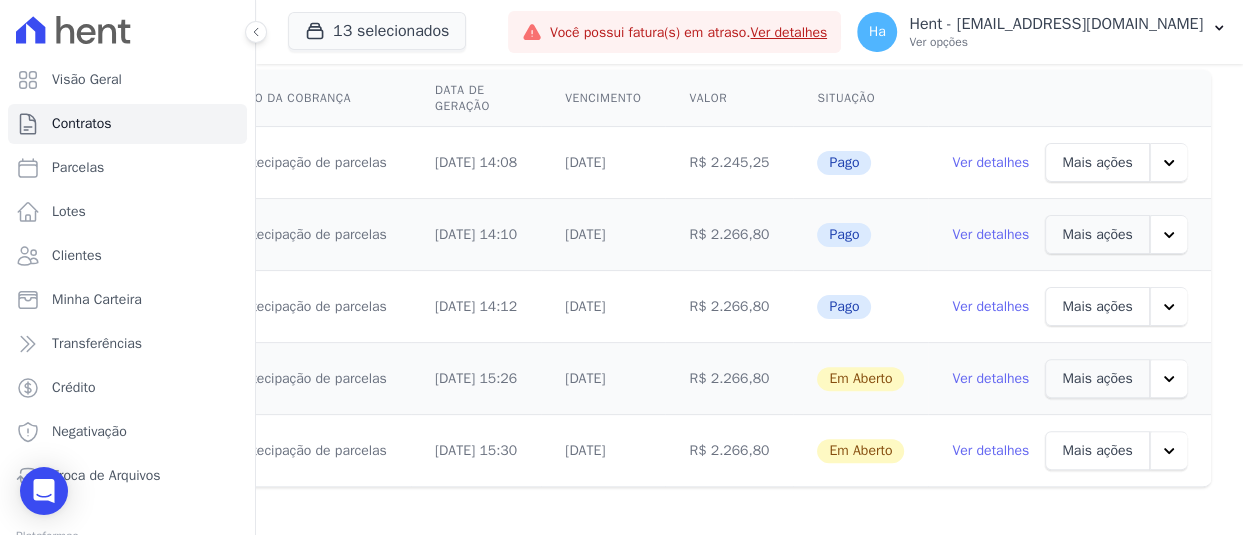 click at bounding box center (1168, 378) 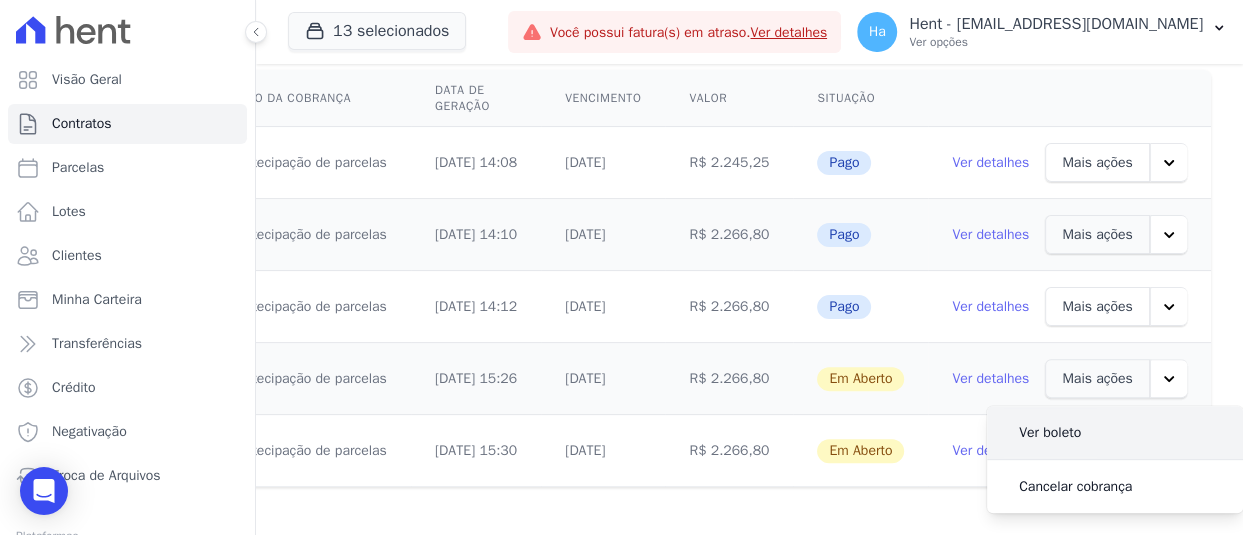 click on "Ver boleto" at bounding box center (1050, 432) 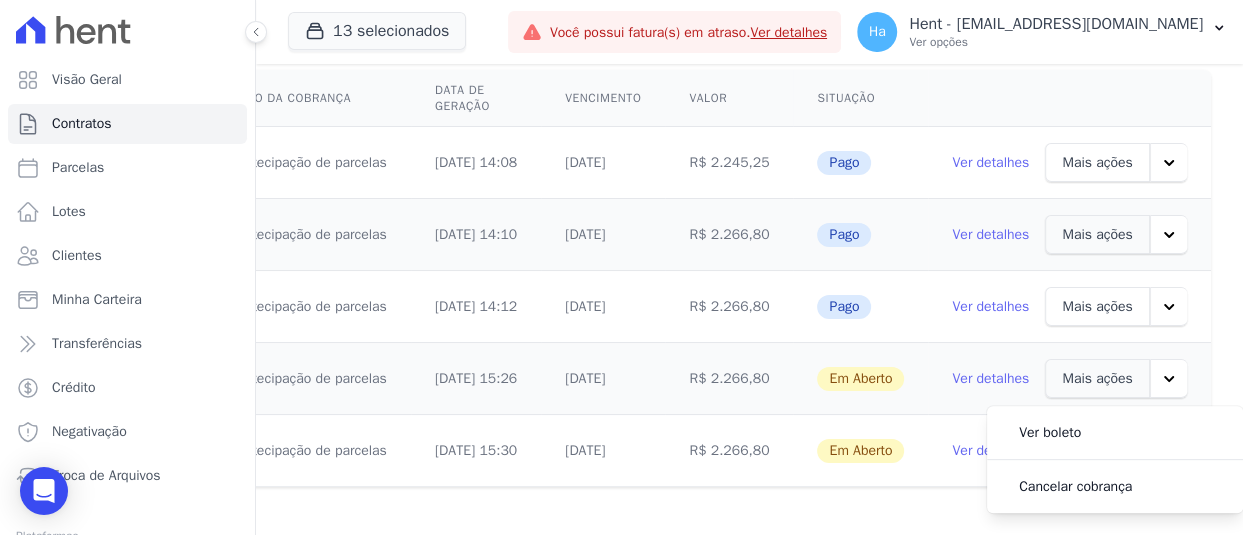 click on "R$ 2.266,80" at bounding box center [729, 451] 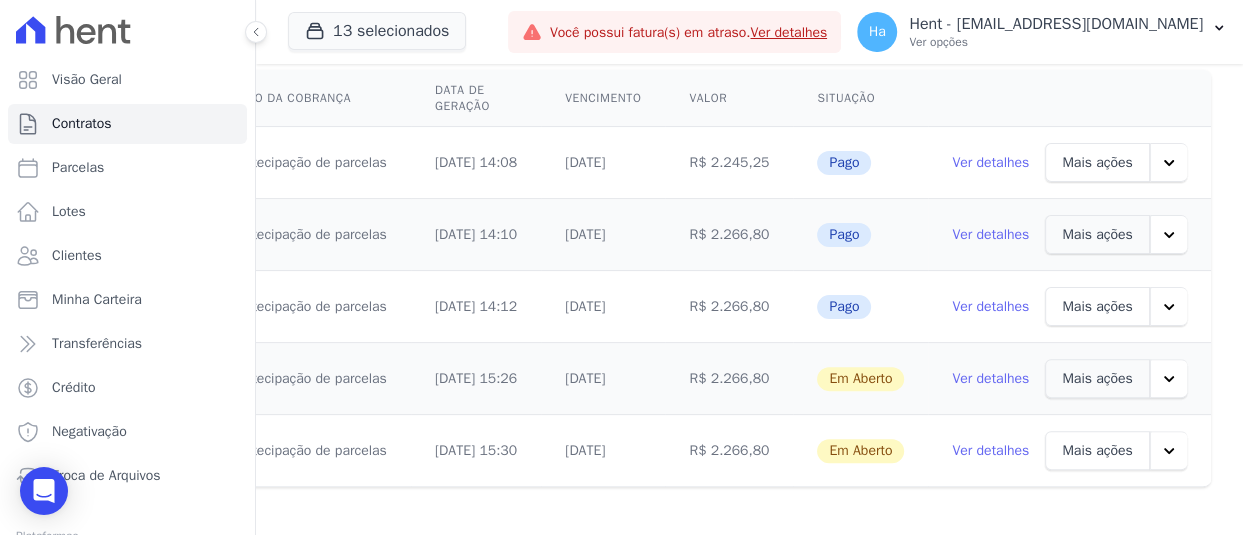 click at bounding box center (1168, 450) 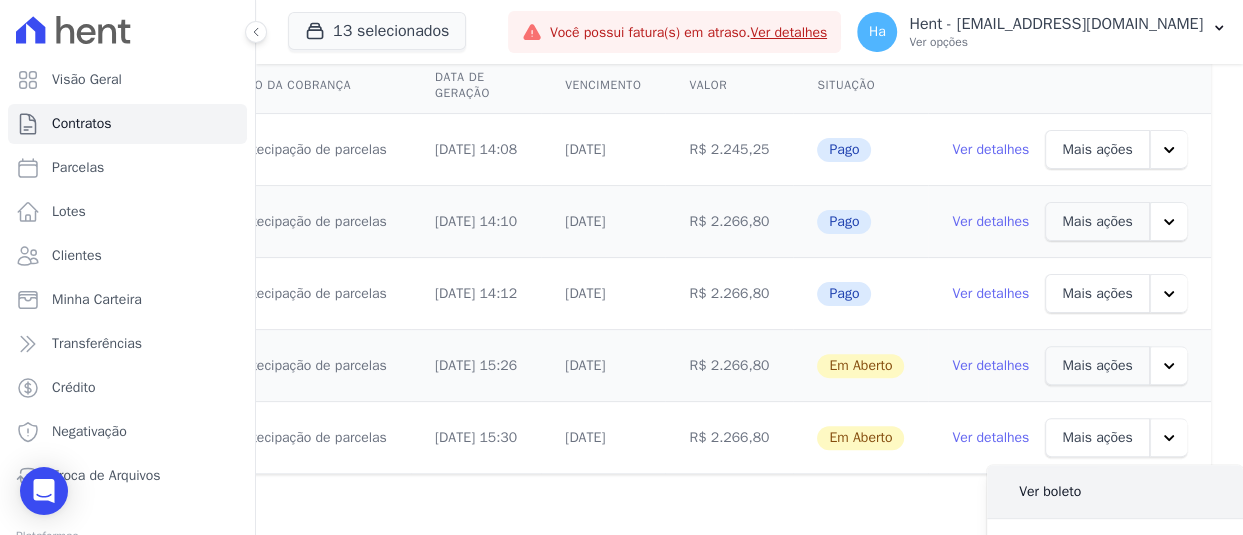 click on "Ver boleto" at bounding box center [1050, 491] 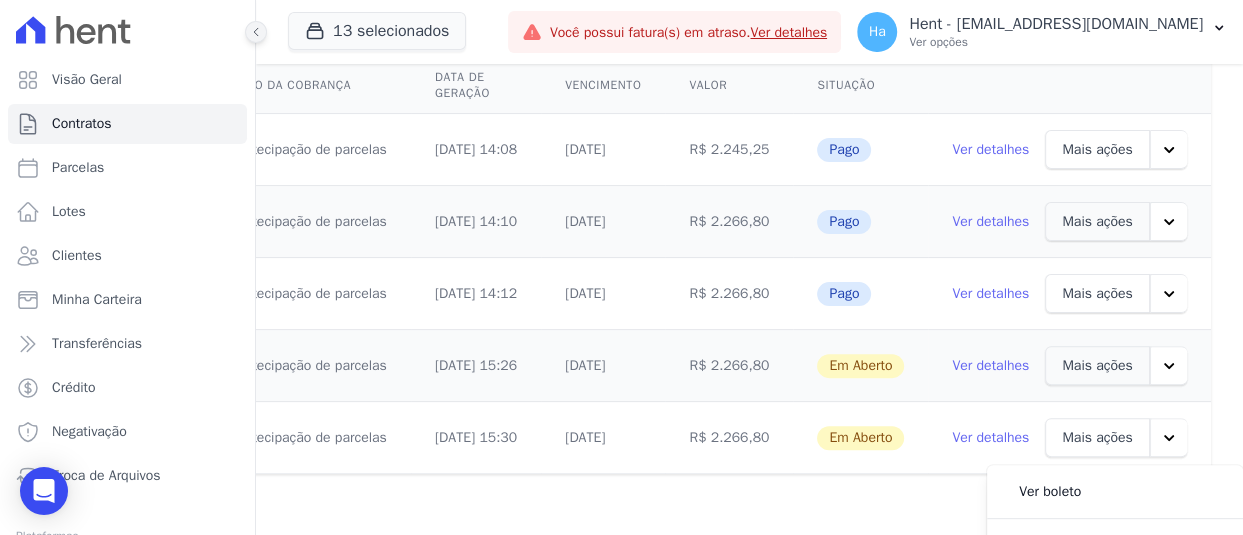 click 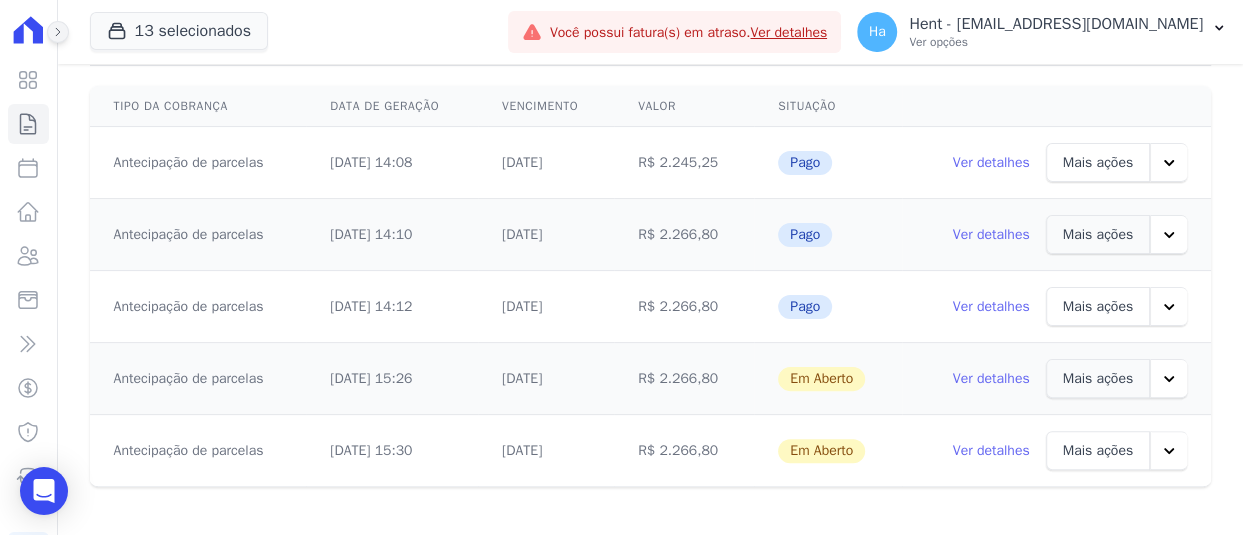 scroll, scrollTop: 0, scrollLeft: 0, axis: both 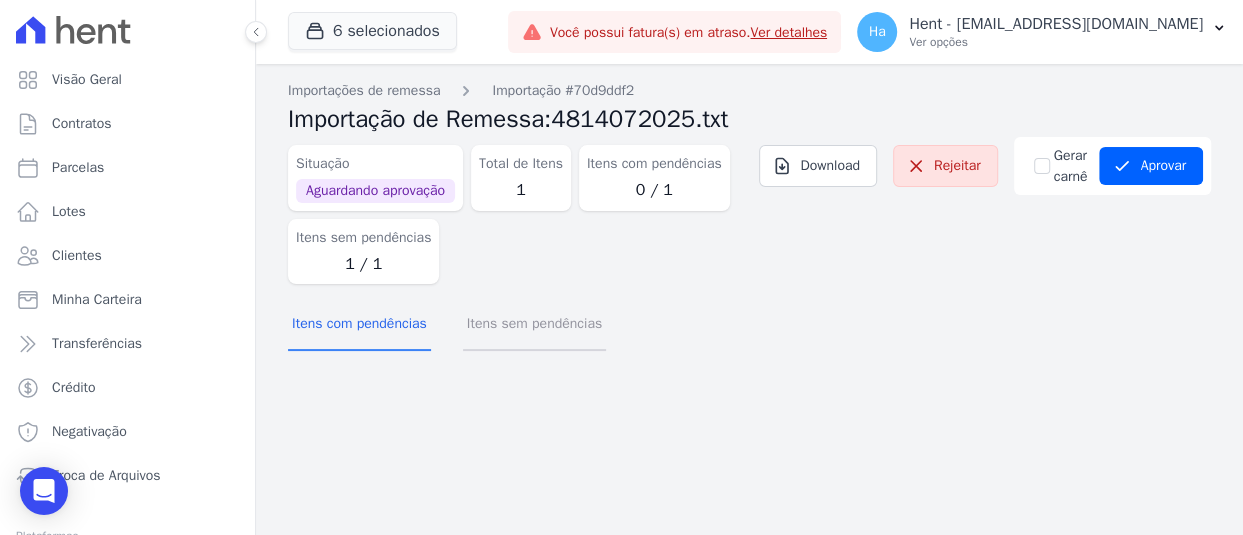 click on "Itens sem pendências" at bounding box center (534, 325) 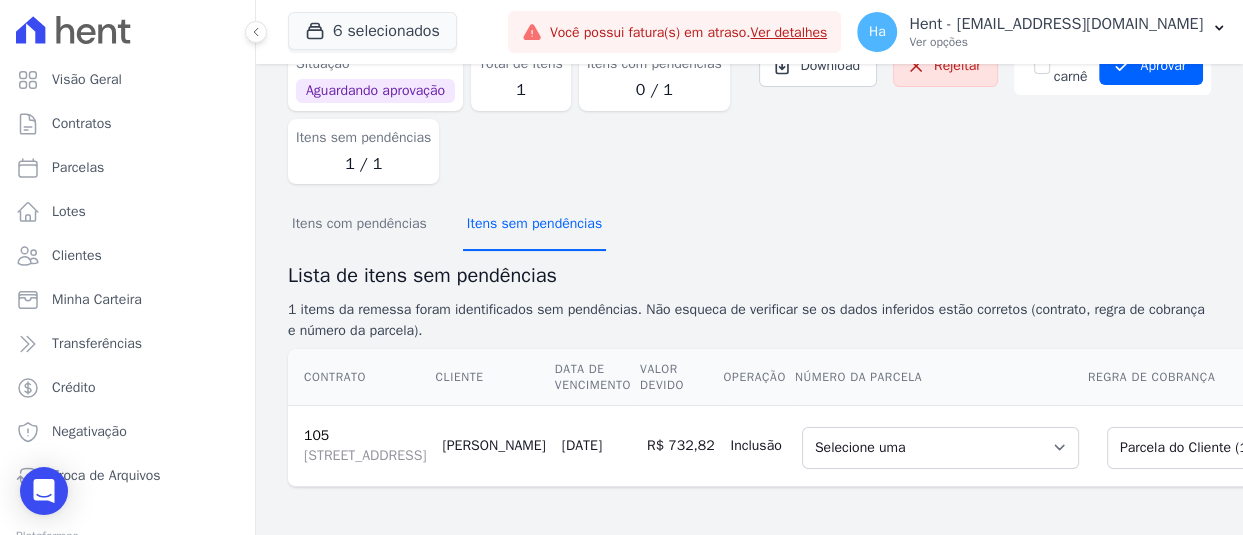 scroll, scrollTop: 186, scrollLeft: 0, axis: vertical 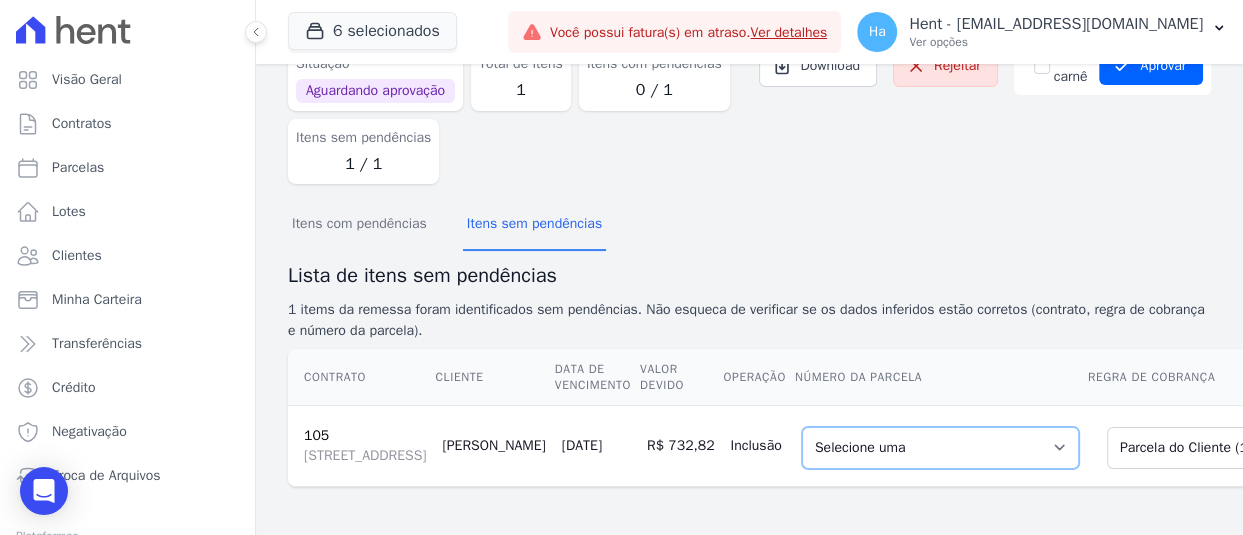 click on "Selecione uma
1 - 15/02/2025 - R$ 583,39 - Agendado
2 - 15/03/2025 - R$ 583,33 - Agendado
3 - 15/04/2025 - R$ 583,33 - Agendado
4 - 15/05/2025 - R$ 583,33 - Agendado
5 - 15/06/2025 - R$ 583,33 - Agendado
6 - 15/07/2025 - R$ 583,33 - Agendado
7 - 15/08/2025 - R$ 583,33 - Agendado
8 - 15/09/2025 - R$ 583,33 - Agendado
9 - 15/10/2025 - R$ 583,33 - Agendado
10 - 15/11/2025 - R$ 583,33 - Agendado
11 - 15/12/2025 - R$ 583,33 - Agendado
12 - 15/01/2026 - R$ 583,33 - Agendado
13 - 15/02/2026 - R$ 583,33 - Agendado
14 - 15/03/2026 - R$ 583,33 - Agendado
15 - 15/04/2026 - R$ 583,33 - Agendado
16 - 15/05/2026 - R$ 583,33 - Agendado
17 - 15/06/2026 - R$ 583,33 - Agendado
18 - 15/07/2026 - R$ 583,33 - Agendado" at bounding box center [940, 448] 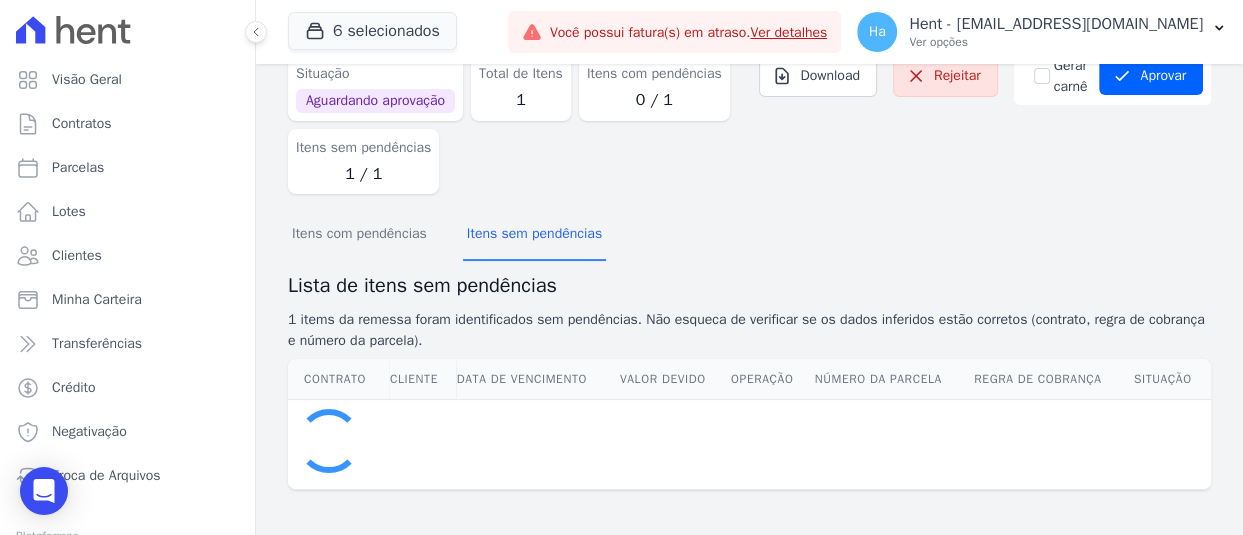 scroll, scrollTop: 186, scrollLeft: 0, axis: vertical 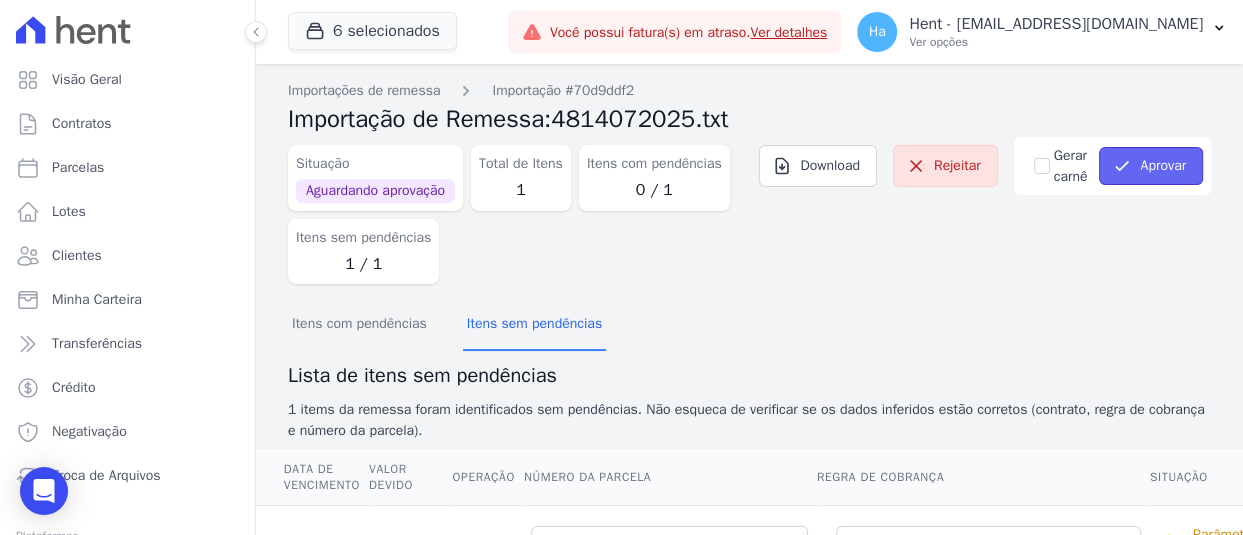 click on "Aprovar" at bounding box center (1151, 166) 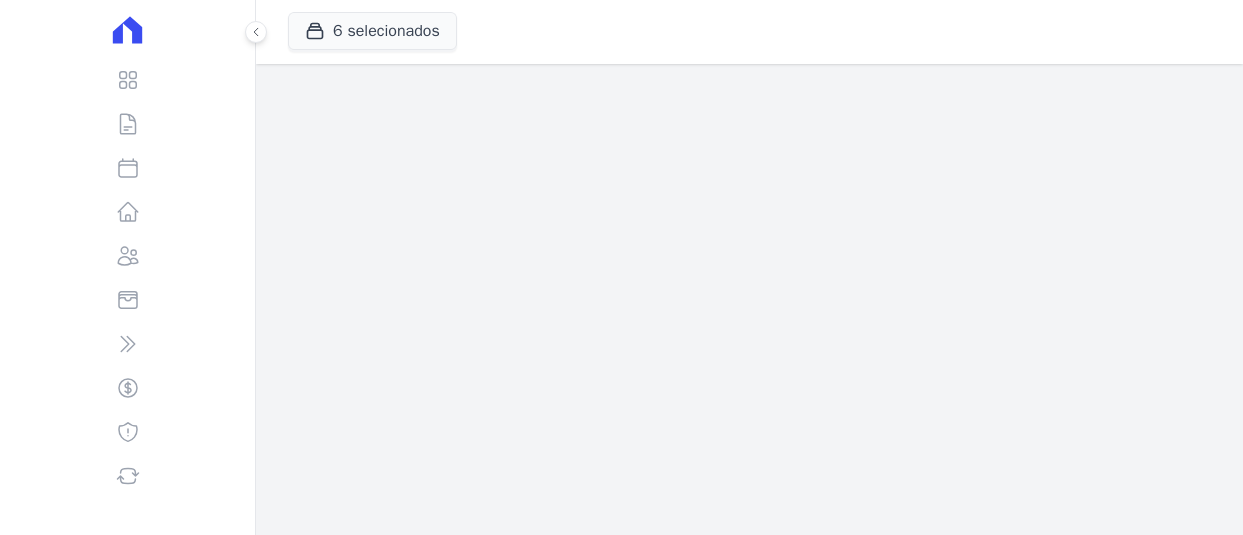 scroll, scrollTop: 0, scrollLeft: 0, axis: both 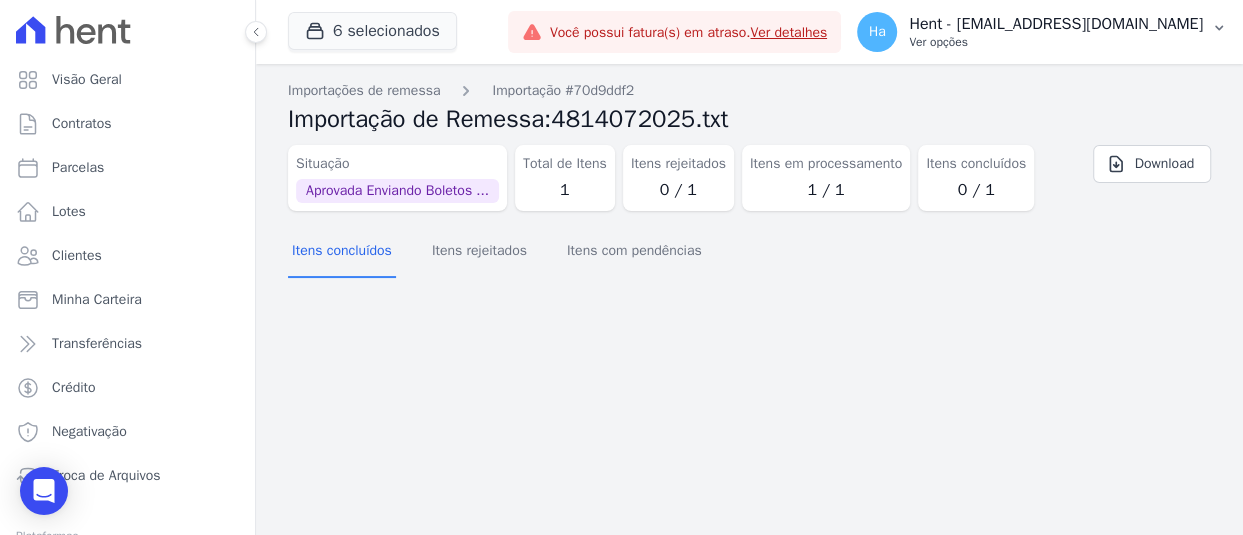 click on "Hent -  [EMAIL_ADDRESS][DOMAIN_NAME]" at bounding box center [1056, 24] 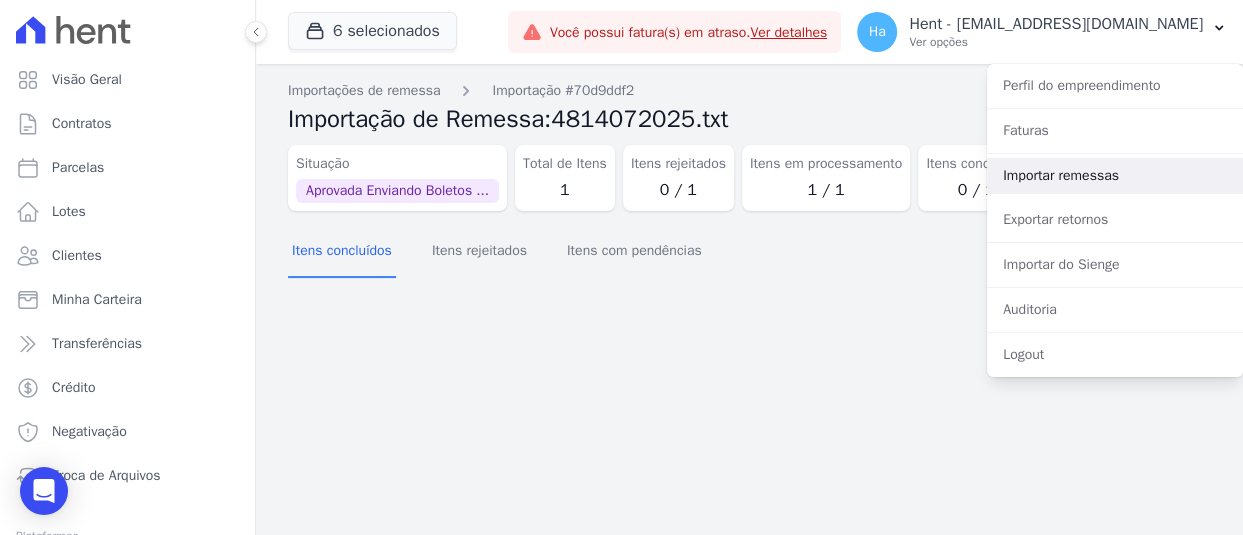 click on "Importar remessas" at bounding box center [1115, 176] 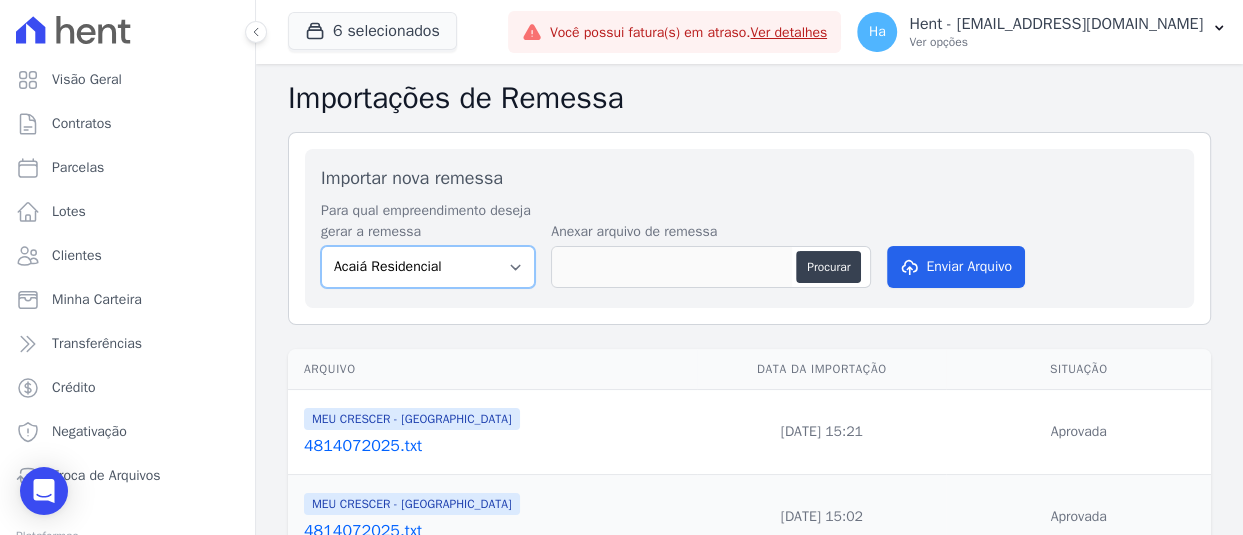 click on "Acaiá Residencial
Administrativo
AGILE ELOI MENDES SPE SA
Agile Pavican São Lourenço - Loteadores
Agile Pavican São Lourenço SPE LTDA
AGUAS DE GUANABARA INCORPORACAO IMOBILIARIA SPE LTDA
AGUAS DO ALVORADA INCORPORACAO IMOBILIARIA SPE LTDA
AJMC Empreendimentos
Alameda dos Ipês
Aldeia Smart
Alexandria Condomínios
Alfenense Negócios Imobiliários
Amaré Arpoador
Amazon Residence Construtora LTDA
ANANINDEUA 01 INCORPORACAO IMOBILIARIA SPE LTDA
AQUARELA CITY INCORPORACAO IMOBILIARIA LTDA
Areias do Planalto
Areias do Planalto - Interno
Aroka Incorporadora e Administradora LTDA.
Art Prime - Irajá
Arty Park - Gravatai
Arty Park - JPI
Aspen - Farroupilha
Audace Home Studio
Audace Mondeo
Aurora
Aurora  II - LBA
Aurora I - LBA
Aviva Monet
BAHAMAS EAST VILLAGE
Baia Formosa Parque
Be Deodoro
Be Deodoro Empreendimento Imobiliário LTDA.
Belas Artes 2º tranche
Bem Viver | Saint Raphael
Best Life Residence
Bio Residencial
Bosque Mistral" at bounding box center [428, 267] 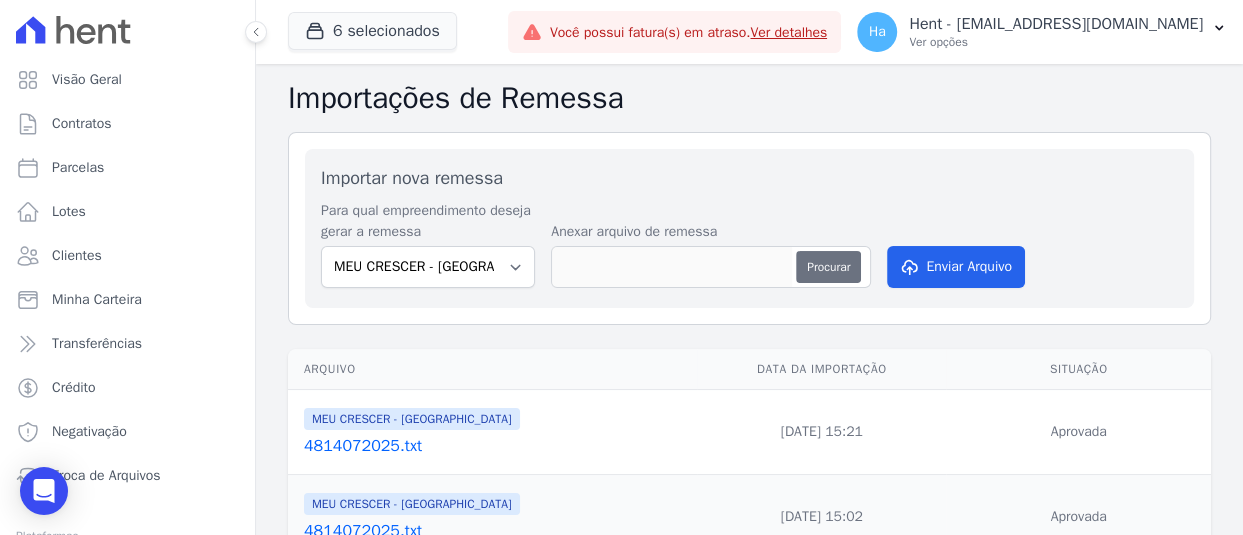 click on "Procurar" at bounding box center (828, 267) 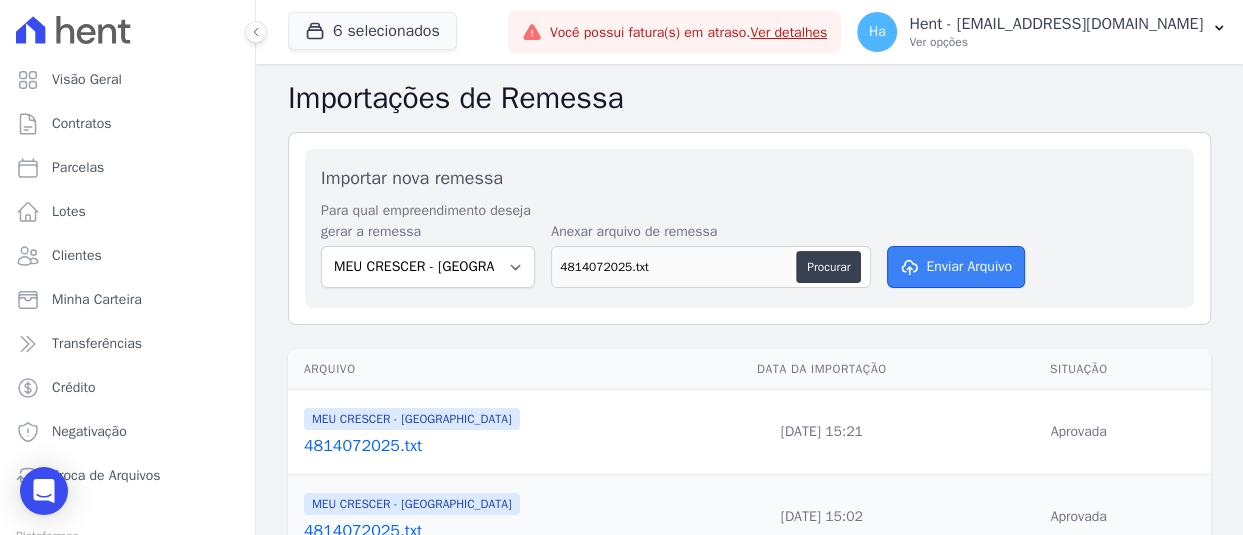 click on "Enviar Arquivo" at bounding box center [956, 267] 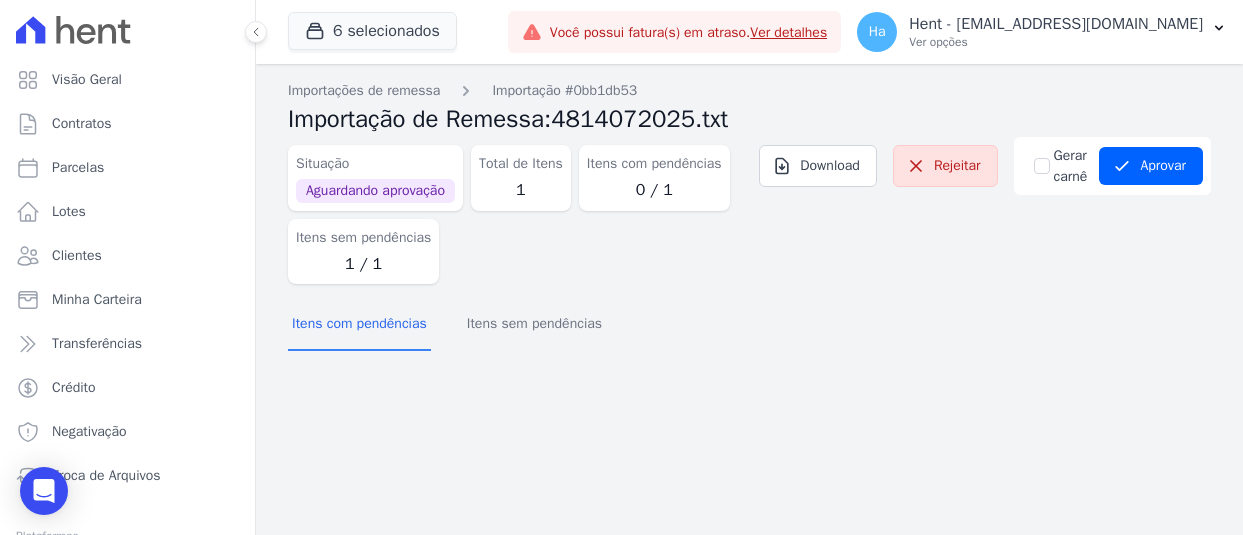 scroll, scrollTop: 0, scrollLeft: 0, axis: both 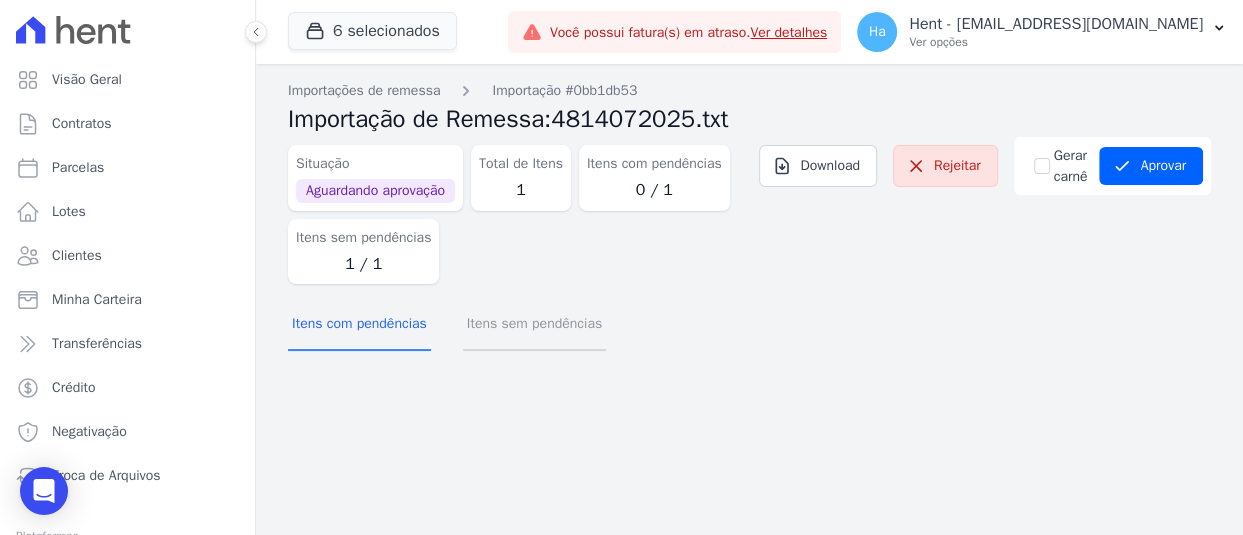 click on "Itens sem pendências" at bounding box center [534, 325] 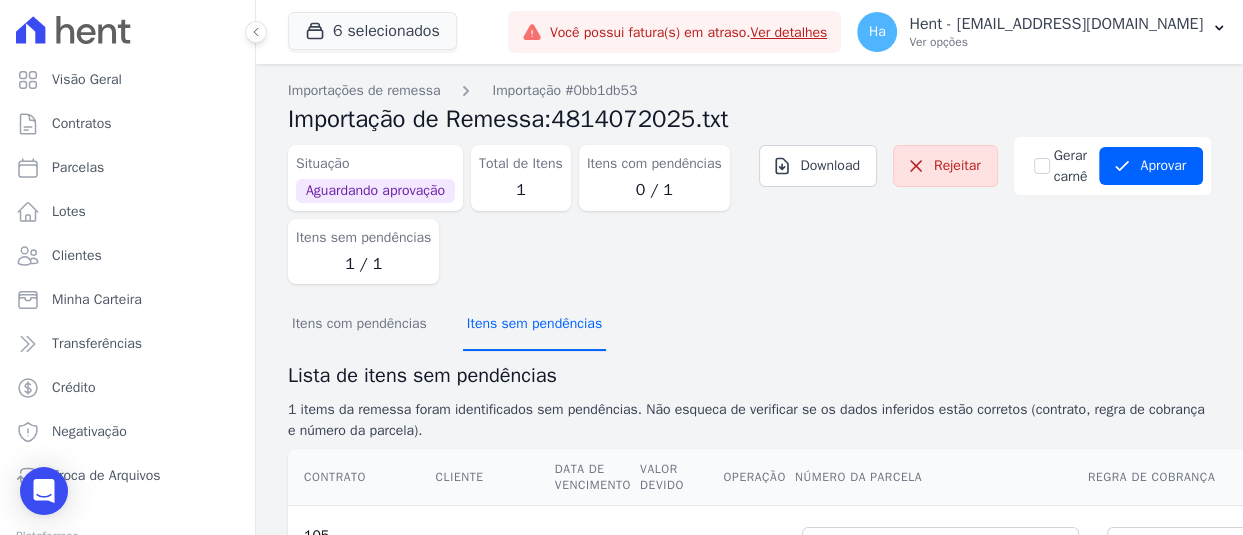 scroll, scrollTop: 186, scrollLeft: 0, axis: vertical 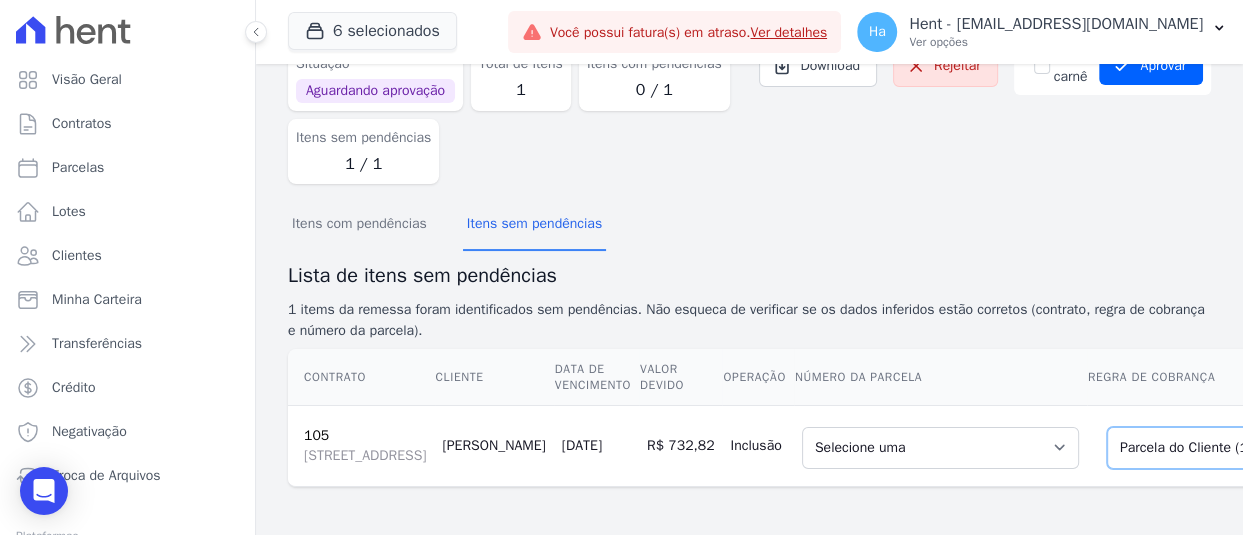 click on "Selecione uma
Nova Parcela Avulsa
Parcela Avulsa Existente
Sinal (1 X R$ 1.000,00)
Financiamento CEF (1 X R$ 280.000,00)
Parcela do Cliente (18 X R$ 583,39)
Parcela Normal (72 X R$ 685,14)" at bounding box center (1259, 448) 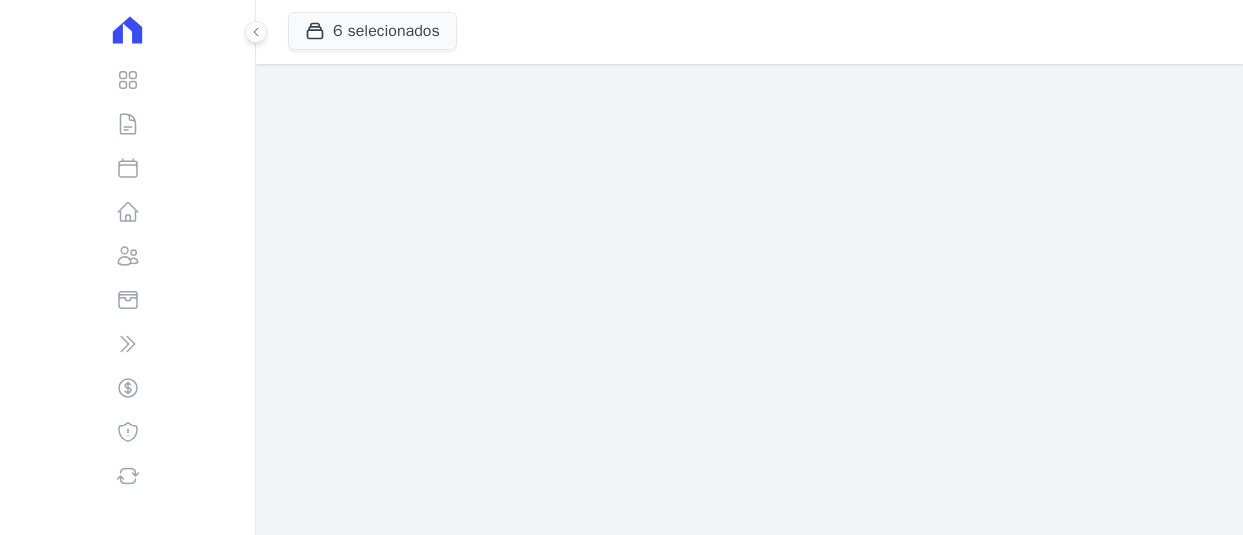 scroll, scrollTop: 0, scrollLeft: 0, axis: both 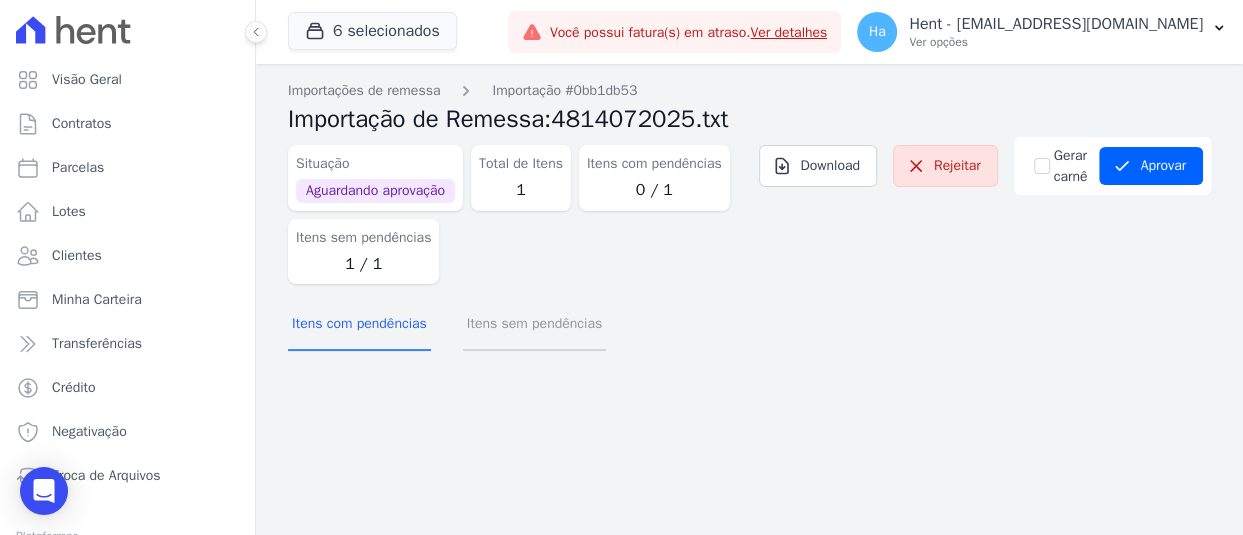 click on "Itens sem pendências" at bounding box center (534, 325) 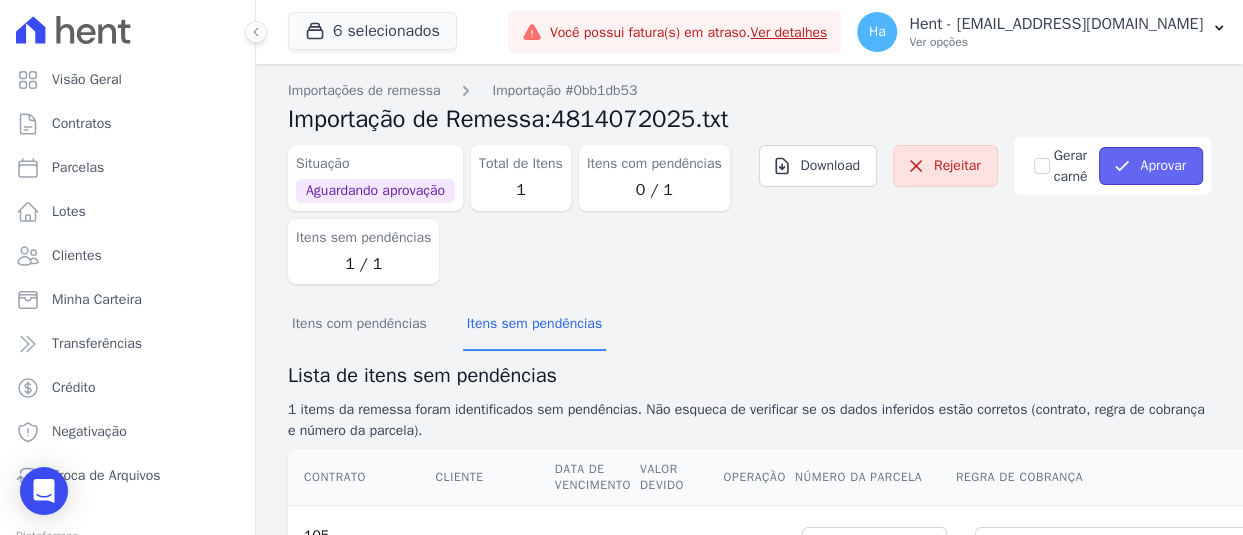 click on "Aprovar" at bounding box center (1151, 166) 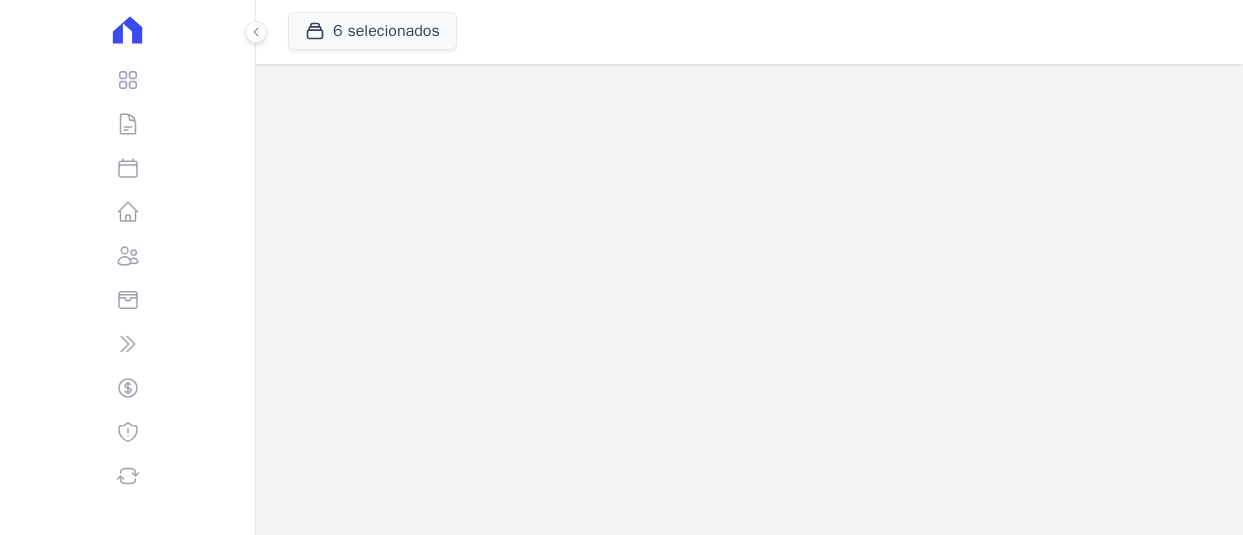 scroll, scrollTop: 0, scrollLeft: 0, axis: both 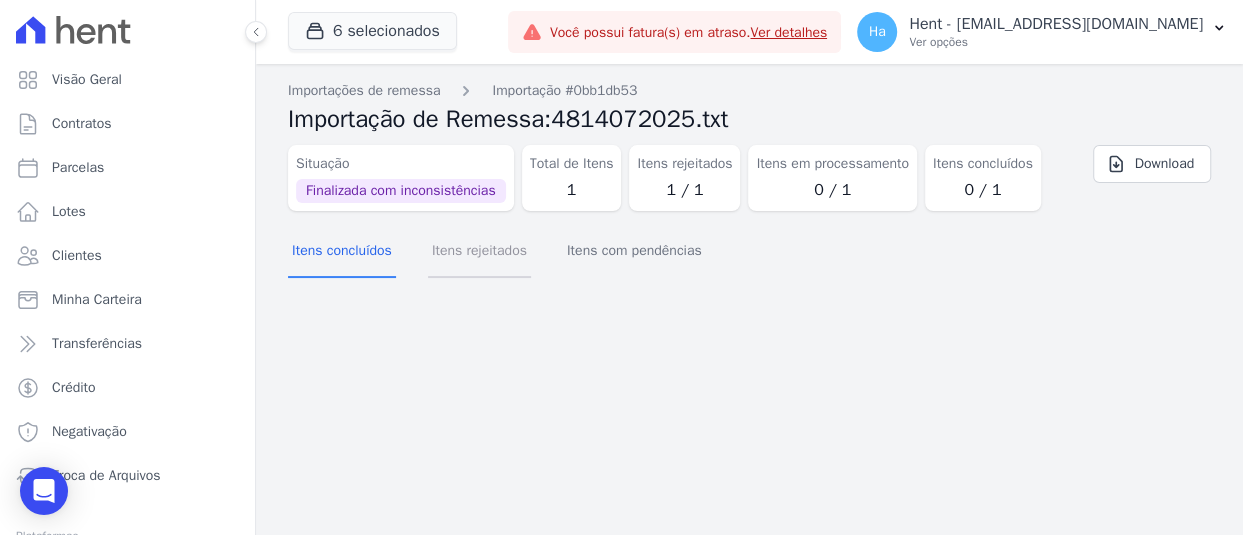 click on "Itens rejeitados" at bounding box center (479, 252) 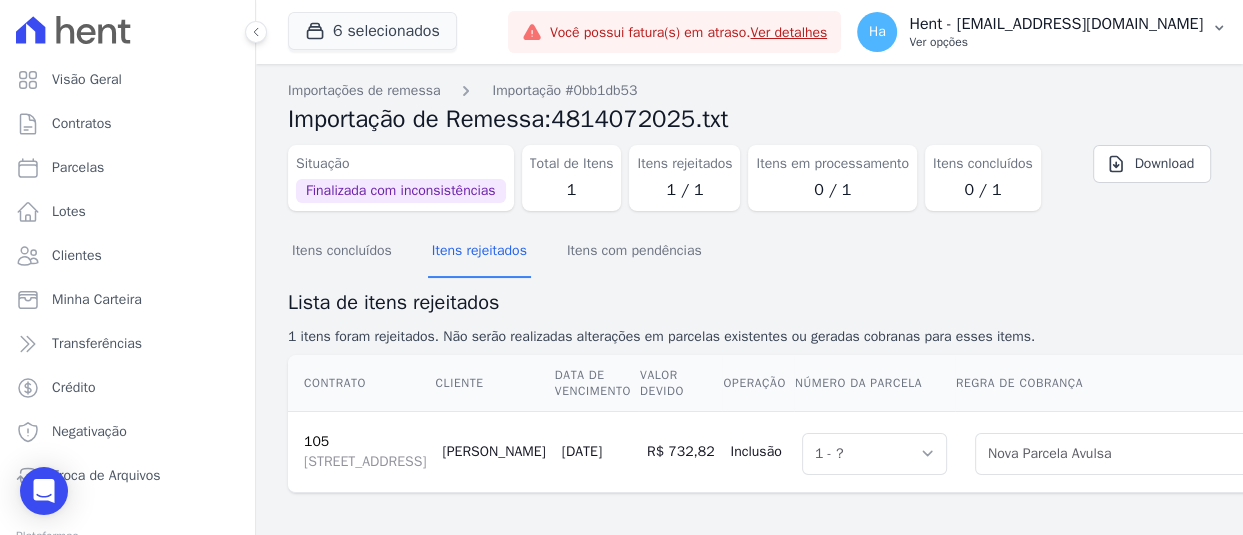 click on "Ha
Hent -  adriane.brito@hent.com.br
Ver opções" at bounding box center (1042, 32) 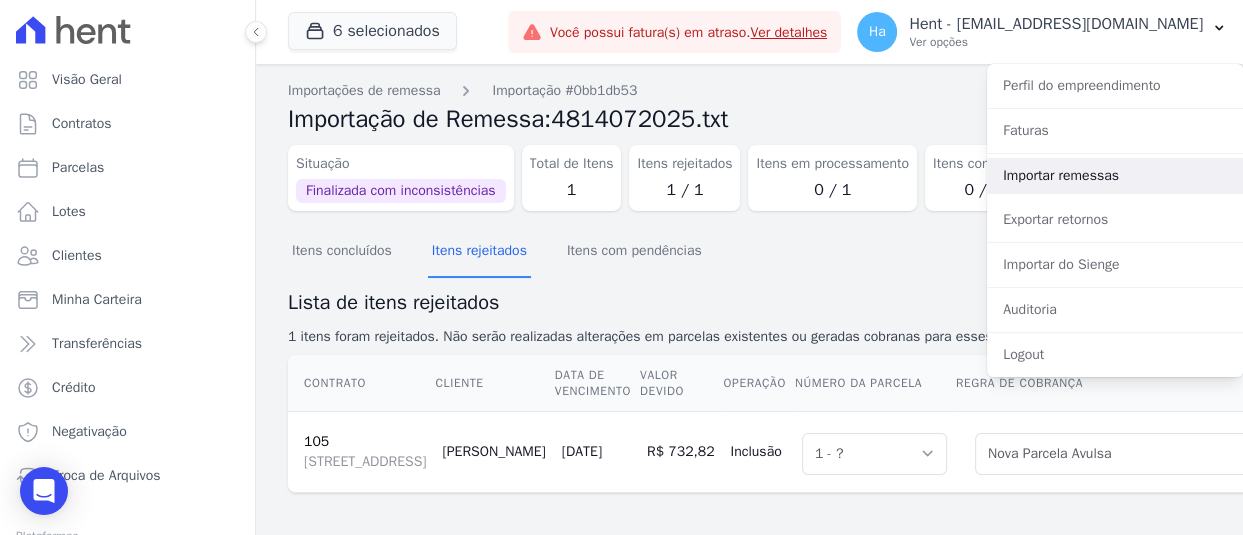 click on "Importar remessas" at bounding box center [1115, 176] 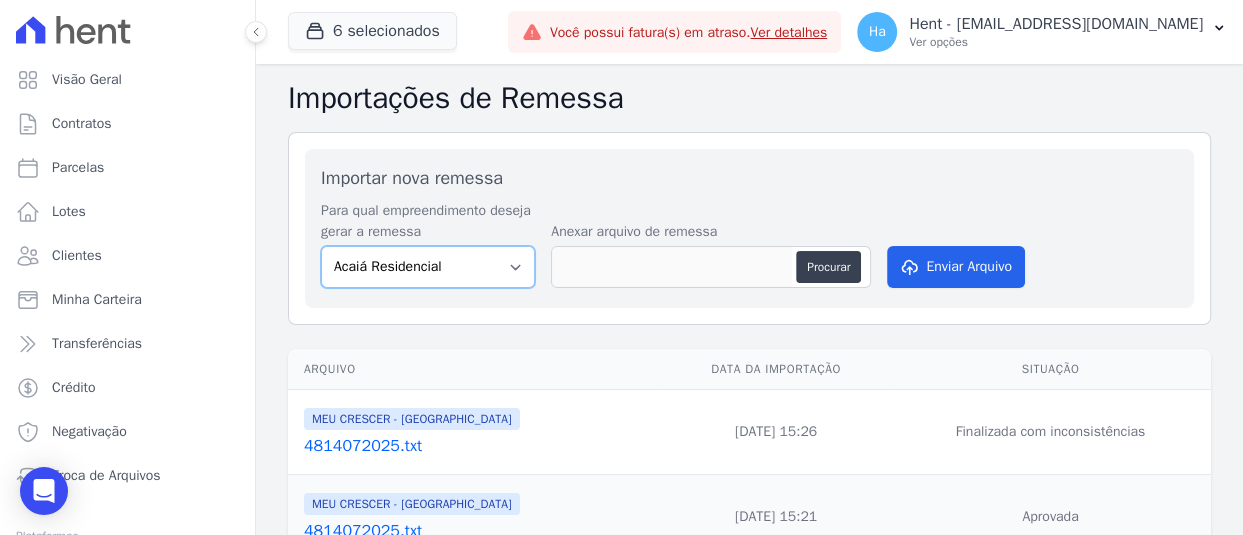 click on "Acaiá Residencial
Administrativo
AGILE ELOI MENDES SPE SA
Agile Pavican São Lourenço - Loteadores
Agile Pavican São Lourenço SPE LTDA
AGUAS DE GUANABARA INCORPORACAO IMOBILIARIA SPE LTDA
AGUAS DO ALVORADA INCORPORACAO IMOBILIARIA SPE LTDA
AJMC Empreendimentos
Alameda dos Ipês
Aldeia Smart
Alexandria Condomínios
Alfenense Negócios Imobiliários
Amaré Arpoador
Amazon Residence Construtora LTDA
ANANINDEUA 01 INCORPORACAO IMOBILIARIA SPE LTDA
AQUARELA CITY INCORPORACAO IMOBILIARIA LTDA
Areias do Planalto
Areias do Planalto - Interno
Aroka Incorporadora e Administradora LTDA.
Art Prime - Irajá
Arty Park - Gravatai
Arty Park - JPI
Aspen - Farroupilha
Audace Home Studio
Audace Mondeo
Aurora
Aurora  II - LBA
Aurora I - LBA
Aviva Monet
BAHAMAS EAST VILLAGE
Baia Formosa Parque
Be Deodoro
Be Deodoro Empreendimento Imobiliário LTDA.
Belas Artes 2º tranche
Bem Viver | Saint Raphael
Best Life Residence
Bio Residencial
Bosque Mistral" at bounding box center [428, 267] 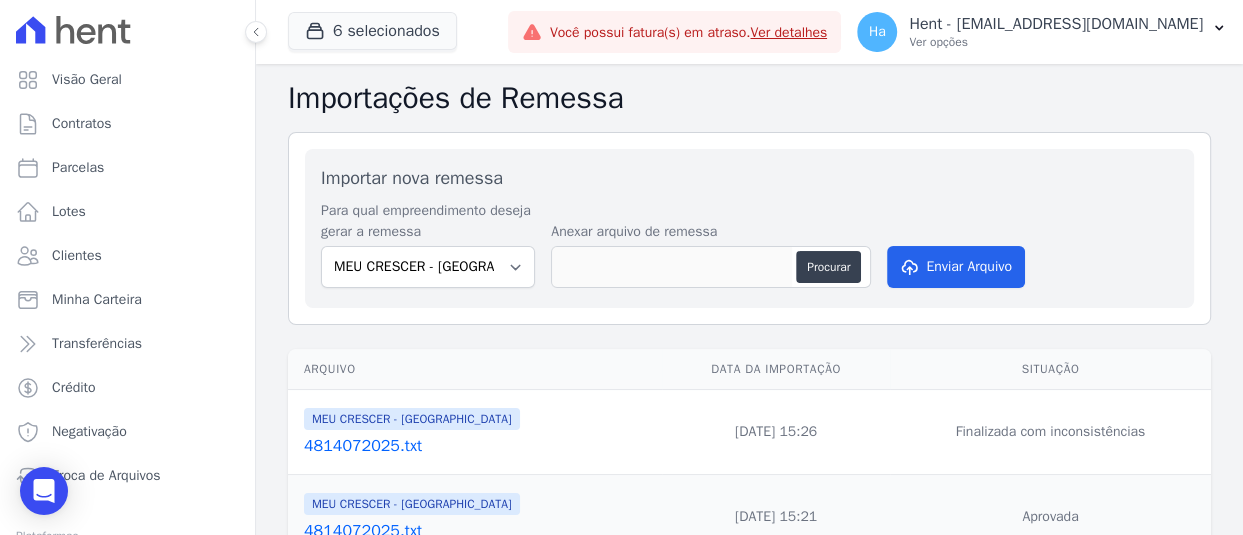 click on "Procurar" at bounding box center [711, 267] 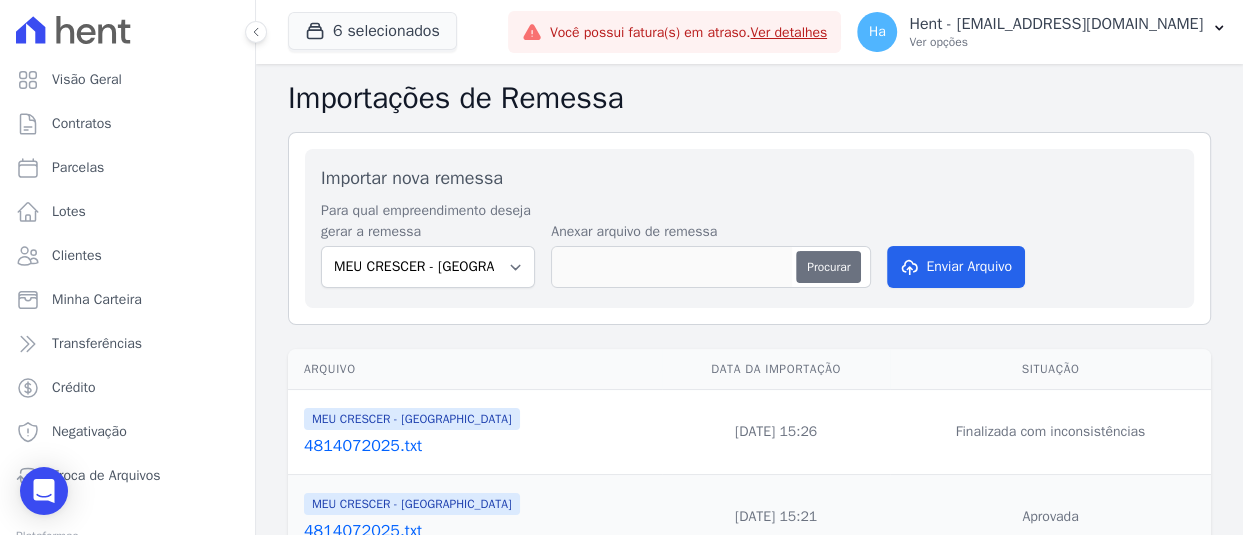 click on "Procurar" at bounding box center [828, 267] 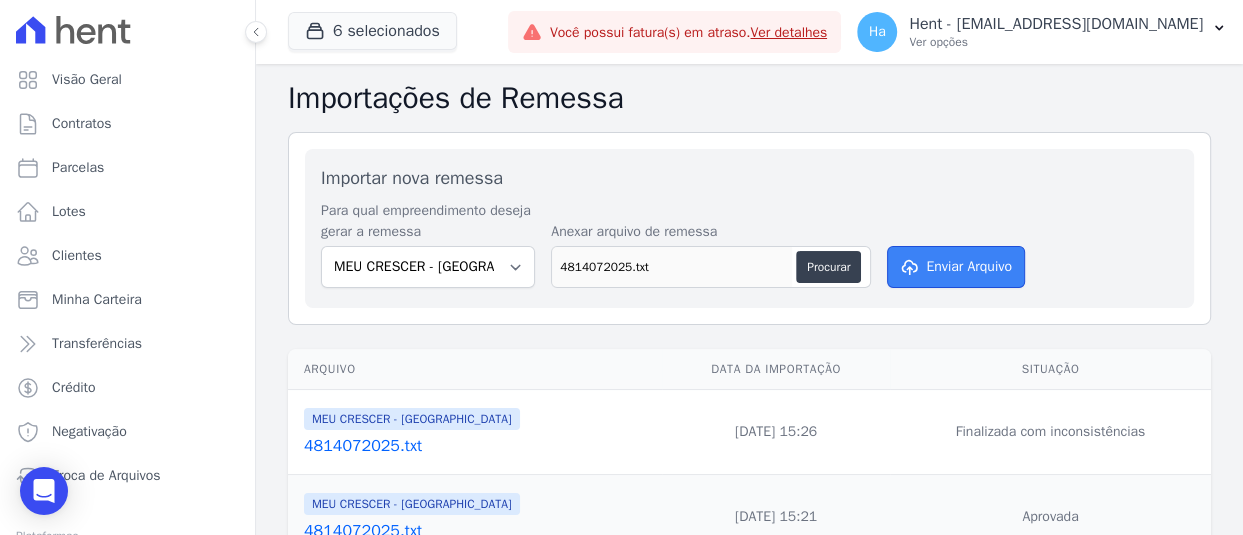 click on "Enviar Arquivo" at bounding box center (956, 267) 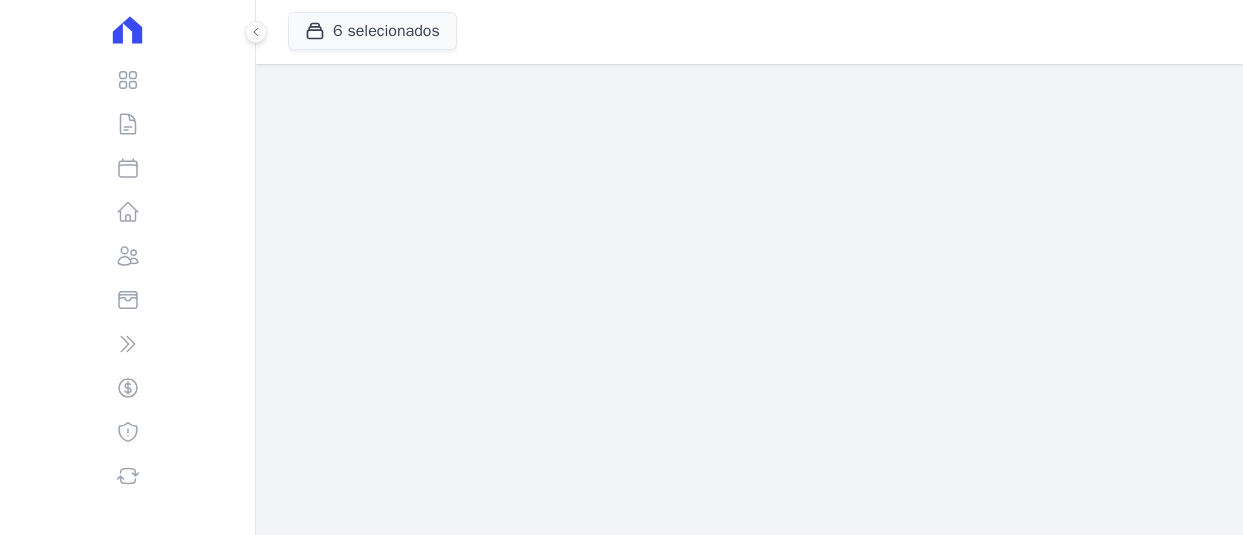 scroll, scrollTop: 0, scrollLeft: 0, axis: both 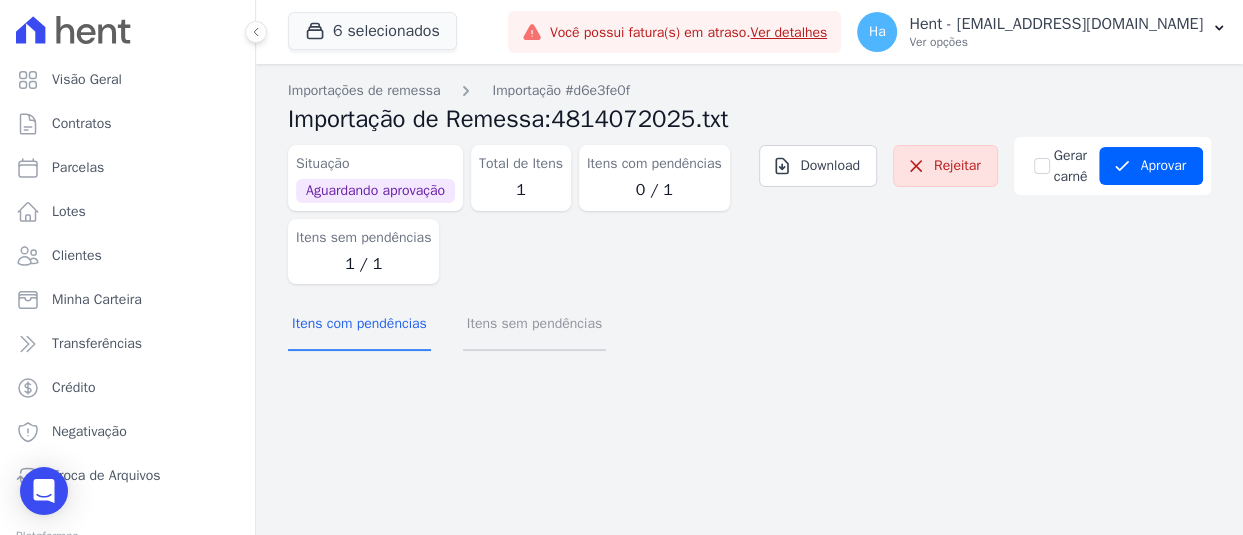 click on "Itens sem pendências" at bounding box center [534, 325] 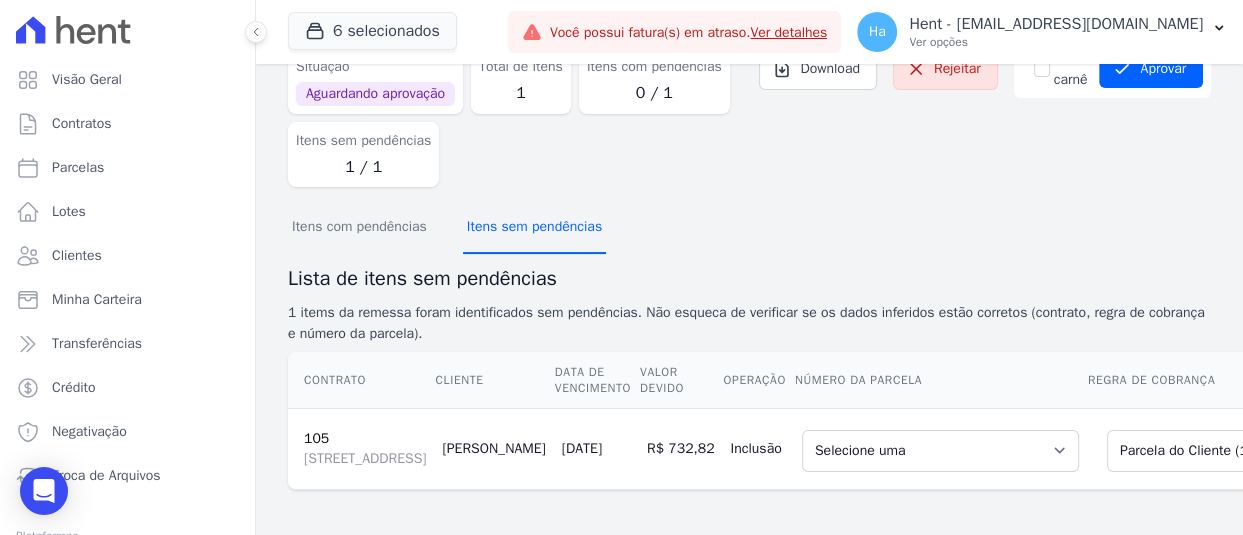 scroll, scrollTop: 186, scrollLeft: 0, axis: vertical 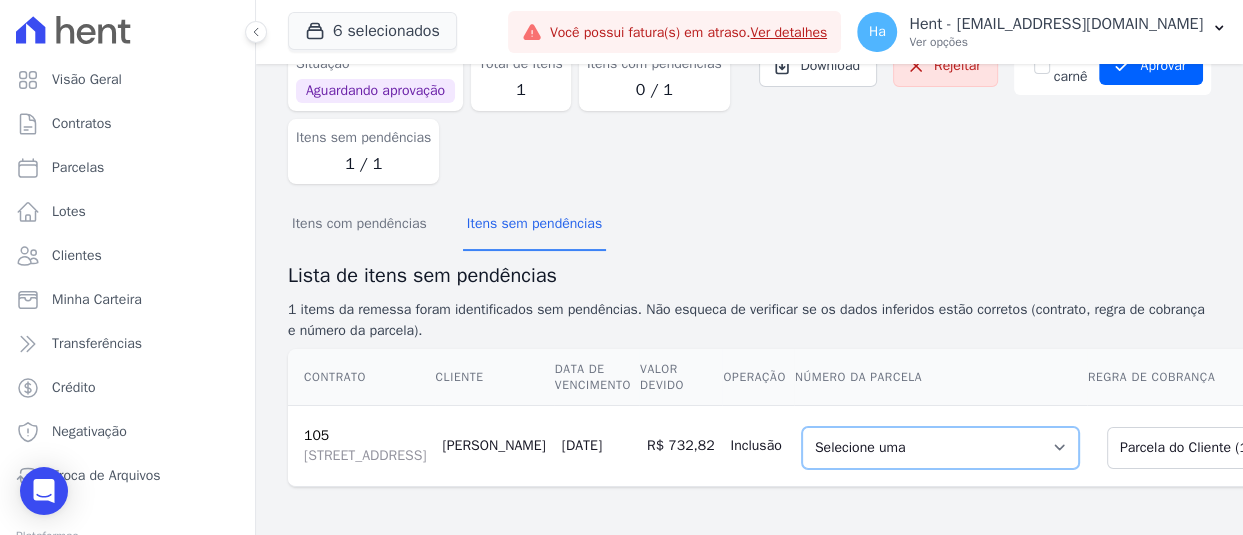 click on "Selecione uma
1 - [DATE] - R$ 583,39 - Agendado
2 - [DATE] - R$ 583,33 - Agendado
3 - [DATE] - R$ 583,33 - Agendado
4 - [DATE] - R$ 583,33 - Agendado
5 - [DATE] - R$ 583,33 - Agendado
6 - [DATE] - R$ 583,33 - Agendado
7 - [DATE] - R$ 583,33 - Agendado
8 - [DATE] - R$ 583,33 - Agendado
9 - [DATE] - R$ 583,33 - Agendado
10 - [DATE] - R$ 583,33 - Agendado
11 - [DATE] - R$ 583,33 - Agendado
12 - [DATE] - R$ 583,33 - Agendado
13 - [DATE] - R$ 583,33 - Agendado
14 - [DATE] - R$ 583,33 - Agendado
15 - [DATE] - R$ 583,33 - Agendado
16 - [DATE] - R$ 583,33 - Agendado
17 - [DATE] - R$ 583,33 - Agendado
18 - [DATE] - R$ 583,33 - Agendado" at bounding box center [940, 448] 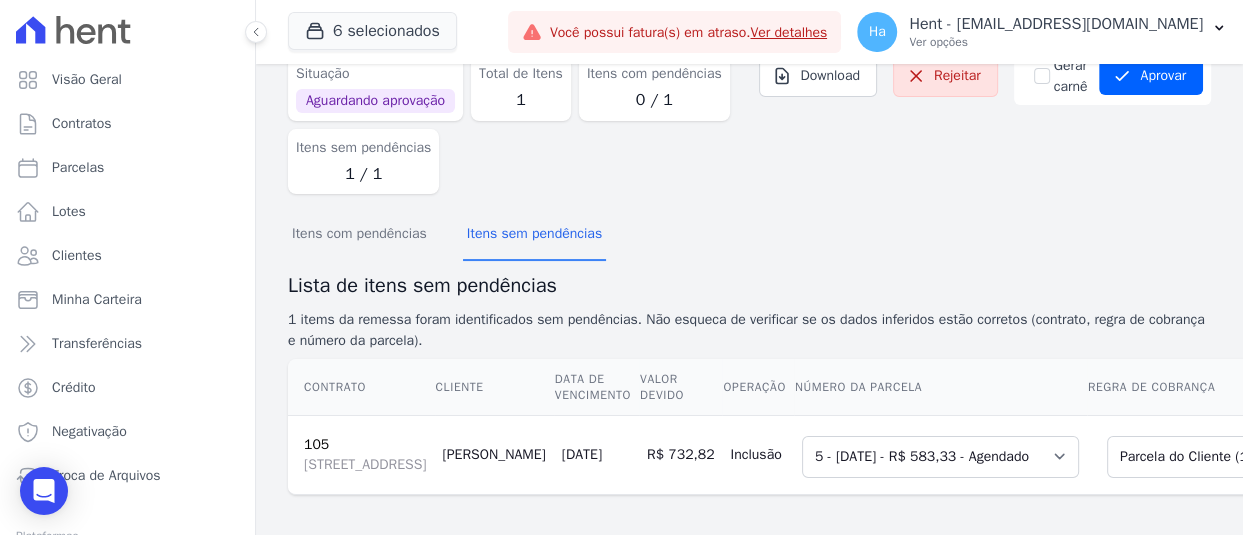 scroll, scrollTop: 186, scrollLeft: 0, axis: vertical 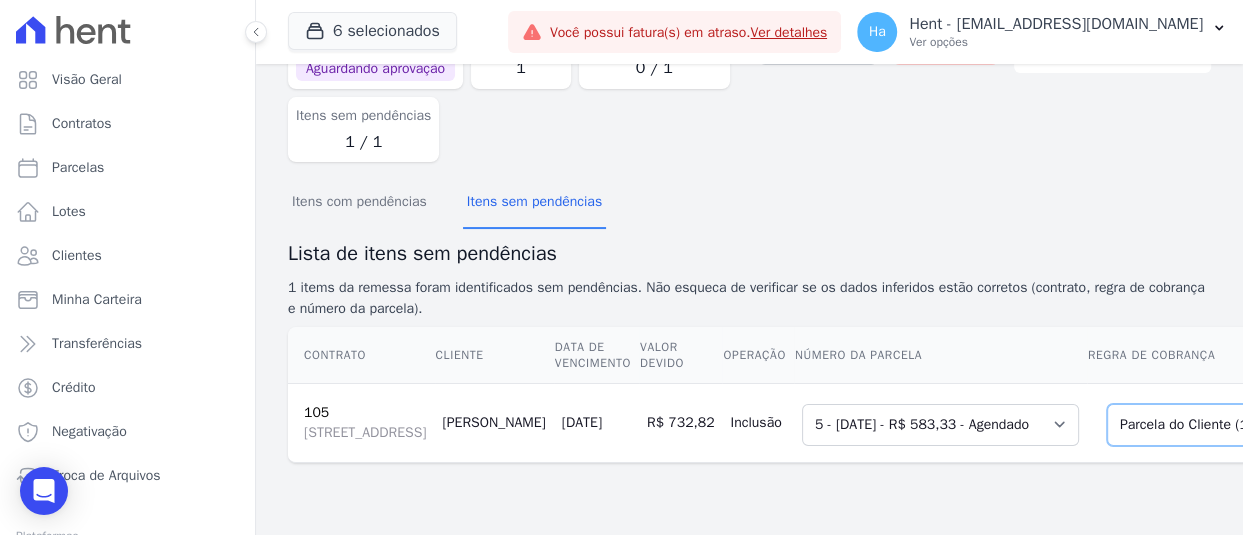 click on "Selecione uma
Nova Parcela Avulsa
Parcela Avulsa Existente
Sinal (1 X R$ 1.000,00)
Financiamento CEF (1 X R$ 280.000,00)
[GEOGRAPHIC_DATA] (18 X R$ 583,39)
Parcela Normal (72 X R$ 685,14)" at bounding box center (1259, 425) 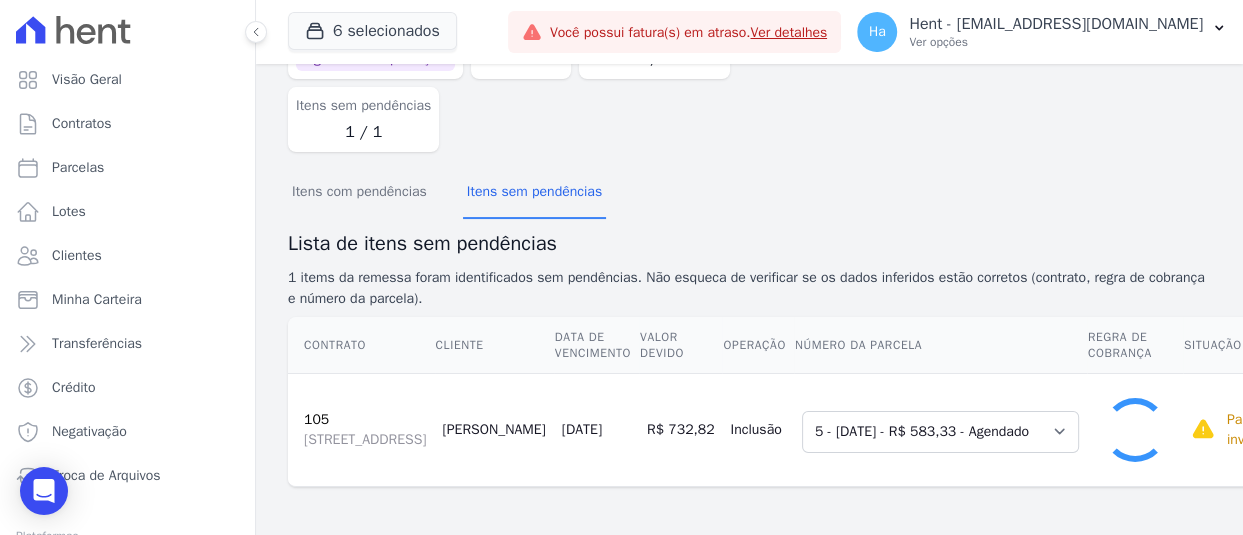 select on "0" 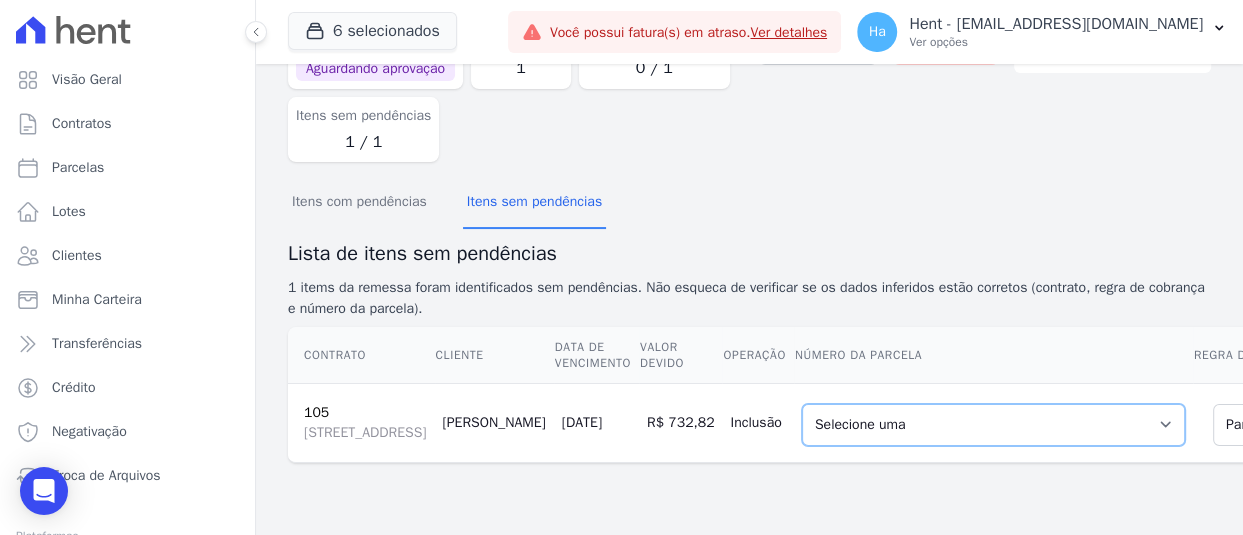 click on "Selecione uma
7 - 07/02/2025 - R$ 666,80 - Vencido (Cobrança Expirada)
11 - 07/06/2025 - R$ 681,18 - Vencido
13 - 07/08/2025 - R$ 685,14 - Agendado
14 - 07/09/2025 - R$ 685,14 - Agendado
15 - 07/10/2025 - R$ 685,14 - Agendado
16 - 07/11/2025 - R$ 685,14 - Agendado
17 - 07/12/2025 - R$ 685,14 - Agendado
18 - 07/01/2026 - R$ 685,14 - Agendado
19 - 07/02/2026 - R$ 685,14 - Agendado
20 - 07/03/2026 - R$ 685,14 - Agendado
21 - 07/04/2026 - R$ 685,14 - Agendado
22 - 07/05/2026 - R$ 685,14 - Agendado
23 - 07/06/2026 - R$ 685,14 - Agendado
24 - 07/07/2026 - R$ 685,14 - Agendado
25 - 07/08/2026 - R$ 685,14 - Agendado
26 - 07/09/2026 - R$ 685,14 - Agendado
27 - 07/10/2026 - R$ 685,14 - Agendado
28 - 07/11/2026 - R$ 685,14 - Agendado
29 - 07/12/2026 - R$ 685,14 - Agendado
30 - 07/01/2027 - R$ 685,14 - Agendado
31 - 07/02/2027 - R$ 685,14 - Agendado
32 - 07/03/2027 - R$ 685,14 - Agendado
33 - 07/04/2027 - R$ 685,14 - Agendado
34 - 07/05/2027 - R$ 685,14 - Agendado" at bounding box center [993, 425] 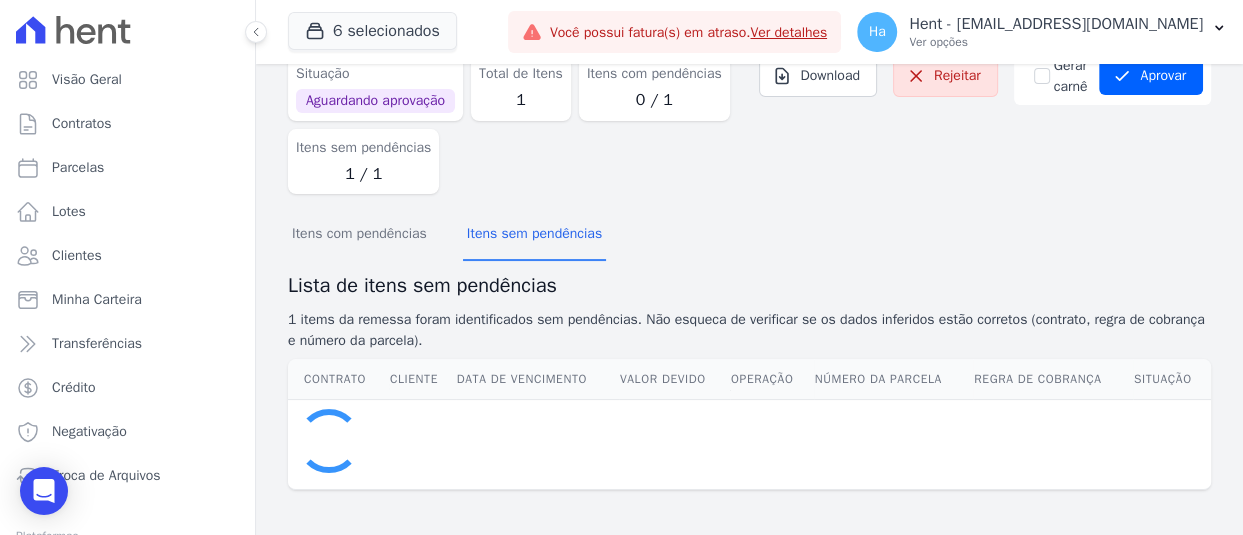 scroll, scrollTop: 186, scrollLeft: 0, axis: vertical 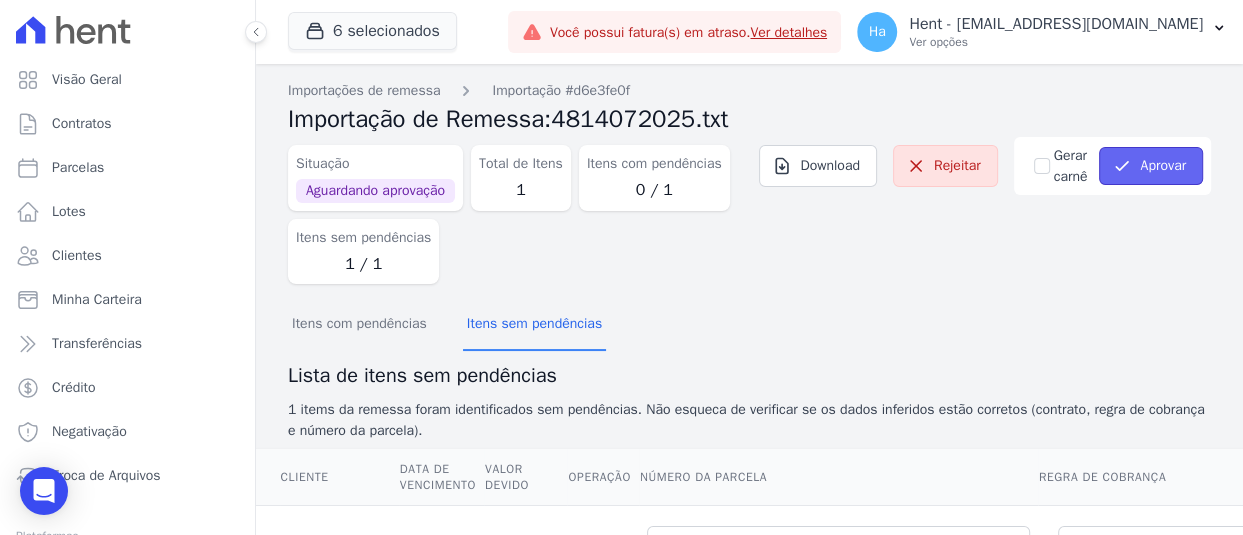 click on "Aprovar" at bounding box center (1151, 166) 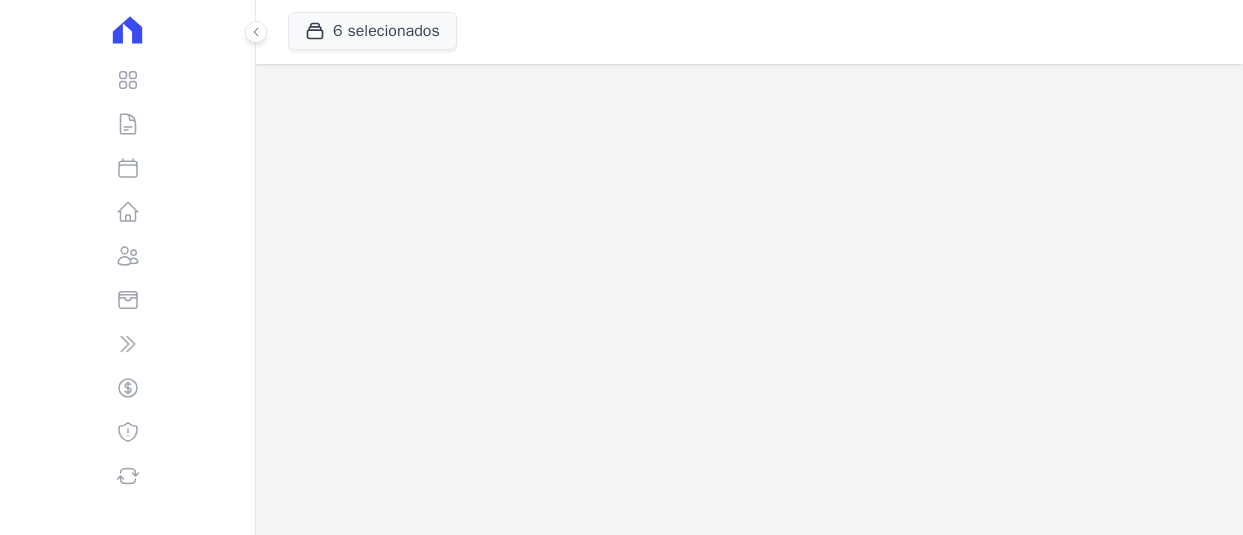 scroll, scrollTop: 0, scrollLeft: 0, axis: both 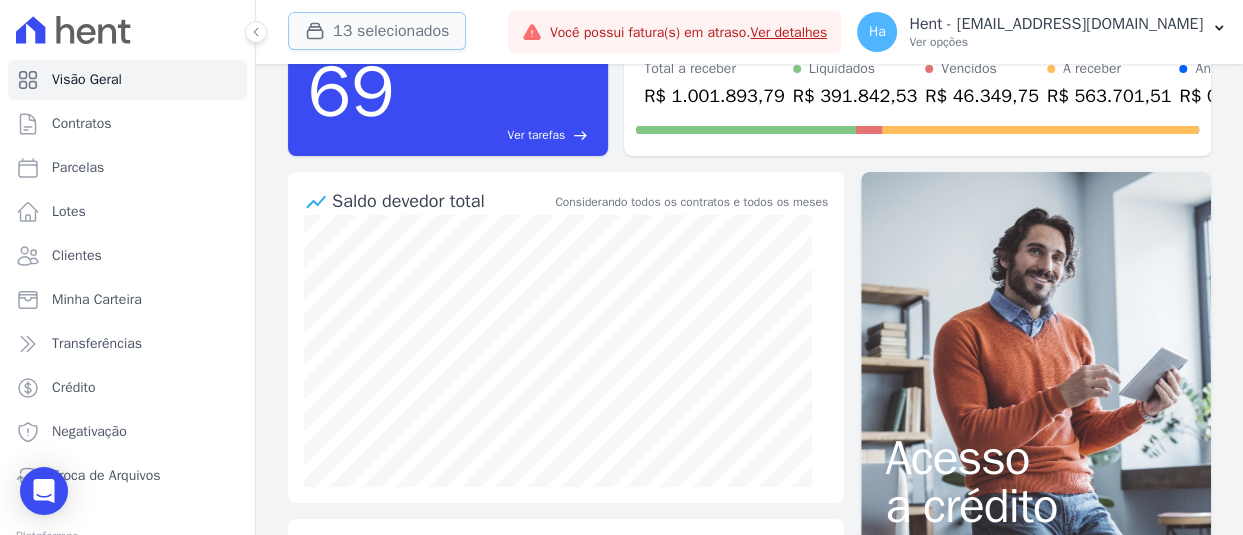 click on "13 selecionados" at bounding box center (377, 31) 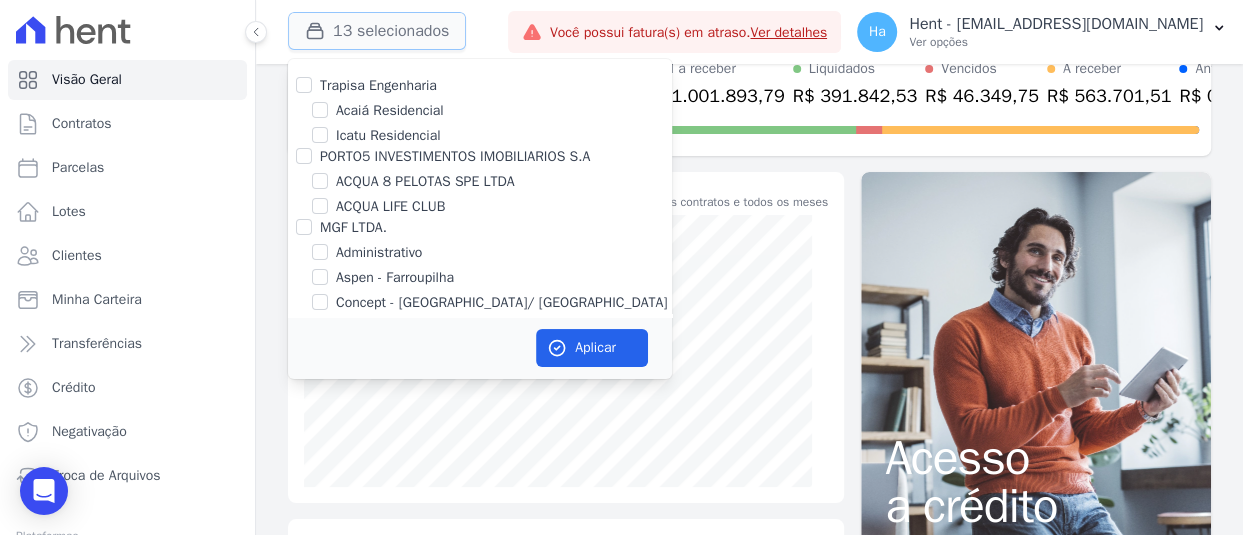 type 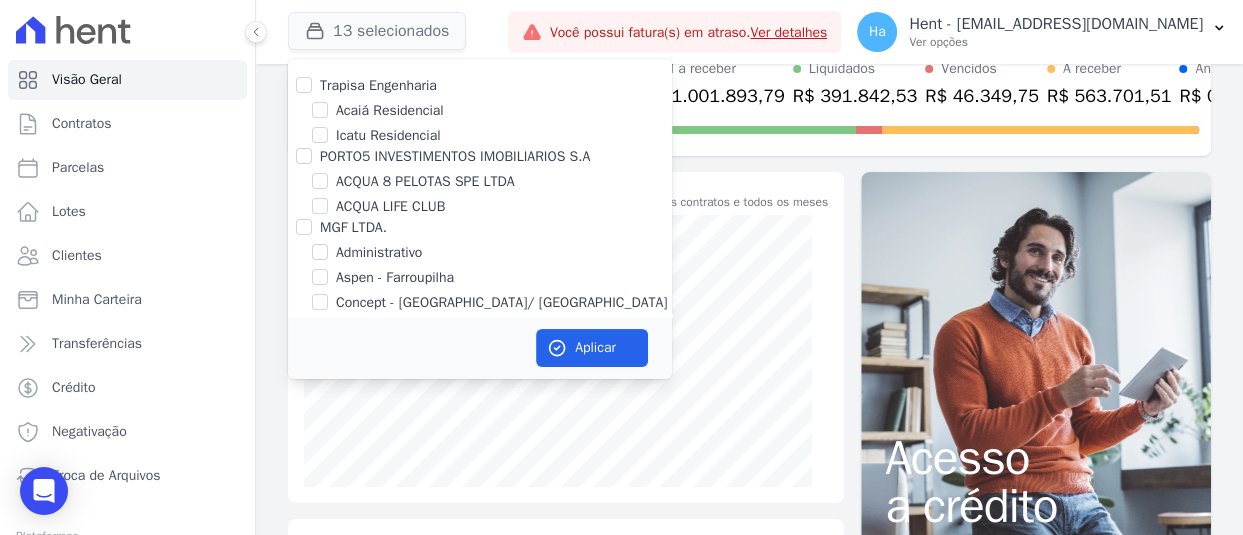 scroll, scrollTop: 11216, scrollLeft: 0, axis: vertical 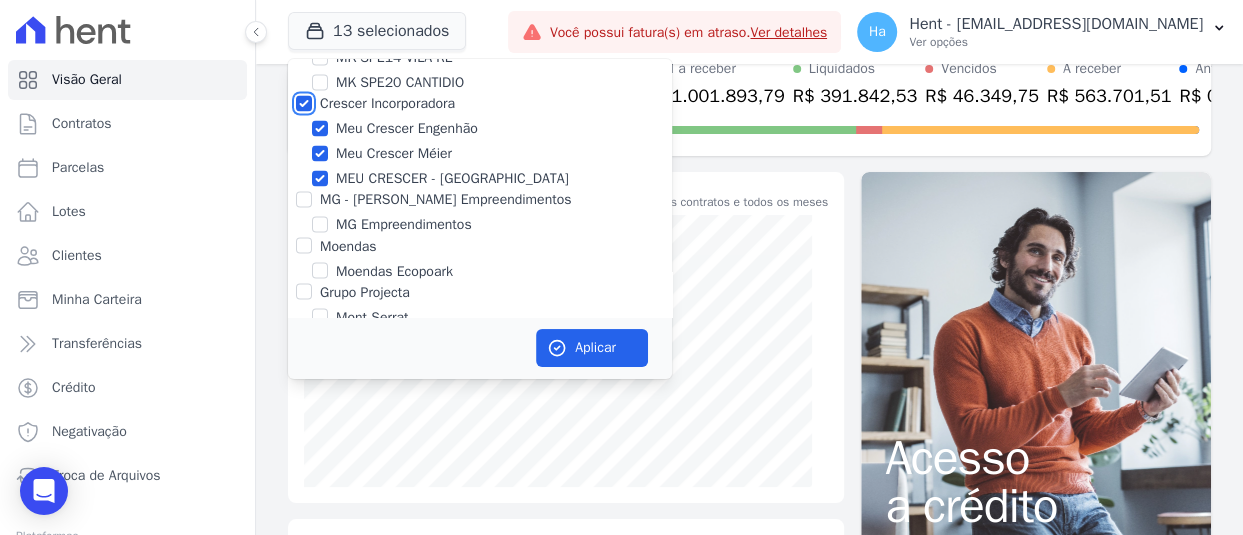 click on "Crescer Incorporadora" at bounding box center (304, 103) 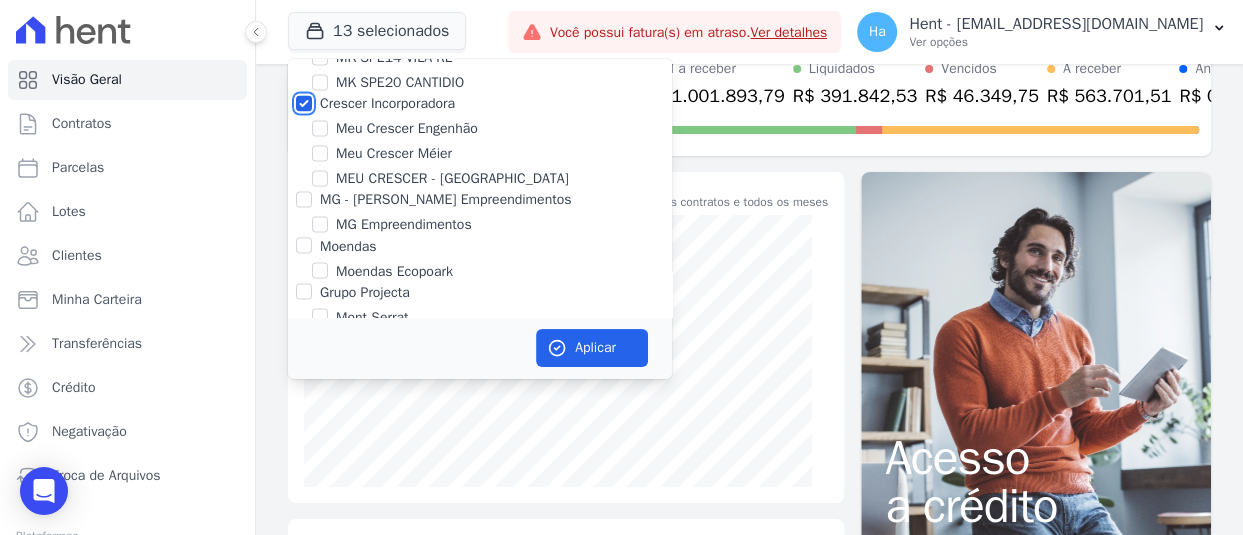 checkbox on "false" 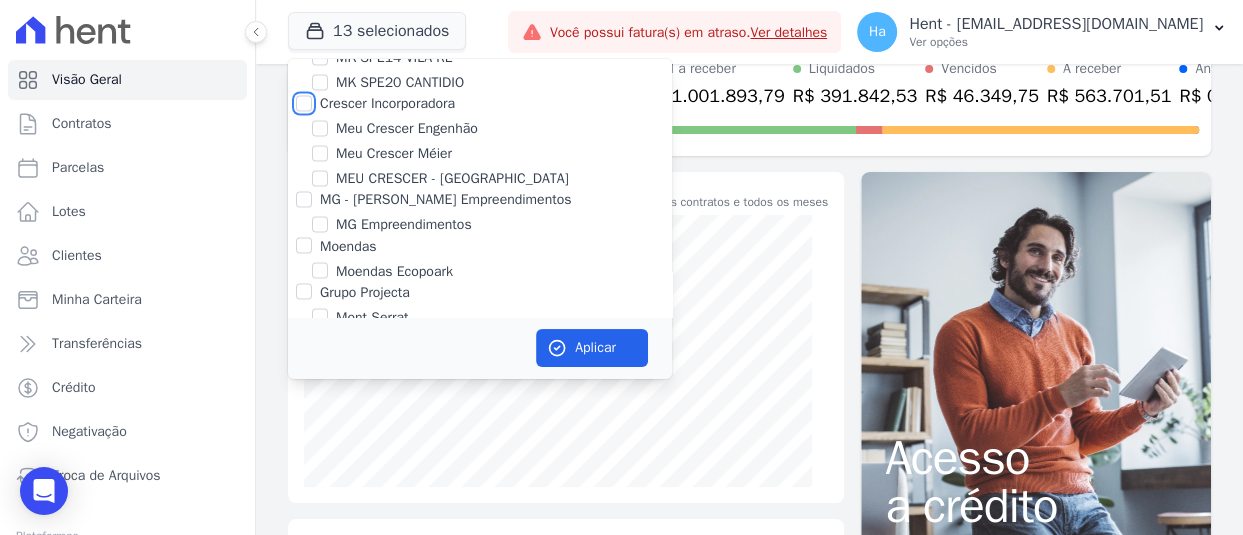 checkbox on "false" 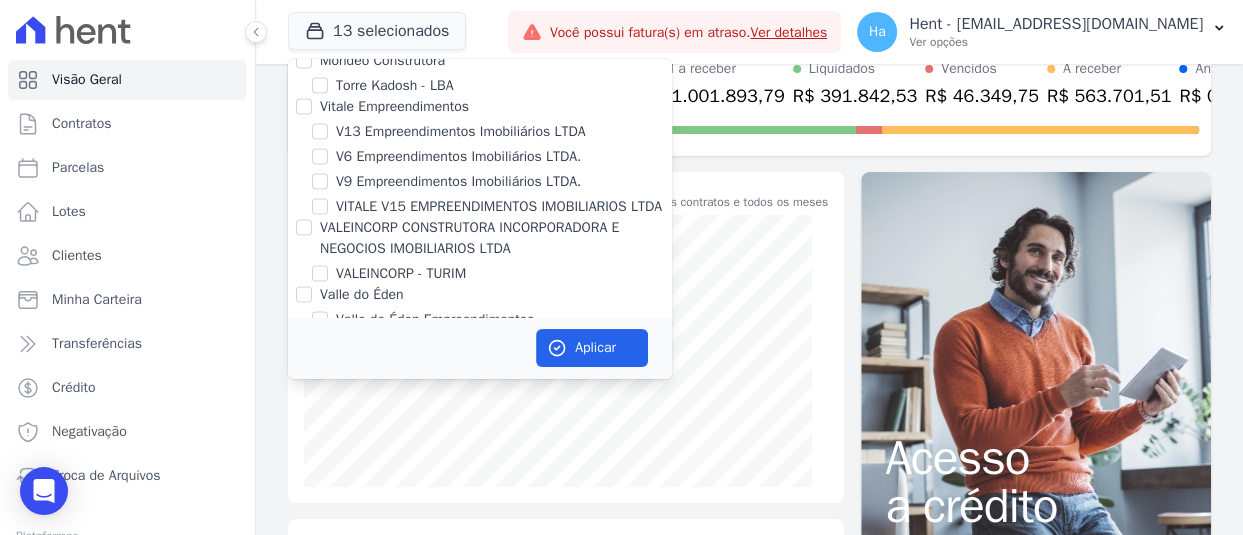 scroll, scrollTop: 3328, scrollLeft: 0, axis: vertical 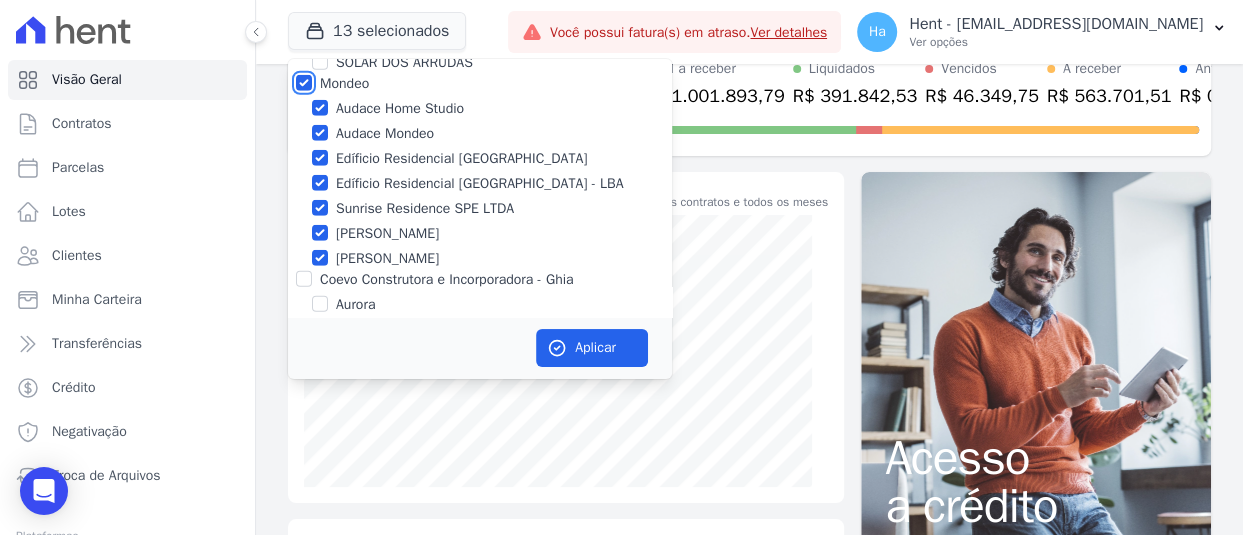 click on "Mondeo" at bounding box center [304, 83] 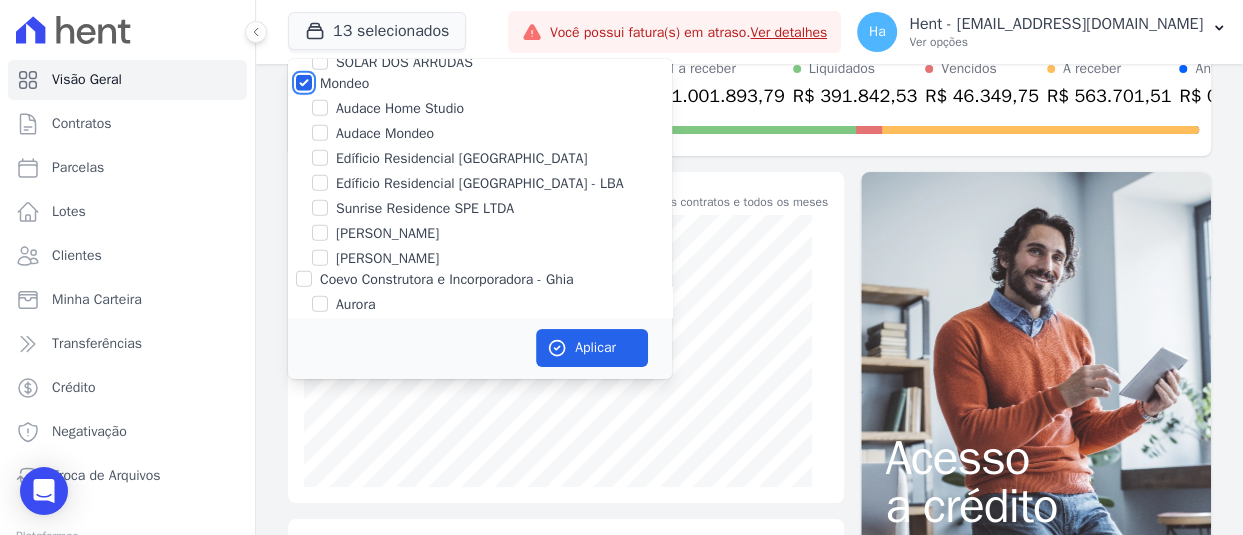 checkbox on "false" 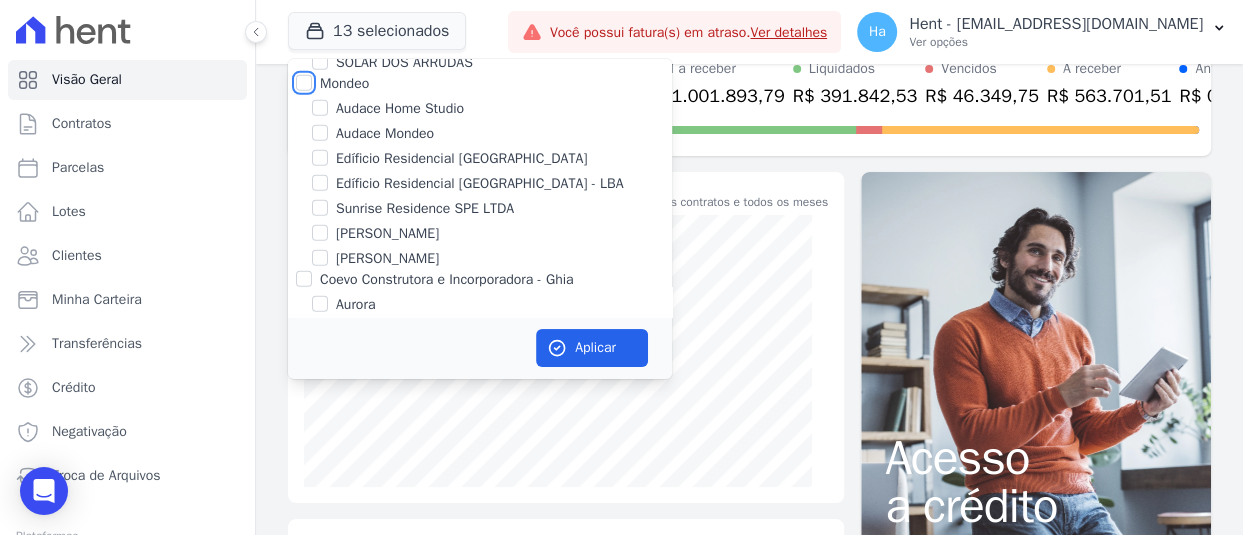 checkbox on "false" 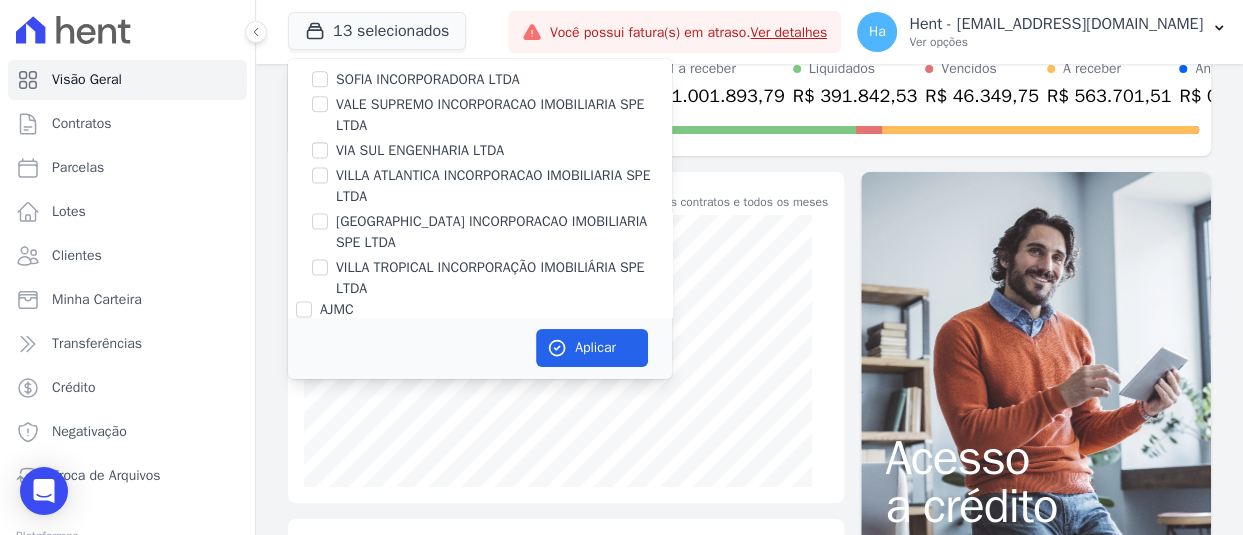 scroll, scrollTop: 15676, scrollLeft: 0, axis: vertical 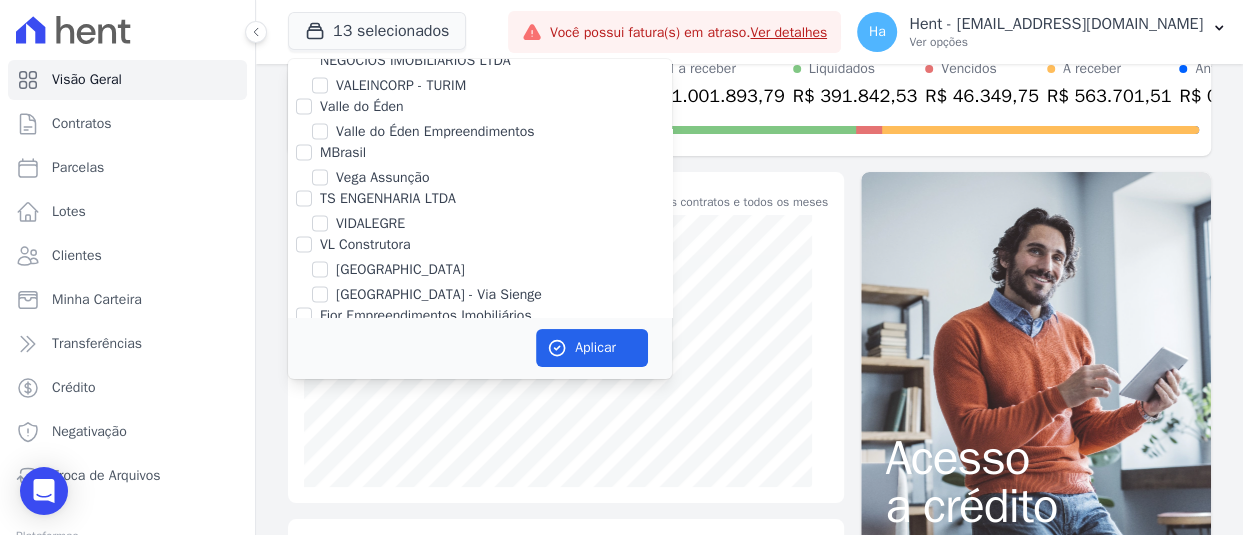 click on "VALEINCORP CONSTRUTORA INCORPORADORA E NEGOCIOS IMOBILIARIOS LTDA" at bounding box center (304, 39) 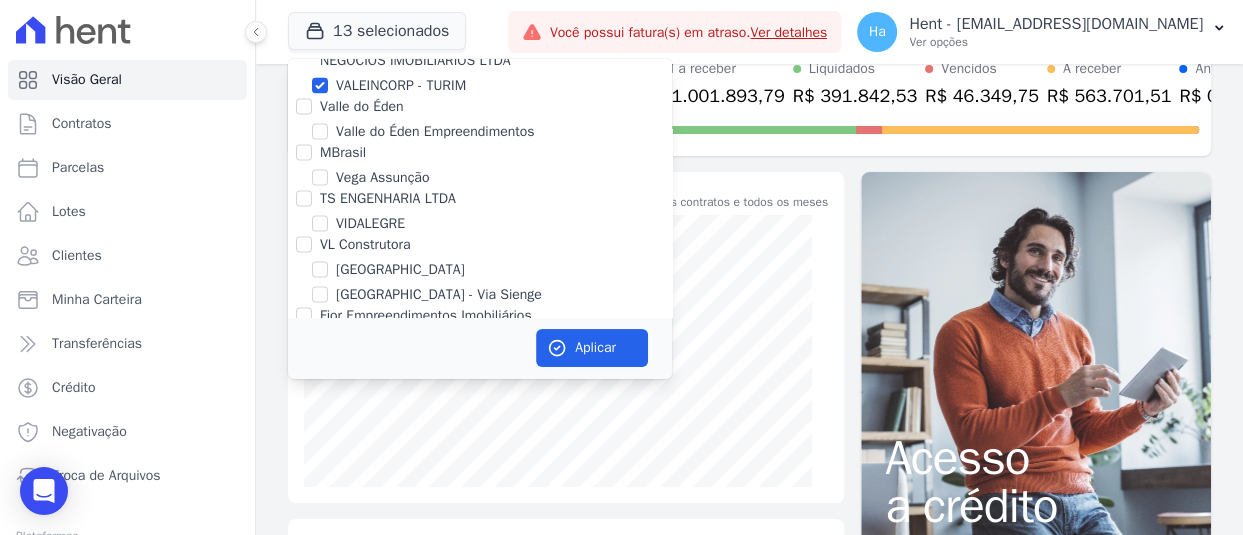 checkbox on "true" 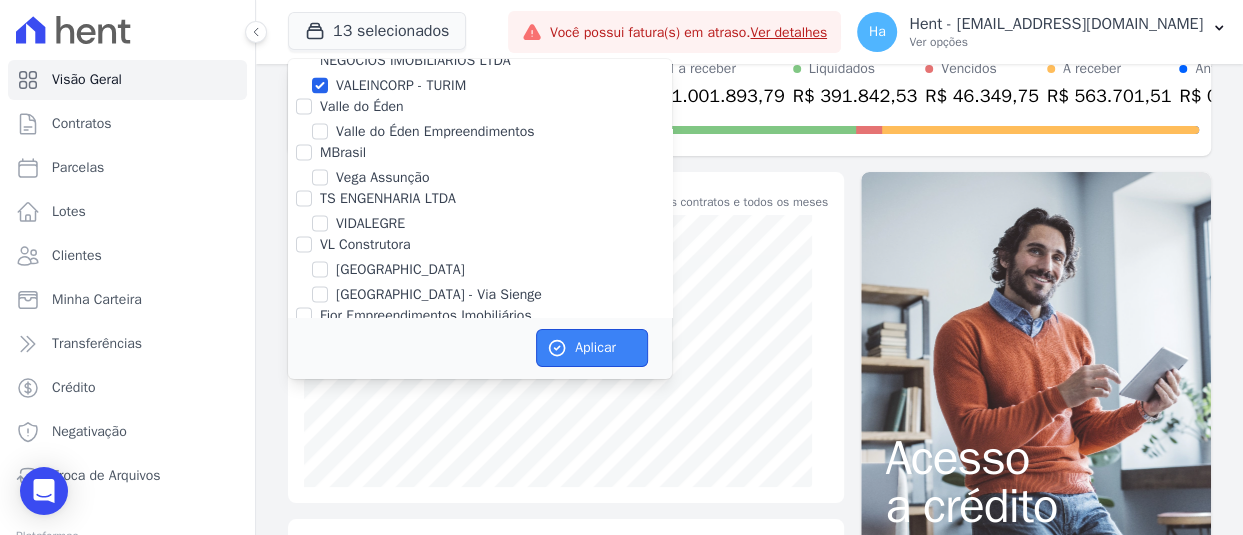 click on "Aplicar" at bounding box center [592, 348] 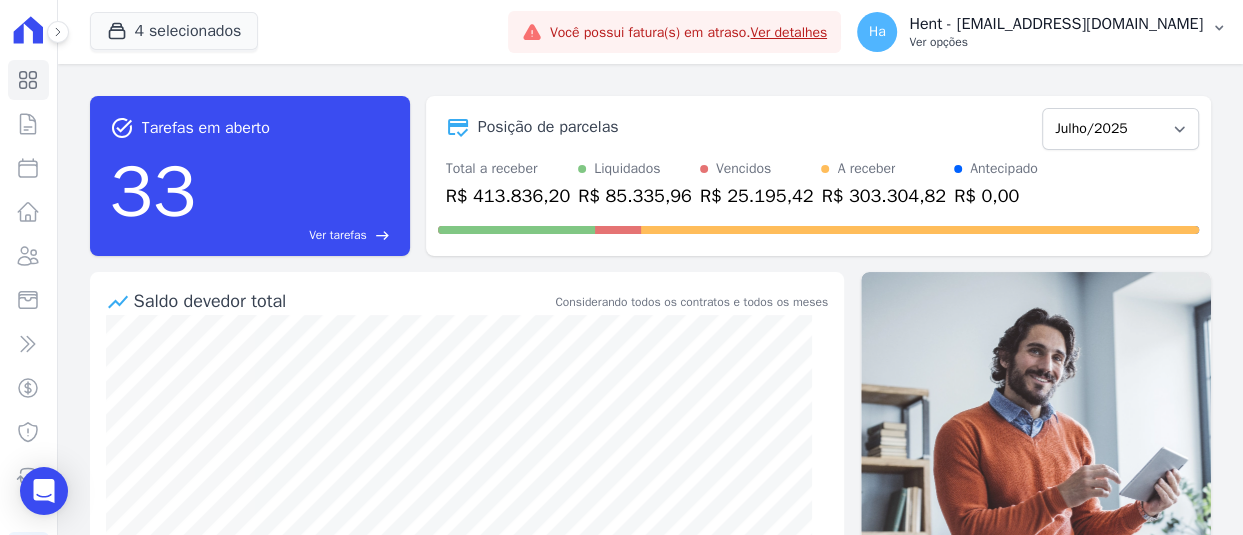 click on "Hent -  [EMAIL_ADDRESS][DOMAIN_NAME]" at bounding box center (1056, 24) 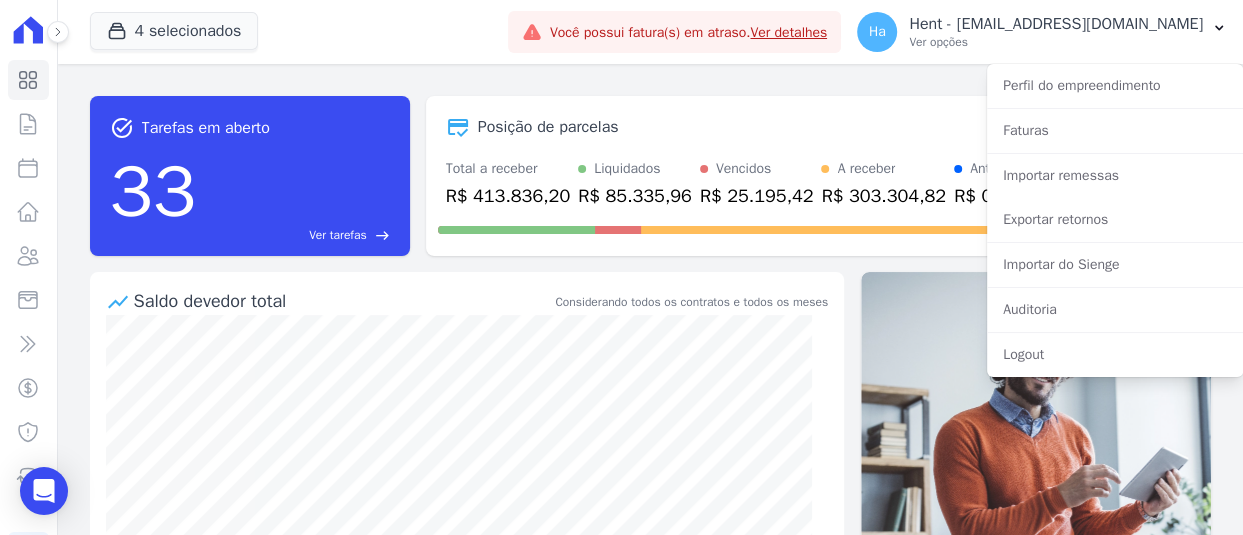 click on "Exportar retornos" at bounding box center (1115, 220) 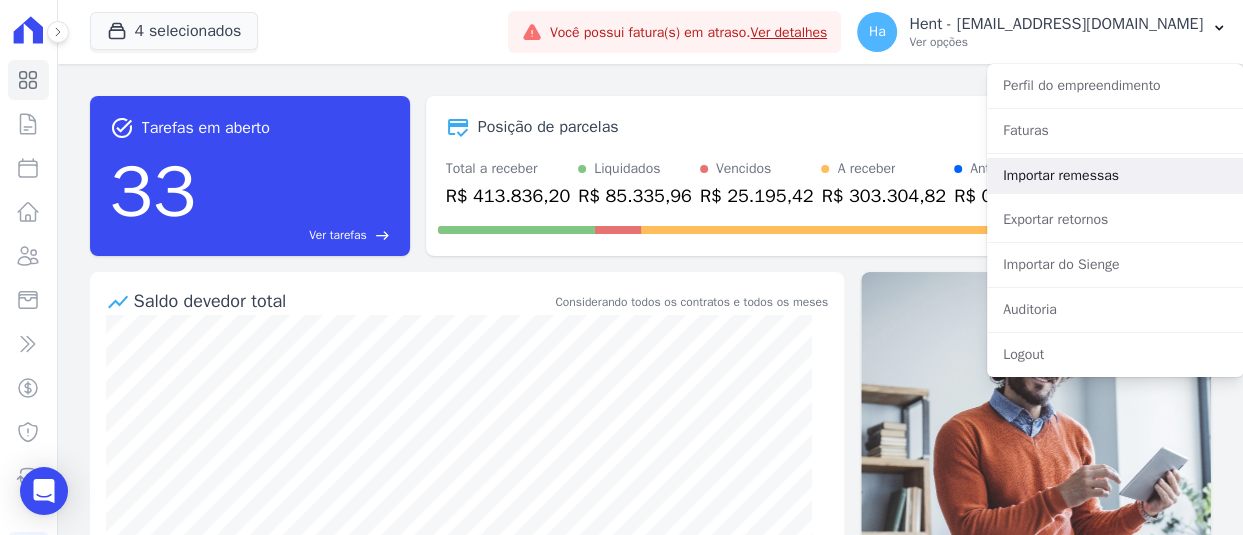 click on "Importar remessas" at bounding box center (1115, 176) 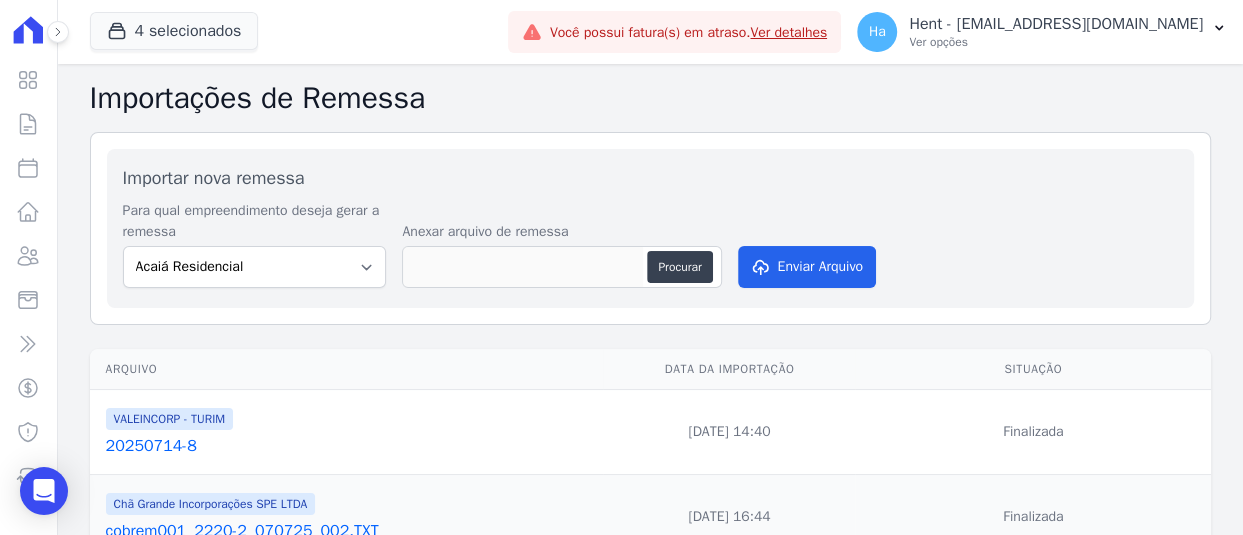click on "20250714-8" at bounding box center (351, 446) 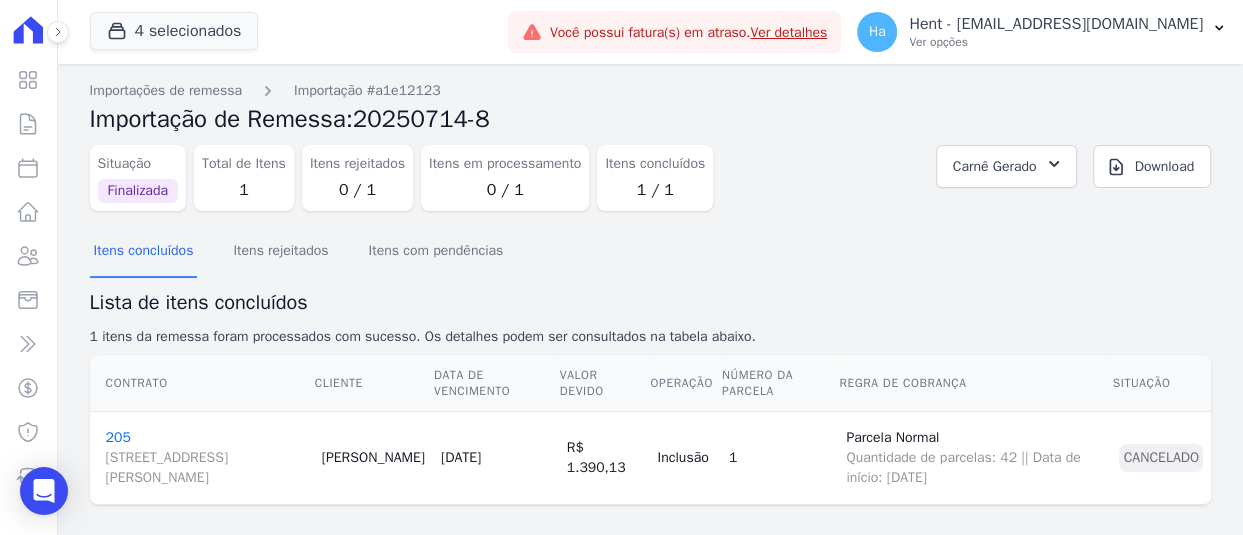 click on "205
Rua Eugenio Nelson Ritzel , 975, 0,  Paulista" at bounding box center [206, 458] 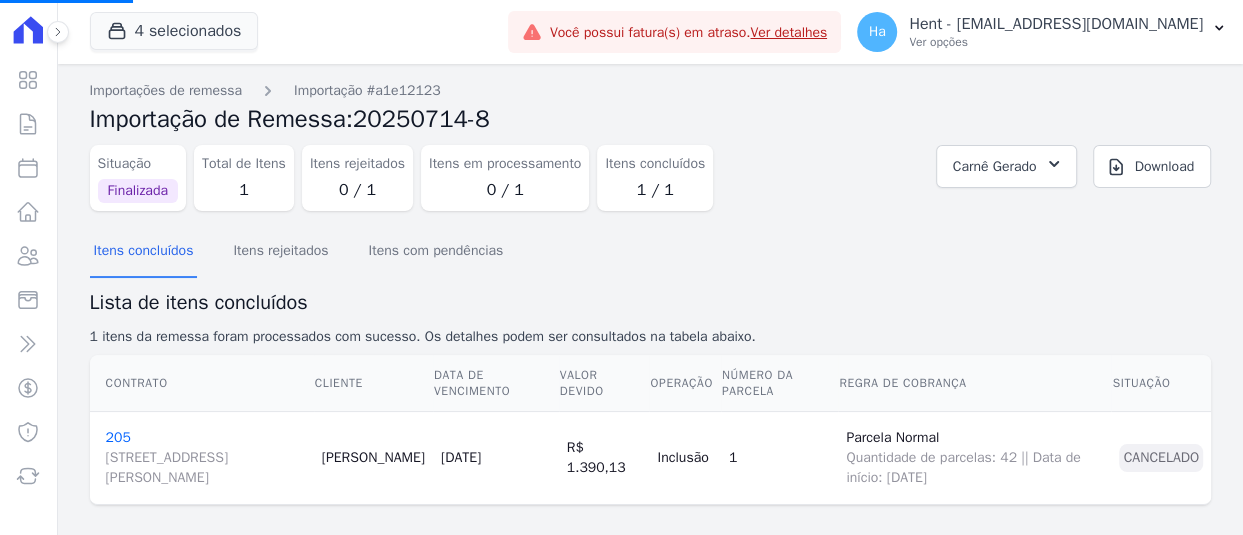 select 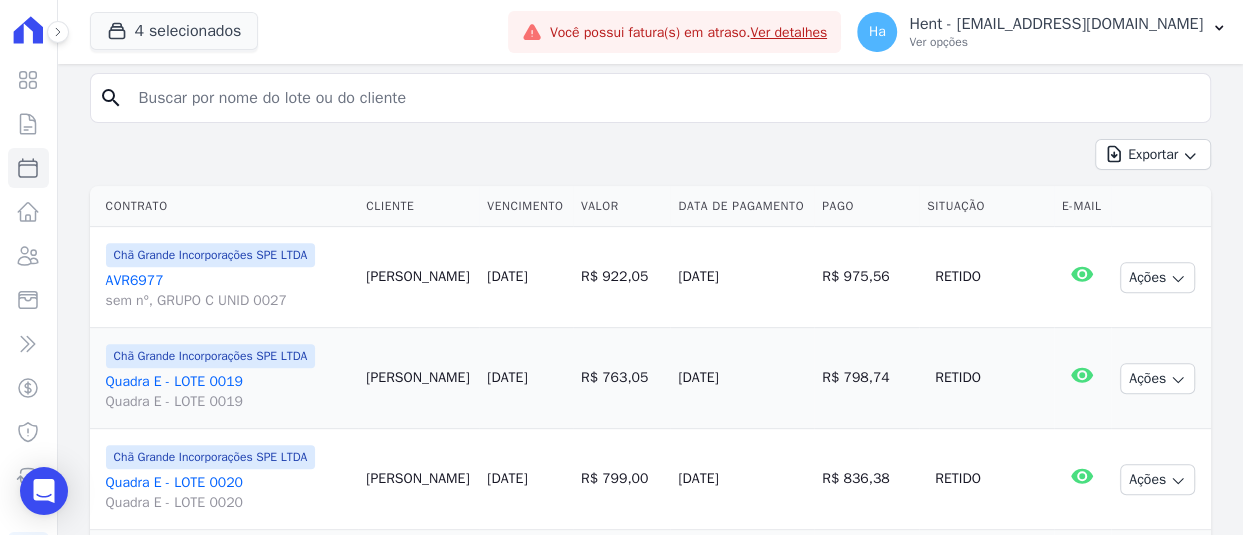 scroll, scrollTop: 332, scrollLeft: 0, axis: vertical 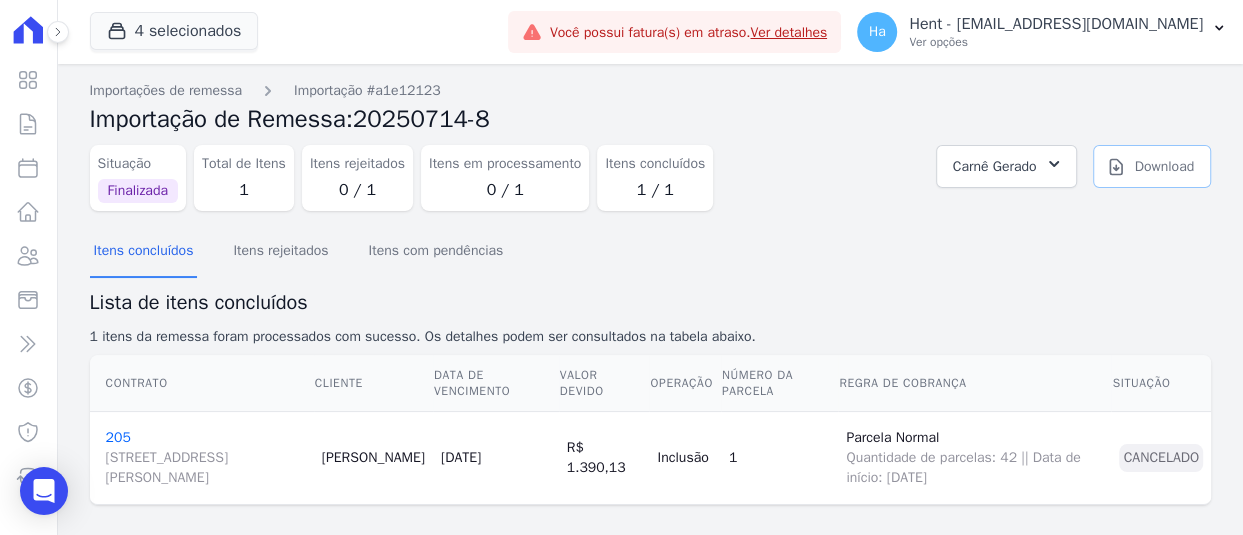 click on "Download" at bounding box center (1152, 166) 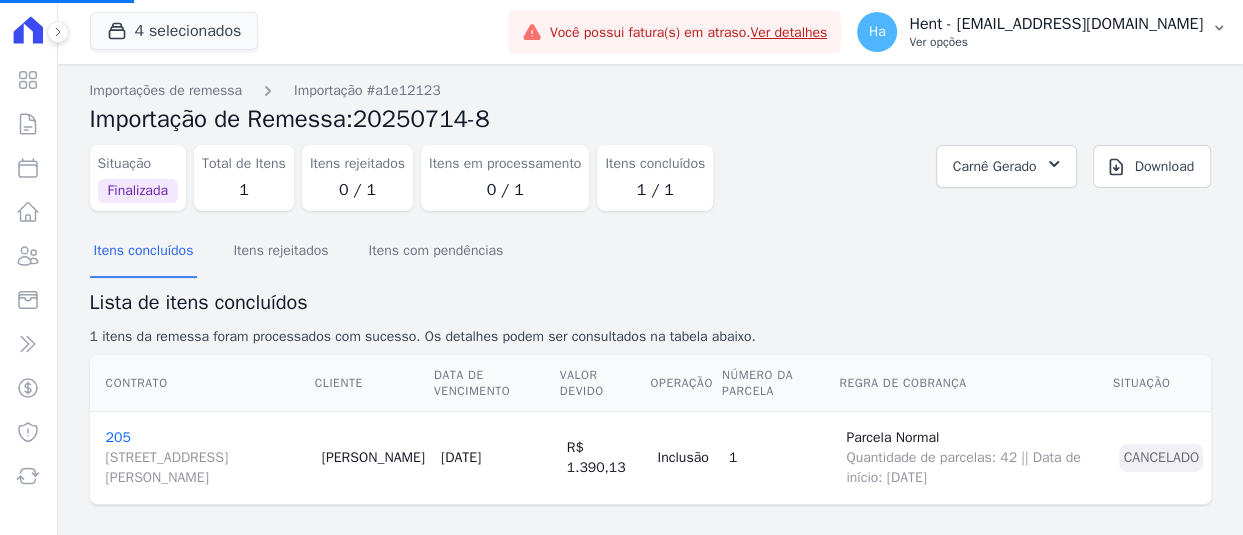 click on "Ver opções" at bounding box center [1056, 42] 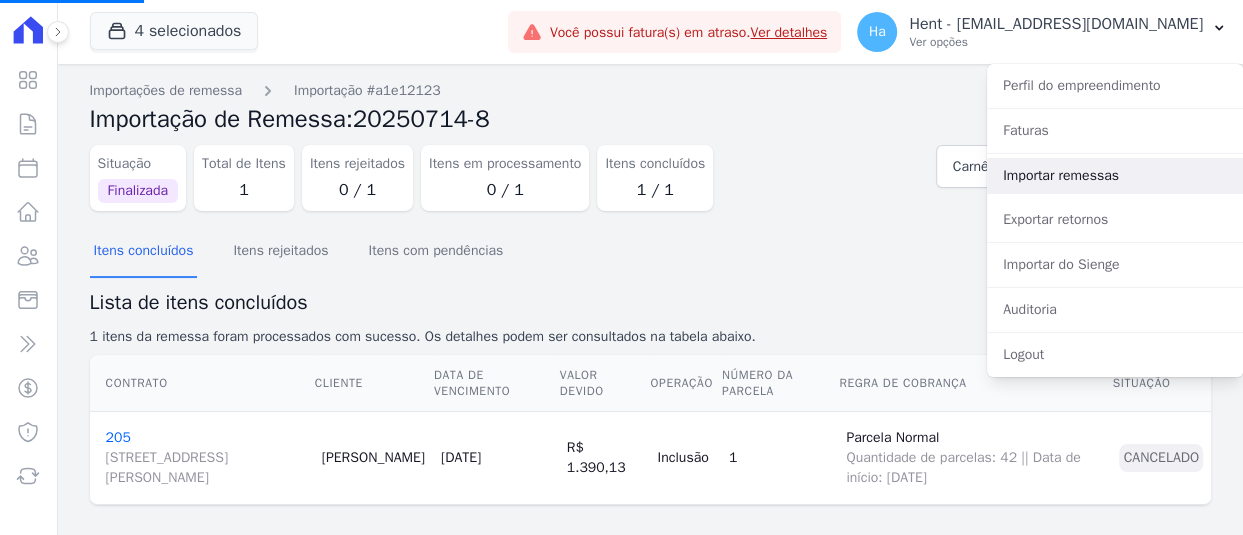 click on "Importar remessas" at bounding box center [1115, 176] 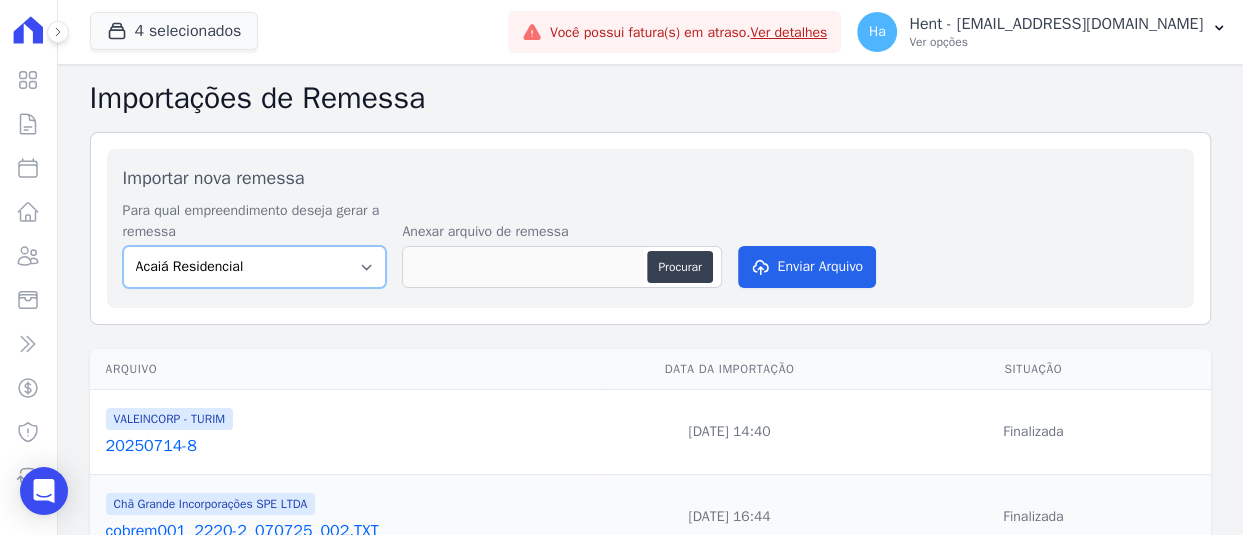 click on "Acaiá Residencial
Administrativo
AGILE ELOI MENDES SPE SA
Agile Pavican São Lourenço - Loteadores
Agile Pavican São Lourenço SPE LTDA
AGUAS DE GUANABARA INCORPORACAO IMOBILIARIA SPE LTDA
AGUAS DO ALVORADA INCORPORACAO IMOBILIARIA SPE LTDA
AJMC Empreendimentos
Alameda dos Ipês
Aldeia Smart
Alexandria Condomínios
Alfenense Negócios Imobiliários
Amaré Arpoador
Amazon Residence Construtora LTDA
ANANINDEUA 01 INCORPORACAO IMOBILIARIA SPE LTDA
AQUARELA CITY INCORPORACAO IMOBILIARIA LTDA
Areias do Planalto
Areias do Planalto - Interno
Aroka Incorporadora e Administradora LTDA.
Art Prime - Irajá
Arty Park - Gravatai
Arty Park - JPI
Aspen - Farroupilha
Audace Home Studio
Audace Mondeo
Aurora
Aurora  II - LBA
Aurora I - LBA
Aviva Monet
BAHAMAS EAST VILLAGE
Baia Formosa Parque
Be Deodoro
Be Deodoro Empreendimento Imobiliário LTDA.
Belas Artes 2º tranche
Bem Viver | Saint Raphael
Best Life Residence
Bio Residencial
Bosque Mistral" at bounding box center [255, 267] 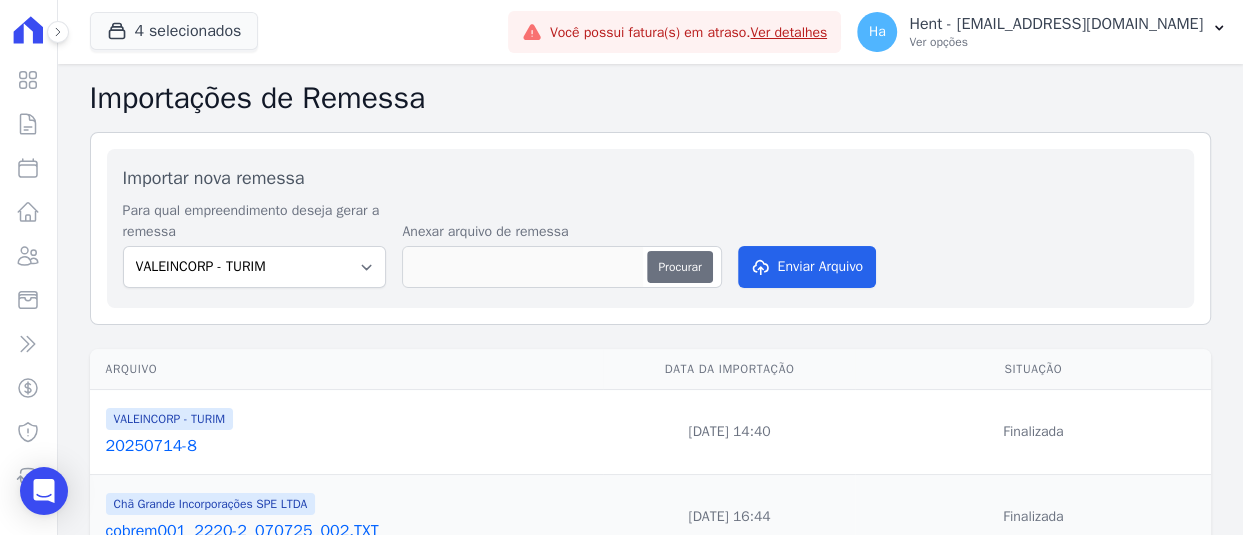 click on "Procurar" at bounding box center (679, 267) 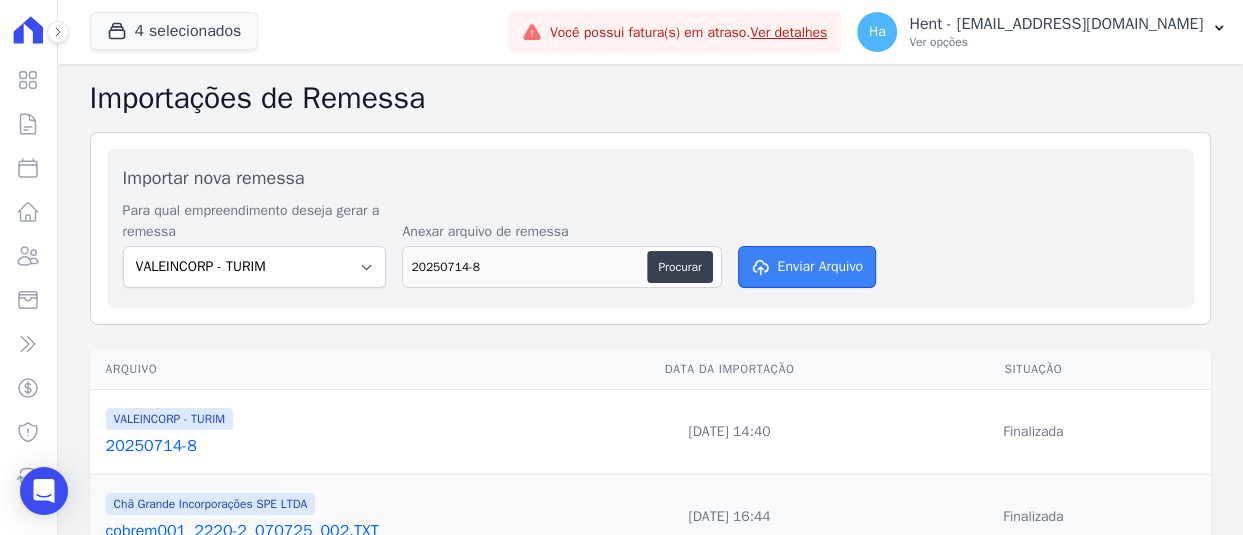 click on "Enviar Arquivo" at bounding box center (807, 267) 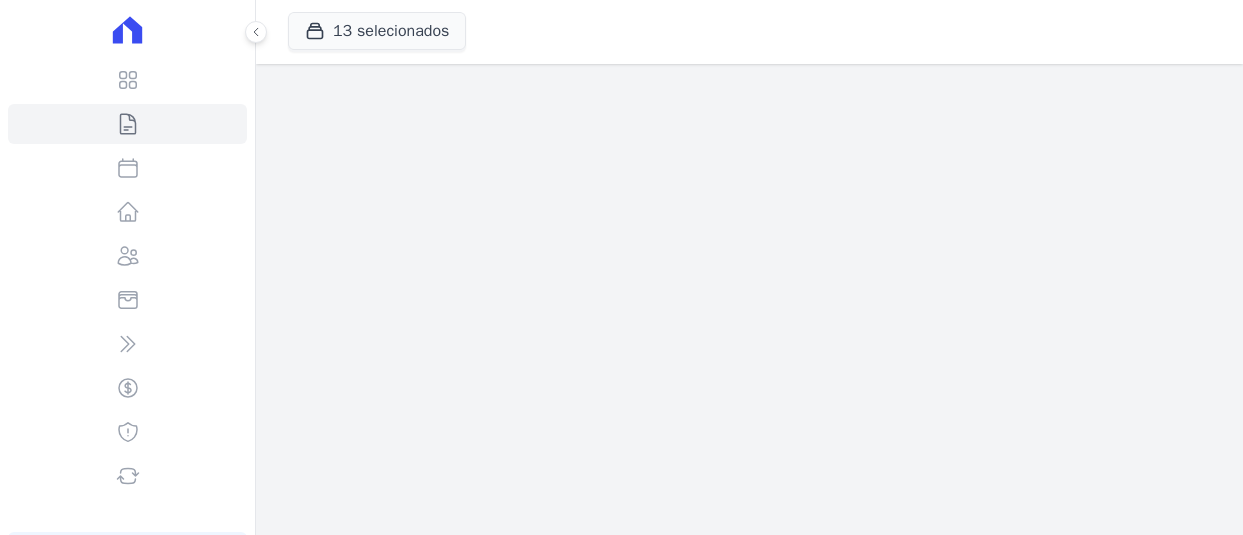 scroll, scrollTop: 0, scrollLeft: 0, axis: both 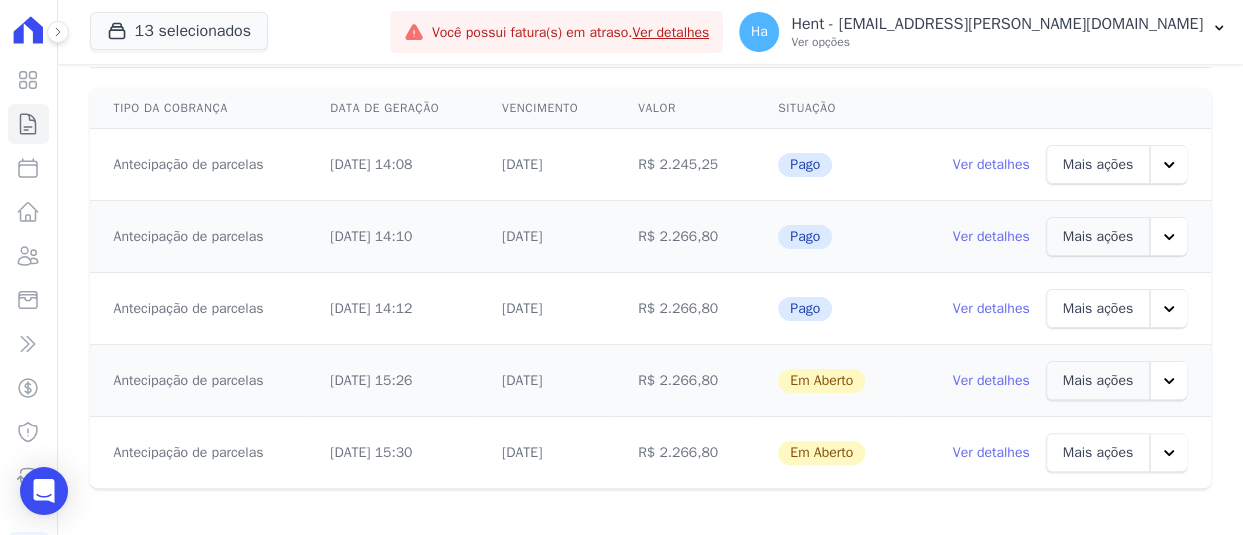 click at bounding box center [1168, 380] 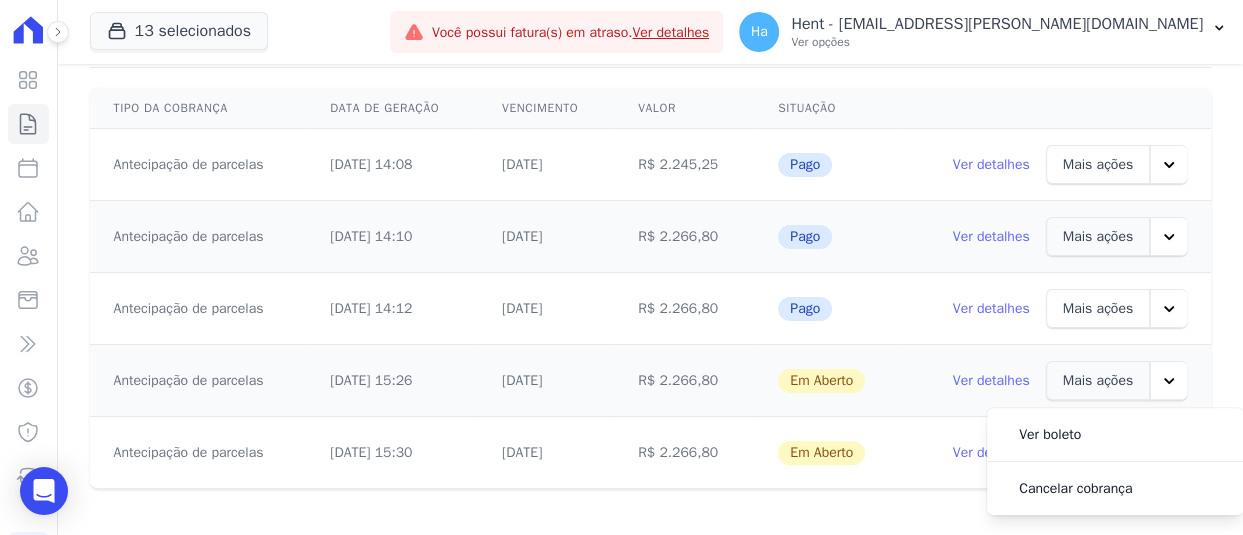 click on "Em Aberto" at bounding box center (828, 453) 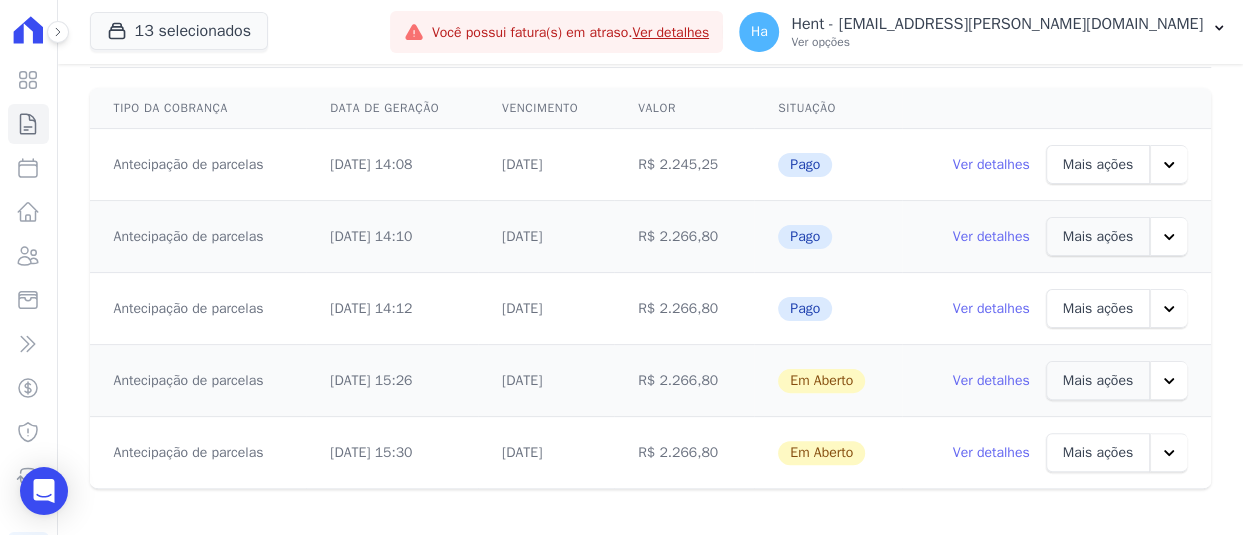 click at bounding box center [1168, 380] 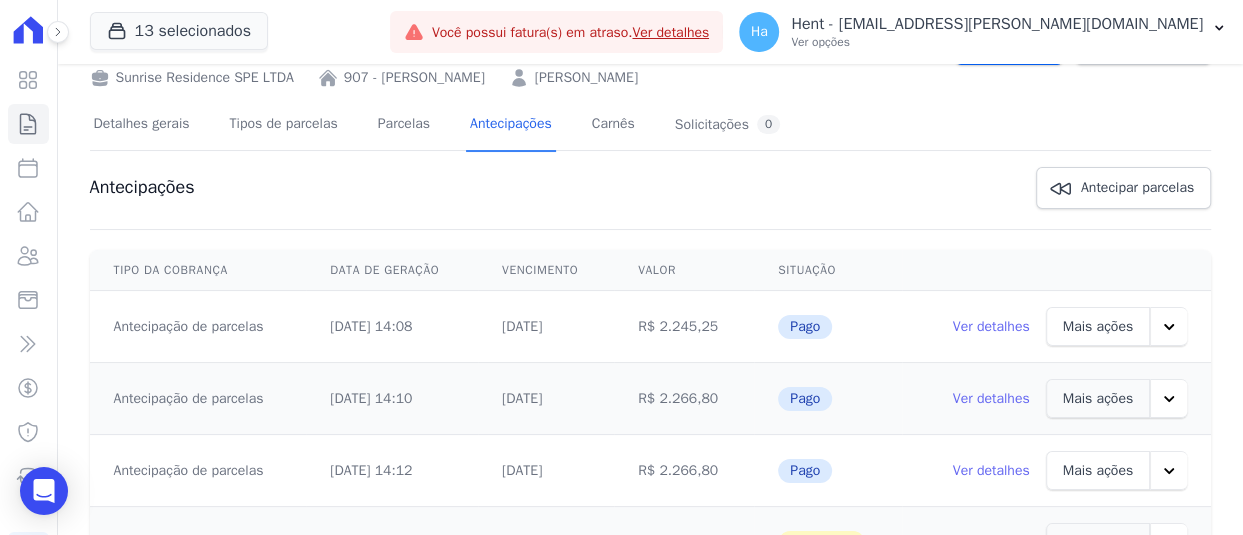 scroll, scrollTop: 0, scrollLeft: 0, axis: both 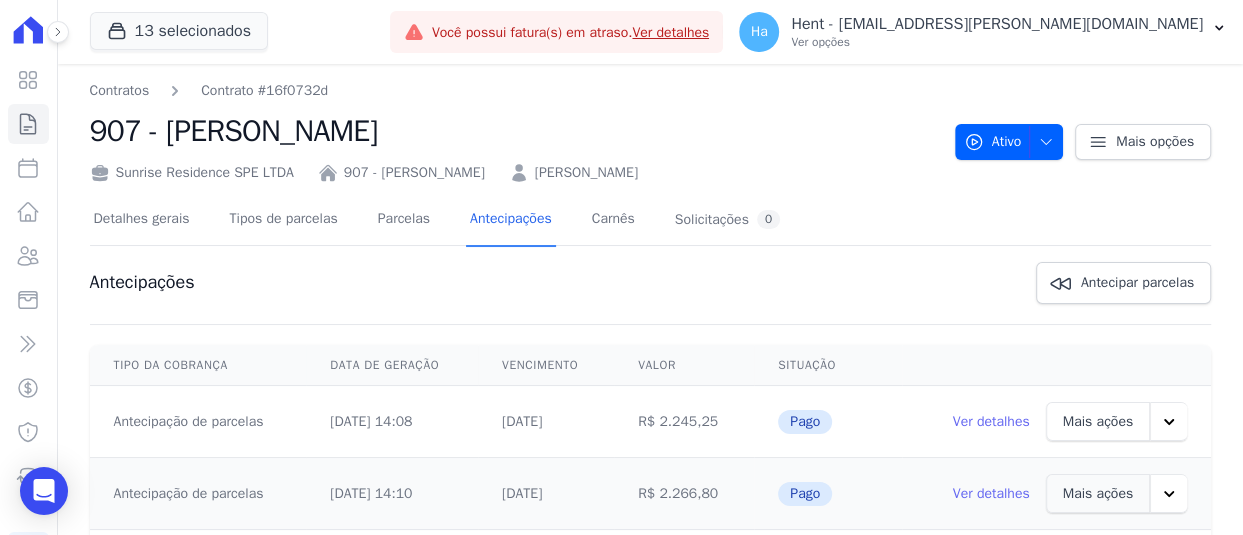 drag, startPoint x: 496, startPoint y: 169, endPoint x: 339, endPoint y: 183, distance: 157.62297 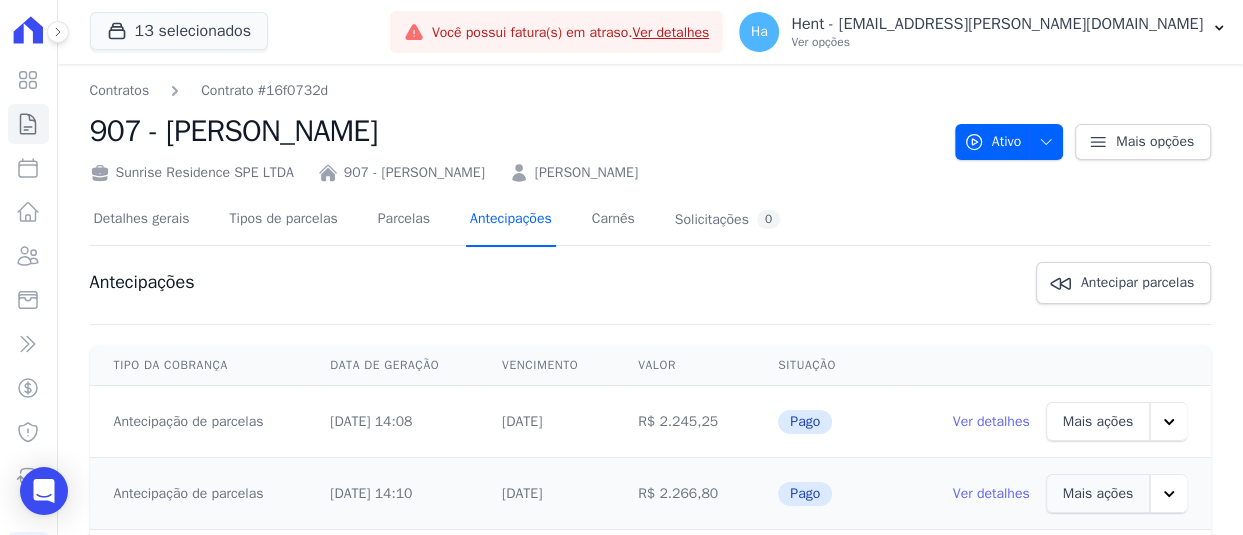 click on "Antecipações" at bounding box center (511, 220) 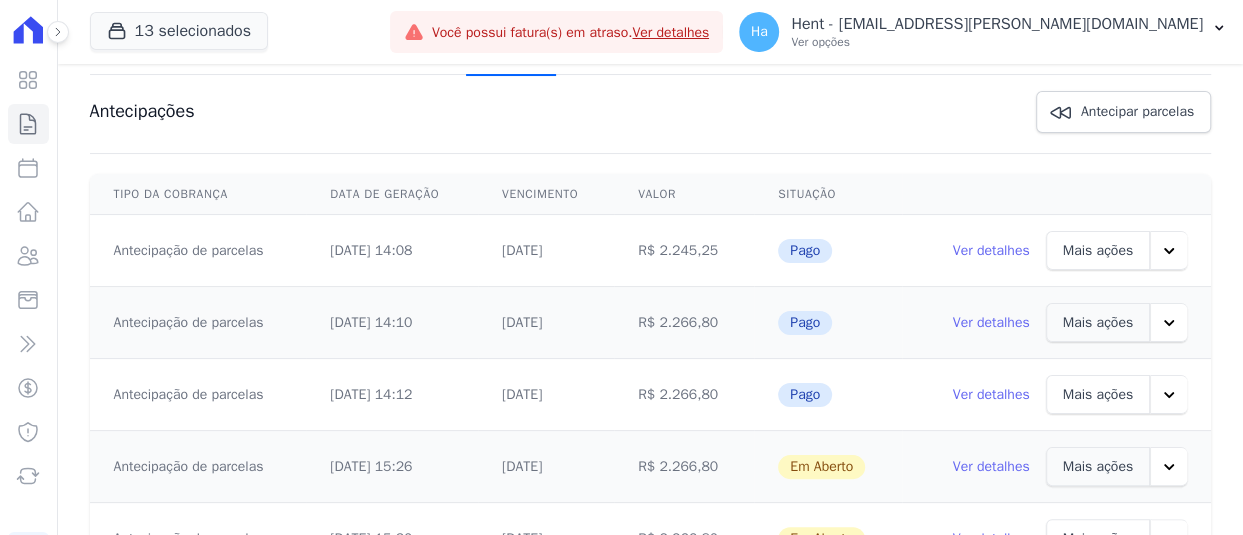 scroll, scrollTop: 257, scrollLeft: 0, axis: vertical 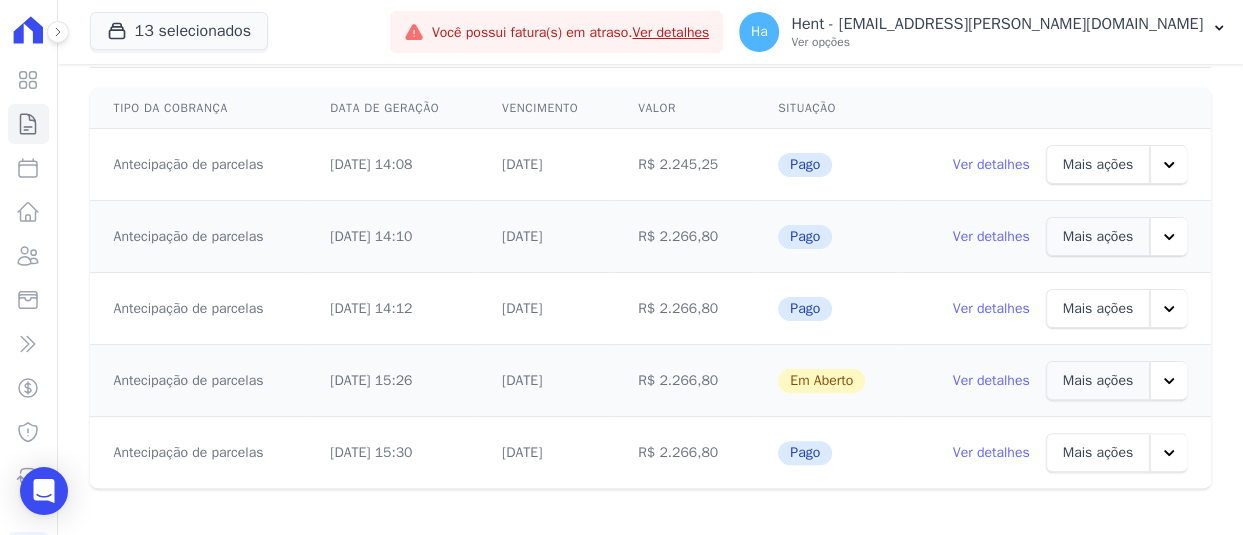 click on "Ver detalhes" at bounding box center (991, 381) 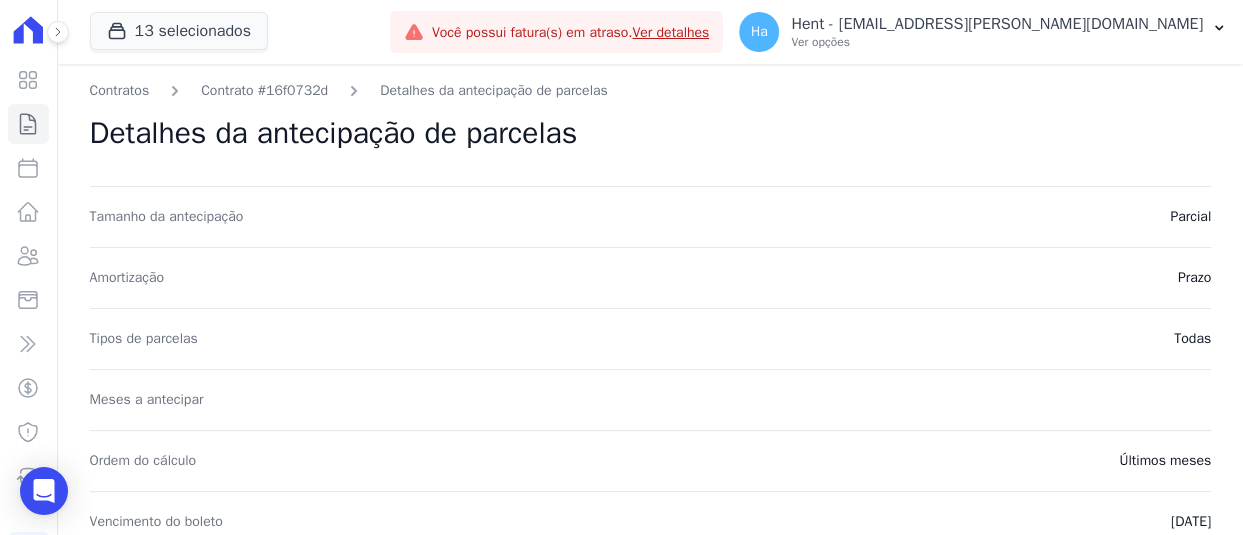scroll, scrollTop: 738, scrollLeft: 0, axis: vertical 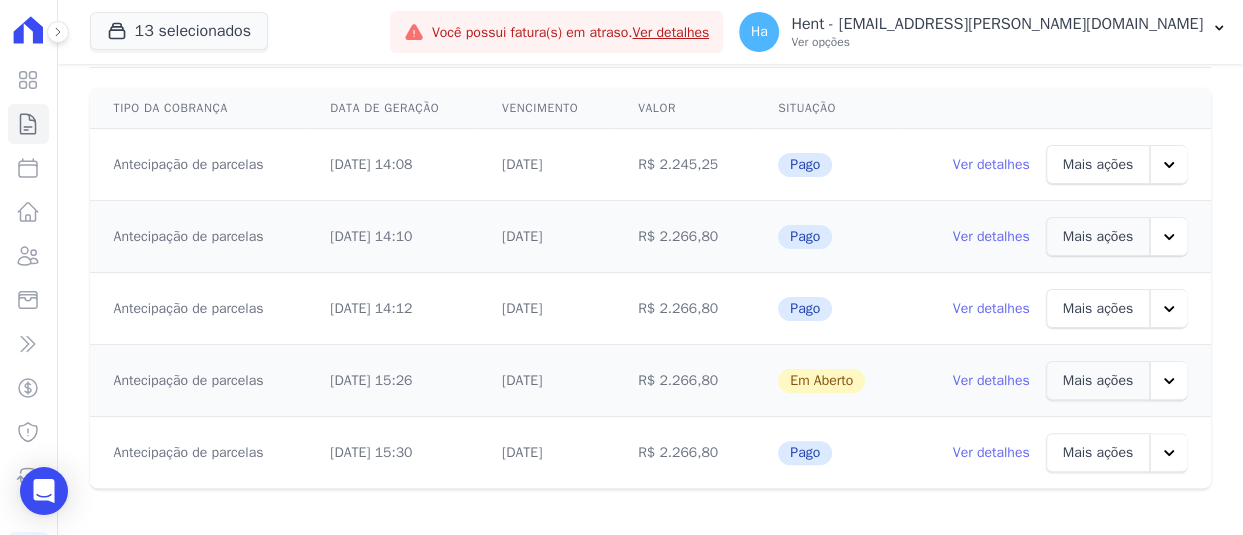 click on "Ver detalhes" at bounding box center [991, 453] 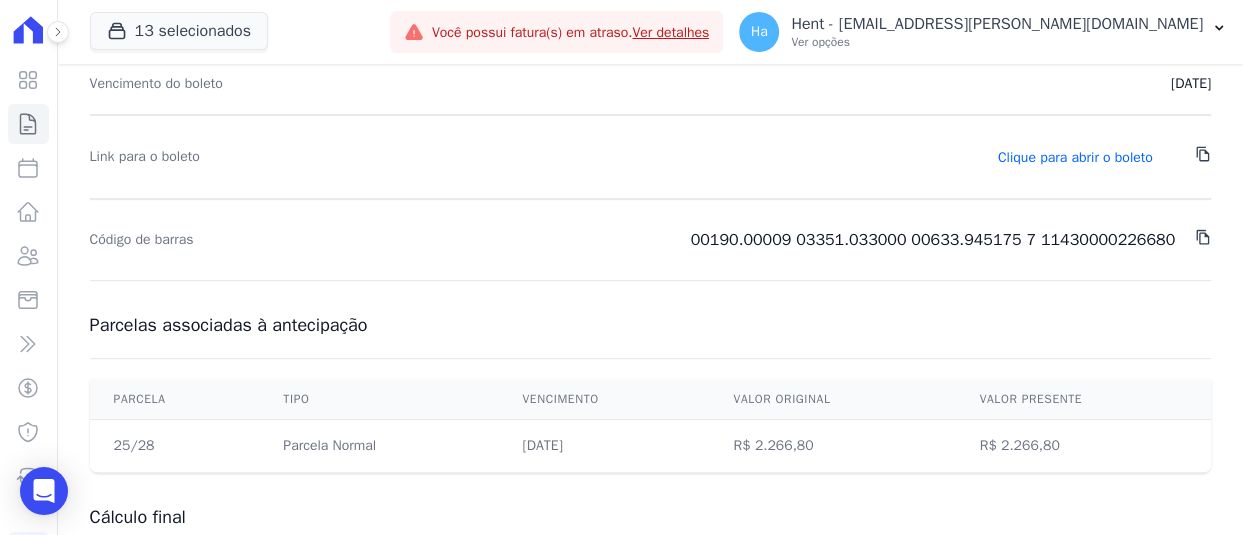 scroll, scrollTop: 0, scrollLeft: 0, axis: both 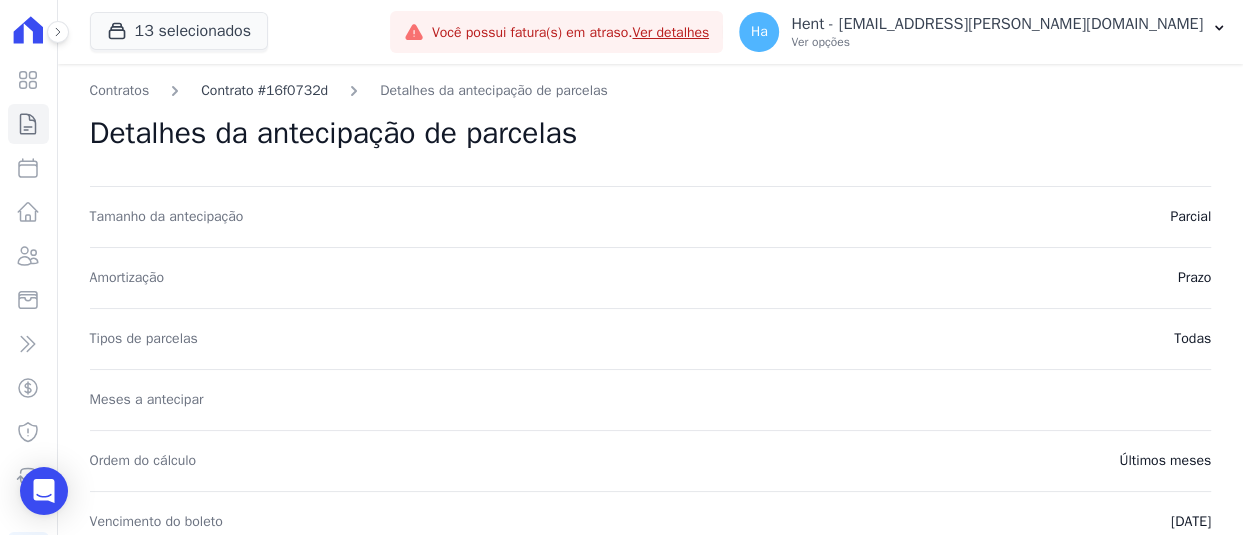 click on "Contrato
#16f0732d" at bounding box center [264, 90] 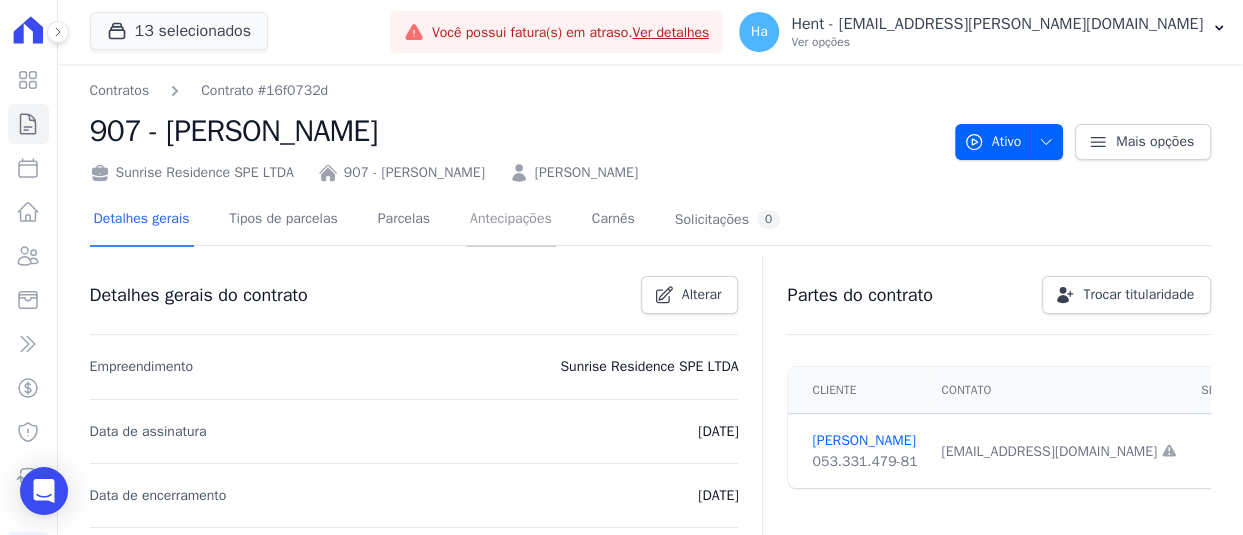 click on "Antecipações" at bounding box center (511, 220) 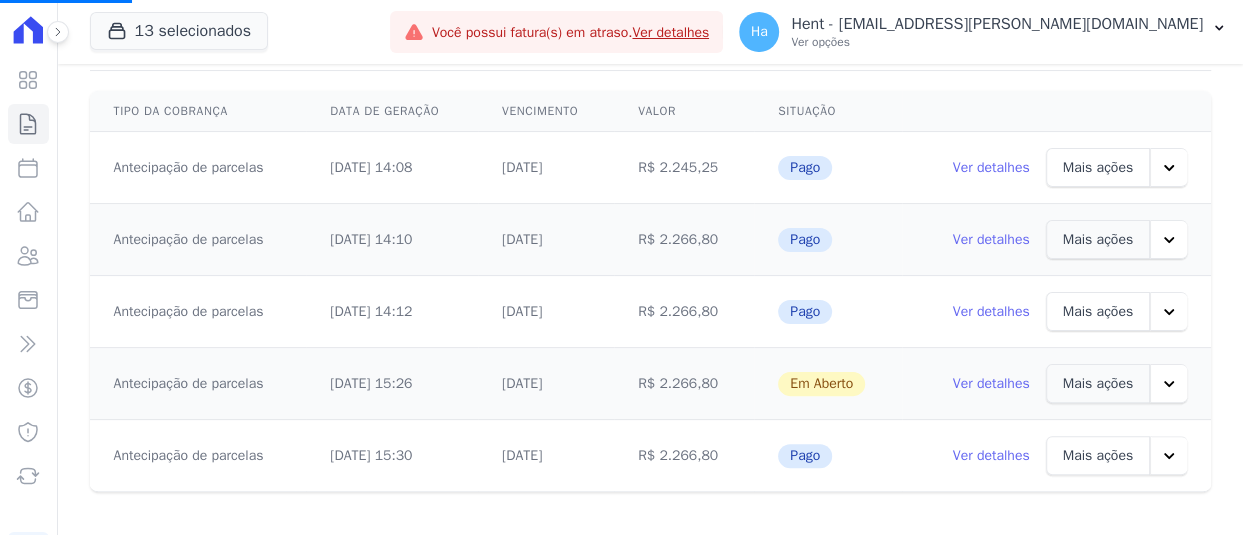scroll, scrollTop: 0, scrollLeft: 0, axis: both 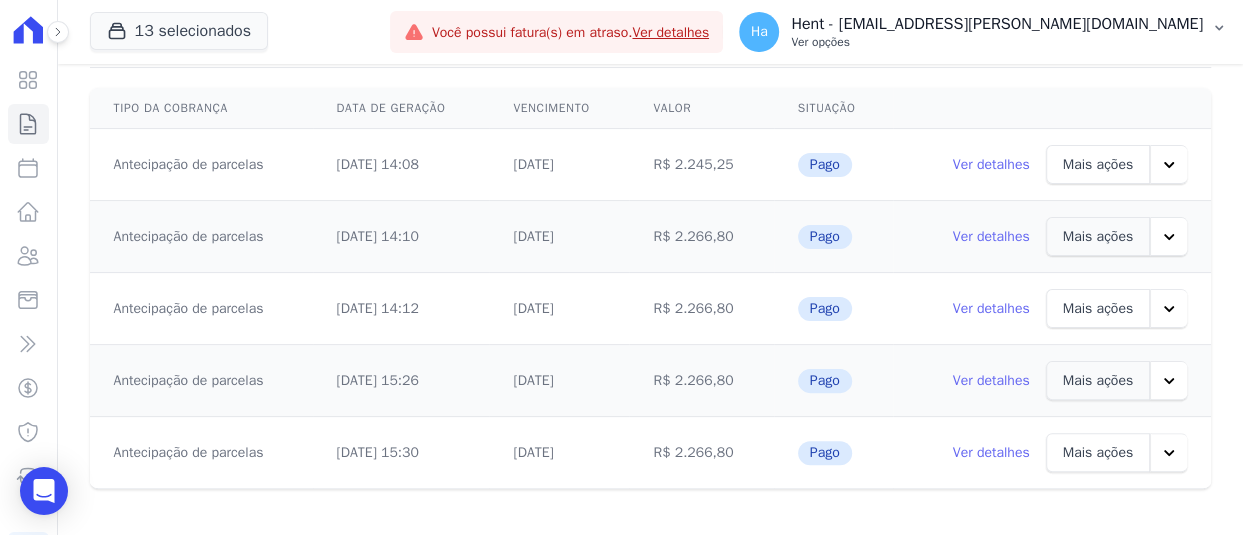 click on "Hent -  [EMAIL_ADDRESS][DOMAIN_NAME]" at bounding box center (997, 24) 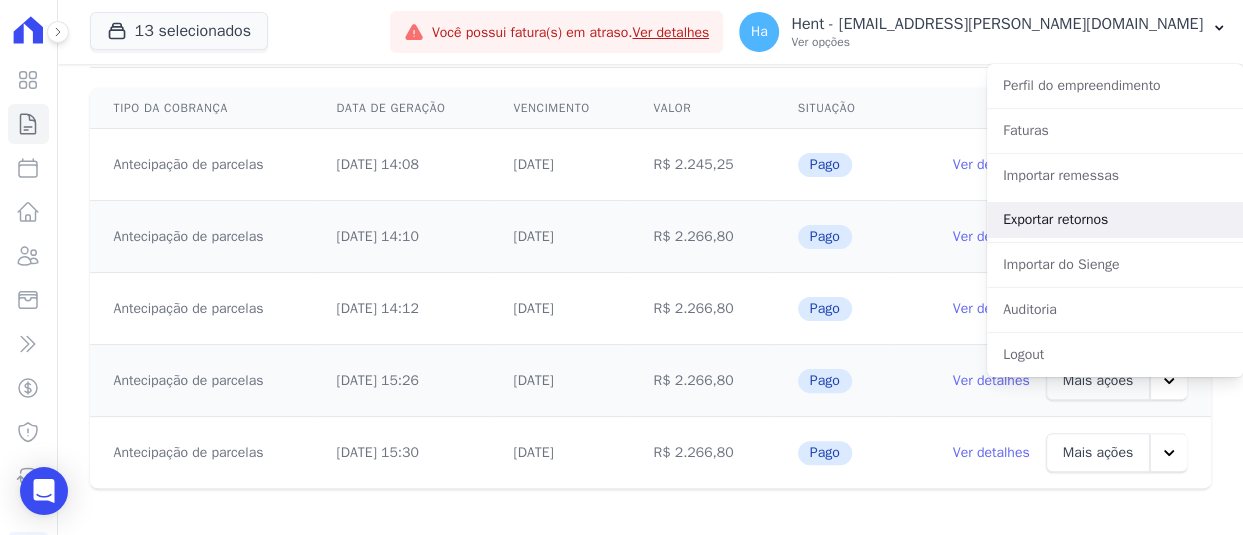 click on "Exportar retornos" at bounding box center [1115, 220] 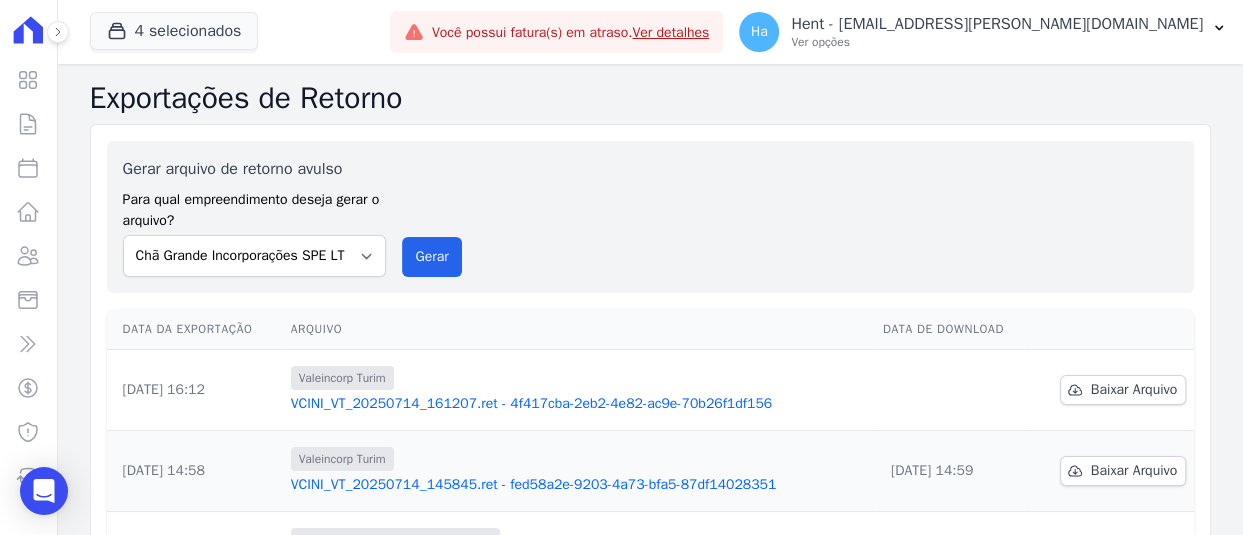 click on "VCINI_VT_20250714_161207.ret -
4f417cba-2eb2-4e82-ac9e-70b26f1df156" at bounding box center [579, 404] 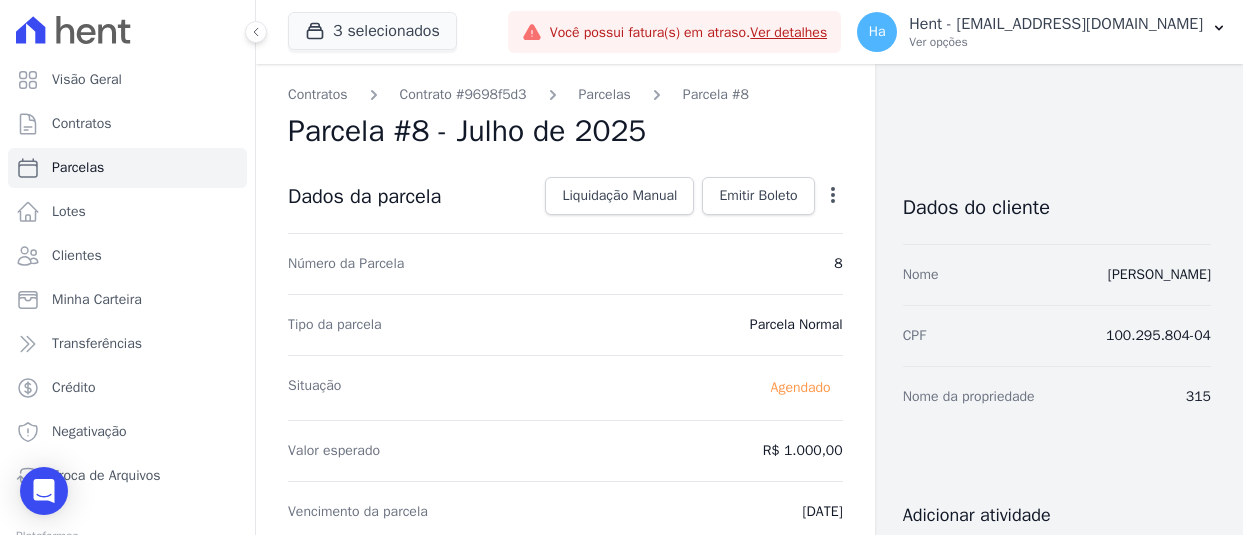 scroll, scrollTop: 0, scrollLeft: 0, axis: both 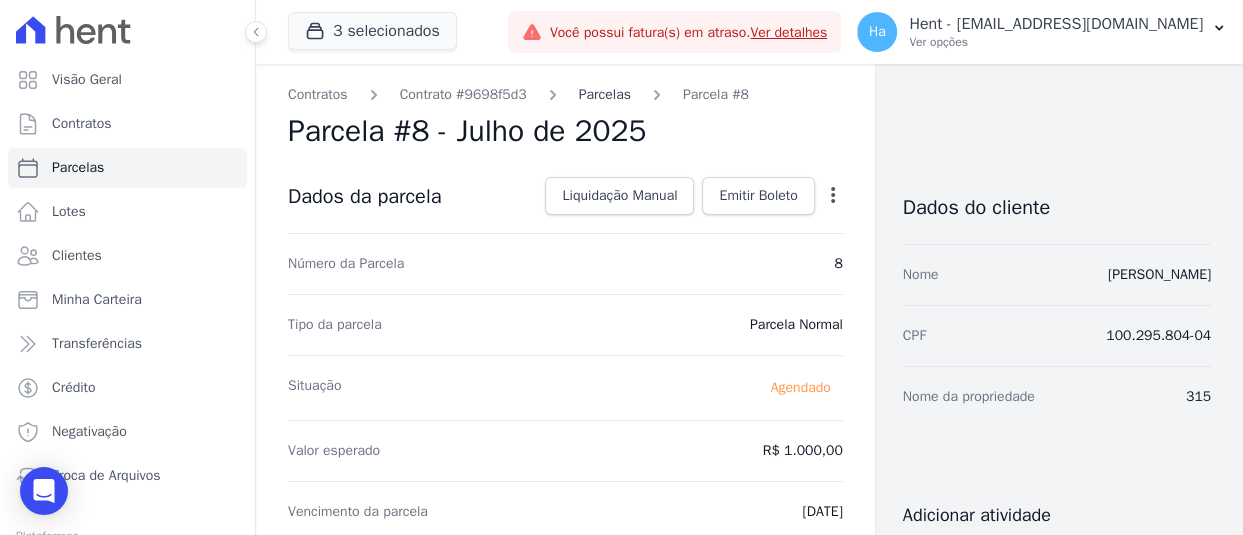 click on "Parcelas" at bounding box center (605, 94) 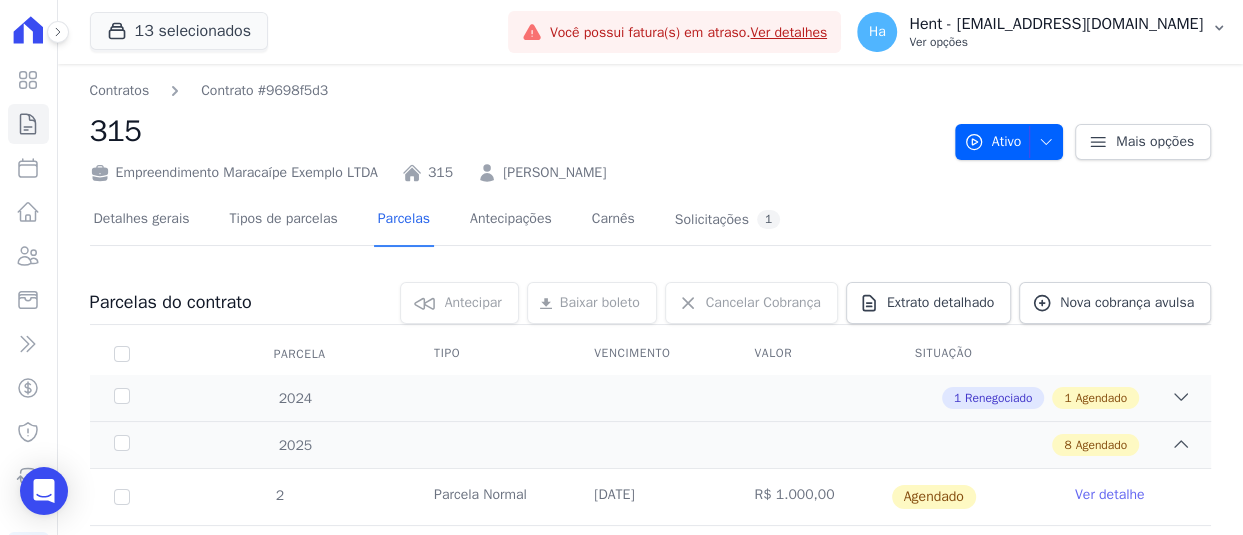 click on "Ver opções" at bounding box center (1056, 42) 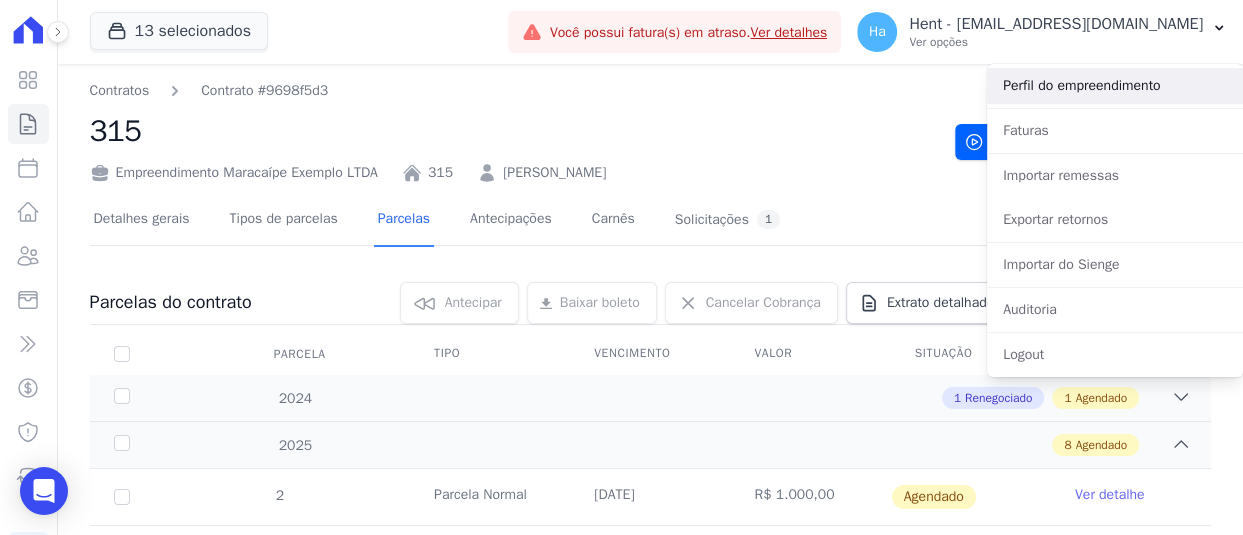 click on "Perfil do empreendimento" at bounding box center [1115, 86] 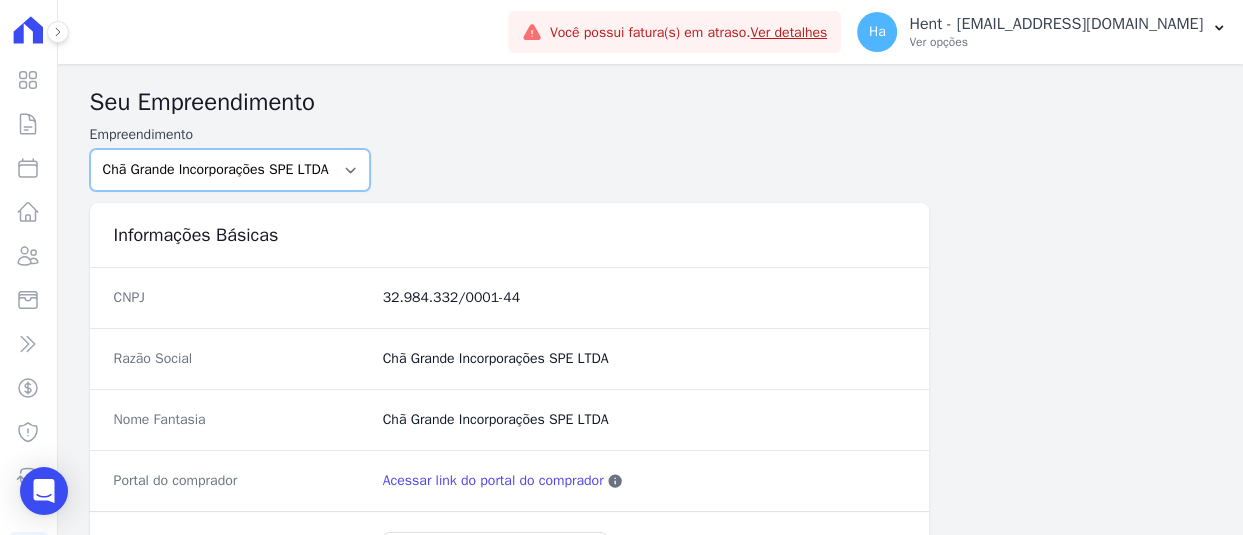 drag, startPoint x: 263, startPoint y: 165, endPoint x: 269, endPoint y: 174, distance: 10.816654 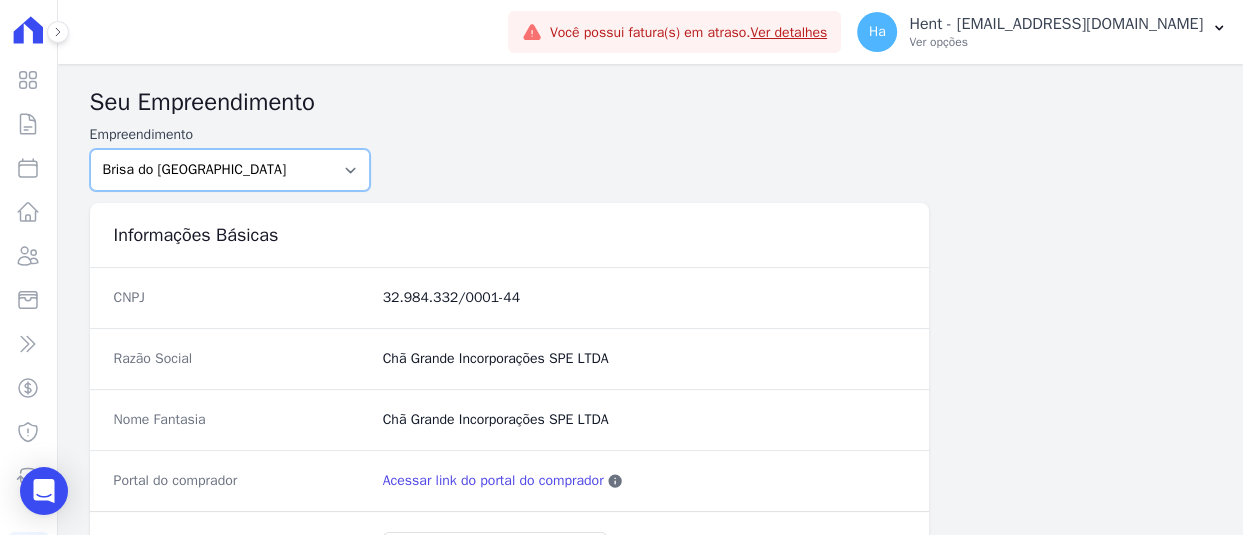 click on "Acaiá Residencial
ACQUA 8 PELOTAS SPE LTDA
ACQUA LIFE CLUB
Administrativo
AGILE ELOI MENDES SPE SA
Agile Pavican São Lourenço - Loteadores
Agile Pavican São Lourenço SPE LTDA
AGUAS DE GUANABARA INCORPORACAO IMOBILIARIA SPE LTDA
AGUAS DO ALVORADA INCORPORACAO IMOBILIARIA SPE LTDA
AJMC Empreendimentos
Alameda dos Ipês
Aldeia Smart
Alexandria Condomínios
Alfenense Negócios Imobiliários
Amaré Arpoador
Amazon Residence Construtora LTDA
ANANINDEUA 01 INCORPORACAO IMOBILIARIA SPE LTDA
AQUARELA CITY INCORPORACAO IMOBILIARIA LTDA
Arcos Itaquera
Areias do Planalto
Areias do Planalto - Interno
Aroka Incorporadora e Administradora LTDA.
ARTE VILA MATILDE
Art Prime - Irajá
Arty Park - Gravatai
Arty Park - JPI
ARVO HOME CLUB - SOLICASA
Aspen - Farroupilha
Audace Home Studio
Audace Mondeo
Aurora
Aurora  II - LBA
Aurora I - LBA
Aviva Monet
BAHAMAS EAST VILLAGE
Baia Formosa Parque
Be Deodoro
Be Deodoro Empreendimento Imobiliário LTDA." at bounding box center [230, 170] 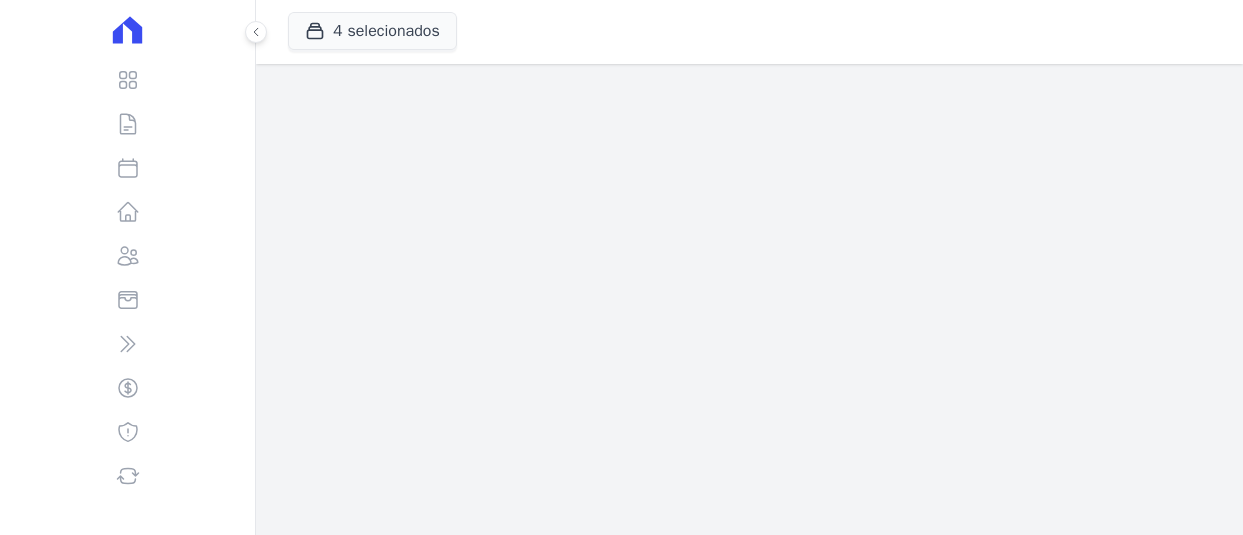 scroll, scrollTop: 0, scrollLeft: 0, axis: both 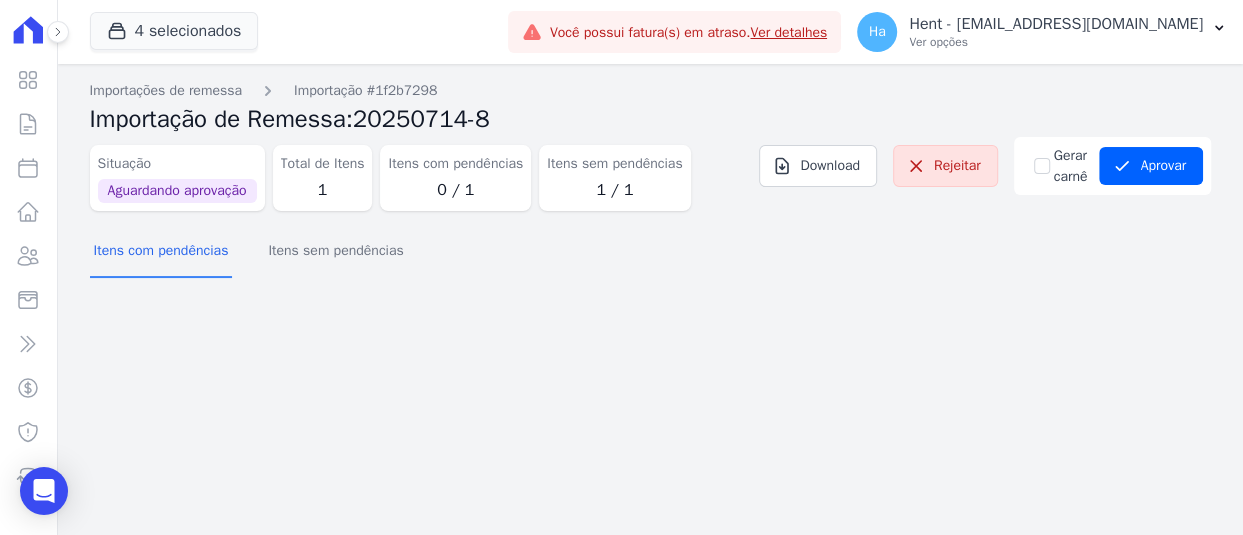 click on "Importações de remessa
Importação
#1f2b7298
Importação de Remessa:  20250714-8
Situação
Aguardando aprovação
Total de Itens
1
Itens com pendências
0 / 1
Itens sem pendências
1 / 1
Download
Rejeitar
Gerar carnê" at bounding box center (650, 184) 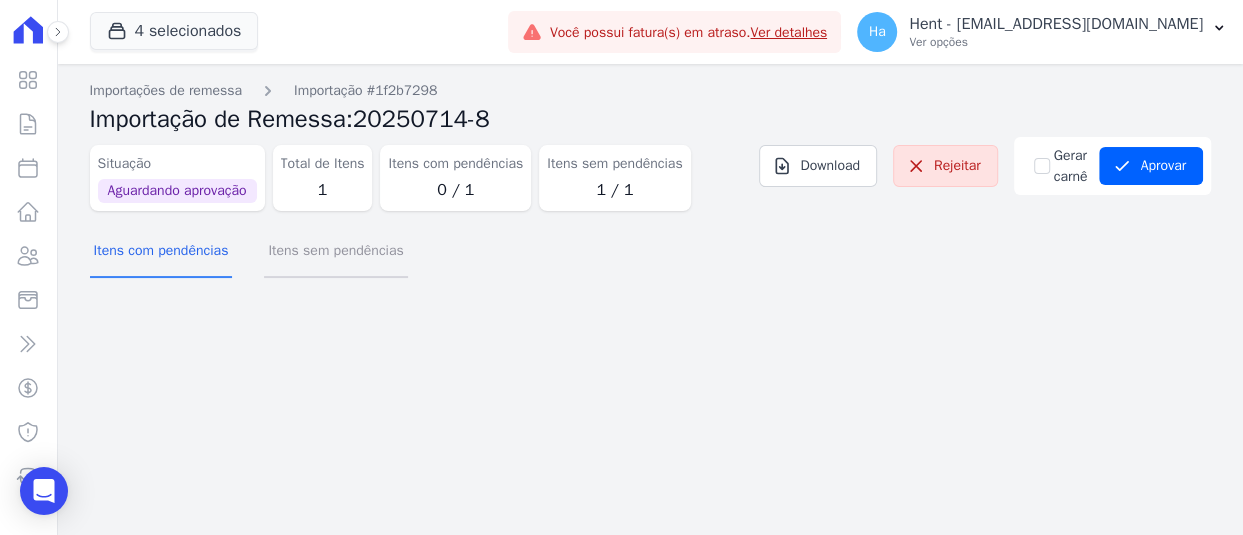 click on "Itens sem pendências" at bounding box center [335, 252] 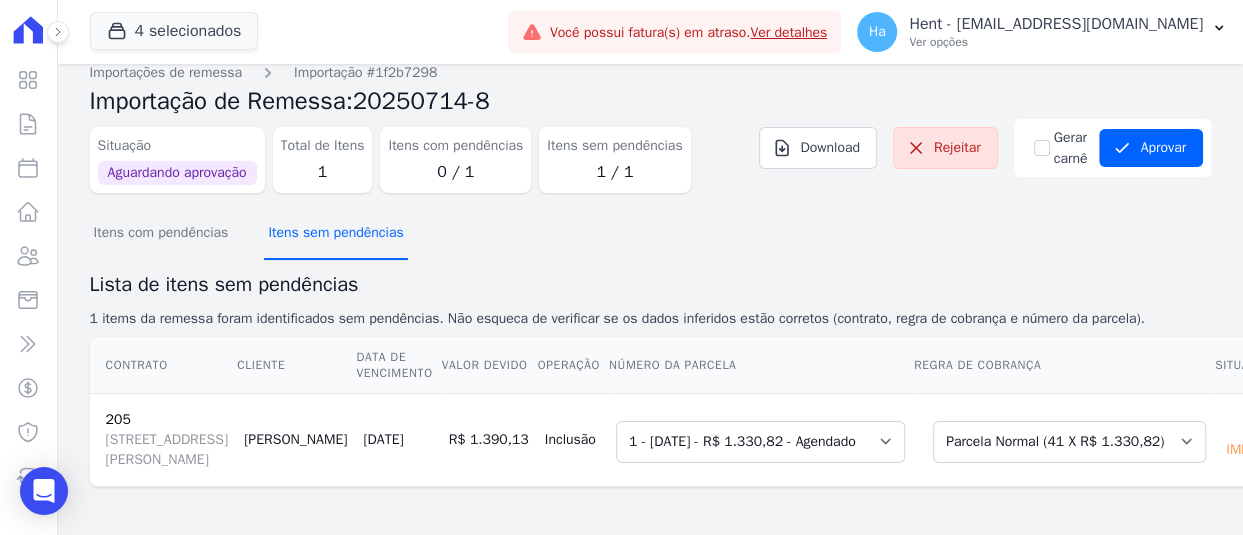 scroll, scrollTop: 112, scrollLeft: 0, axis: vertical 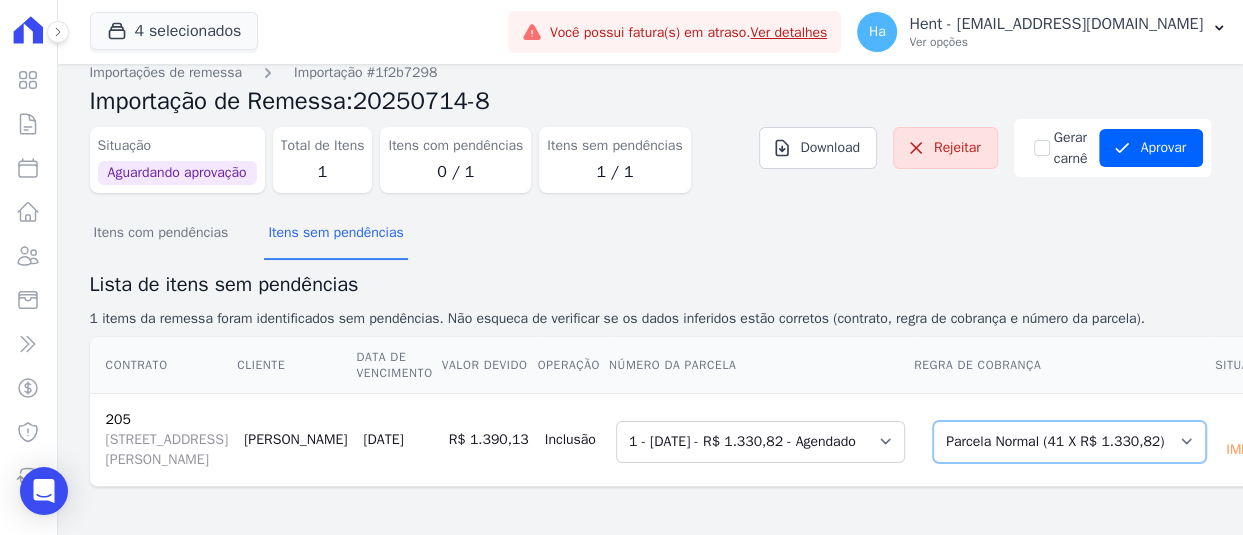 click on "Selecione uma
Nova Parcela [GEOGRAPHIC_DATA] Avulsa Existente
Parcela Normal (41 X R$ 1.330,82)
[GEOGRAPHIC_DATA] (42 X R$ 1.390,13)
Intercalada (4 X R$ 5.172,46)" at bounding box center [1069, 442] 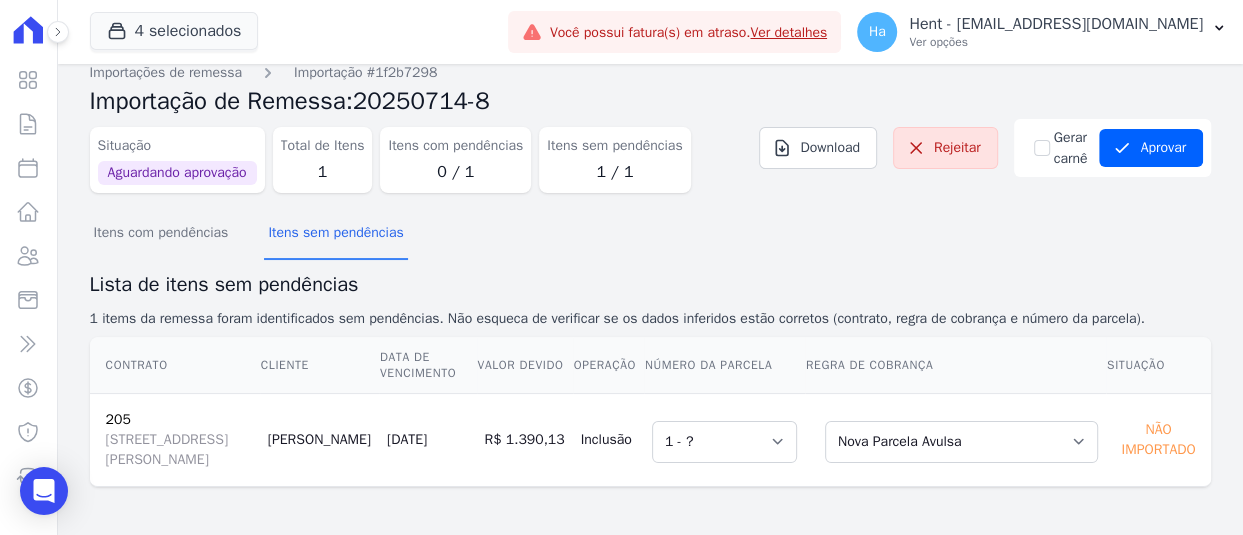 scroll, scrollTop: 17, scrollLeft: 0, axis: vertical 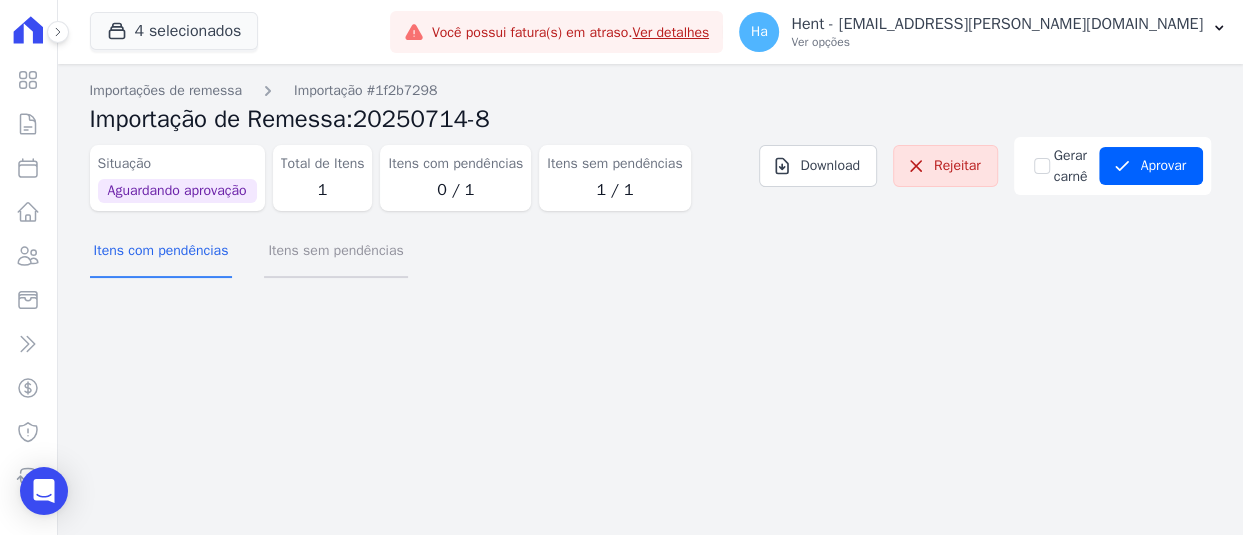 click on "Itens sem pendências" at bounding box center (335, 252) 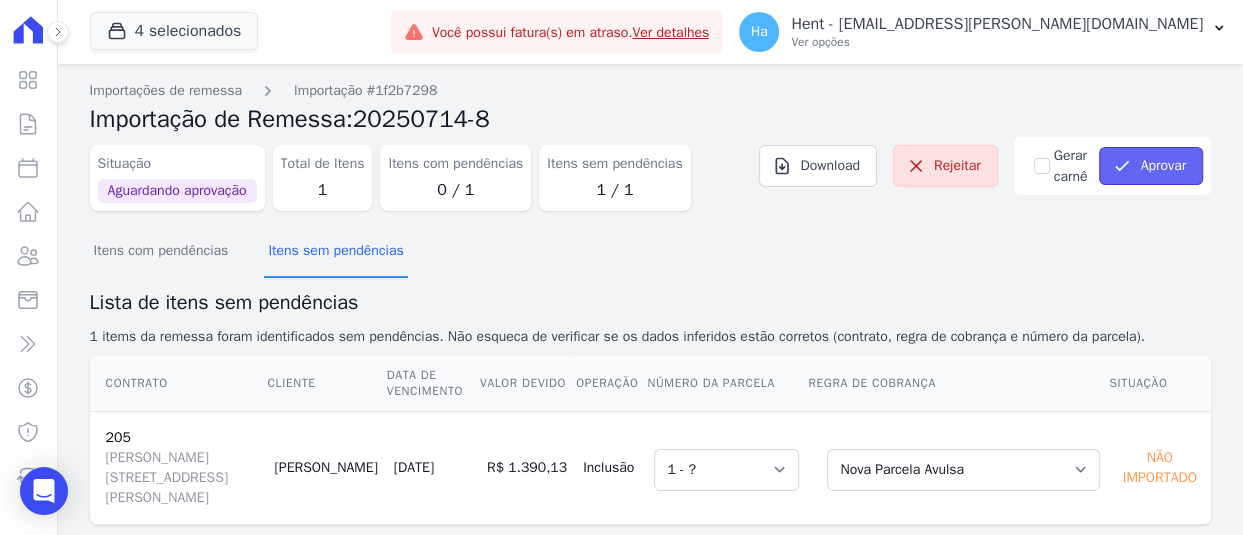 click on "Aprovar" at bounding box center (1151, 166) 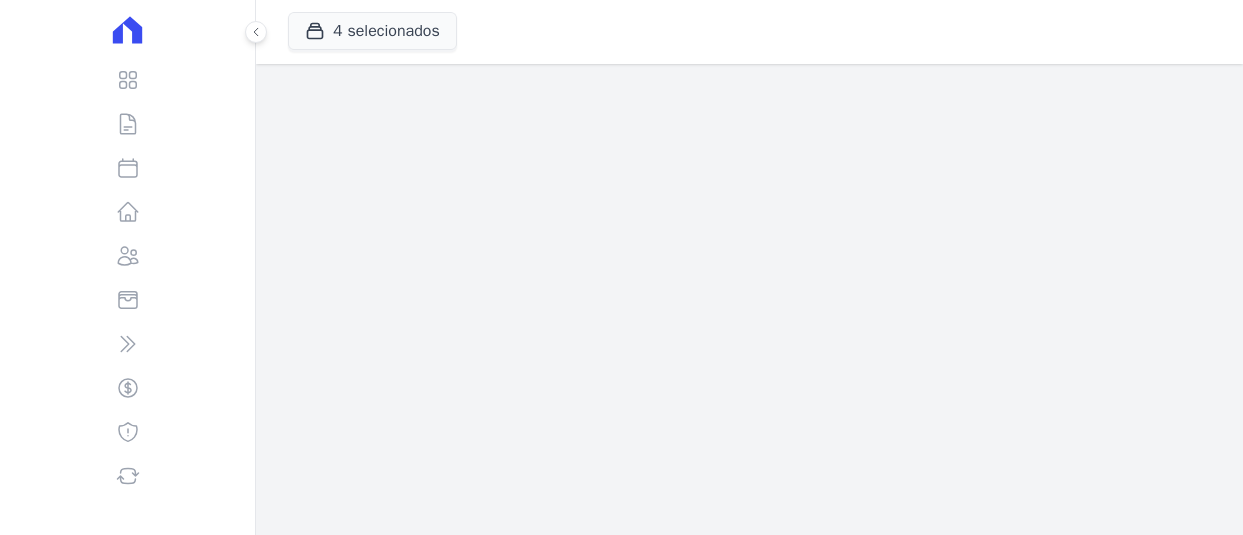 scroll, scrollTop: 0, scrollLeft: 0, axis: both 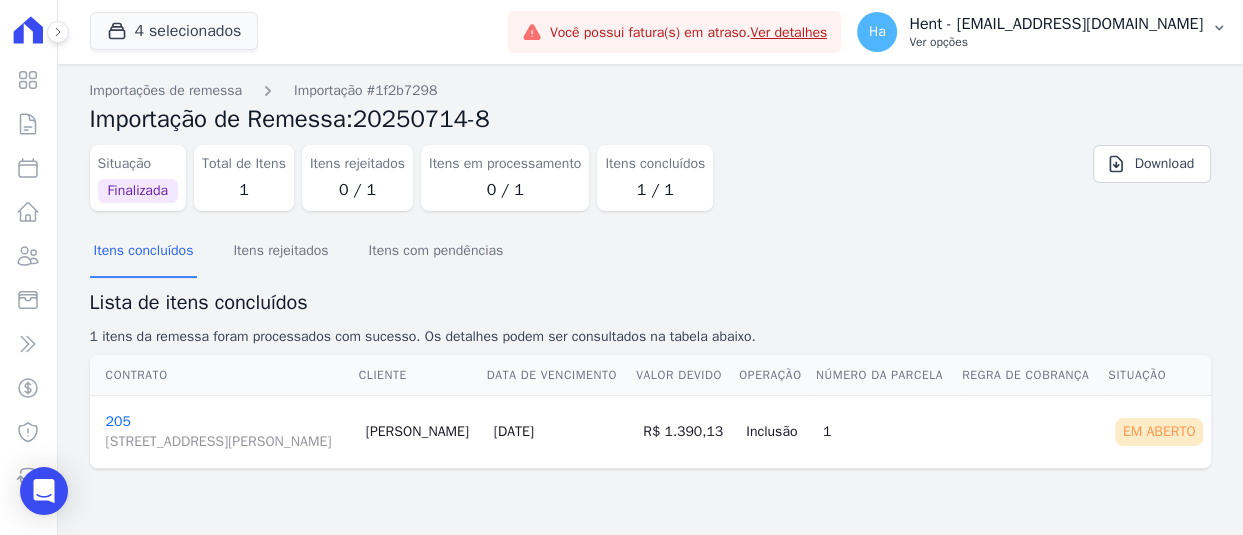 click on "Ver opções" at bounding box center (1056, 42) 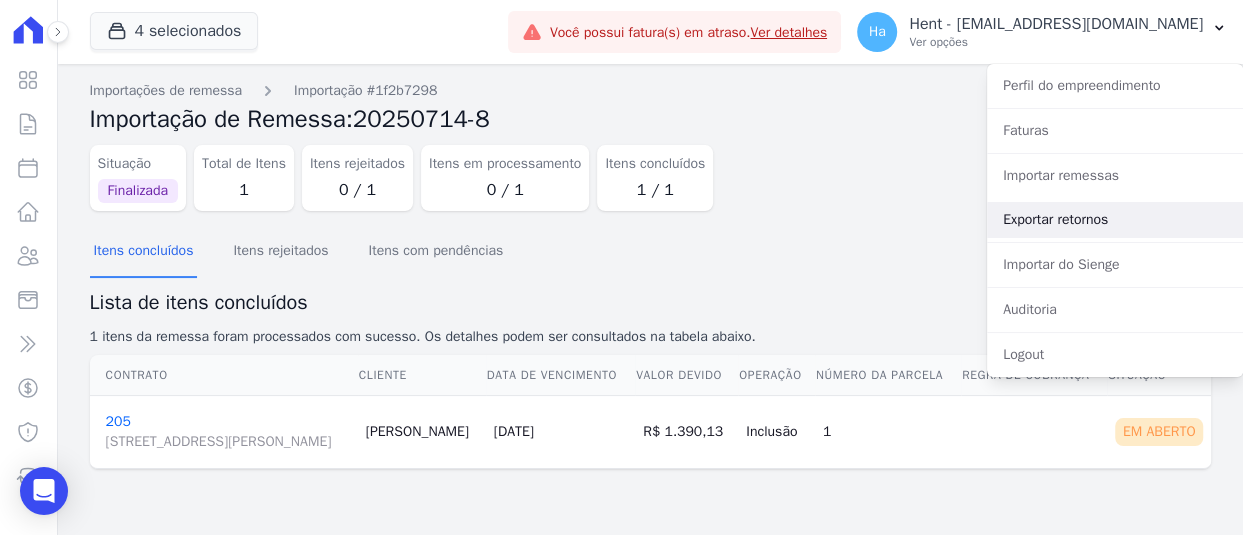 click on "Exportar retornos" at bounding box center (1115, 220) 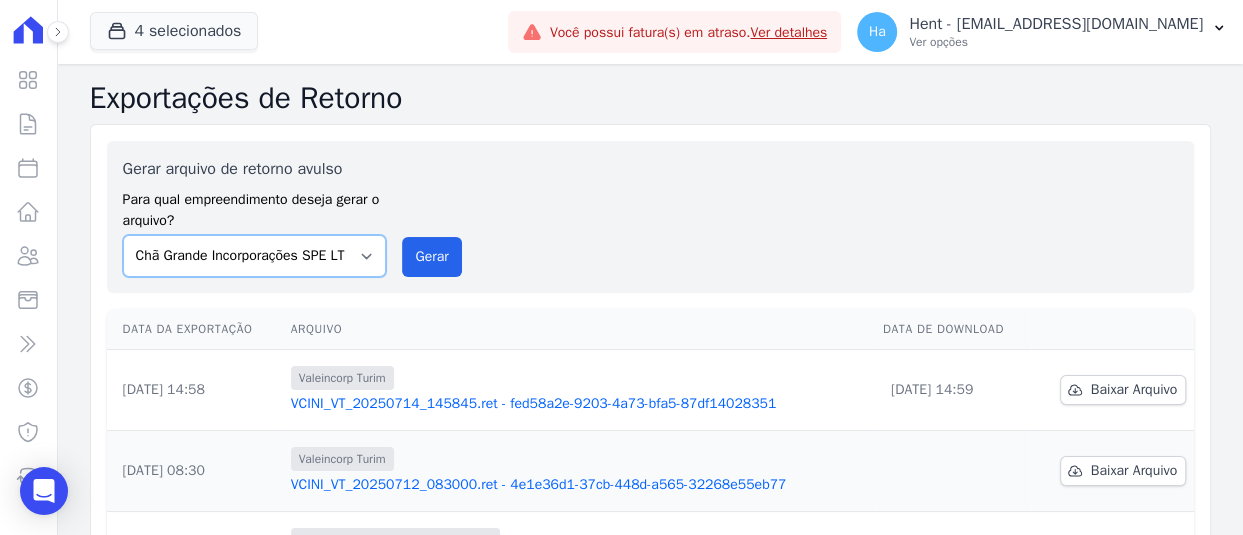 click on "Acaiá Residencial
ACQUA 8 PELOTAS SPE LTDA
ACQUA LIFE CLUB
Administrativo
AGILE ELOI MENDES SPE SA
Agile Pavican São Lourenço - Loteadores
Agile Pavican São Lourenço SPE LTDA
AGUAS DE GUANABARA INCORPORACAO IMOBILIARIA SPE LTDA
AGUAS DO ALVORADA INCORPORACAO IMOBILIARIA SPE LTDA
AJMC Empreendimentos
Alameda dos Ipês
Aldeia Smart
Alexandria Condomínios
Alfenense Negócios Imobiliários
Amaré Arpoador
Amazon Residence Construtora LTDA
ANANINDEUA 01 INCORPORACAO IMOBILIARIA SPE LTDA
AQUARELA CITY INCORPORACAO IMOBILIARIA LTDA
Arcos Itaquera
Areias do Planalto
Areias do Planalto - Interno
Aroka Incorporadora e Administradora LTDA.
ARTE VILA MATILDE
Art Prime - Irajá
Arty Park - Gravatai
Arty Park - JPI
ARVO HOME CLUB - SOLICASA
Aspen - Farroupilha
Audace Home Studio
Audace Mondeo
Aurora
Aurora  II - LBA
Aurora I - LBA
Aviva Monet
BAHAMAS EAST VILLAGE
Baia Formosa Parque
Be Deodoro
Be Deodoro Empreendimento Imobiliário LTDA." at bounding box center [255, 256] 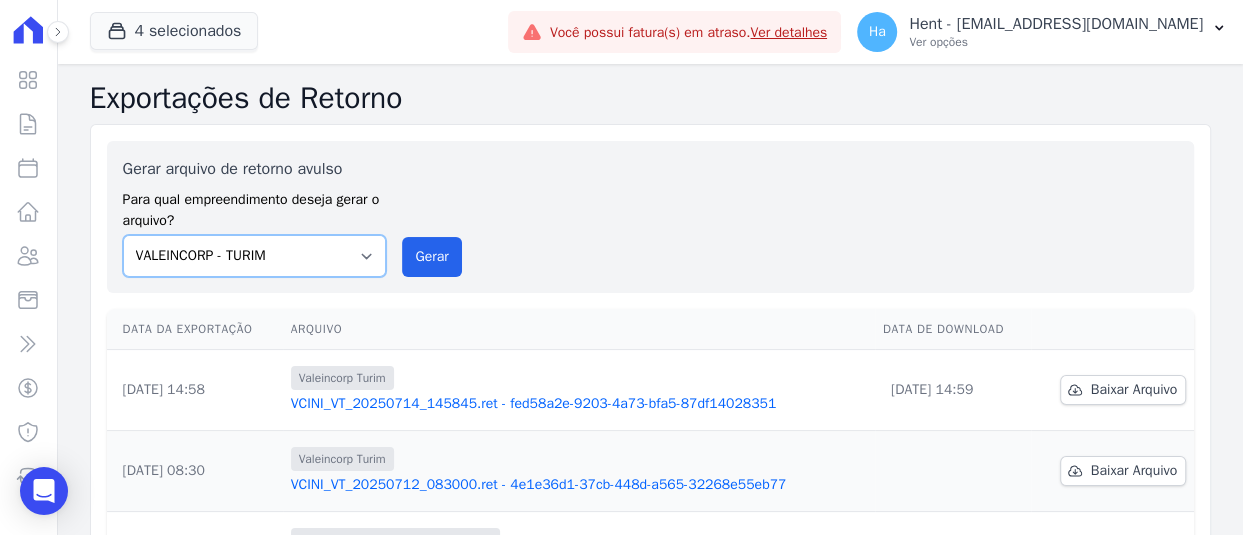 click on "Acaiá Residencial
ACQUA 8 PELOTAS SPE LTDA
ACQUA LIFE CLUB
Administrativo
AGILE ELOI MENDES SPE SA
Agile Pavican São Lourenço - Loteadores
Agile Pavican São Lourenço SPE LTDA
AGUAS DE GUANABARA INCORPORACAO IMOBILIARIA SPE LTDA
AGUAS DO ALVORADA INCORPORACAO IMOBILIARIA SPE LTDA
AJMC Empreendimentos
Alameda dos Ipês
Aldeia Smart
Alexandria Condomínios
Alfenense Negócios Imobiliários
Amaré Arpoador
Amazon Residence Construtora LTDA
ANANINDEUA 01 INCORPORACAO IMOBILIARIA SPE LTDA
AQUARELA CITY INCORPORACAO IMOBILIARIA LTDA
Arcos Itaquera
Areias do Planalto
Areias do Planalto - Interno
Aroka Incorporadora e Administradora LTDA.
ARTE VILA MATILDE
Art Prime - Irajá
Arty Park - Gravatai
Arty Park - JPI
ARVO HOME CLUB - SOLICASA
Aspen - Farroupilha
Audace Home Studio
Audace Mondeo
Aurora
Aurora  II - LBA
Aurora I - LBA
Aviva Monet
BAHAMAS EAST VILLAGE
Baia Formosa Parque
Be Deodoro
Be Deodoro Empreendimento Imobiliário LTDA." at bounding box center (255, 256) 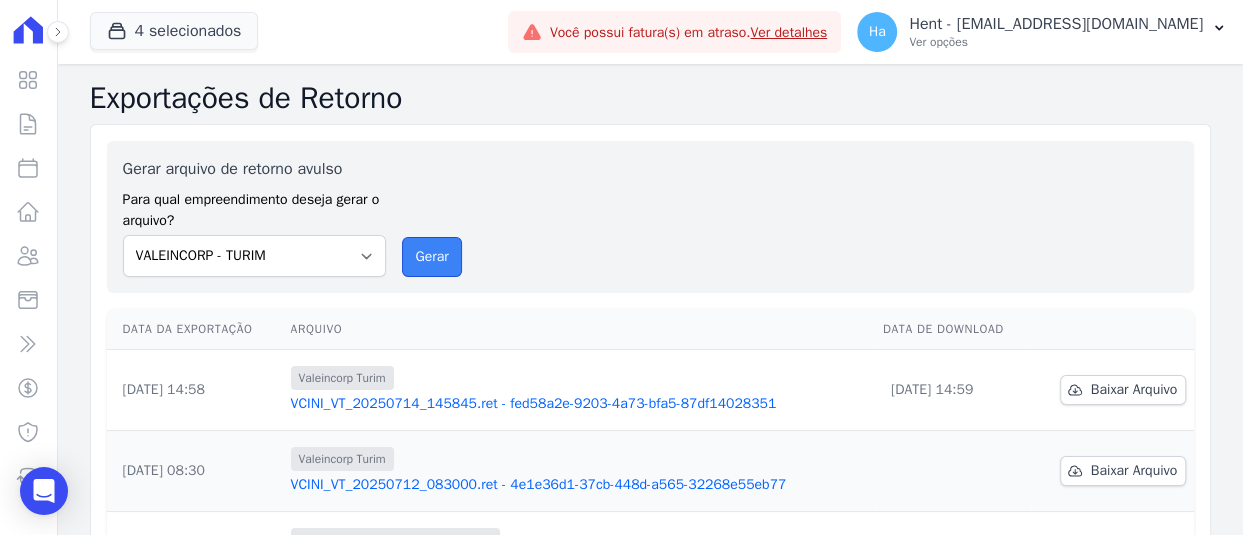 click on "Gerar" at bounding box center [431, 257] 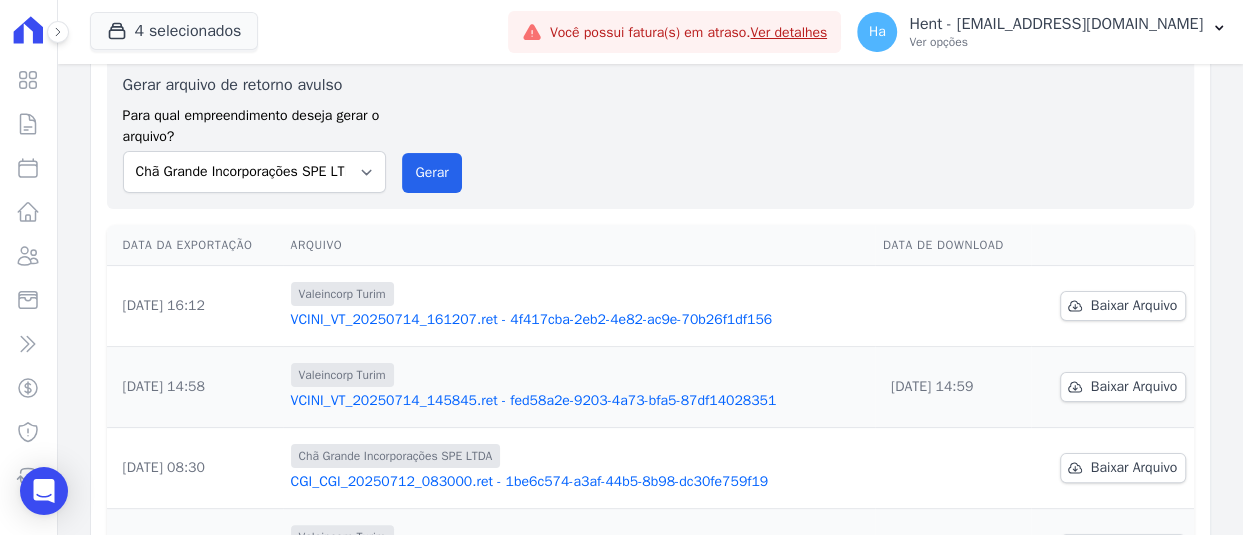 scroll, scrollTop: 100, scrollLeft: 0, axis: vertical 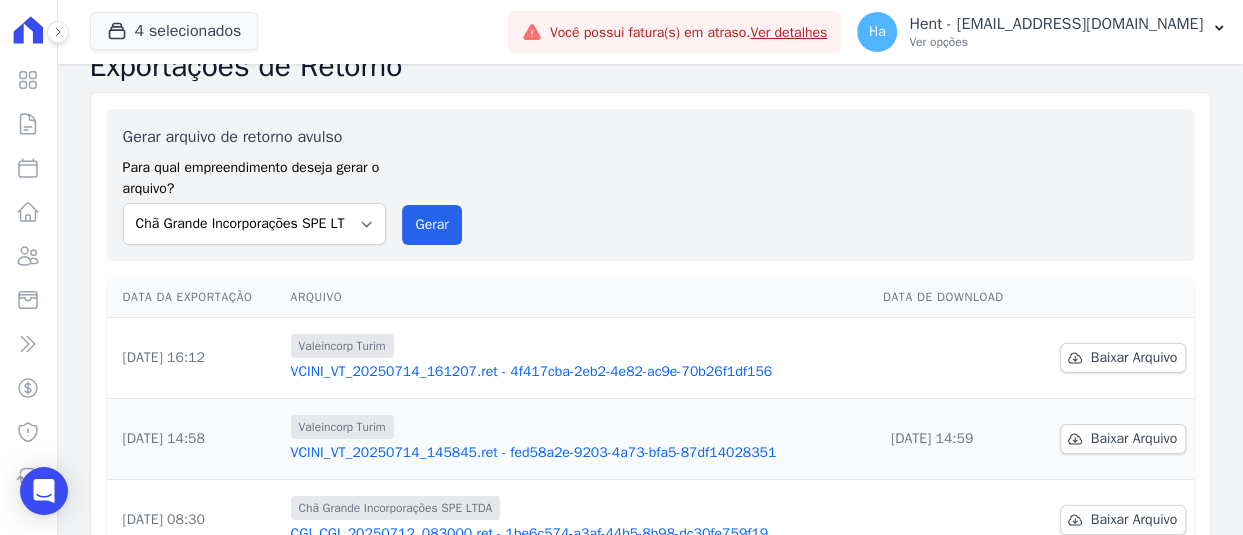 click on "VCINI_VT_20250714_161207.ret -
4f417cba-2eb2-4e82-ac9e-70b26f1df156" at bounding box center [579, 372] 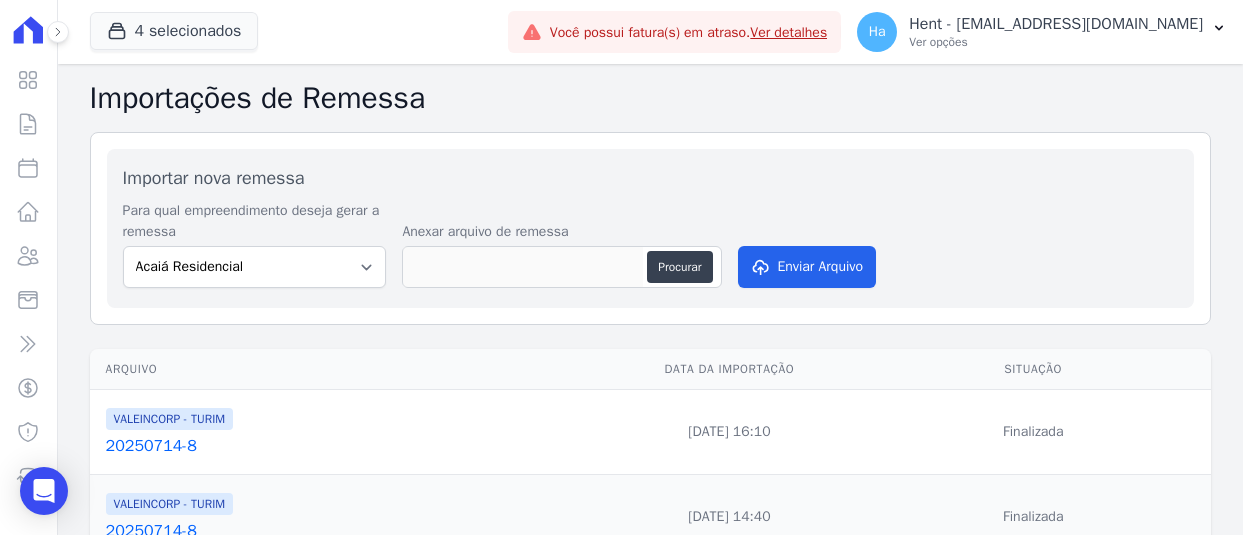 scroll, scrollTop: 0, scrollLeft: 0, axis: both 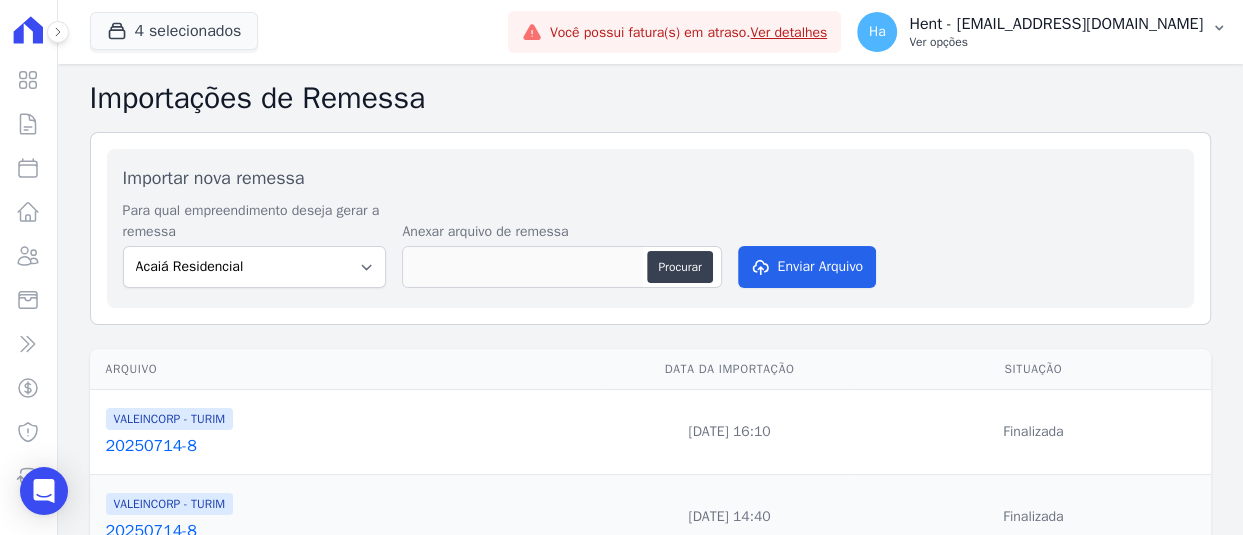 click on "Ver opções" at bounding box center [1056, 42] 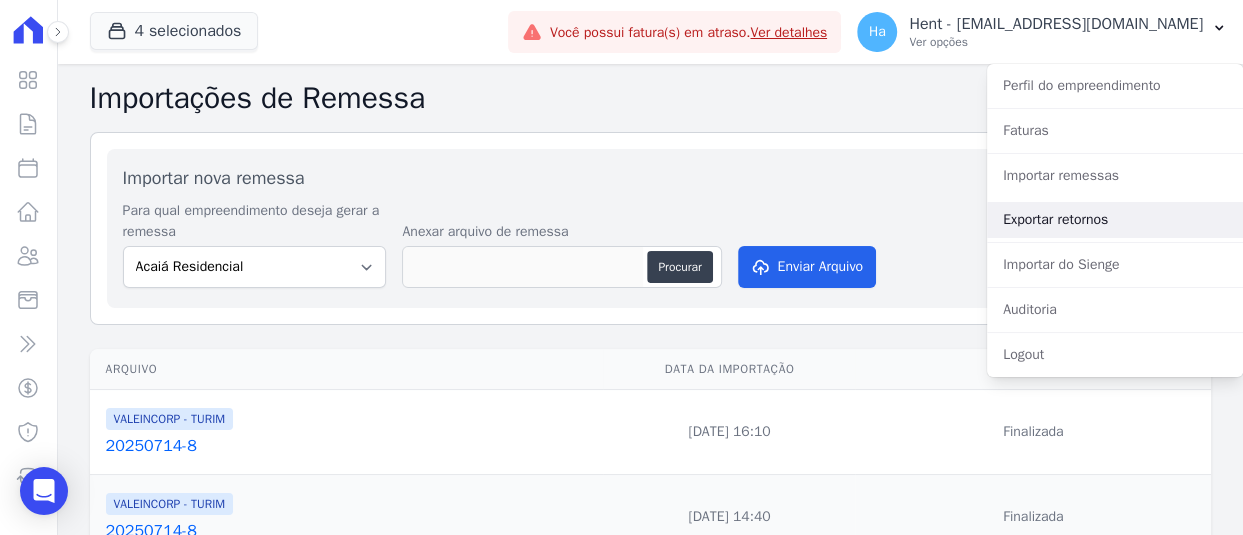 click on "Exportar retornos" at bounding box center [1115, 220] 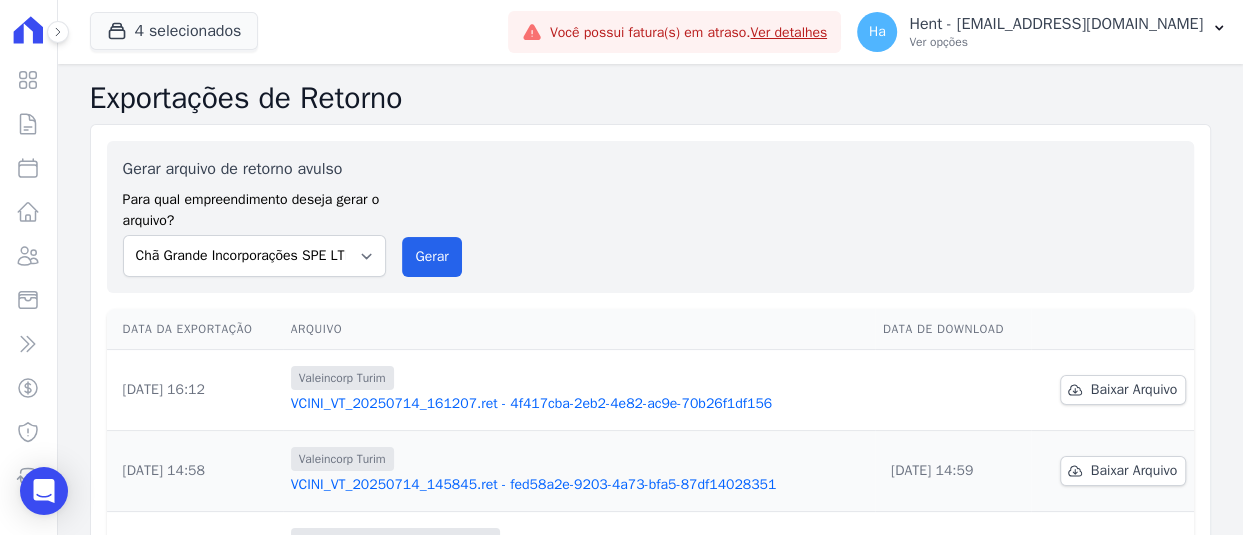 click on "VCINI_VT_20250714_161207.ret -
4f417cba-2eb2-4e82-ac9e-70b26f1df156" at bounding box center (579, 404) 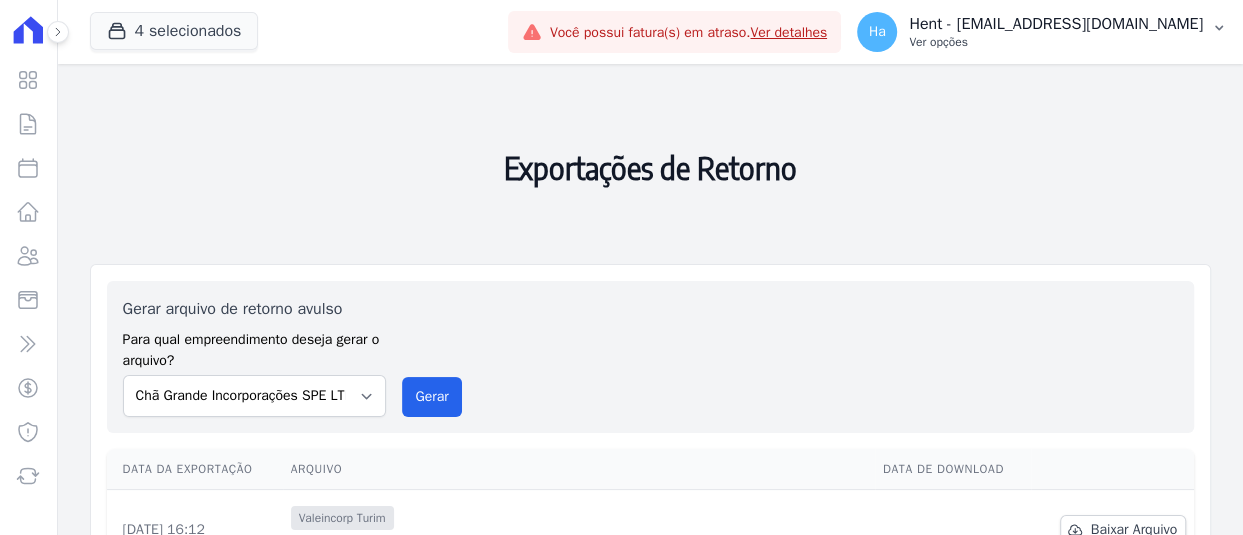 click on "Ver opções" at bounding box center [1056, 42] 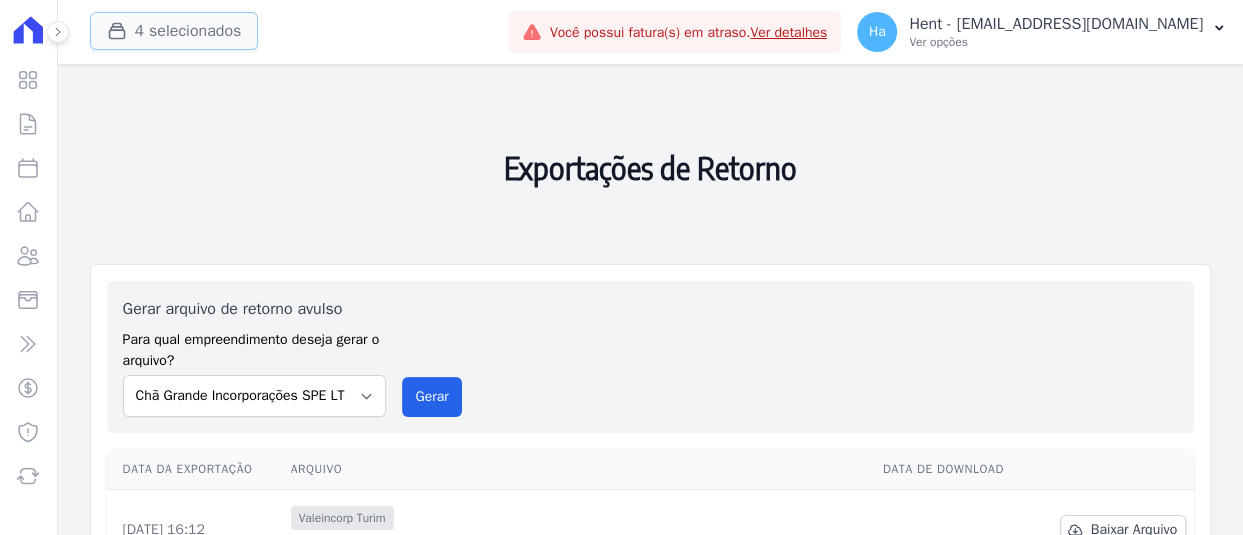 click on "4 selecionados" at bounding box center [174, 31] 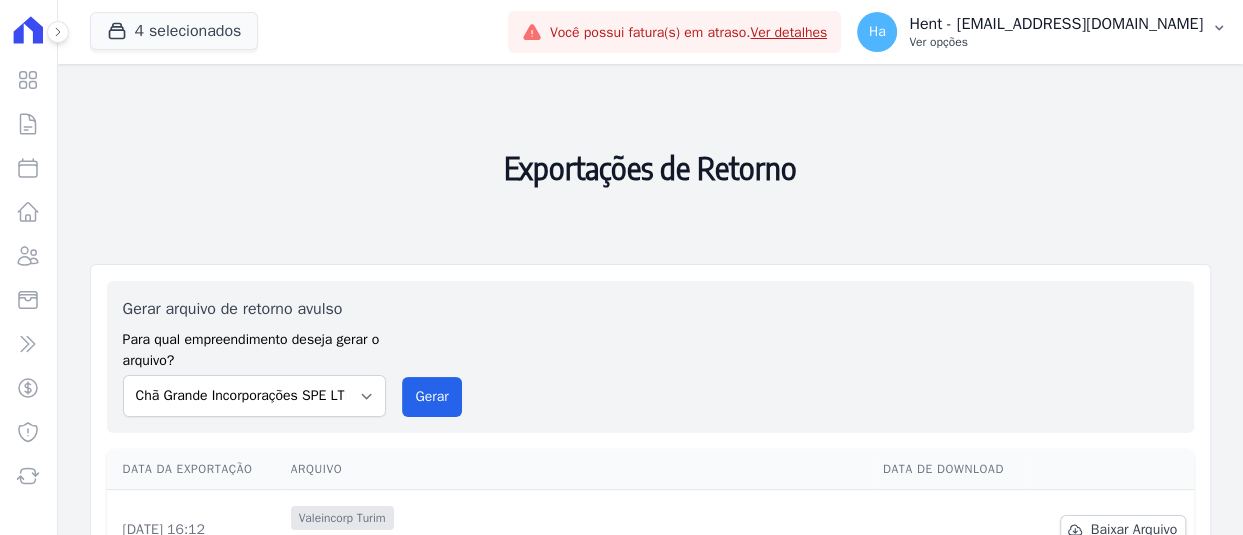 click on "Hent -  [EMAIL_ADDRESS][DOMAIN_NAME]" at bounding box center (1056, 24) 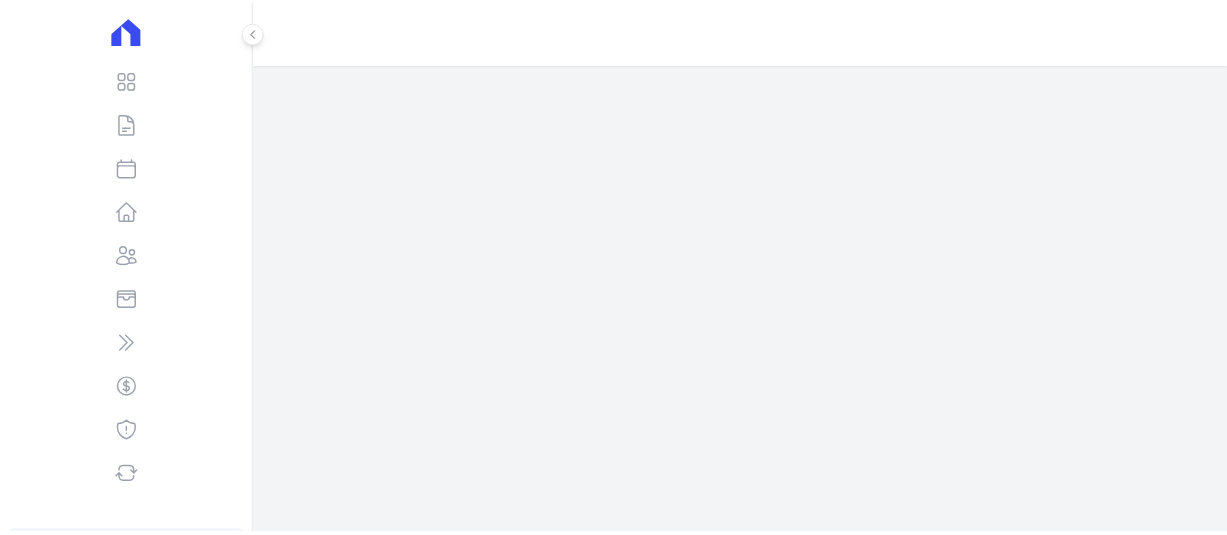 scroll, scrollTop: 0, scrollLeft: 0, axis: both 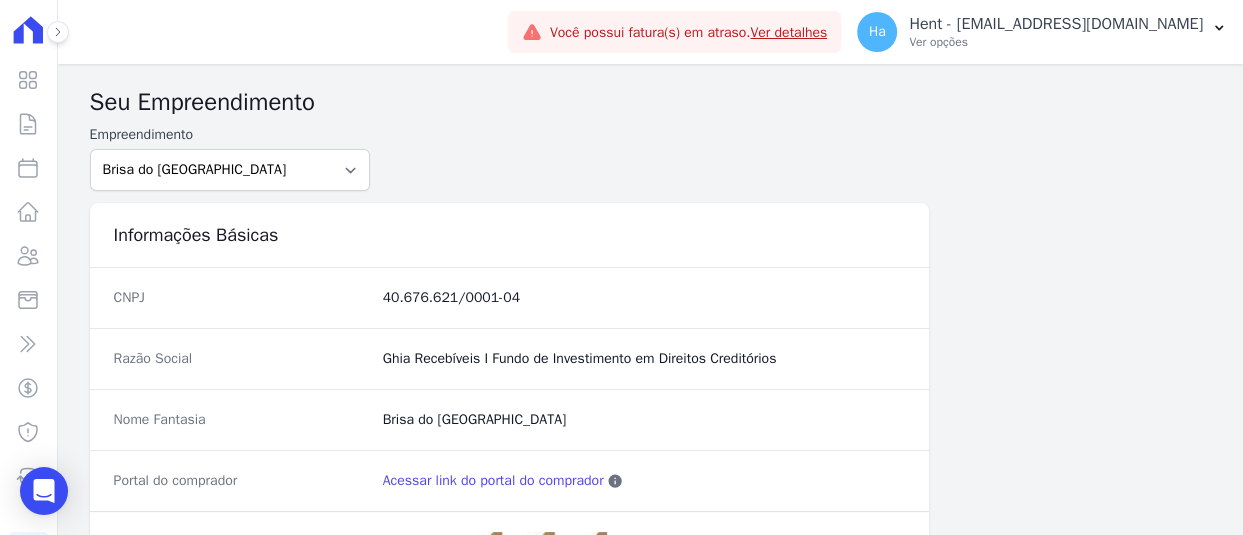 click on "Acessar link do portal do comprador" at bounding box center (493, 481) 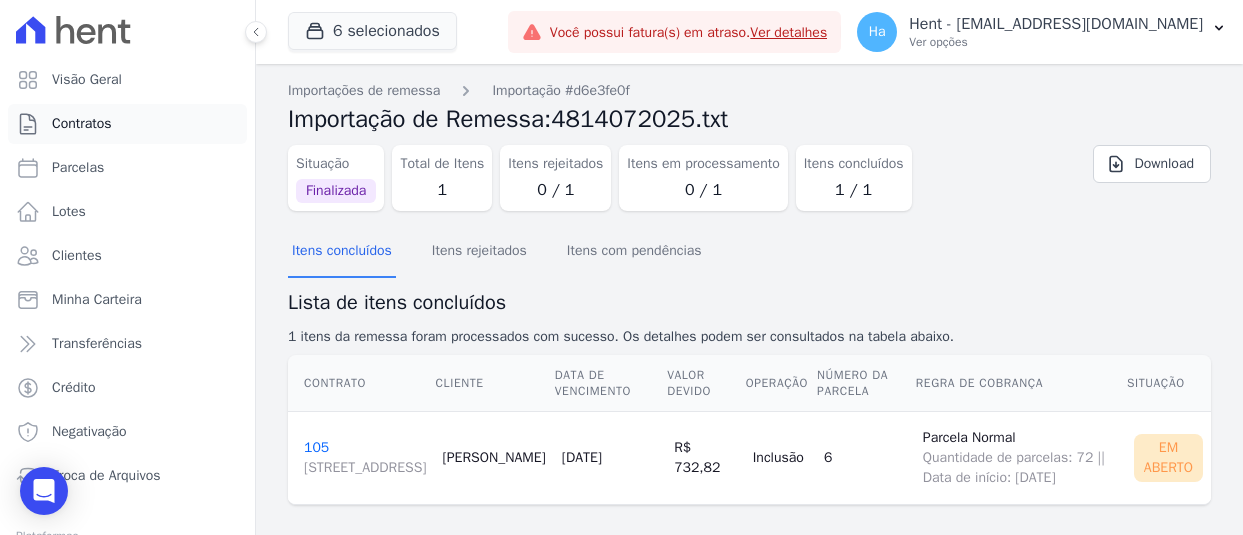 scroll, scrollTop: 0, scrollLeft: 0, axis: both 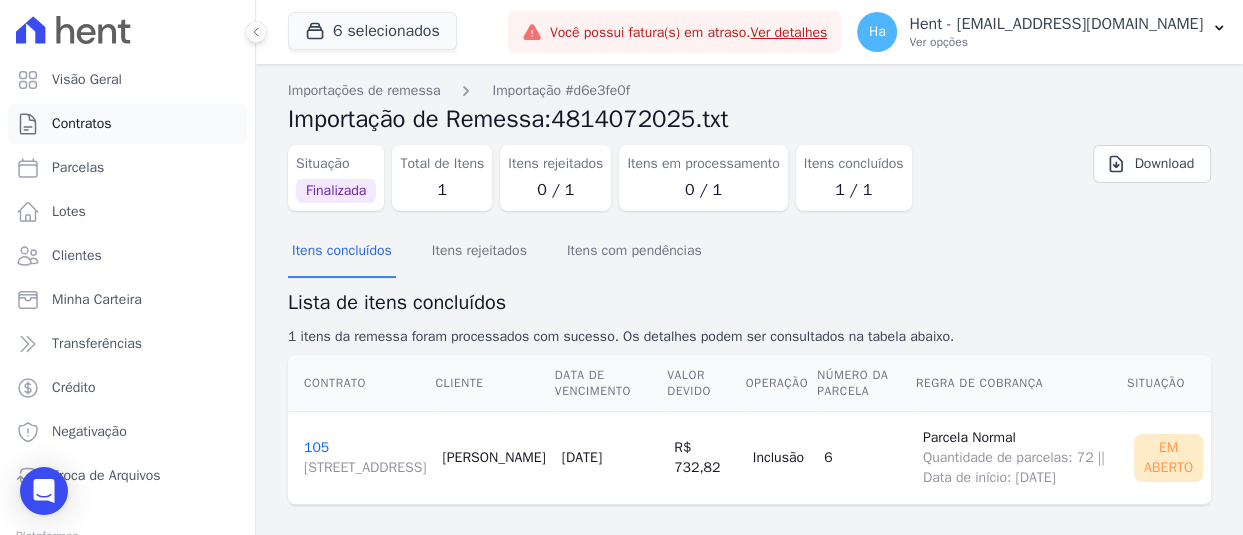 click on "Contratos" at bounding box center (82, 124) 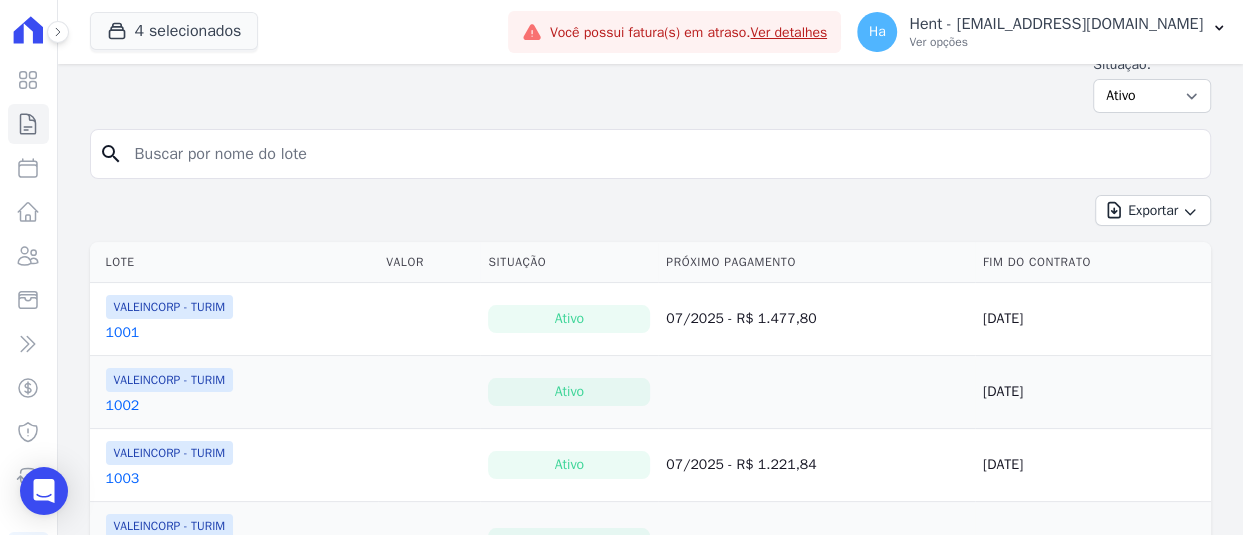 scroll, scrollTop: 200, scrollLeft: 0, axis: vertical 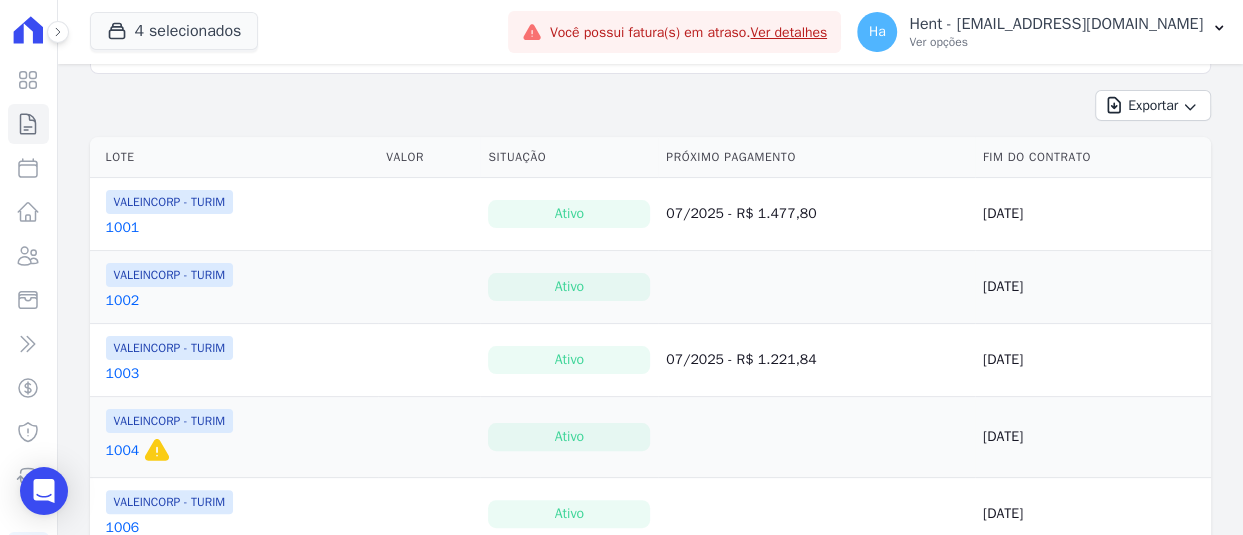 click on "1001" at bounding box center [123, 228] 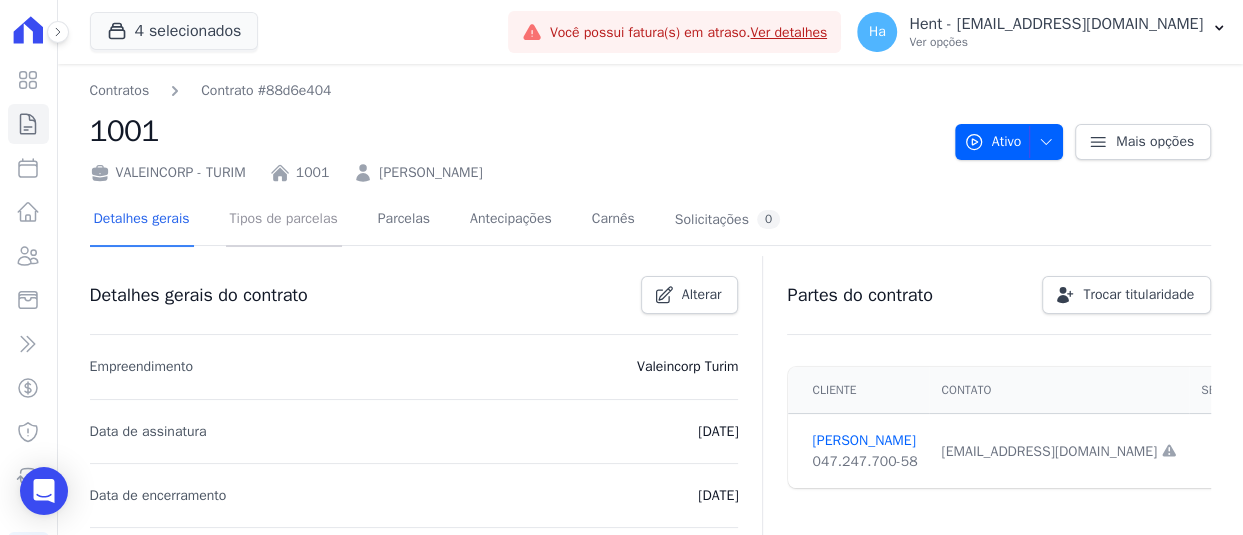 click on "Tipos de parcelas" at bounding box center (284, 220) 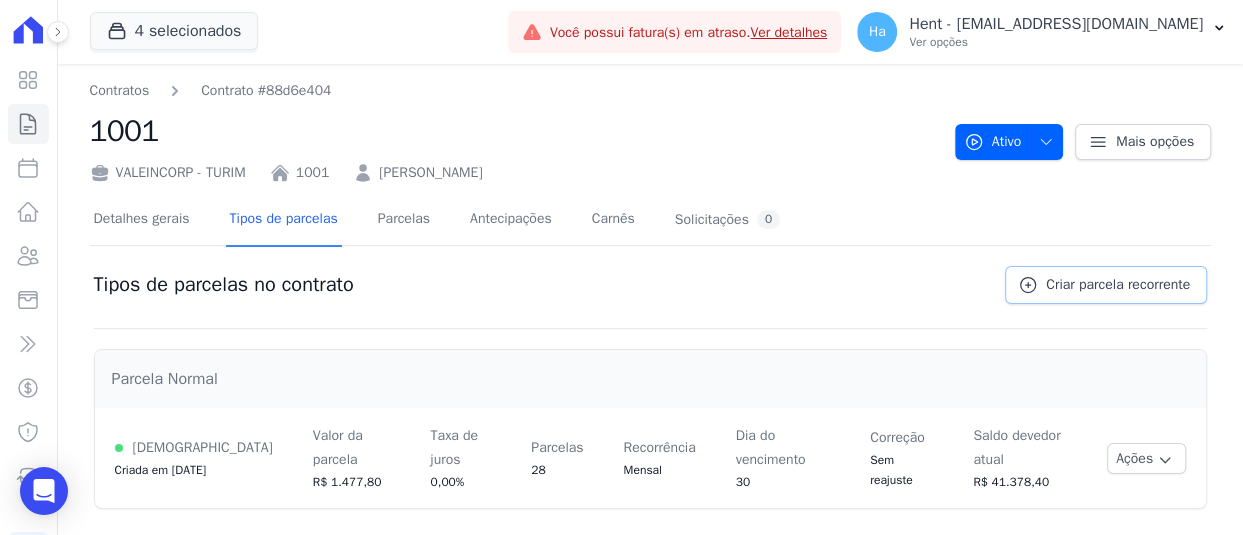 click on "Criar parcela recorrente" at bounding box center (1106, 285) 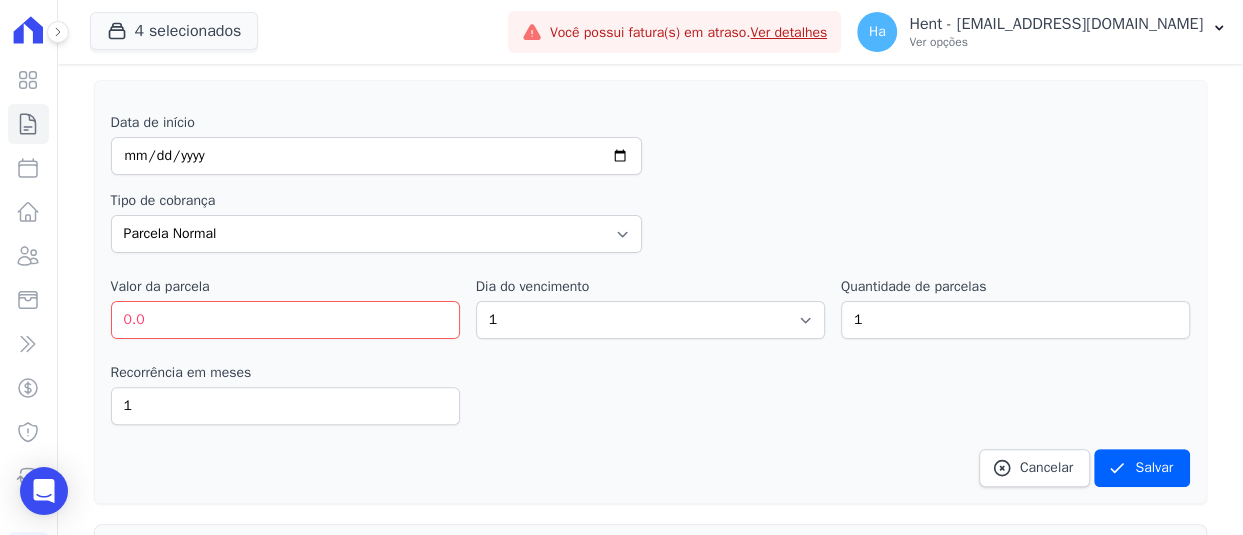 scroll, scrollTop: 300, scrollLeft: 0, axis: vertical 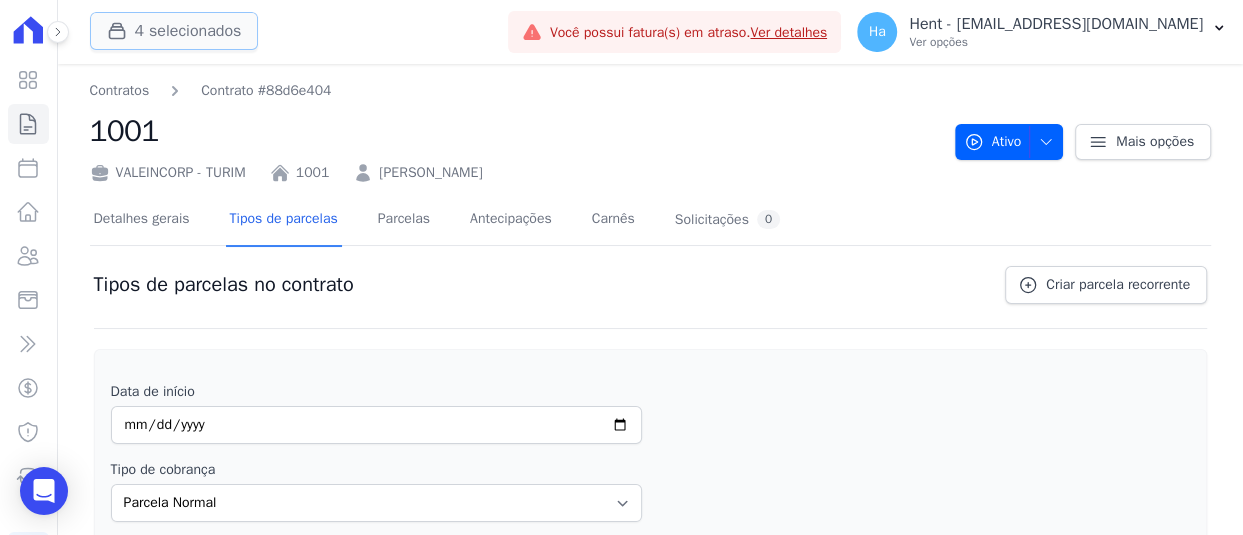 click on "4 selecionados" at bounding box center (174, 31) 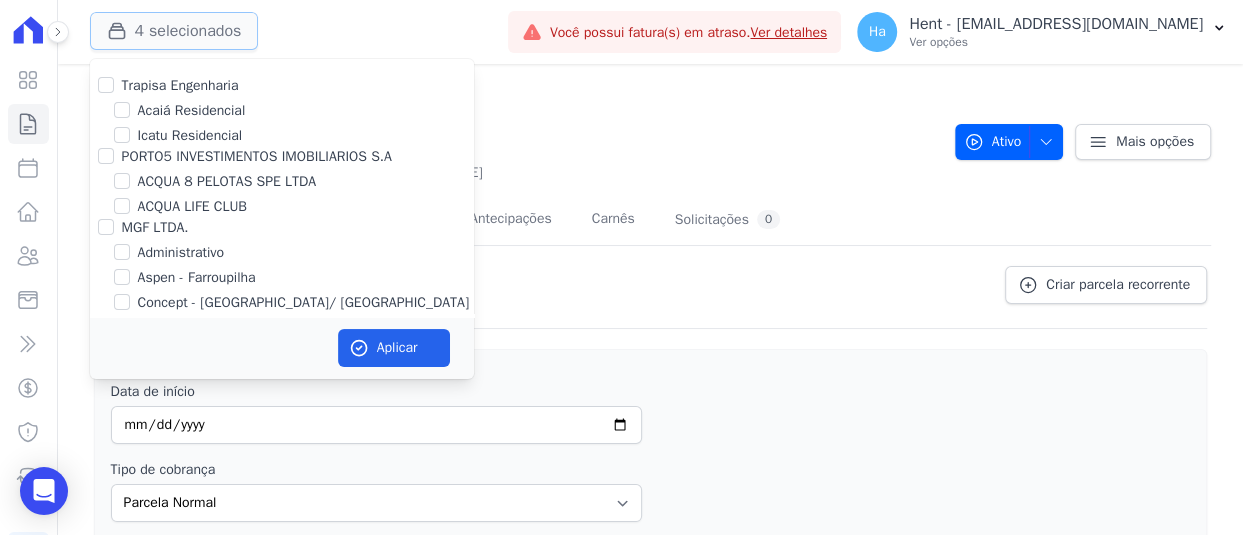 type 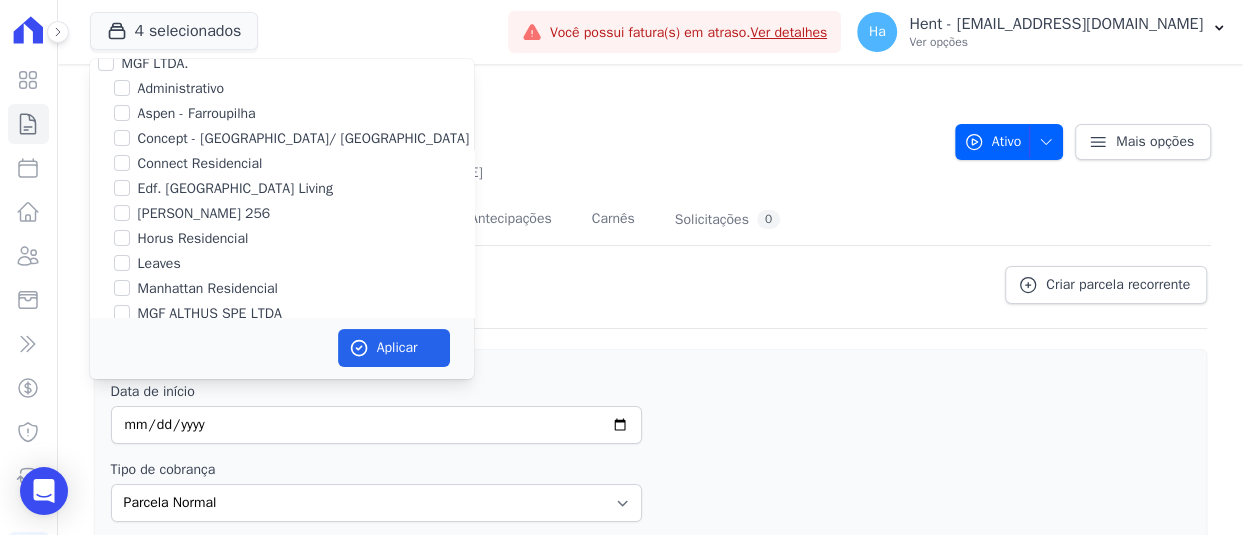 scroll, scrollTop: 2339, scrollLeft: 0, axis: vertical 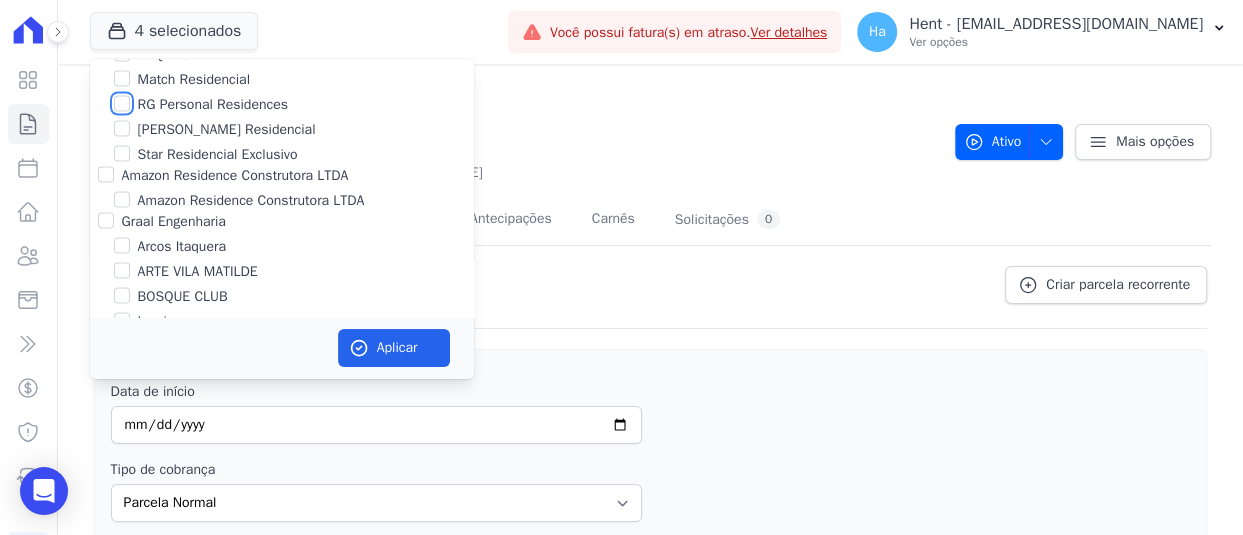 click on "RG Personal Residences" at bounding box center [122, 104] 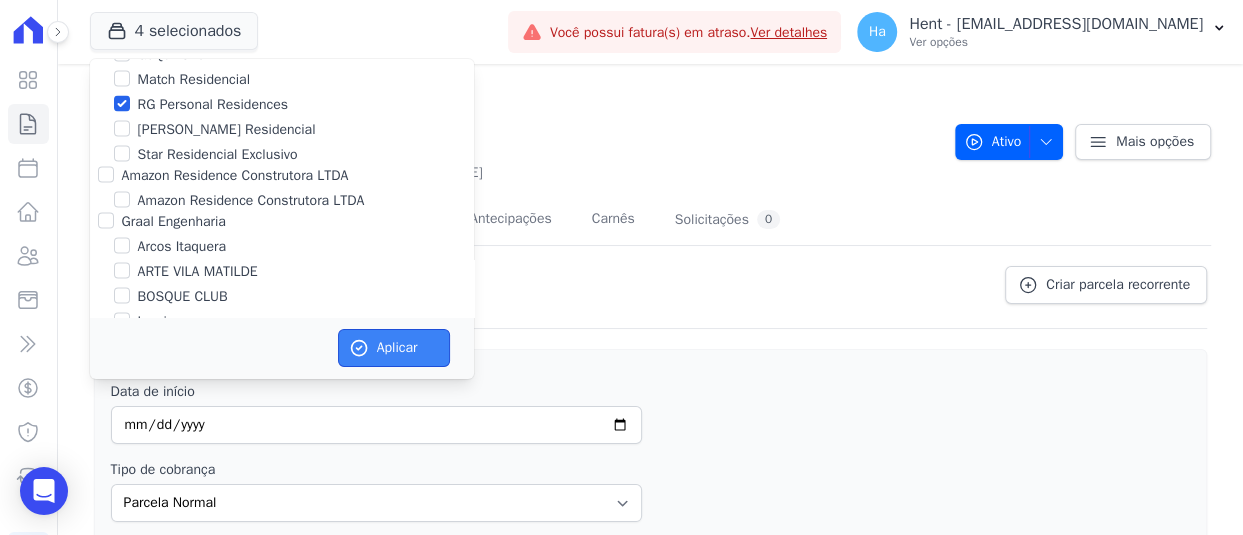 click on "Aplicar" at bounding box center (394, 348) 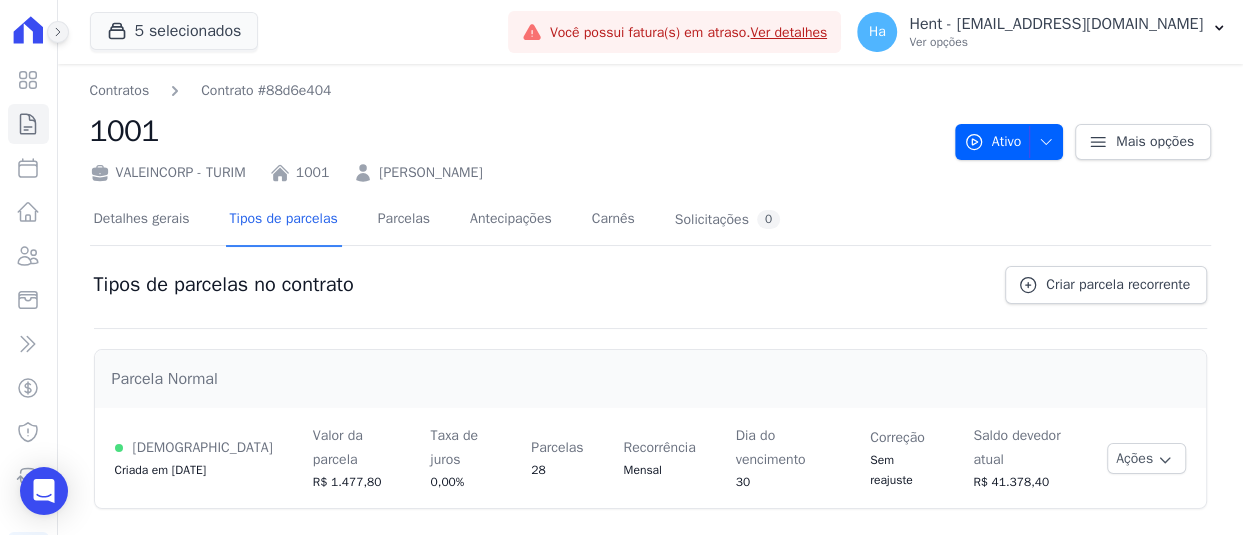 click 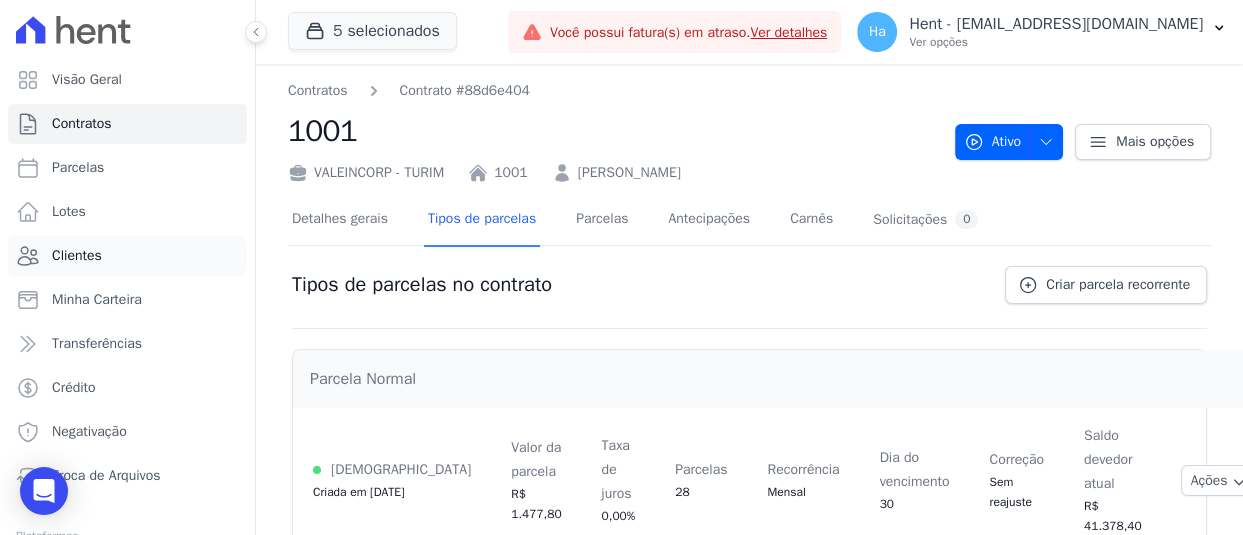 click on "Clientes" at bounding box center [77, 256] 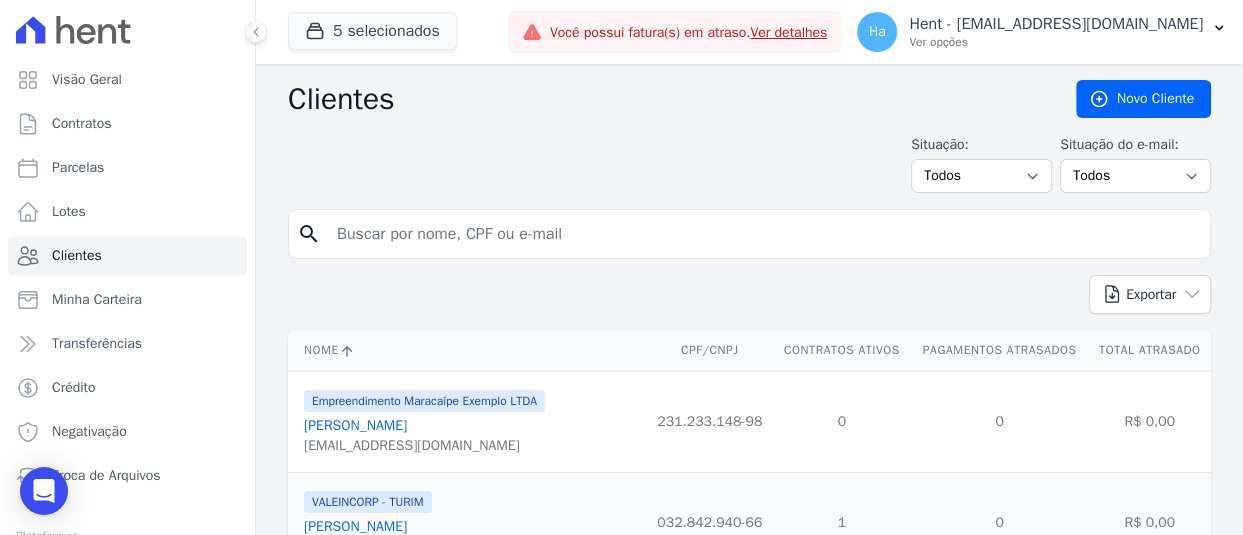 click at bounding box center [763, 234] 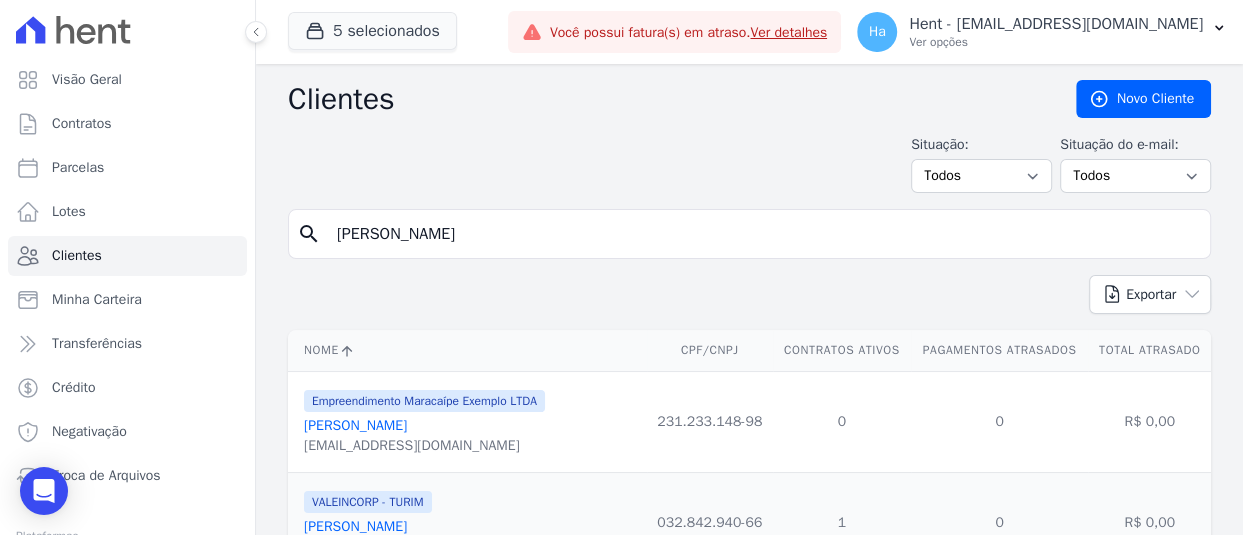 type on "Graziani" 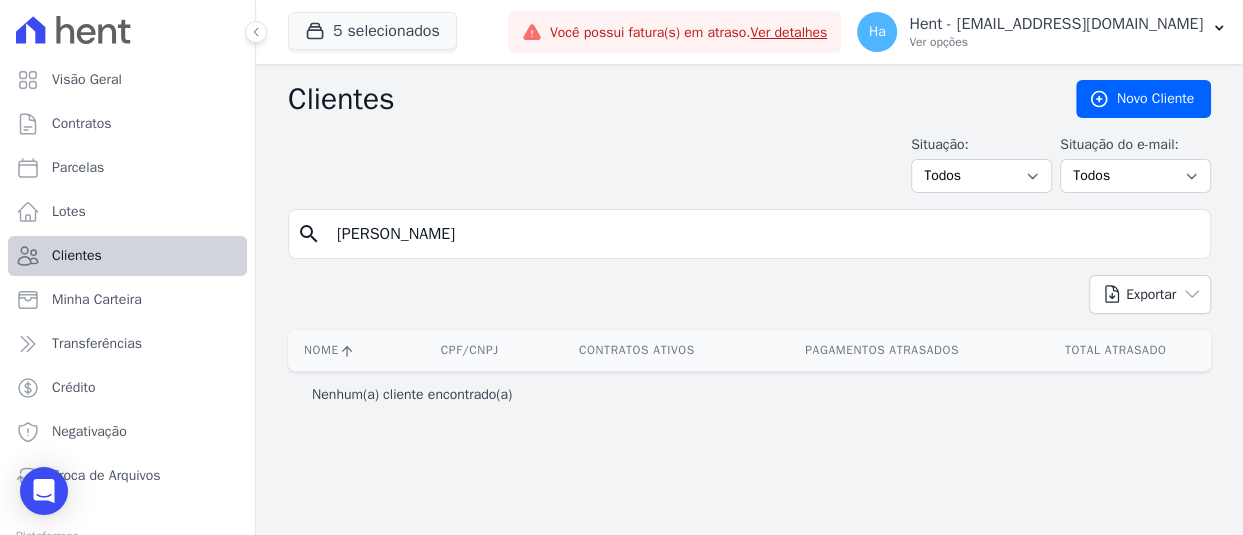 drag, startPoint x: 483, startPoint y: 222, endPoint x: 132, endPoint y: 259, distance: 352.94476 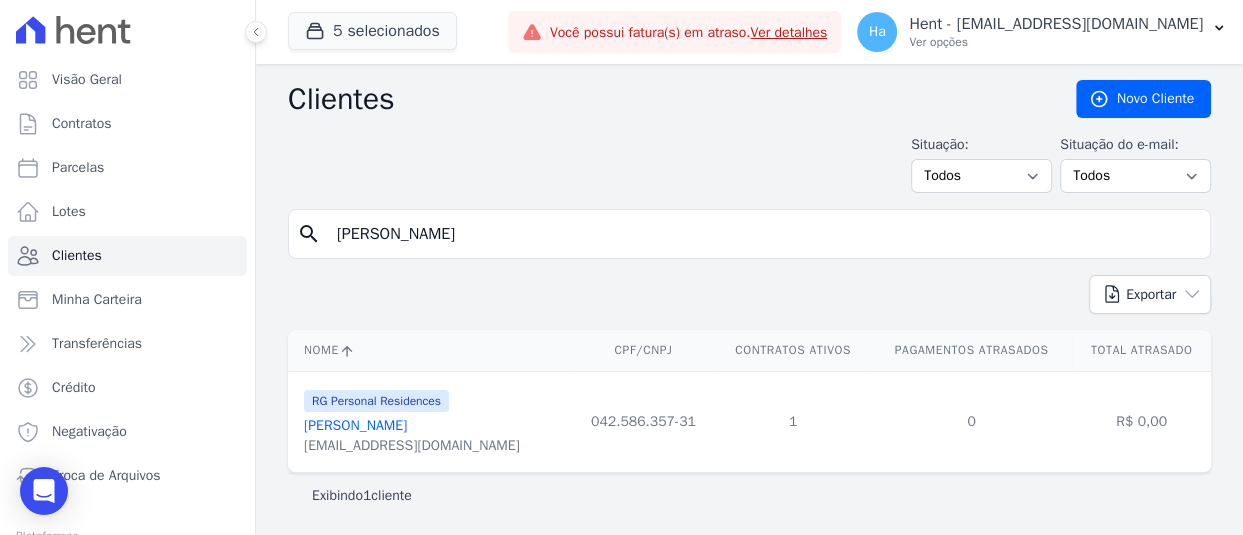click on "Gisele Garuzi Oggioni De Araujo" at bounding box center [355, 425] 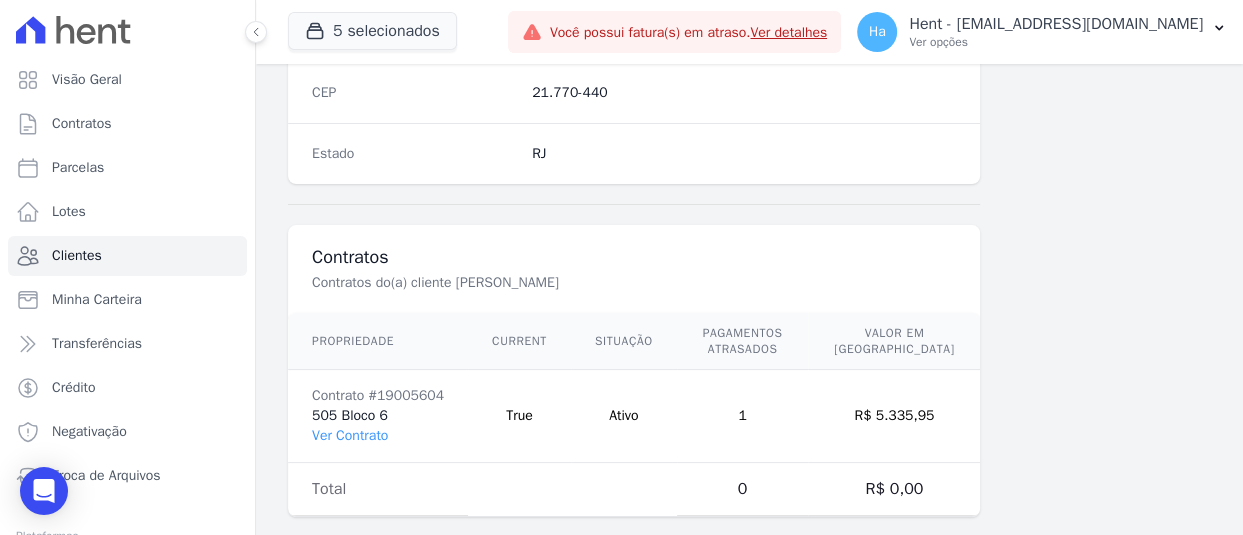 scroll, scrollTop: 1349, scrollLeft: 0, axis: vertical 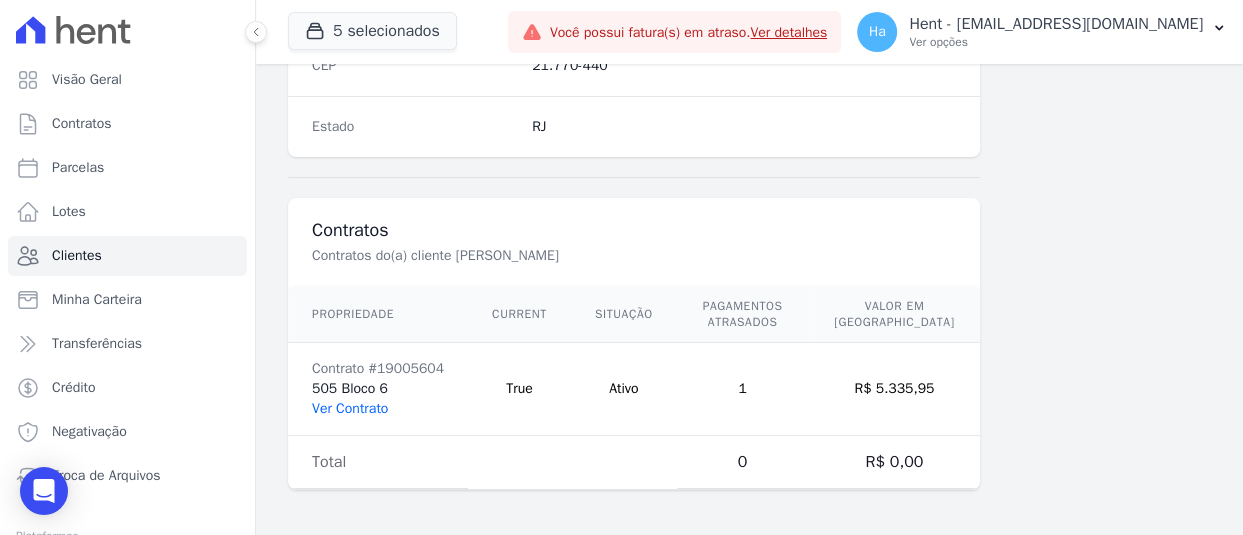 click on "Ver Contrato" at bounding box center [350, 408] 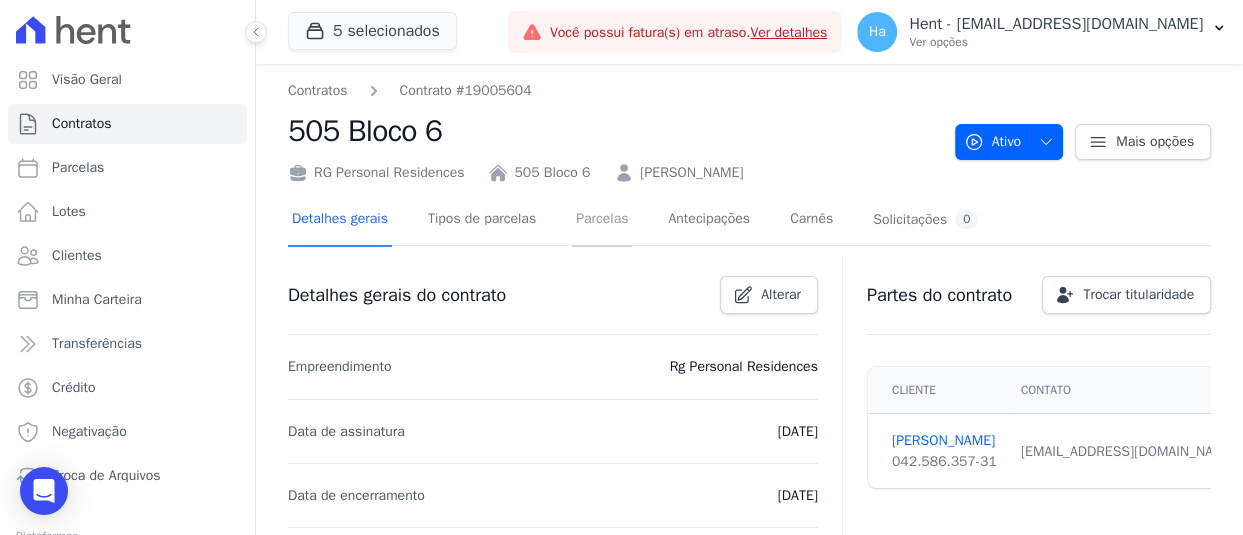 click on "Parcelas" at bounding box center (602, 220) 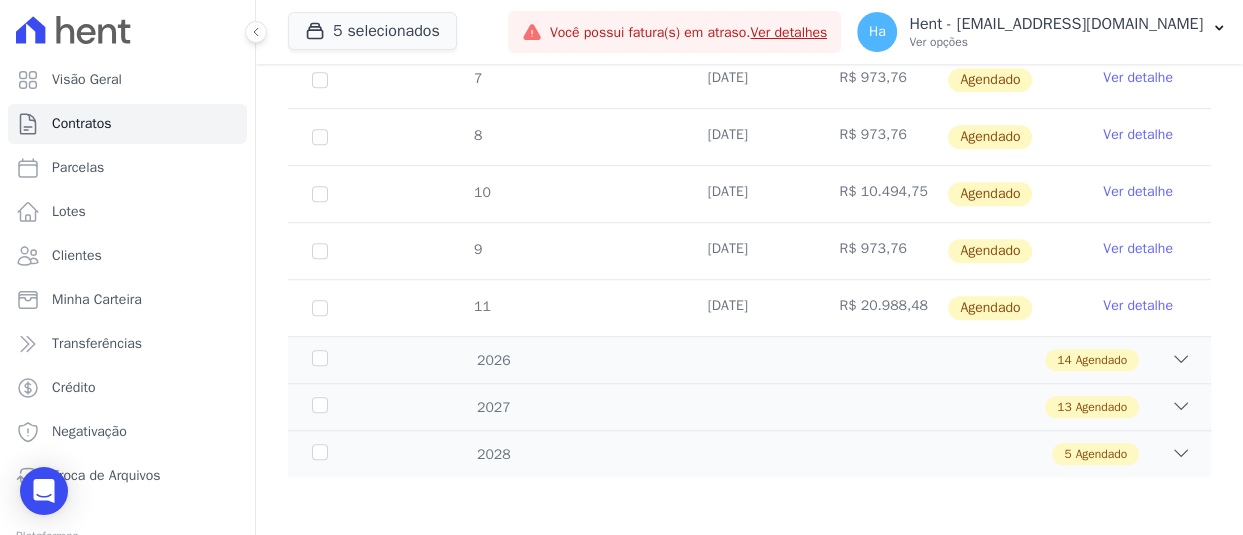 scroll, scrollTop: 260, scrollLeft: 0, axis: vertical 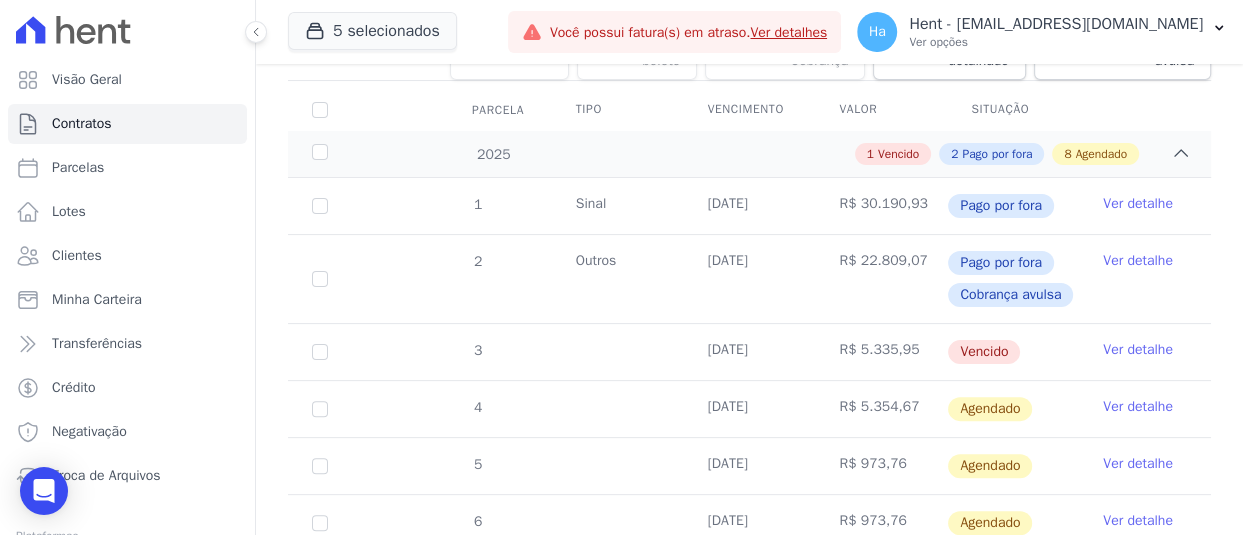 click on "Ver detalhe" at bounding box center [1138, 350] 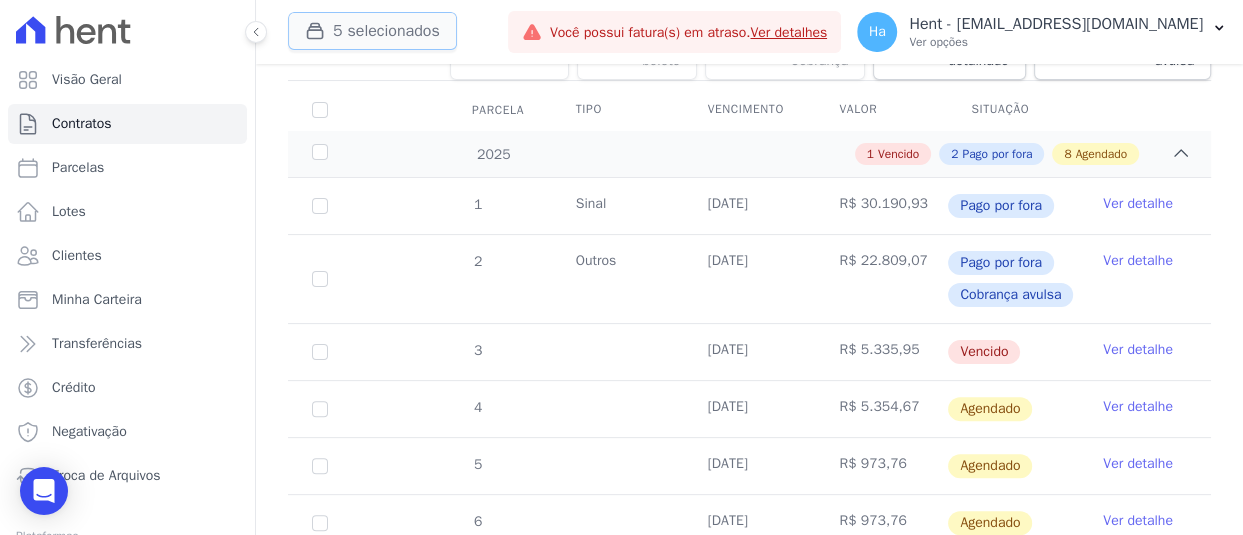 click on "5 selecionados" at bounding box center [372, 31] 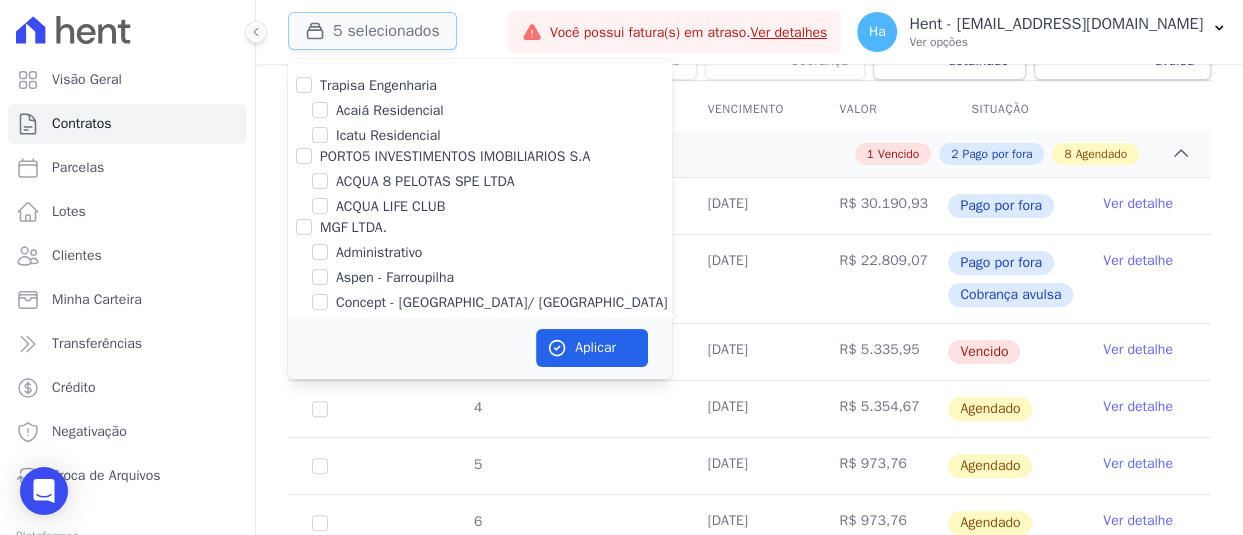 type 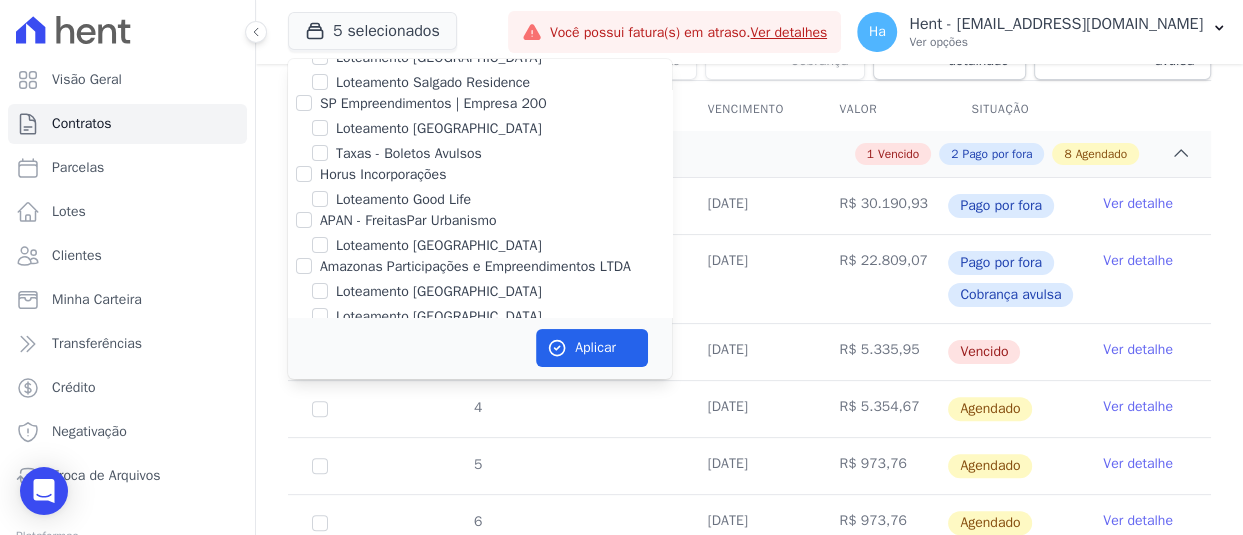 scroll, scrollTop: 10915, scrollLeft: 0, axis: vertical 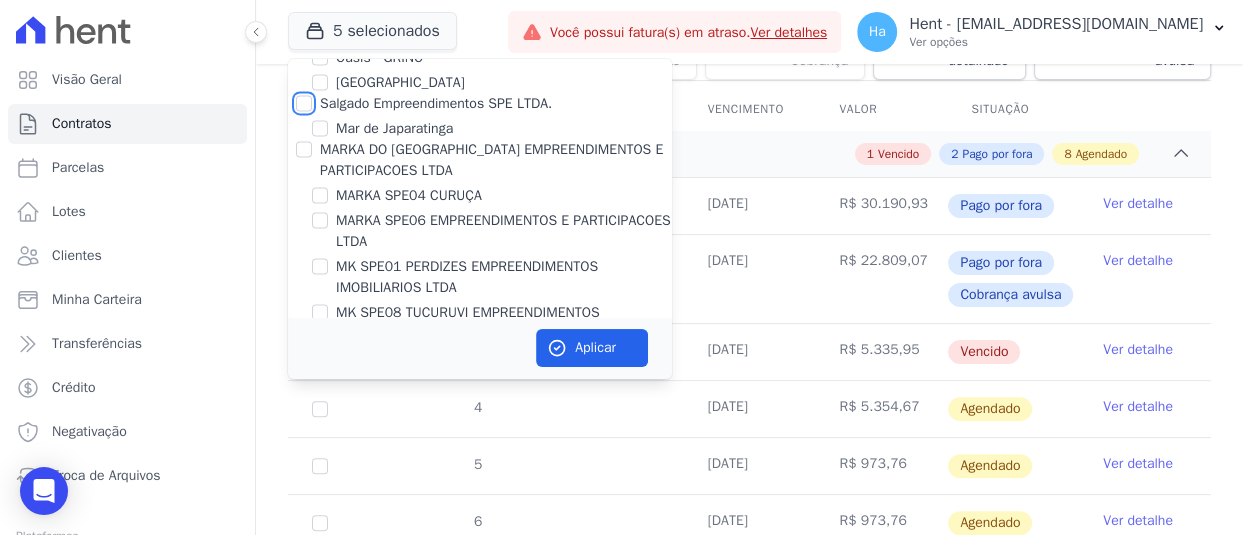 click on "Salgado Empreendimentos SPE LTDA." at bounding box center (304, 103) 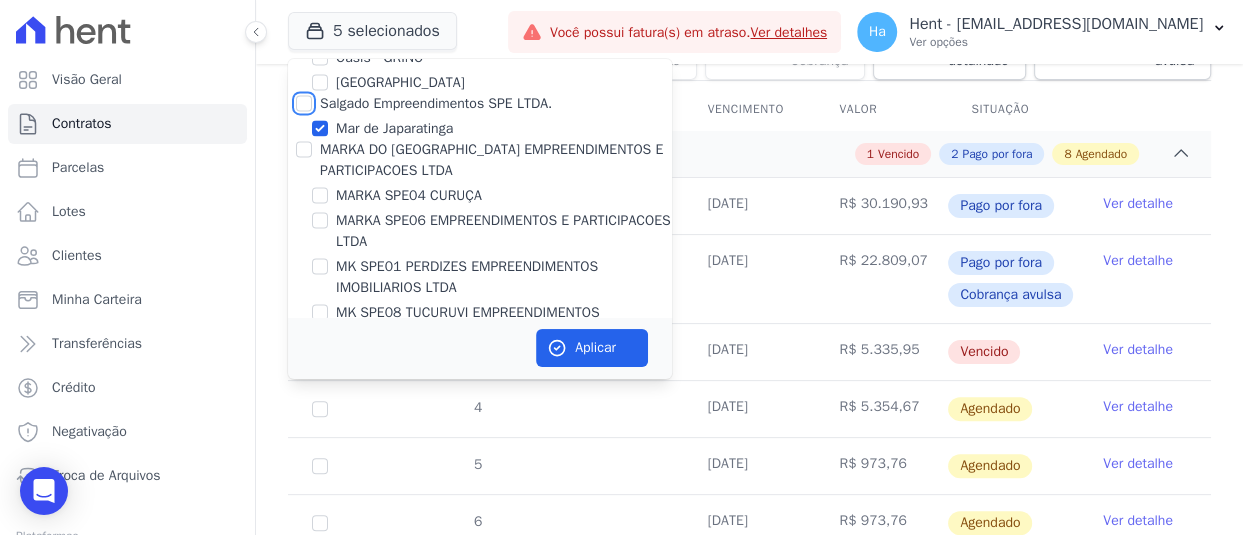 checkbox on "true" 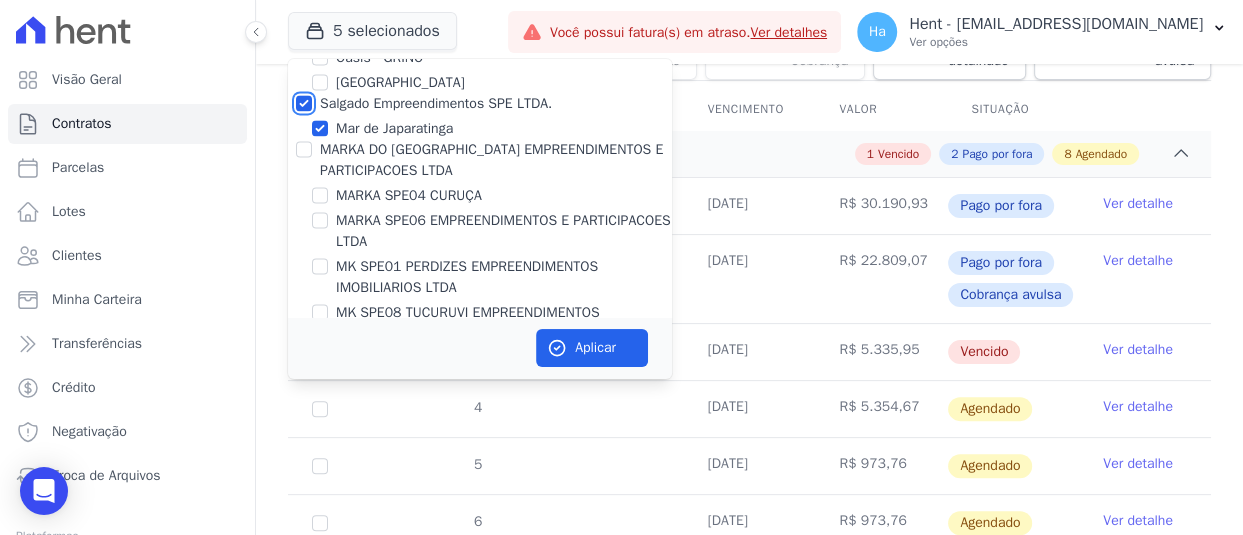 checkbox on "true" 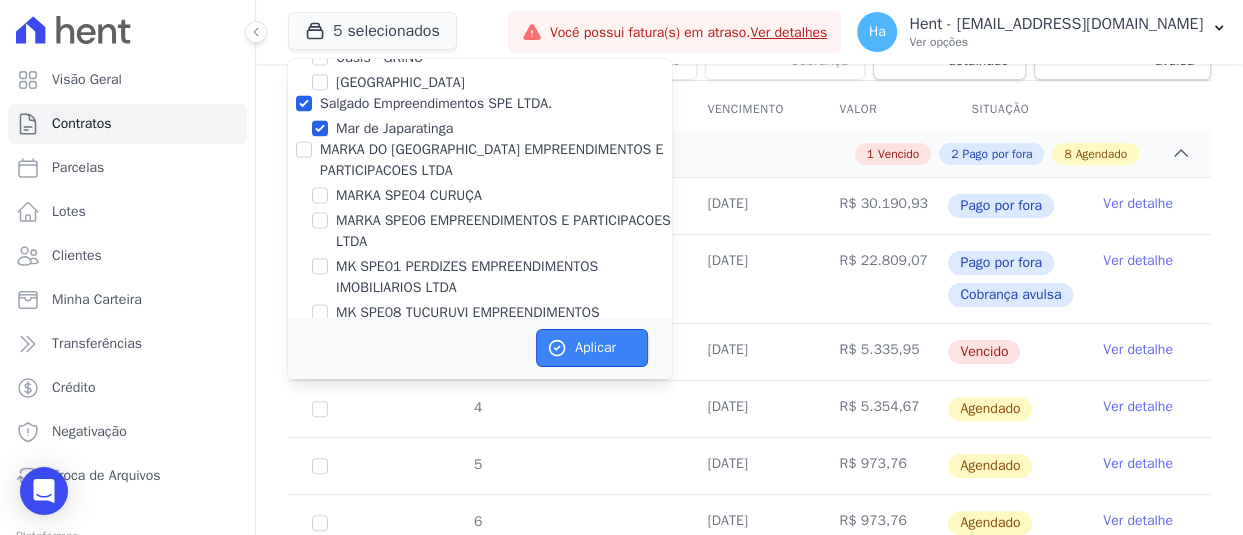 click on "Aplicar" at bounding box center (592, 348) 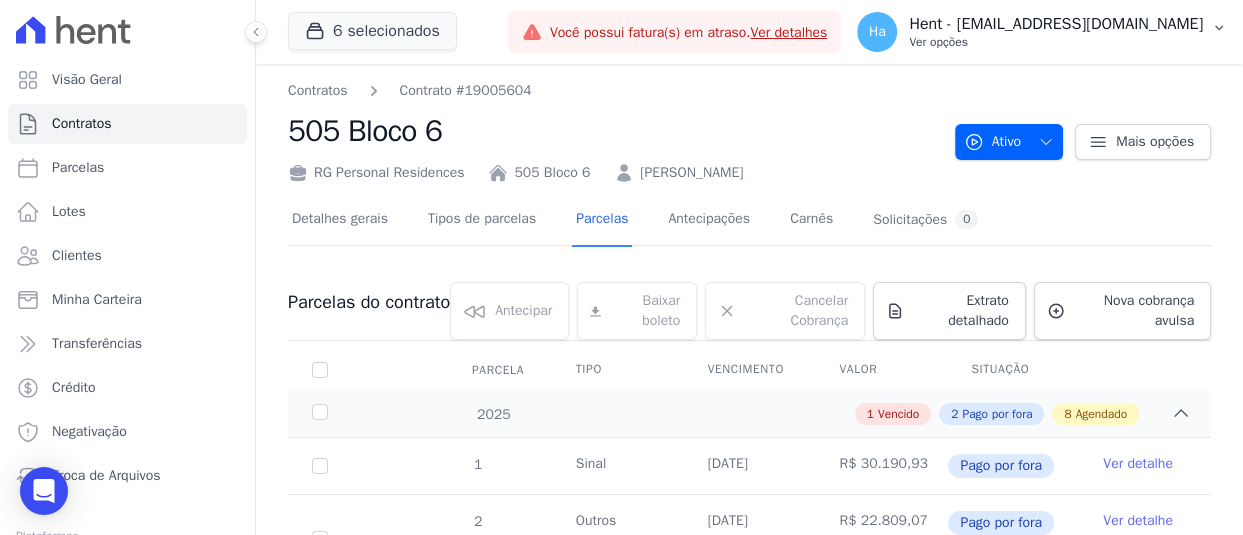click on "Ver opções" at bounding box center [1056, 42] 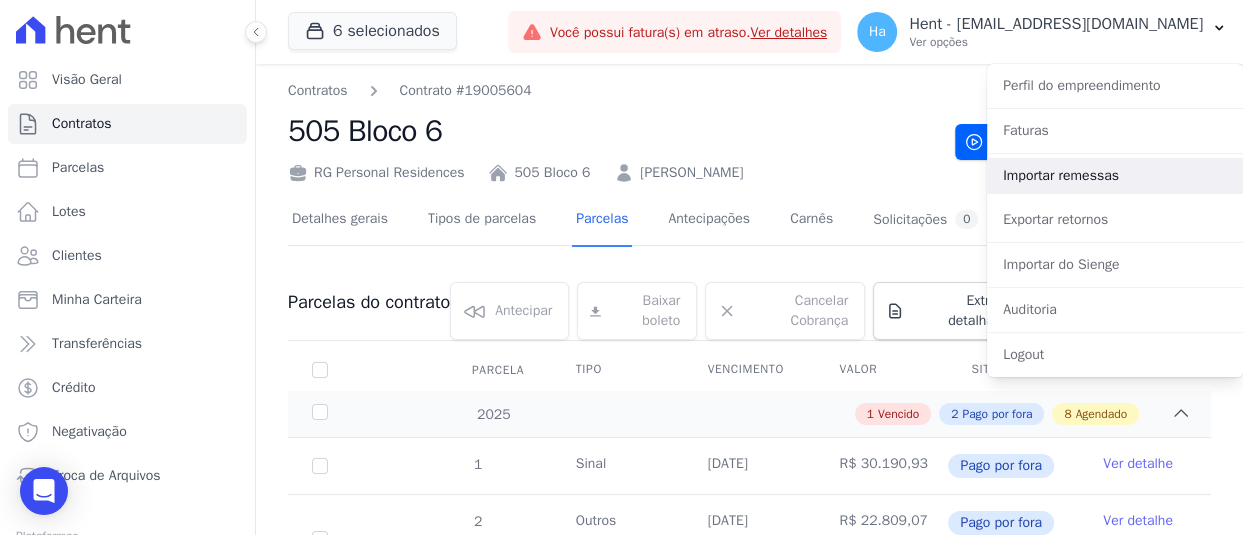 click on "Importar remessas" at bounding box center [1115, 176] 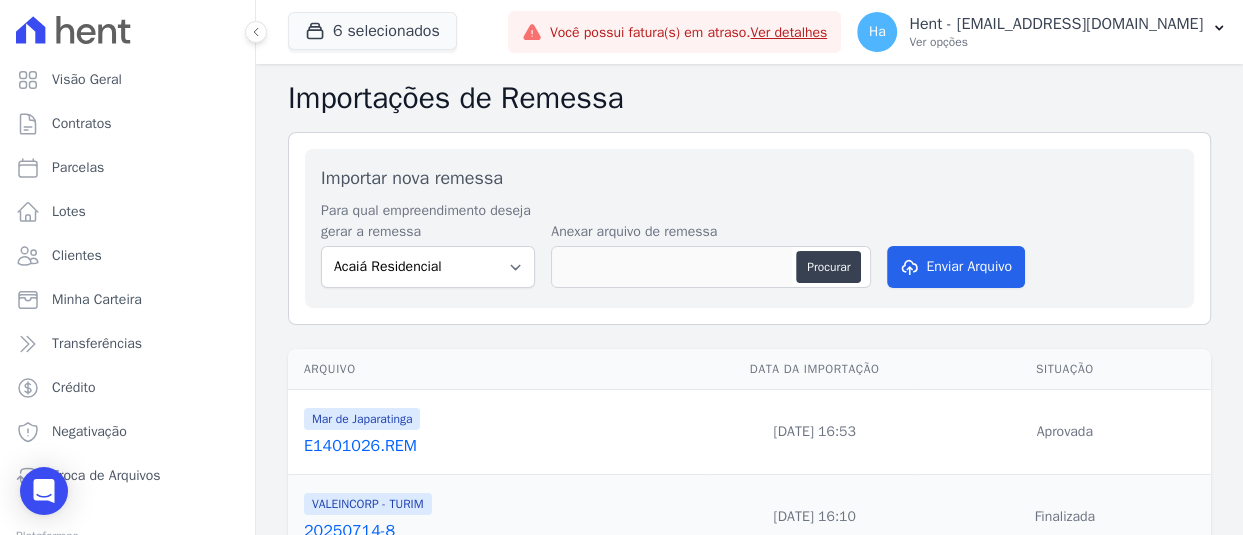 click on "E1401026.REM" at bounding box center (503, 446) 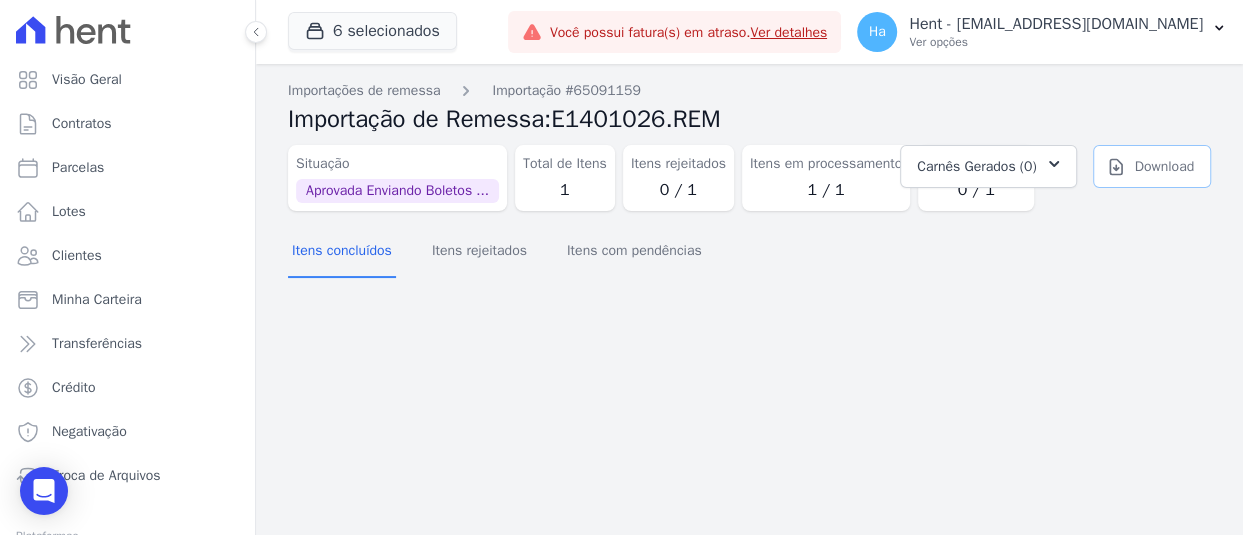 click on "Download" at bounding box center [1152, 166] 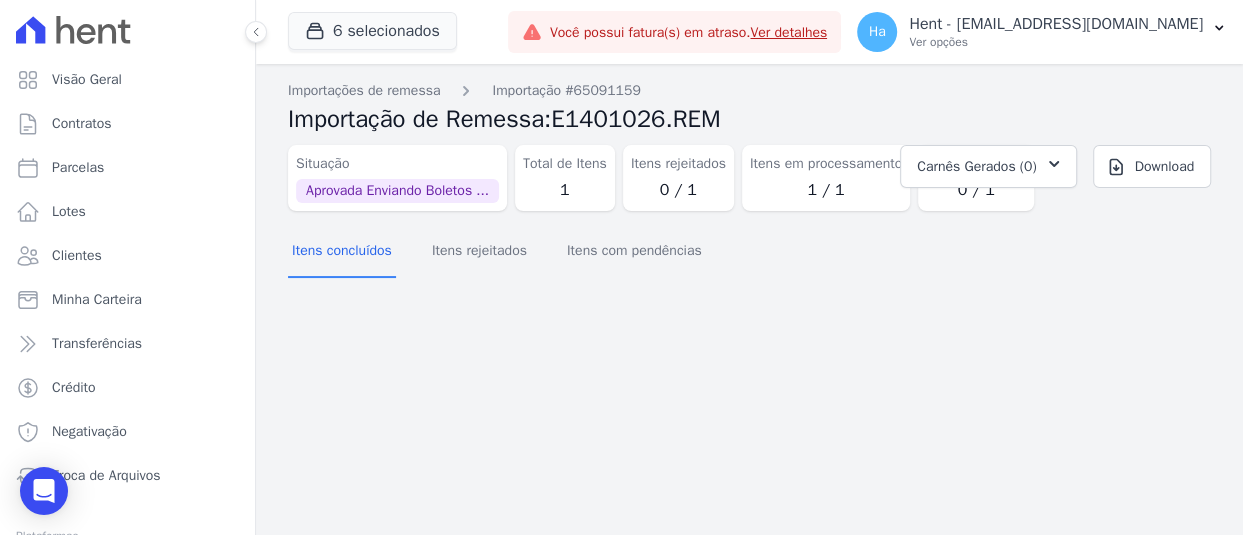 click on "Importações de remessa
Importação
#65091159
Importação de Remessa:  E1401026.REM
Situação
Aprovada
Enviando Boletos ...
Total de Itens
1
Itens rejeitados
0 / 1
Itens em processamento
1 / 1
Itens concluídos
0 / 1
Carnês Gerados (0)
Download" at bounding box center (749, 299) 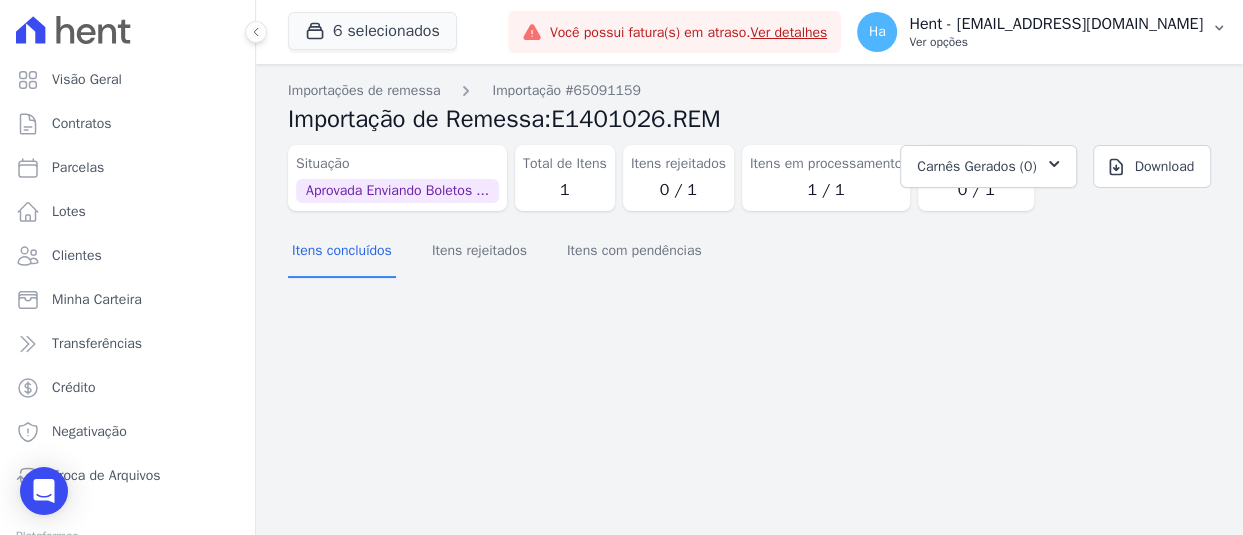 click on "Ha
Hent -  adriane.brito@hent.com.br
Ver opções" at bounding box center [1042, 32] 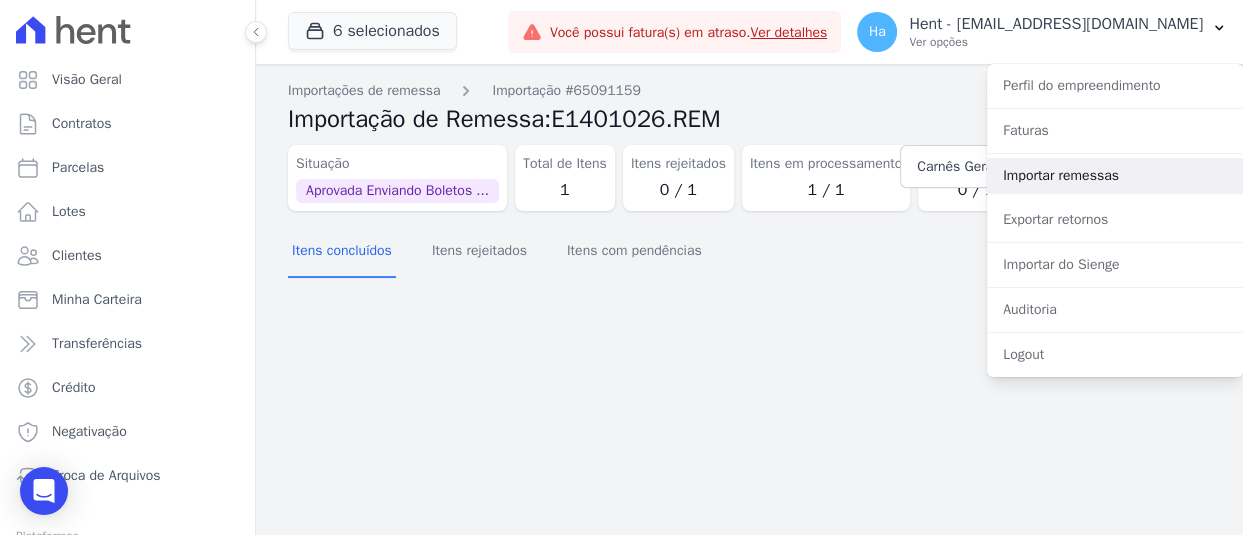 click on "Importar remessas" at bounding box center (1115, 176) 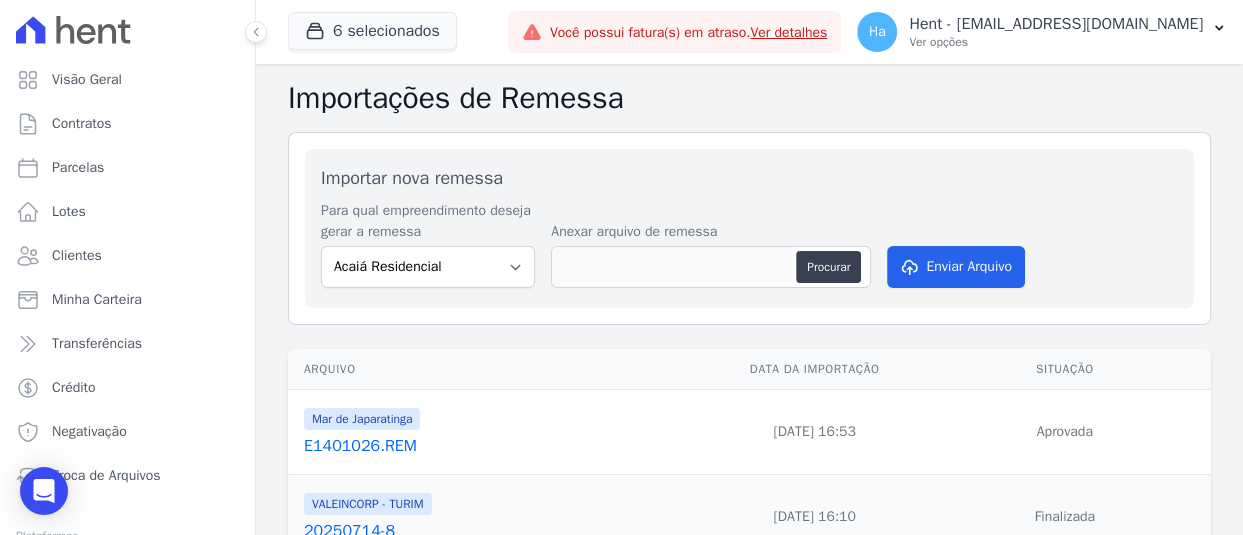 click on "Importar nova remessa
Para qual empreendimento deseja gerar a remessa
Acaiá Residencial
Administrativo
AGILE ELOI MENDES SPE SA
Agile Pavican São Lourenço - Loteadores
Agile Pavican São Lourenço SPE LTDA
AGUAS DE GUANABARA INCORPORACAO IMOBILIARIA SPE LTDA
AGUAS DO ALVORADA INCORPORACAO IMOBILIARIA SPE LTDA
AJMC Empreendimentos
Alameda dos Ipês
Aldeia Smart
Alexandria Condomínios
Alfenense Negócios Imobiliários
Amaré Arpoador
Amazon Residence Construtora LTDA
ANANINDEUA 01 INCORPORACAO IMOBILIARIA SPE LTDA
AQUARELA CITY INCORPORACAO IMOBILIARIA LTDA
Areias do Planalto
Areias do Planalto - Interno
Aroka Incorporadora e Administradora LTDA.
Art Prime - Irajá
Arty Park - Gravatai
Arty Park - JPI
Aspen - Farroupilha
Audace Home Studio
Audace Mondeo
Aurora
Aurora  II - LBA
Aurora I - LBA
Aviva Monet
BAHAMAS EAST VILLAGE
Baia Formosa Parque" at bounding box center [749, 228] 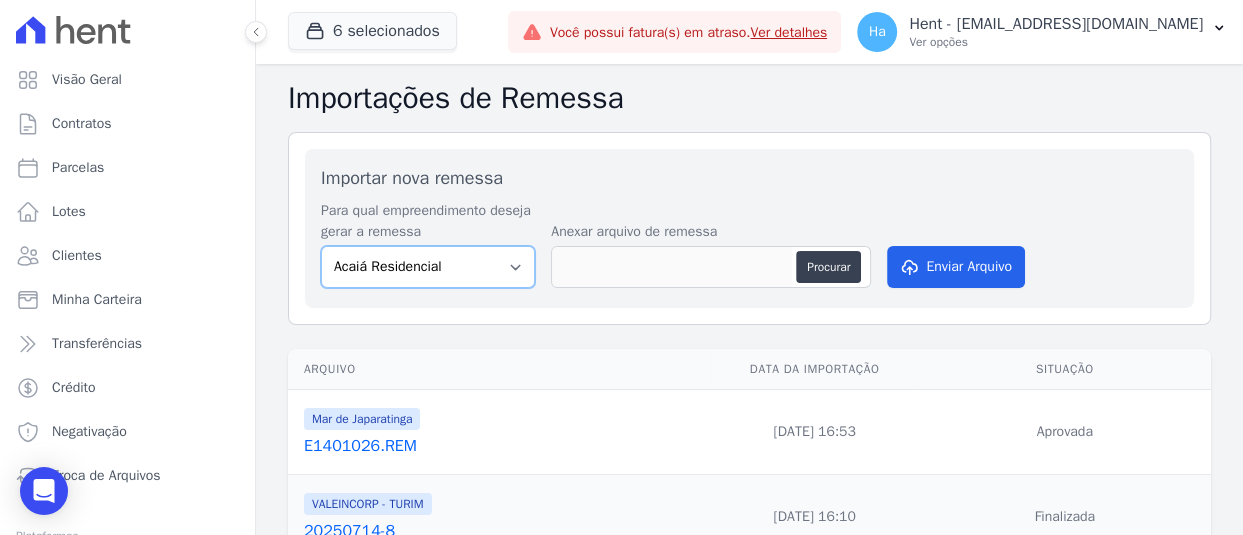 click on "Acaiá Residencial
Administrativo
AGILE ELOI MENDES SPE SA
Agile Pavican São Lourenço - Loteadores
Agile Pavican São Lourenço SPE LTDA
AGUAS DE GUANABARA INCORPORACAO IMOBILIARIA SPE LTDA
AGUAS DO ALVORADA INCORPORACAO IMOBILIARIA SPE LTDA
AJMC Empreendimentos
Alameda dos Ipês
Aldeia Smart
Alexandria Condomínios
Alfenense Negócios Imobiliários
Amaré Arpoador
Amazon Residence Construtora LTDA
ANANINDEUA 01 INCORPORACAO IMOBILIARIA SPE LTDA
AQUARELA CITY INCORPORACAO IMOBILIARIA LTDA
Areias do Planalto
Areias do Planalto - Interno
Aroka Incorporadora e Administradora LTDA.
Art Prime - Irajá
Arty Park - Gravatai
Arty Park - JPI
Aspen - Farroupilha
Audace Home Studio
Audace Mondeo
Aurora
Aurora  II - LBA
Aurora I - LBA
Aviva Monet
BAHAMAS EAST VILLAGE
Baia Formosa Parque
Be Deodoro
Be Deodoro Empreendimento Imobiliário LTDA.
Belas Artes 2º tranche
Bem Viver | Saint Raphael
Best Life Residence
Bio Residencial
Bosque Mistral" at bounding box center (428, 267) 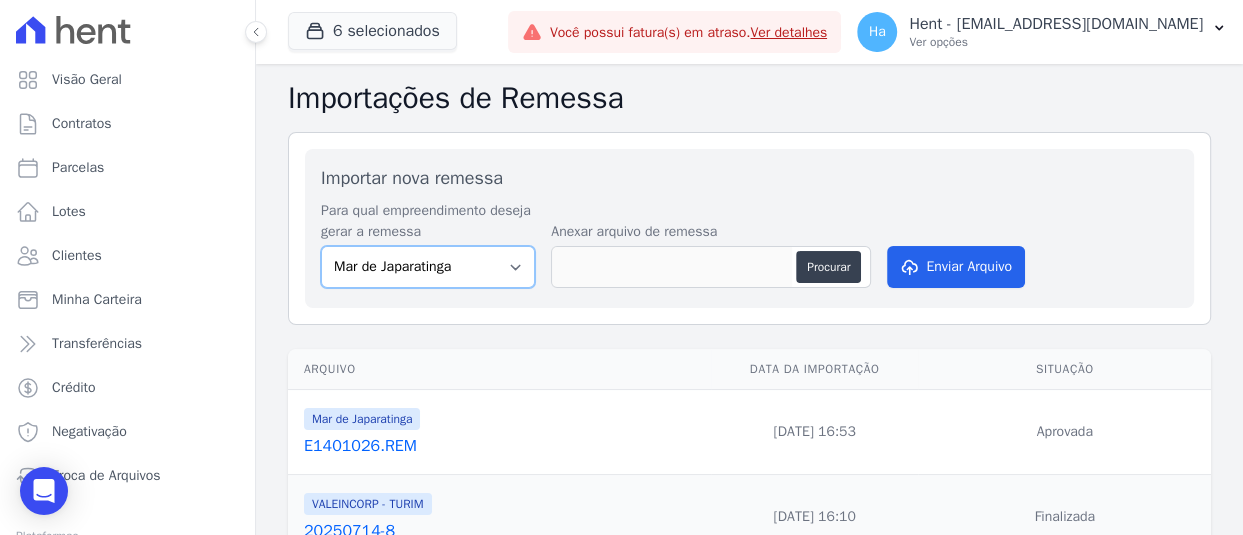 click on "Acaiá Residencial
Administrativo
AGILE ELOI MENDES SPE SA
Agile Pavican São Lourenço - Loteadores
Agile Pavican São Lourenço SPE LTDA
AGUAS DE GUANABARA INCORPORACAO IMOBILIARIA SPE LTDA
AGUAS DO ALVORADA INCORPORACAO IMOBILIARIA SPE LTDA
AJMC Empreendimentos
Alameda dos Ipês
Aldeia Smart
Alexandria Condomínios
Alfenense Negócios Imobiliários
Amaré Arpoador
Amazon Residence Construtora LTDA
ANANINDEUA 01 INCORPORACAO IMOBILIARIA SPE LTDA
AQUARELA CITY INCORPORACAO IMOBILIARIA LTDA
Areias do Planalto
Areias do Planalto - Interno
Aroka Incorporadora e Administradora LTDA.
Art Prime - Irajá
Arty Park - Gravatai
Arty Park - JPI
Aspen - Farroupilha
Audace Home Studio
Audace Mondeo
Aurora
Aurora  II - LBA
Aurora I - LBA
Aviva Monet
BAHAMAS EAST VILLAGE
Baia Formosa Parque
Be Deodoro
Be Deodoro Empreendimento Imobiliário LTDA.
Belas Artes 2º tranche
Bem Viver | Saint Raphael
Best Life Residence
Bio Residencial
Bosque Mistral" at bounding box center (428, 267) 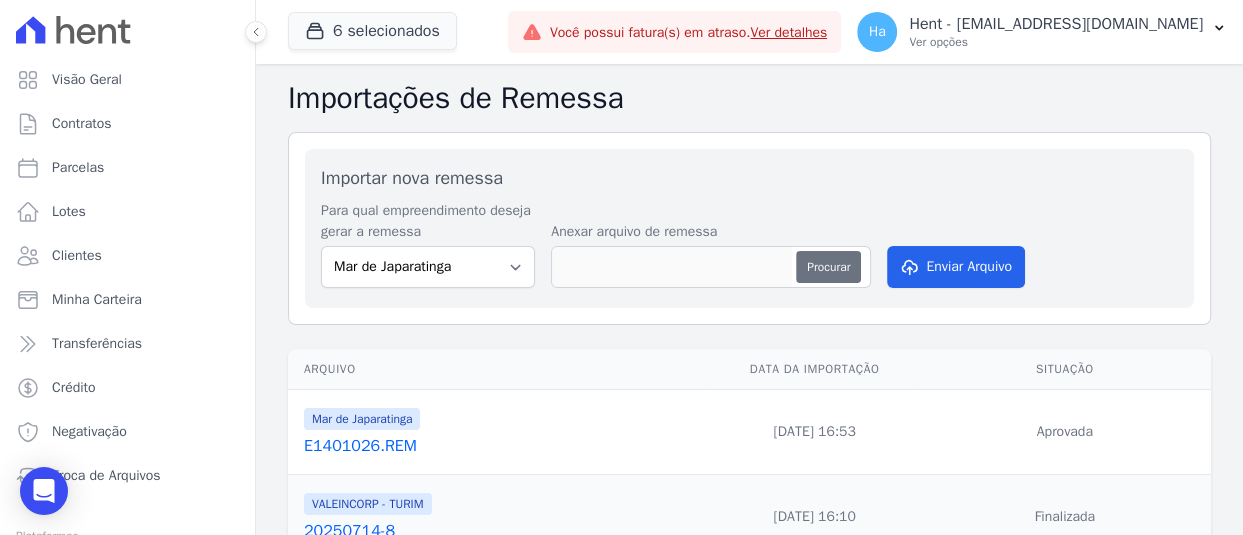 click on "Procurar" at bounding box center [828, 267] 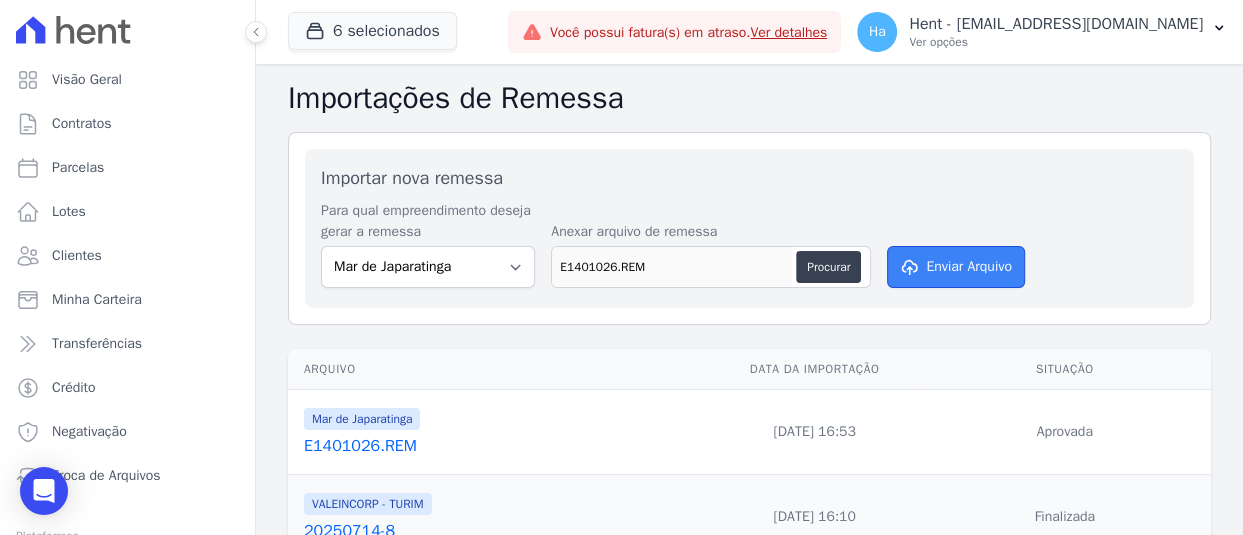 click on "Enviar Arquivo" at bounding box center [956, 267] 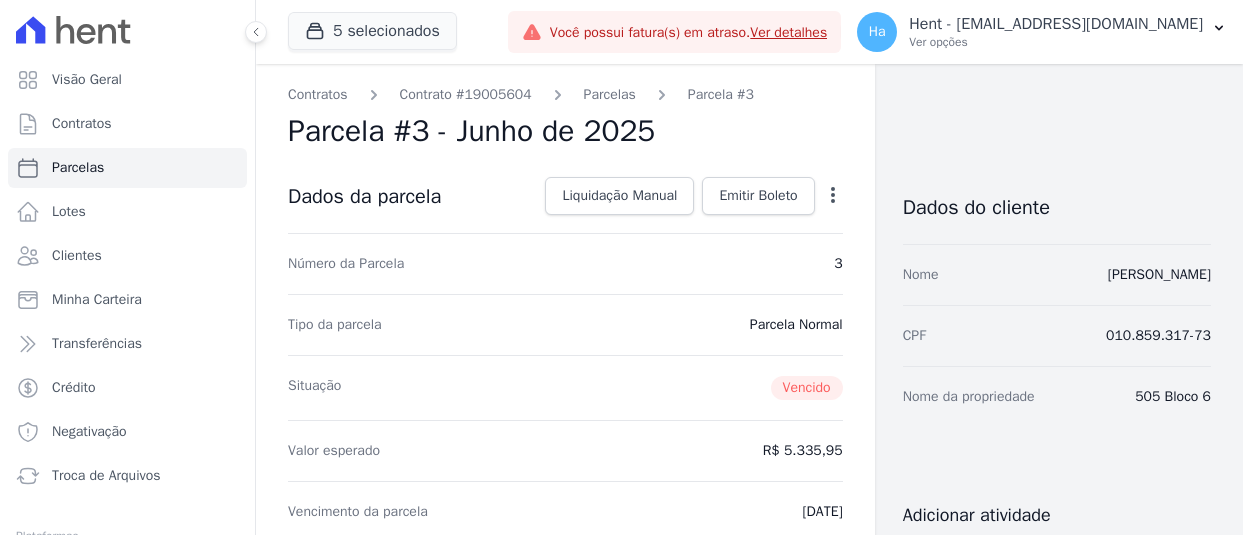 scroll, scrollTop: 0, scrollLeft: 0, axis: both 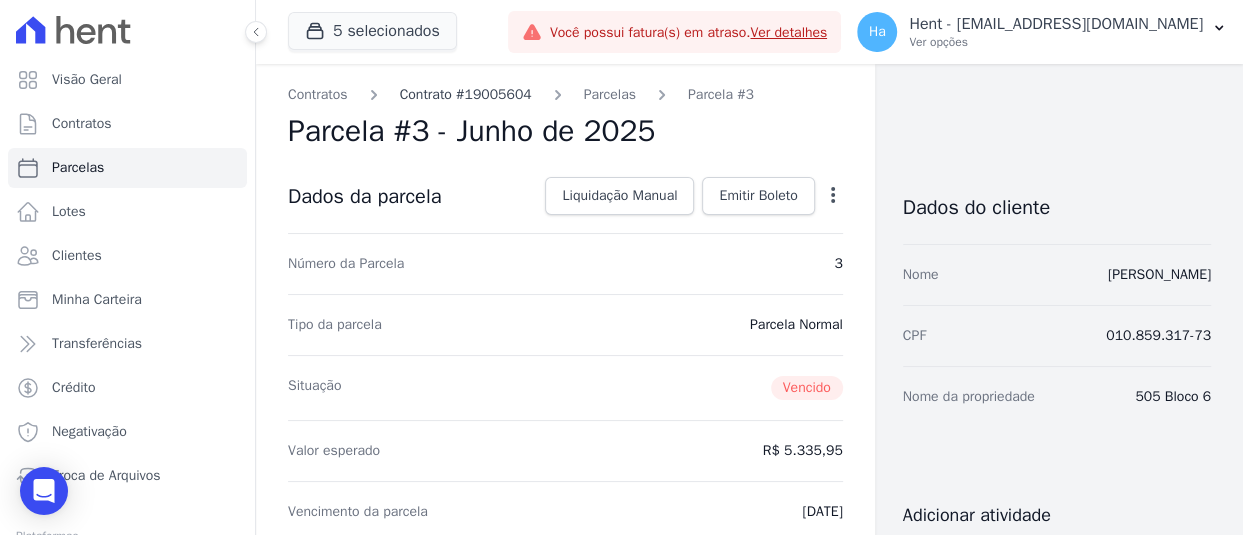 click on "Contrato
#19005604" at bounding box center [466, 94] 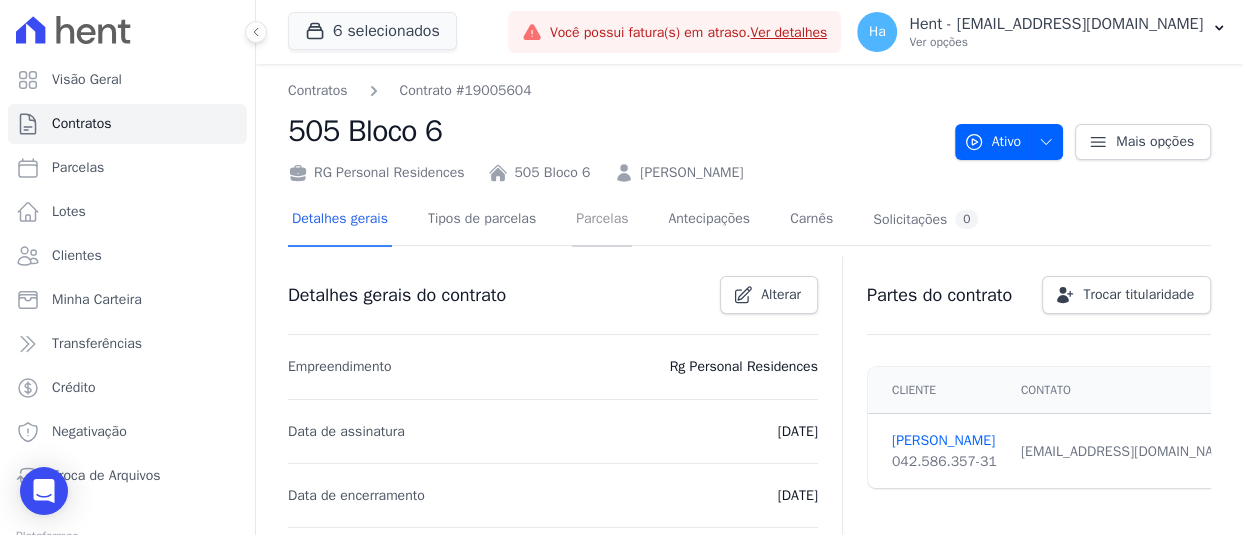 click on "Parcelas" at bounding box center [602, 220] 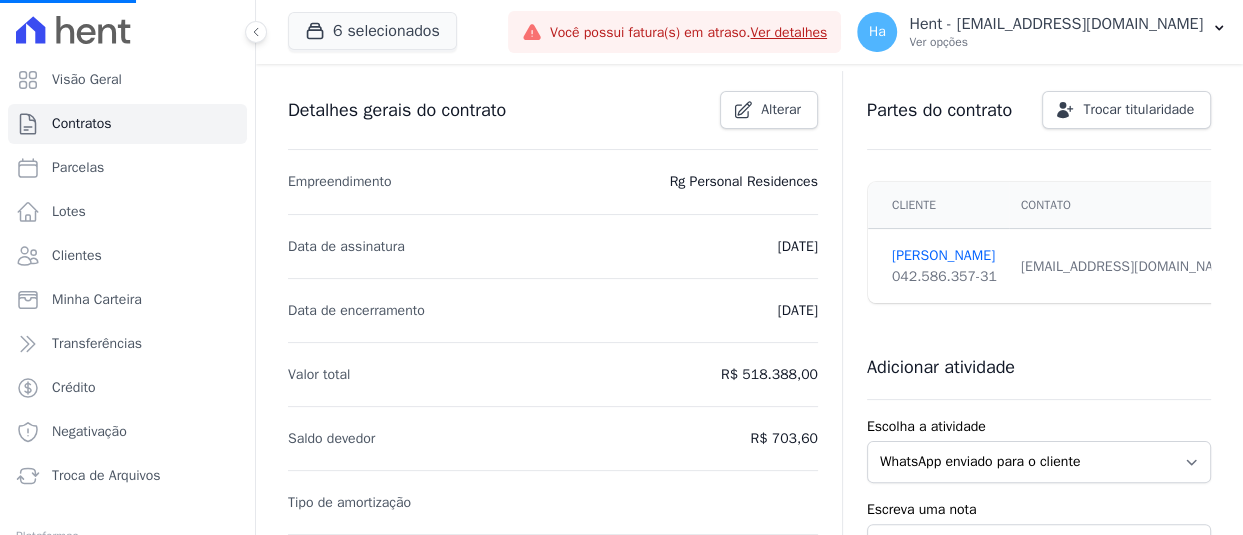 scroll, scrollTop: 200, scrollLeft: 0, axis: vertical 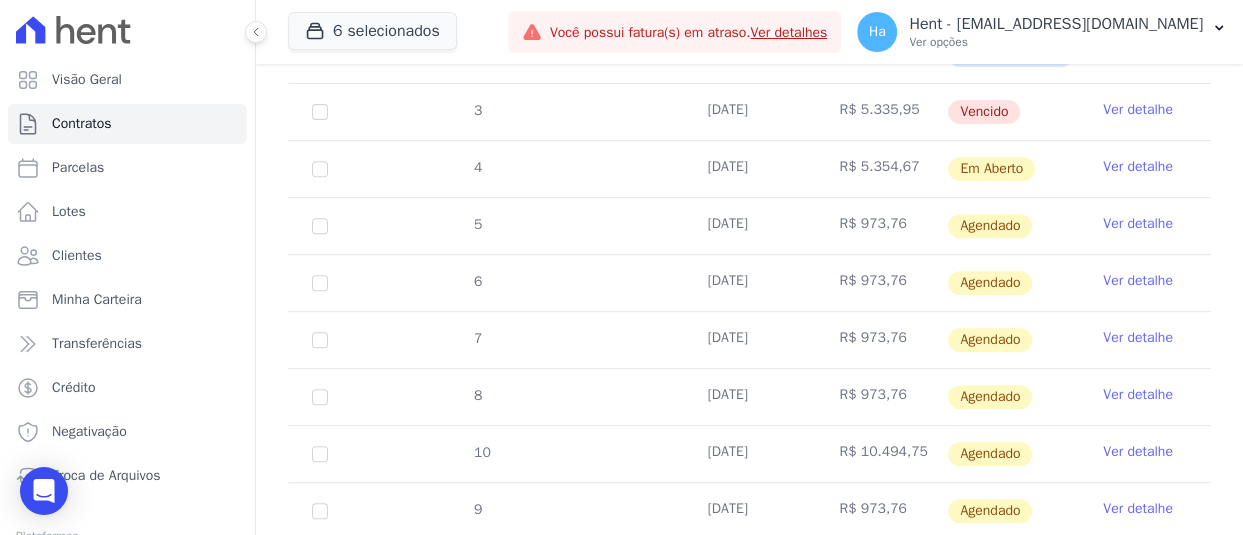 click on "Ver detalhe" at bounding box center (1138, 167) 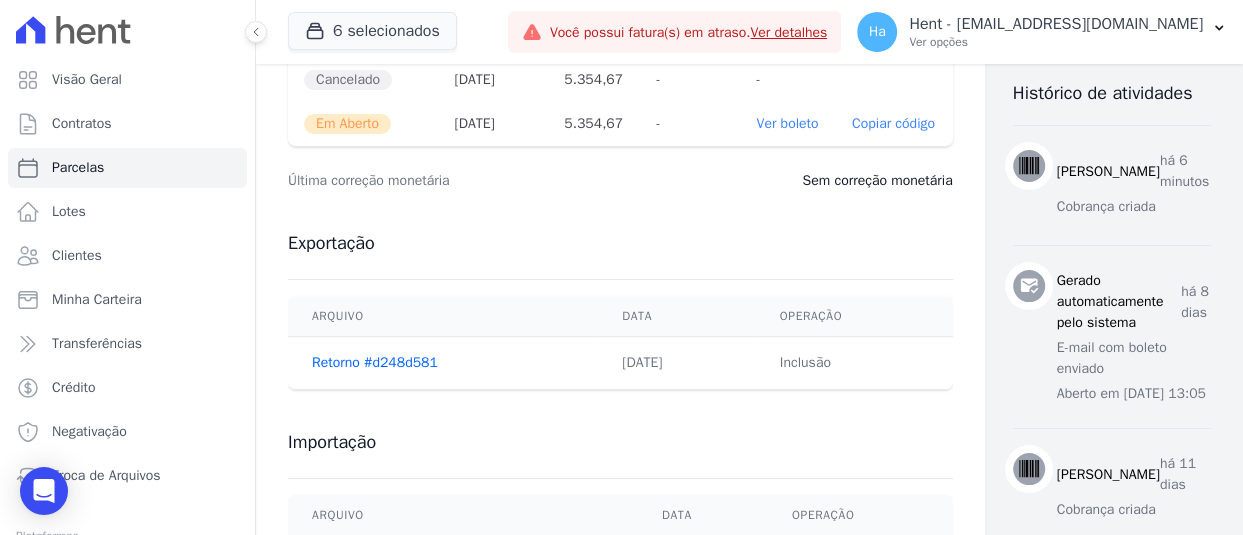 scroll, scrollTop: 578, scrollLeft: 0, axis: vertical 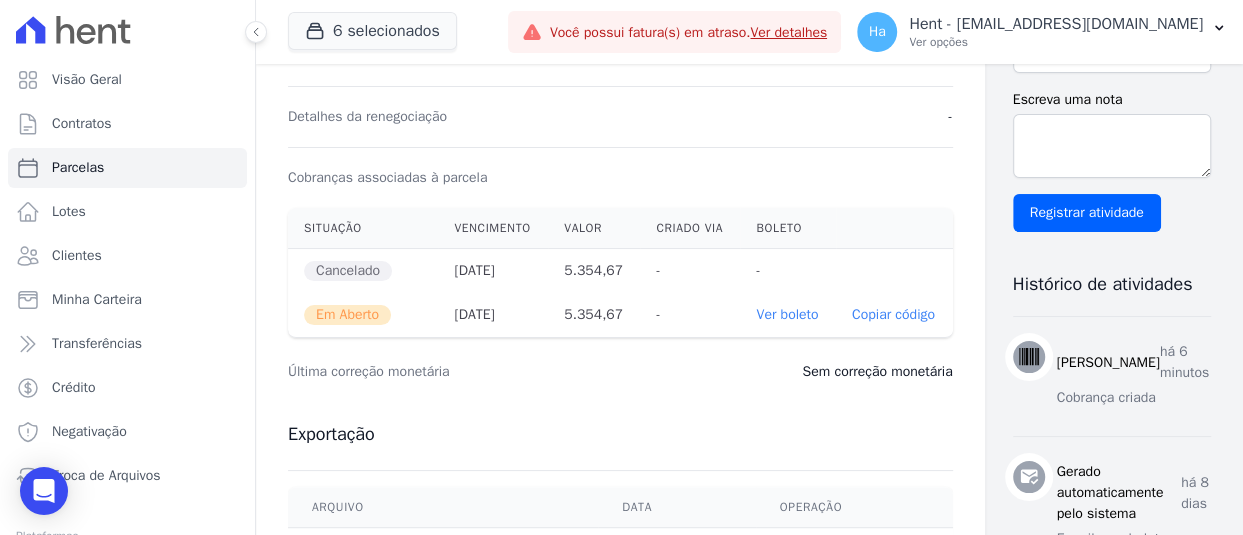 click on "Ver boleto" at bounding box center [787, 314] 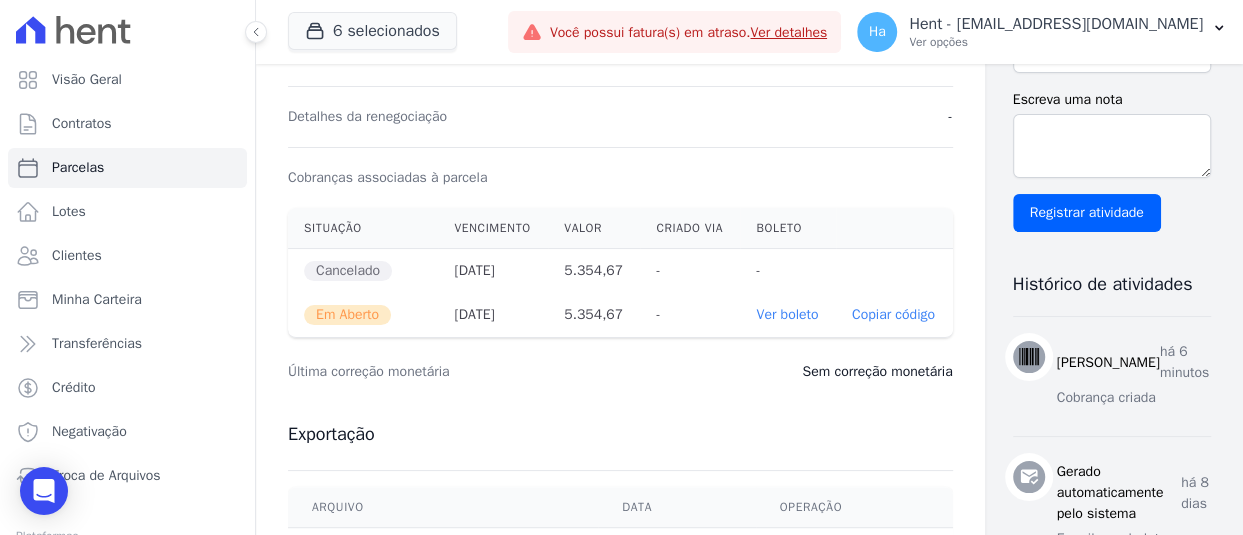 scroll, scrollTop: 0, scrollLeft: 0, axis: both 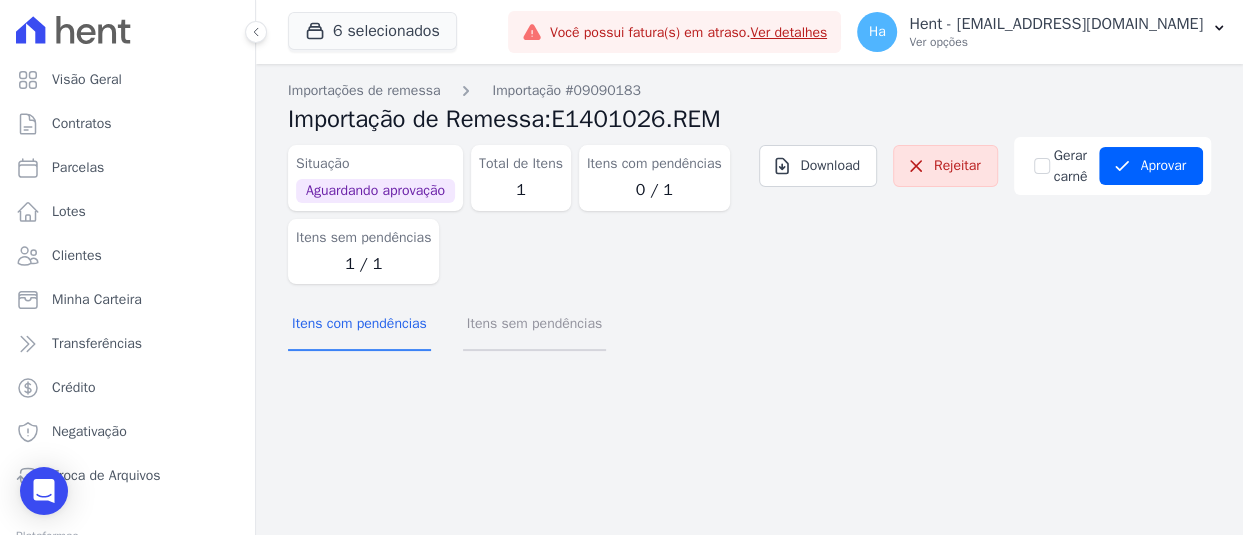 click on "Itens sem pendências" at bounding box center (534, 325) 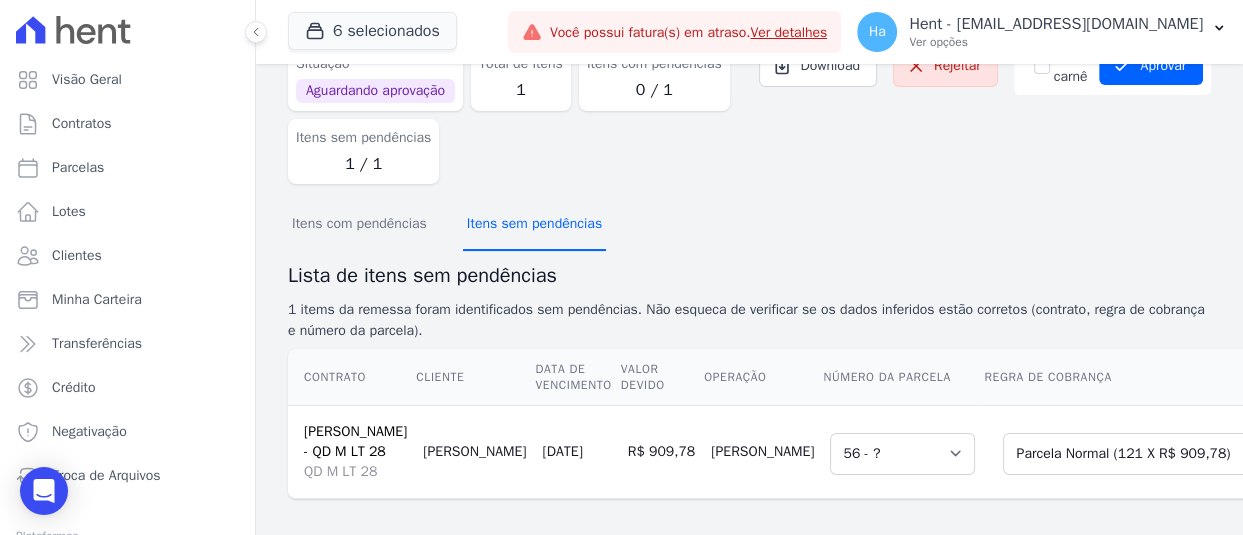 scroll, scrollTop: 206, scrollLeft: 0, axis: vertical 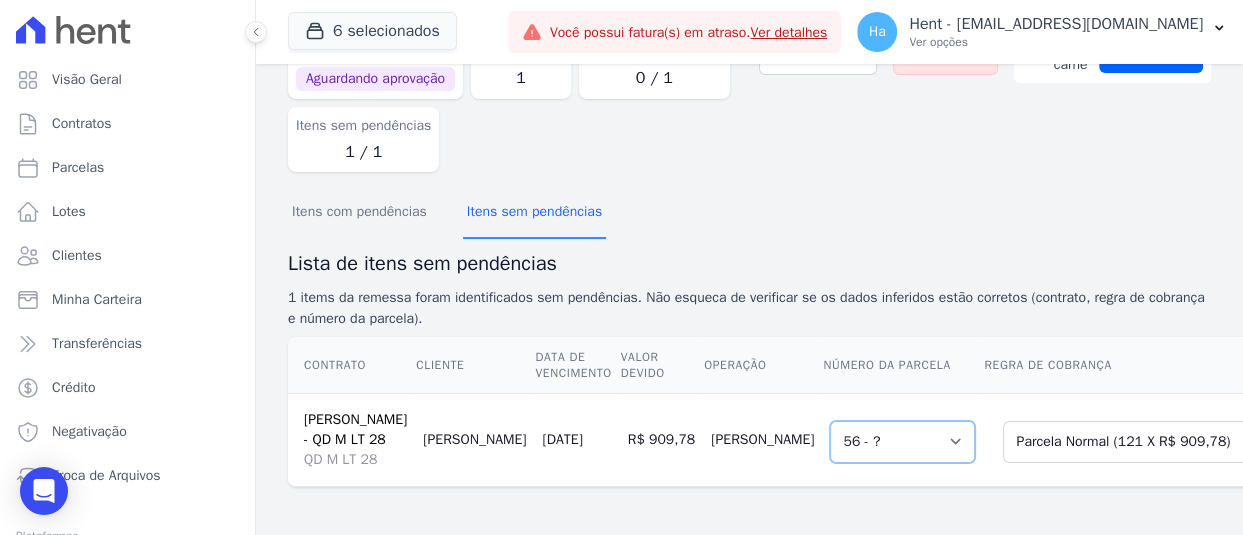 click on "Selecione uma
56 - ?" at bounding box center [902, 442] 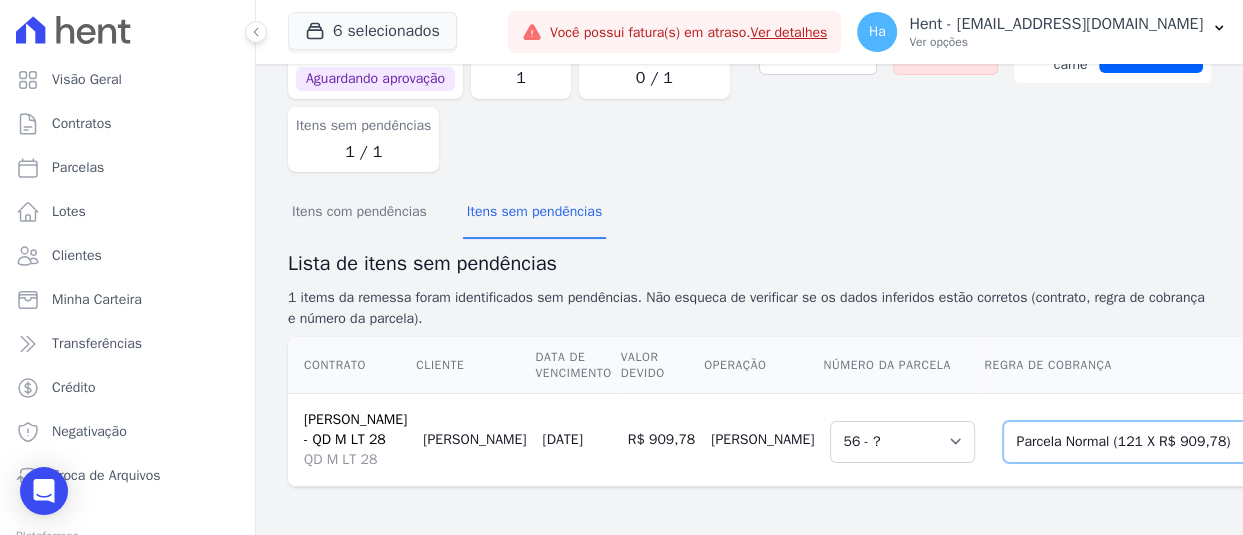 click on "Selecione uma
Nova Parcela Avulsa
Parcela Avulsa Existente
Parcela Normal (121 X R$ 909,78)" at bounding box center (1137, 442) 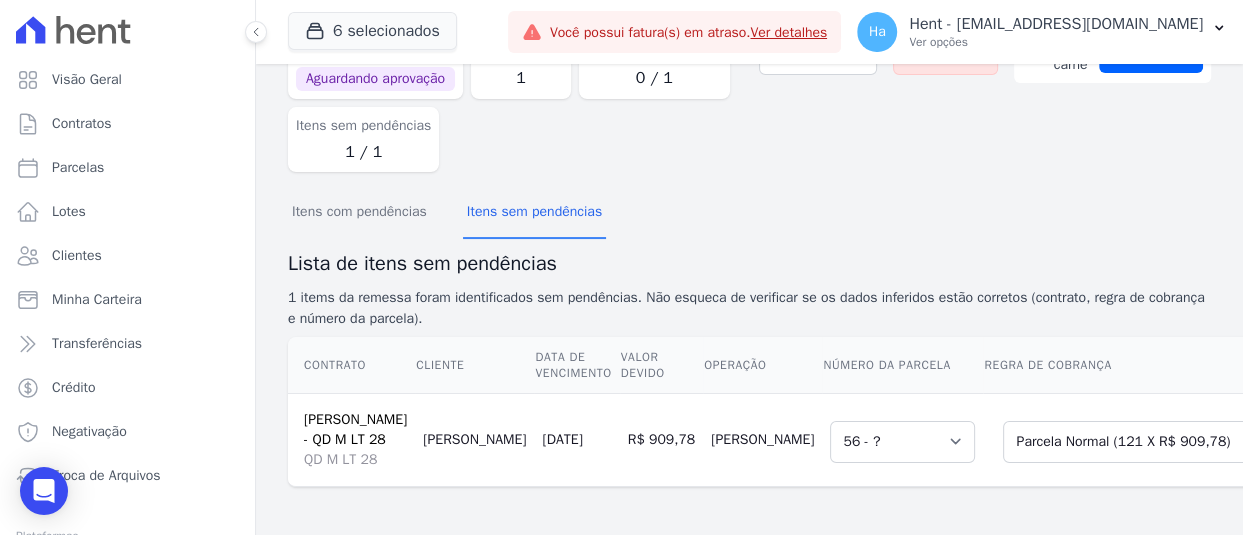 drag, startPoint x: 350, startPoint y: 402, endPoint x: 304, endPoint y: 328, distance: 87.13208 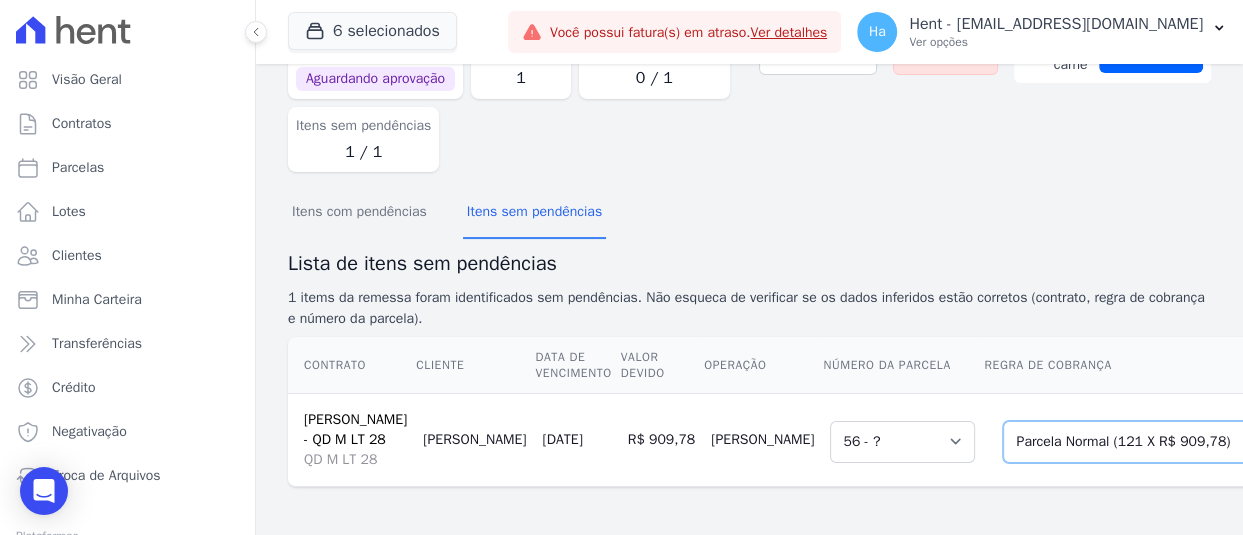 click on "Selecione uma
Nova Parcela Avulsa
Parcela Avulsa Existente
Parcela Normal (121 X R$ 909,78)" at bounding box center [1137, 442] 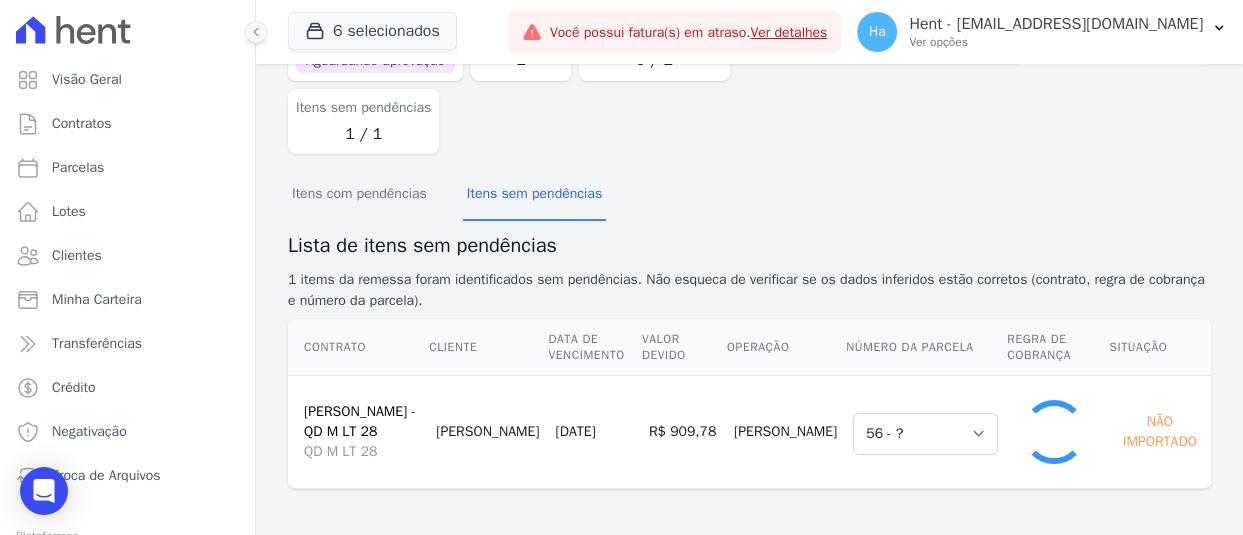 select on "1" 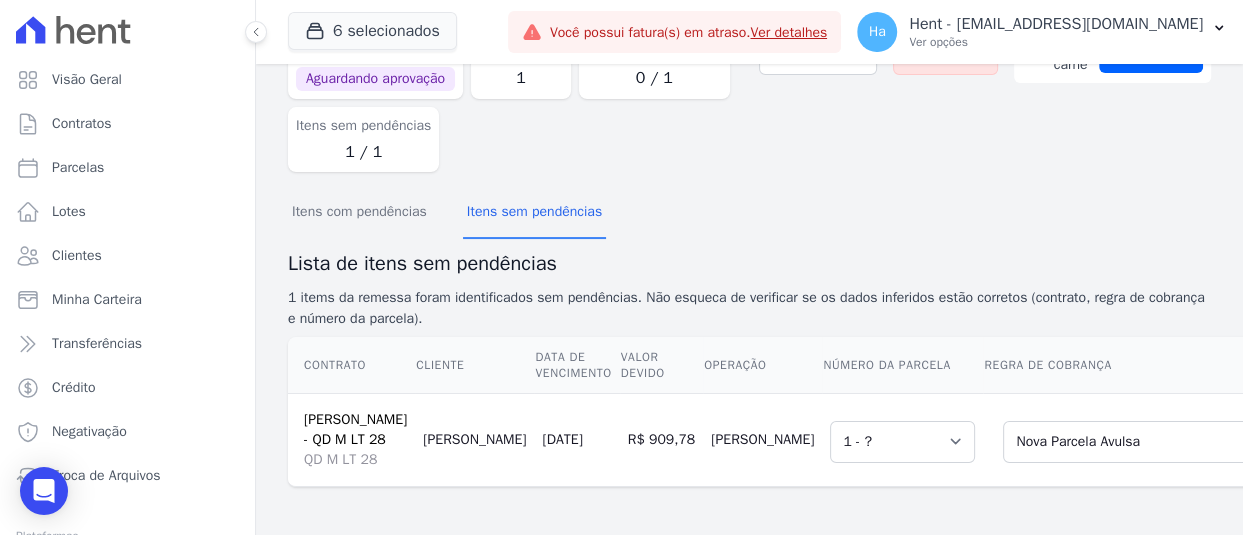 scroll, scrollTop: 206, scrollLeft: 0, axis: vertical 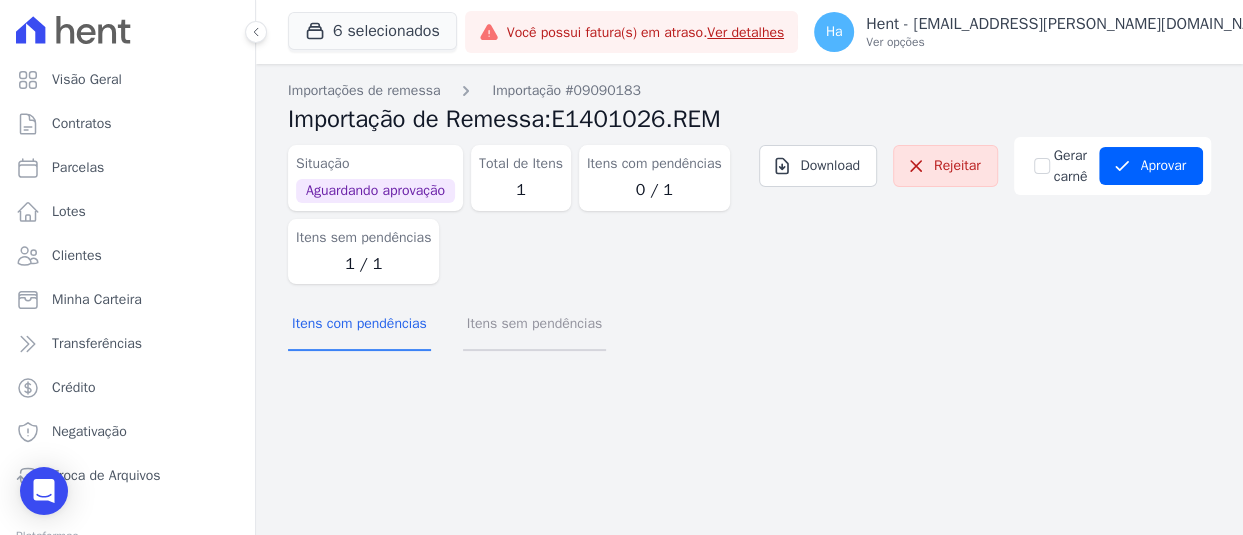 click on "Itens sem pendências" at bounding box center [534, 325] 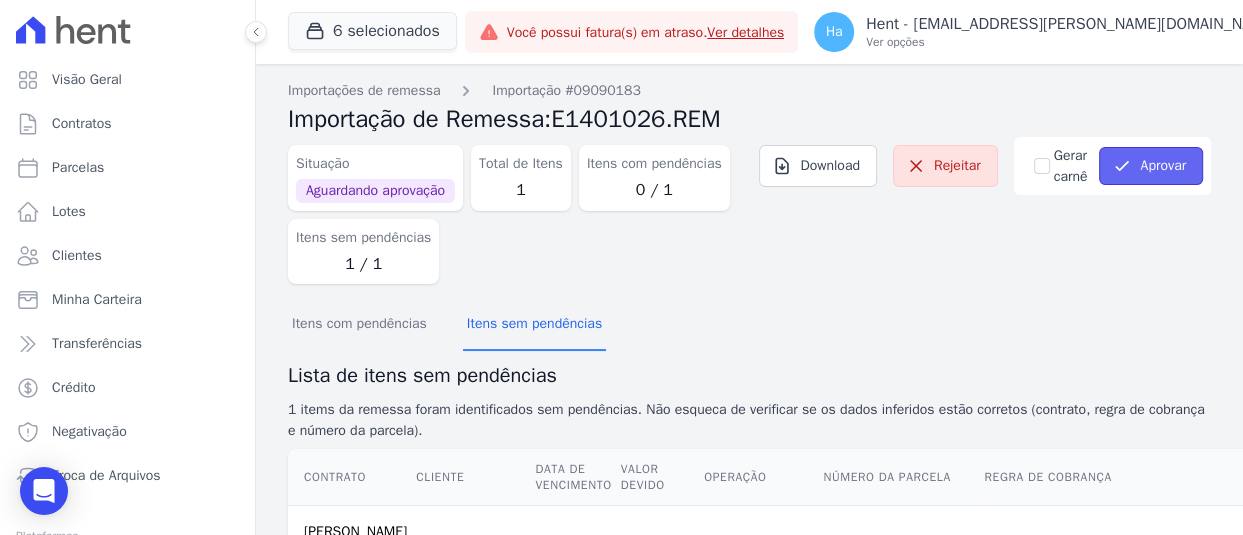 click on "Aprovar" at bounding box center (1151, 166) 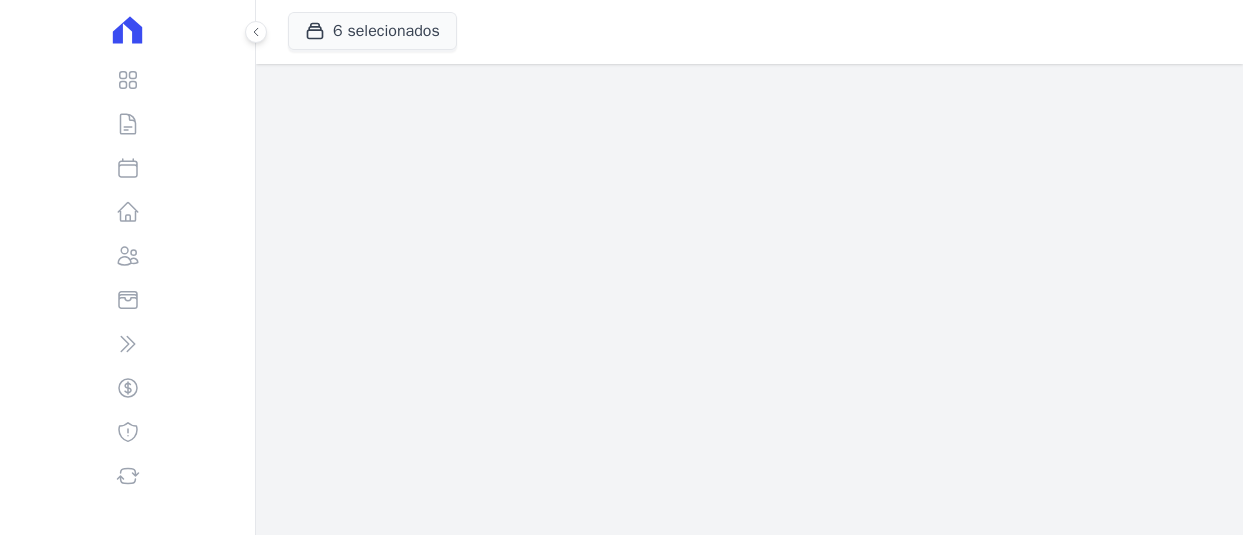 scroll, scrollTop: 0, scrollLeft: 0, axis: both 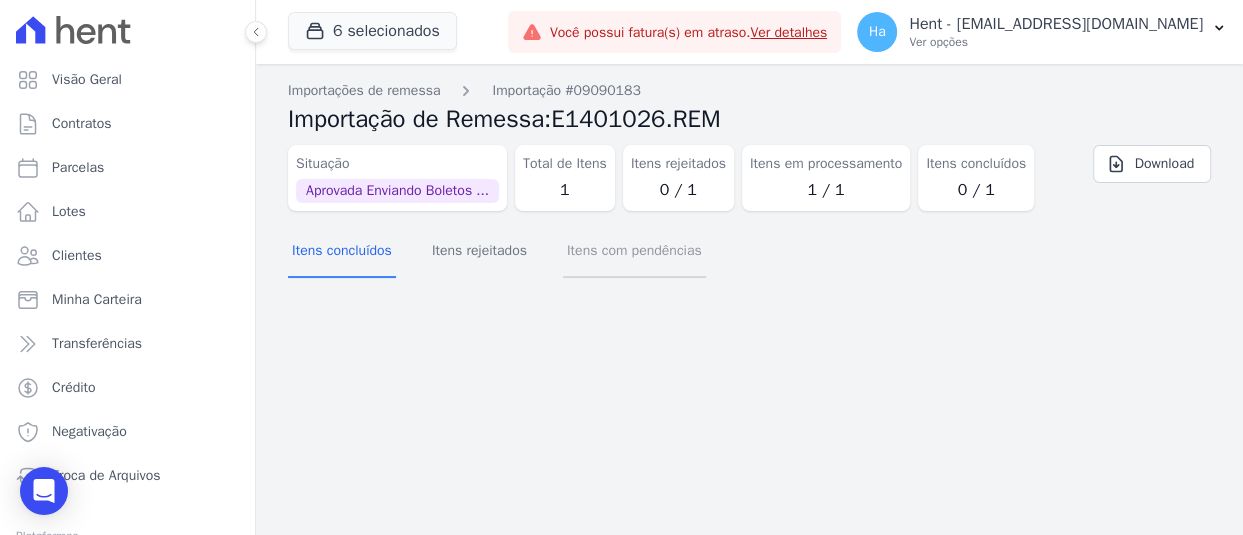 click on "Itens com pendências" at bounding box center (634, 252) 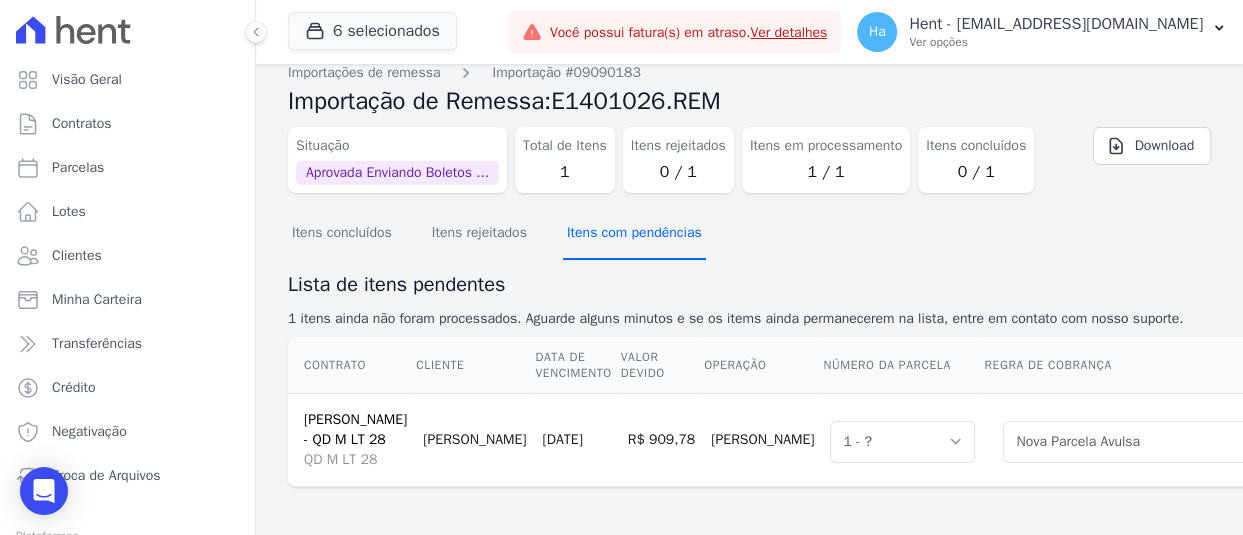 scroll, scrollTop: 185, scrollLeft: 0, axis: vertical 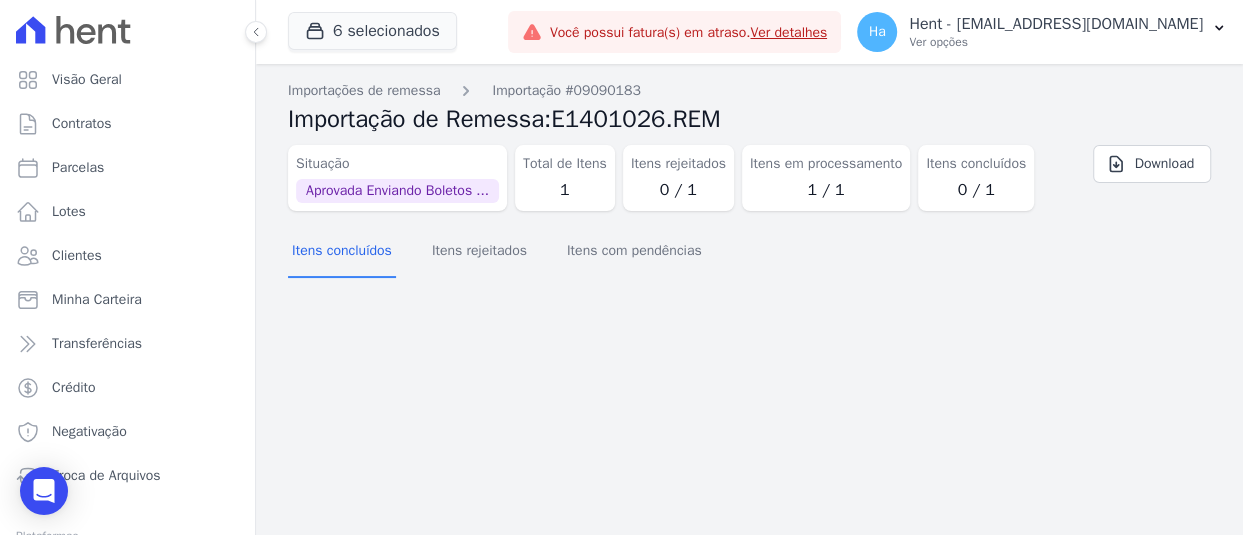click on "Importações de remessa
Importação
#09090183
Importação de Remessa:  E1401026.REM
Situação
Aprovada
Enviando Boletos ...
Total de Itens
1
Itens rejeitados
0 / 1
Itens em processamento
1 / 1
Itens concluídos
0 / 1
Download
Itens concluídos" at bounding box center (749, 299) 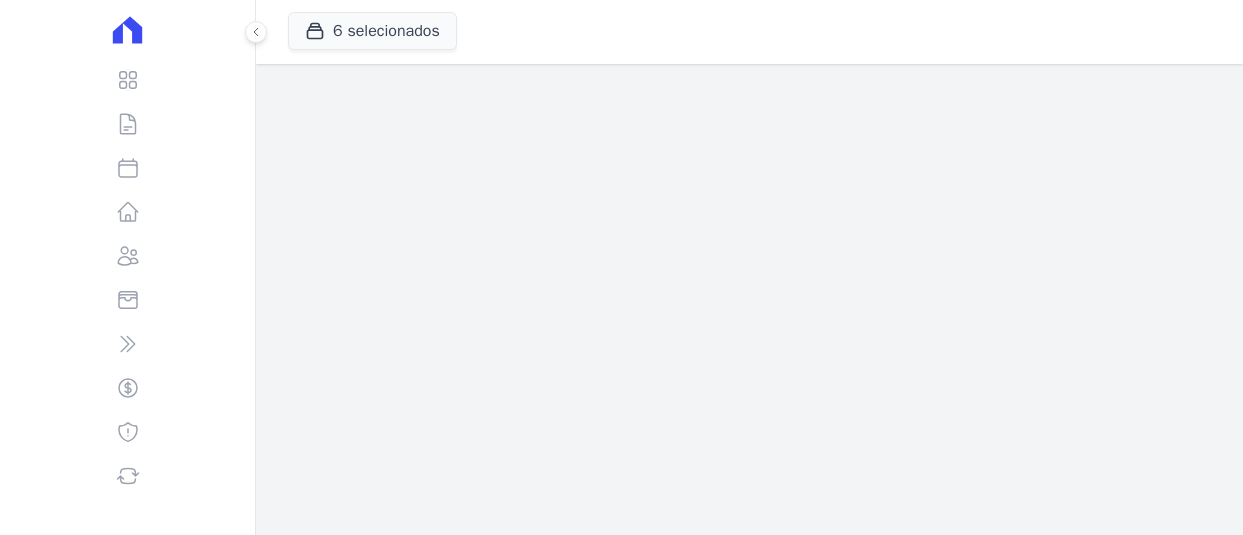 scroll, scrollTop: 0, scrollLeft: 0, axis: both 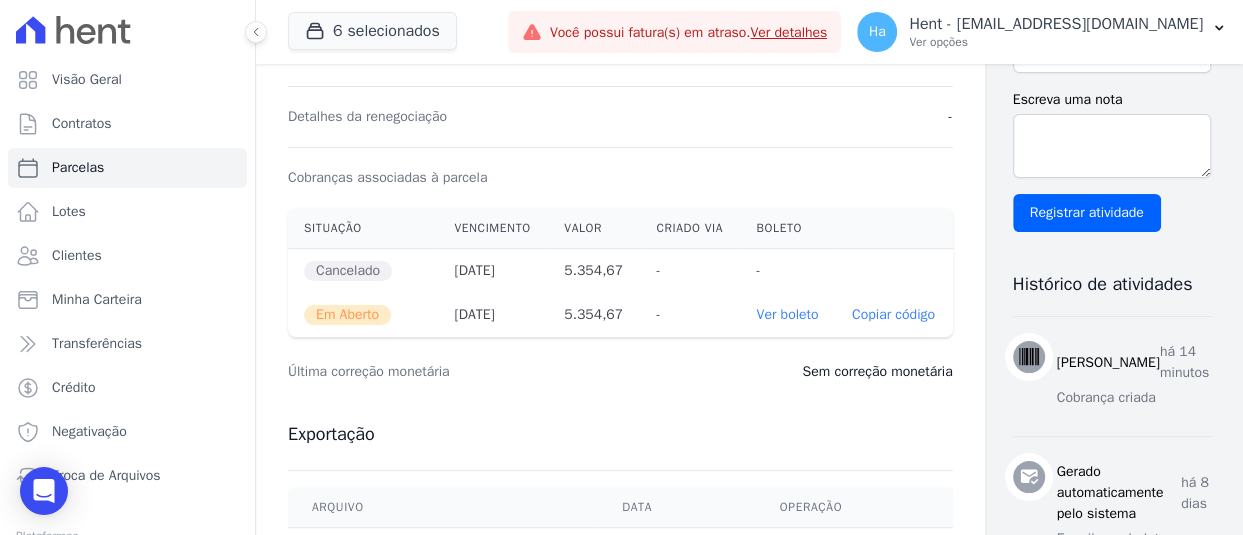 click on "Ver boleto" at bounding box center [787, 314] 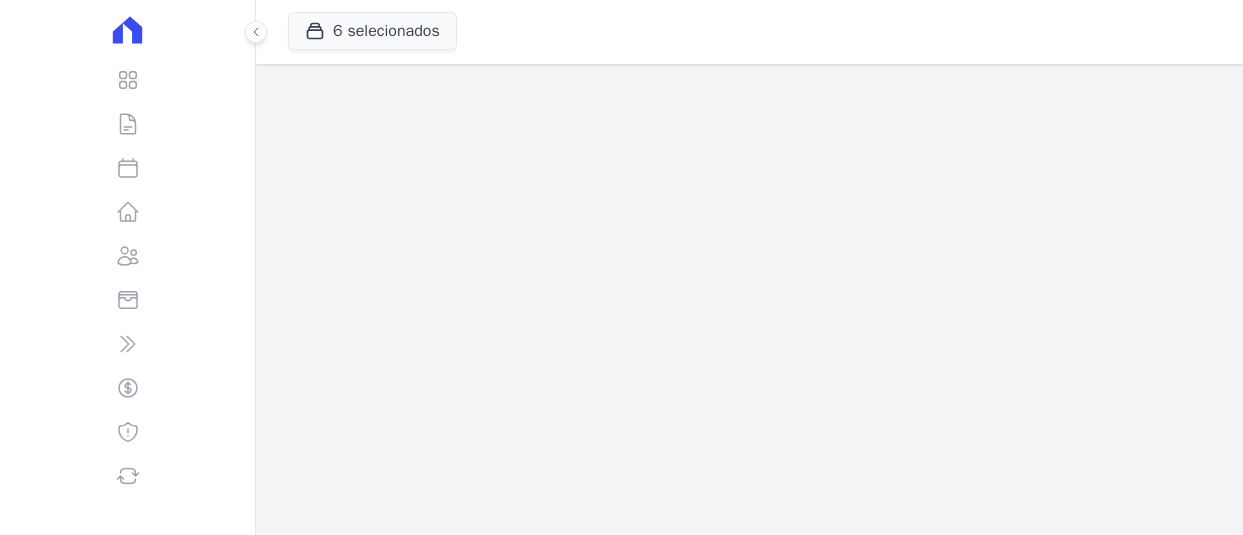 scroll, scrollTop: 0, scrollLeft: 0, axis: both 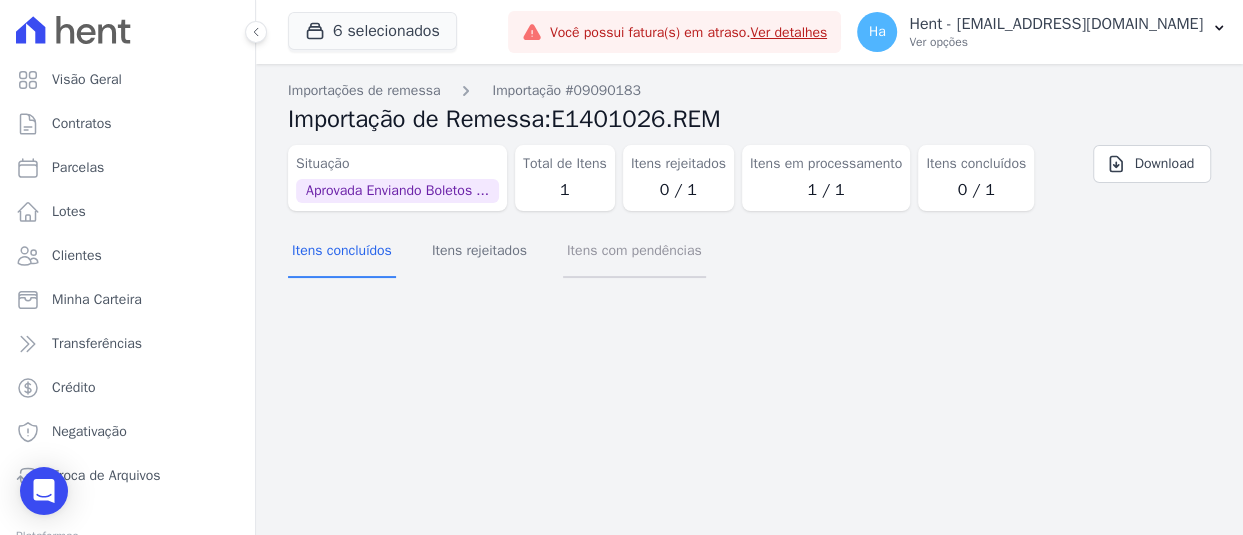 click on "Itens com pendências" at bounding box center [634, 252] 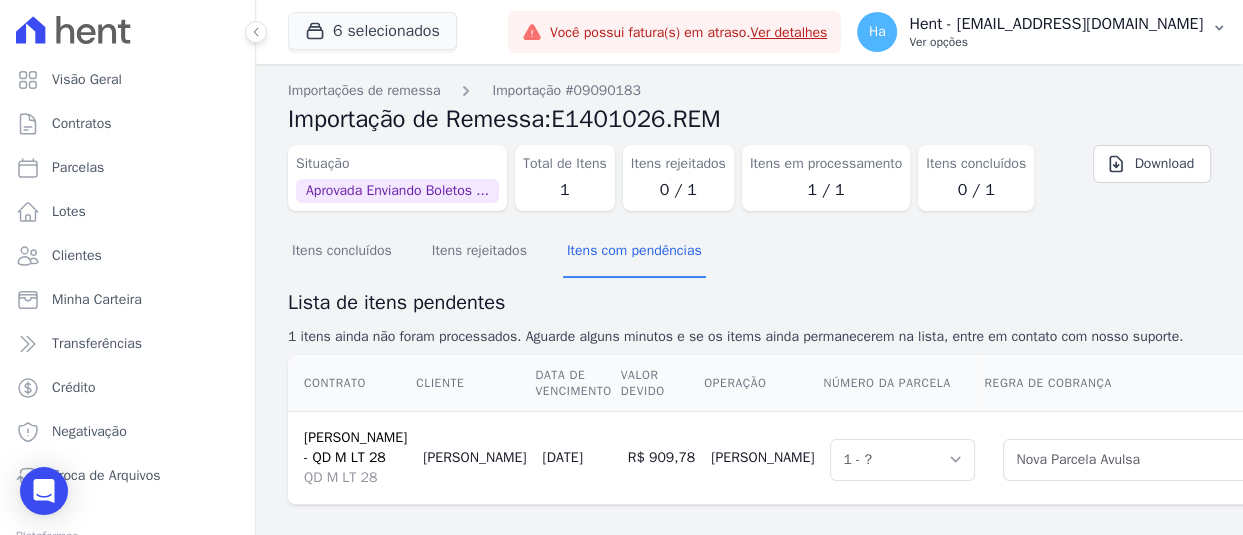 click on "Ver opções" at bounding box center (1056, 42) 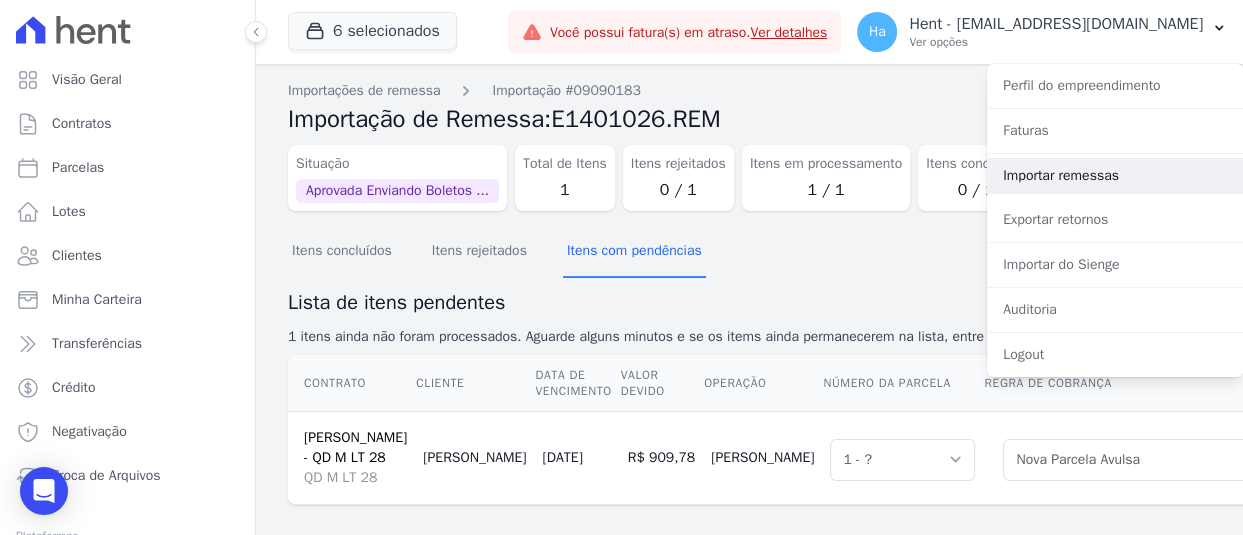 click on "Importar remessas" at bounding box center (1115, 176) 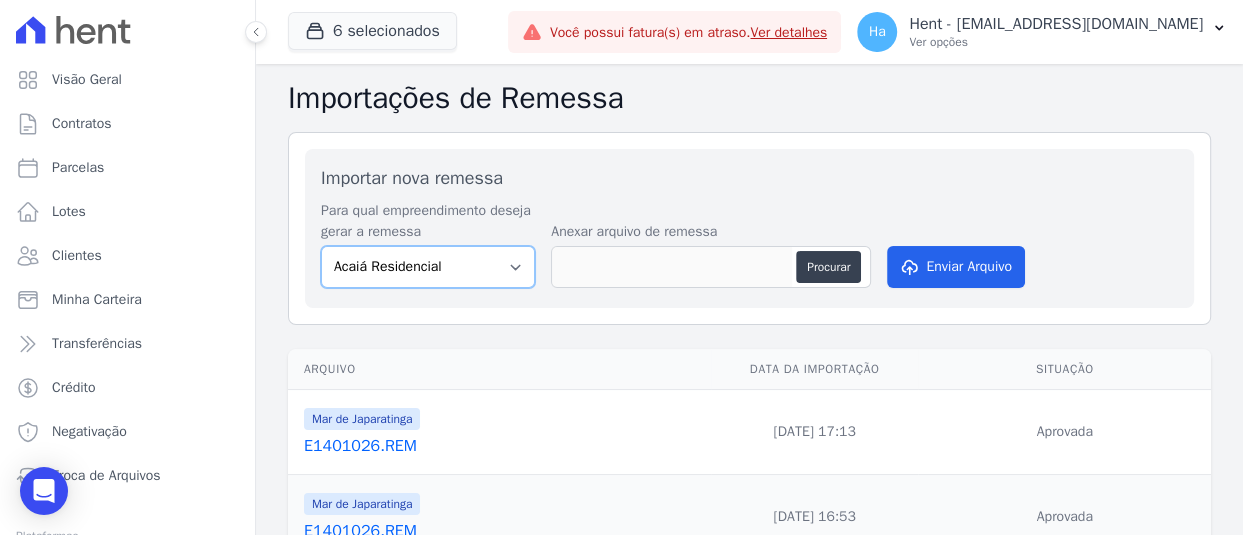 click on "Acaiá Residencial
Administrativo
AGILE ELOI MENDES SPE SA
Agile Pavican São Lourenço - Loteadores
Agile Pavican São Lourenço SPE LTDA
AGUAS DE GUANABARA INCORPORACAO IMOBILIARIA SPE LTDA
AGUAS DO ALVORADA INCORPORACAO IMOBILIARIA SPE LTDA
AJMC Empreendimentos
Alameda dos Ipês
Aldeia Smart
Alexandria Condomínios
Alfenense Negócios Imobiliários
Amaré Arpoador
Amazon Residence Construtora LTDA
ANANINDEUA 01 INCORPORACAO IMOBILIARIA SPE LTDA
AQUARELA CITY INCORPORACAO IMOBILIARIA LTDA
Areias do Planalto
Areias do Planalto - Interno
Aroka Incorporadora e Administradora LTDA.
Art Prime - Irajá
Arty Park - Gravatai
Arty Park - JPI
Aspen - Farroupilha
Audace Home Studio
Audace Mondeo
Aurora
Aurora  II - LBA
Aurora I - LBA
Aviva Monet
BAHAMAS EAST VILLAGE
Baia Formosa Parque
Be Deodoro
Be Deodoro Empreendimento Imobiliário LTDA.
Belas Artes 2º tranche
Bem Viver | Saint Raphael
Best Life Residence
Bio Residencial
Bosque Mistral" at bounding box center (428, 267) 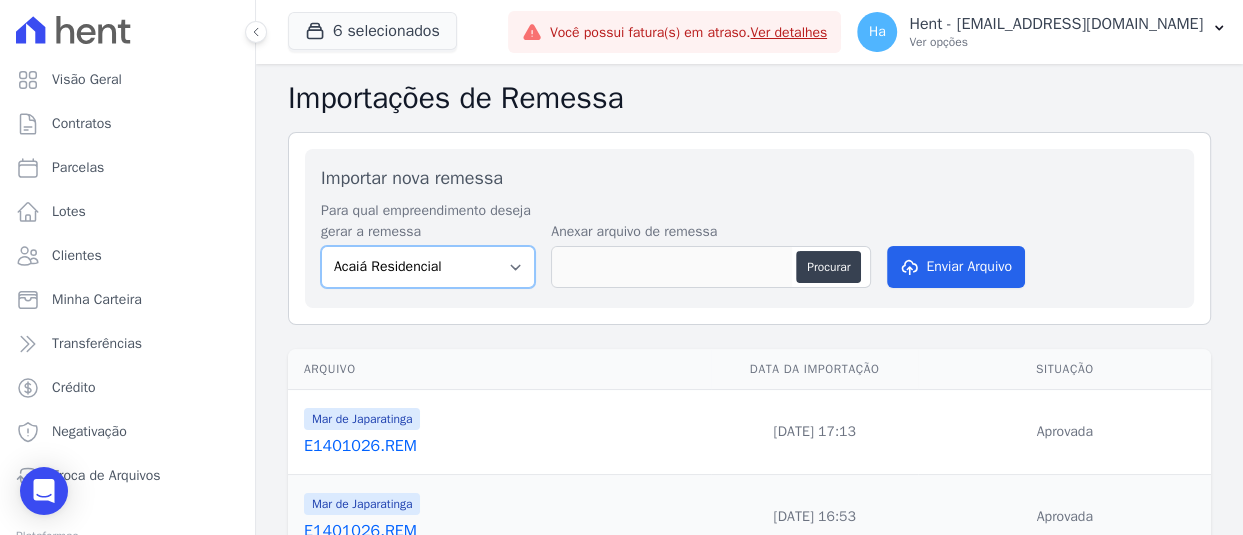 click on "Acaiá Residencial
Administrativo
AGILE ELOI MENDES SPE SA
Agile Pavican São Lourenço - Loteadores
Agile Pavican São Lourenço SPE LTDA
AGUAS DE GUANABARA INCORPORACAO IMOBILIARIA SPE LTDA
AGUAS DO ALVORADA INCORPORACAO IMOBILIARIA SPE LTDA
AJMC Empreendimentos
Alameda dos Ipês
Aldeia Smart
Alexandria Condomínios
Alfenense Negócios Imobiliários
Amaré Arpoador
Amazon Residence Construtora LTDA
ANANINDEUA 01 INCORPORACAO IMOBILIARIA SPE LTDA
AQUARELA CITY INCORPORACAO IMOBILIARIA LTDA
Areias do Planalto
Areias do Planalto - Interno
Aroka Incorporadora e Administradora LTDA.
Art Prime - Irajá
Arty Park - Gravatai
Arty Park - JPI
Aspen - Farroupilha
Audace Home Studio
Audace Mondeo
Aurora
Aurora  II - LBA
Aurora I - LBA
Aviva Monet
BAHAMAS EAST VILLAGE
Baia Formosa Parque
Be Deodoro
Be Deodoro Empreendimento Imobiliário LTDA.
Belas Artes 2º tranche
Bem Viver | Saint Raphael
Best Life Residence
Bio Residencial
Bosque Mistral" at bounding box center [428, 267] 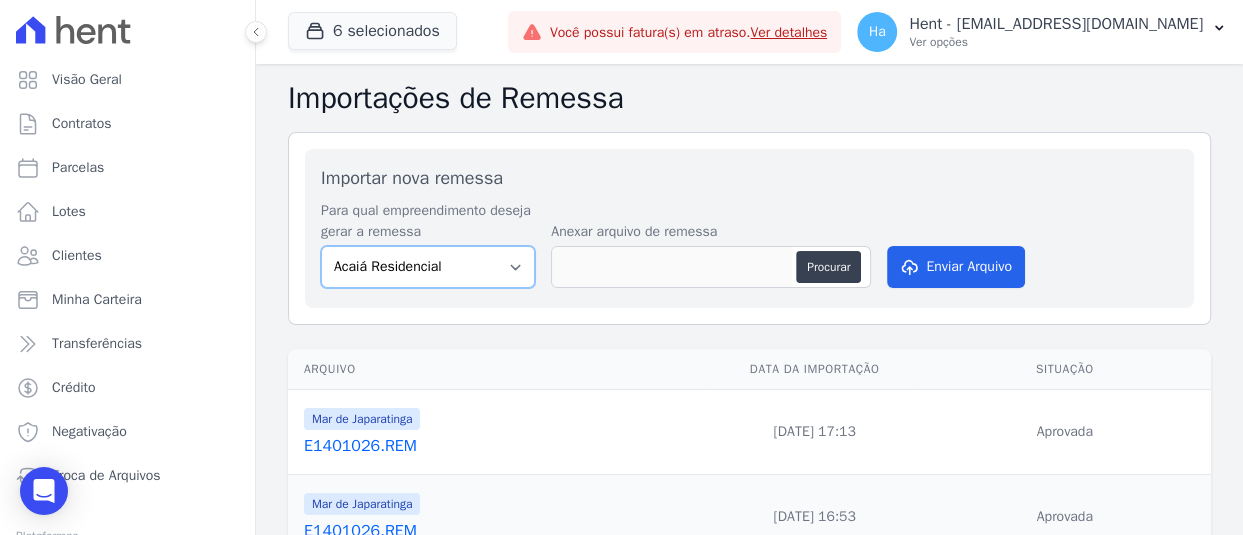 select on "f3b93a93-9a8a-49de-99e1-0cd944208eab" 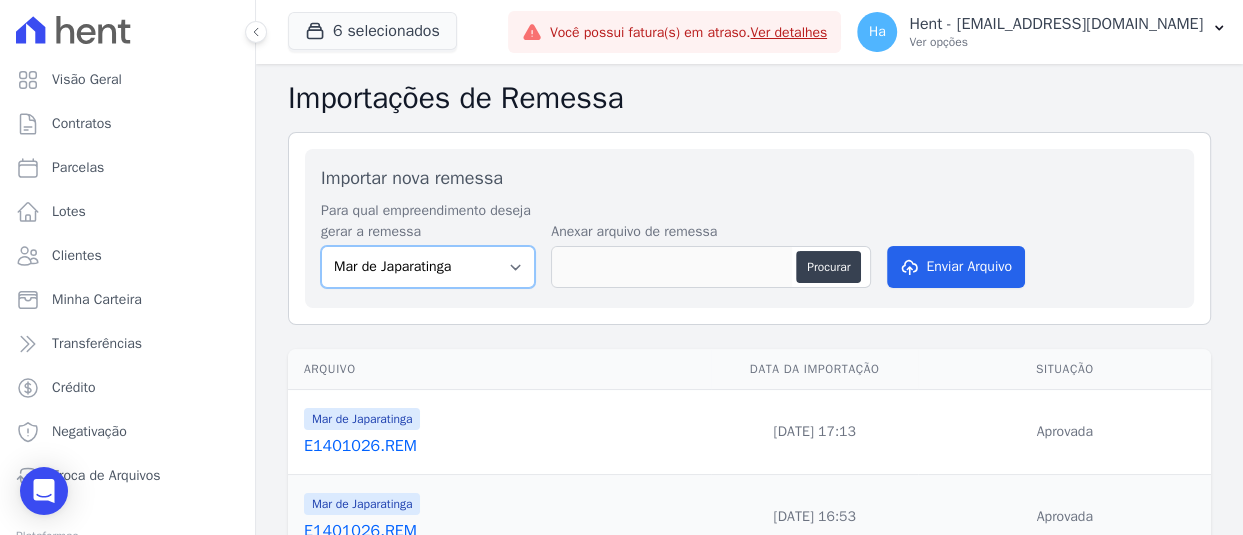 click on "Acaiá Residencial
Administrativo
AGILE ELOI MENDES SPE SA
Agile Pavican São Lourenço - Loteadores
Agile Pavican São Lourenço SPE LTDA
AGUAS DE GUANABARA INCORPORACAO IMOBILIARIA SPE LTDA
AGUAS DO ALVORADA INCORPORACAO IMOBILIARIA SPE LTDA
AJMC Empreendimentos
Alameda dos Ipês
Aldeia Smart
Alexandria Condomínios
Alfenense Negócios Imobiliários
Amaré Arpoador
Amazon Residence Construtora LTDA
ANANINDEUA 01 INCORPORACAO IMOBILIARIA SPE LTDA
AQUARELA CITY INCORPORACAO IMOBILIARIA LTDA
Areias do Planalto
Areias do Planalto - Interno
Aroka Incorporadora e Administradora LTDA.
Art Prime - Irajá
Arty Park - Gravatai
Arty Park - JPI
Aspen - Farroupilha
Audace Home Studio
Audace Mondeo
Aurora
Aurora  II - LBA
Aurora I - LBA
Aviva Monet
BAHAMAS EAST VILLAGE
Baia Formosa Parque
Be Deodoro
Be Deodoro Empreendimento Imobiliário LTDA.
Belas Artes 2º tranche
Bem Viver | Saint Raphael
Best Life Residence
Bio Residencial
Bosque Mistral" at bounding box center (428, 267) 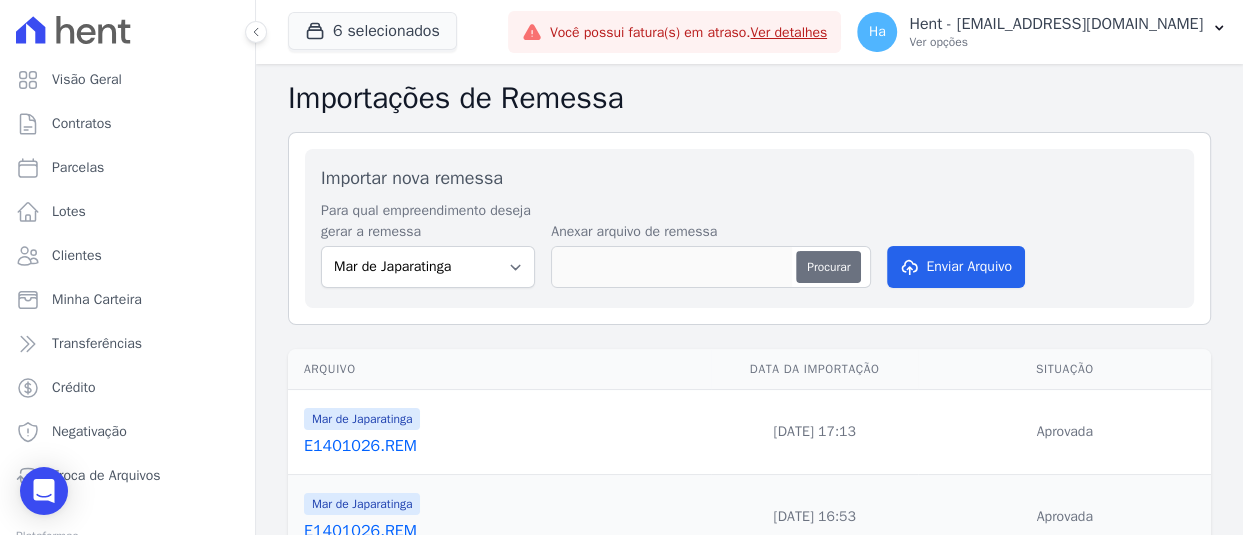 click on "Procurar" at bounding box center [828, 267] 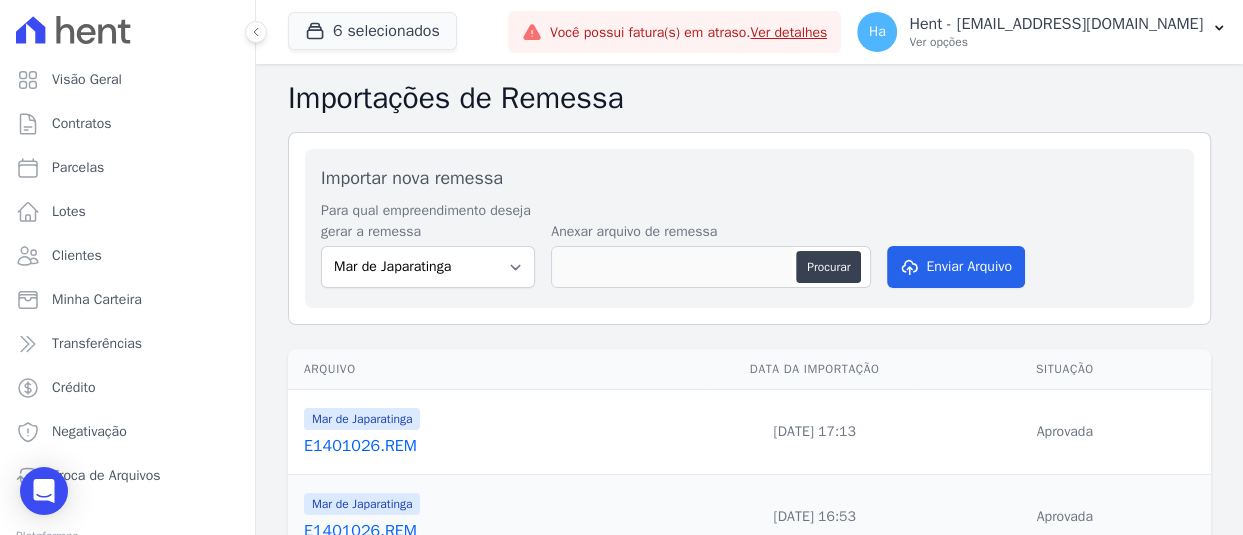 type on "E1401026.REM" 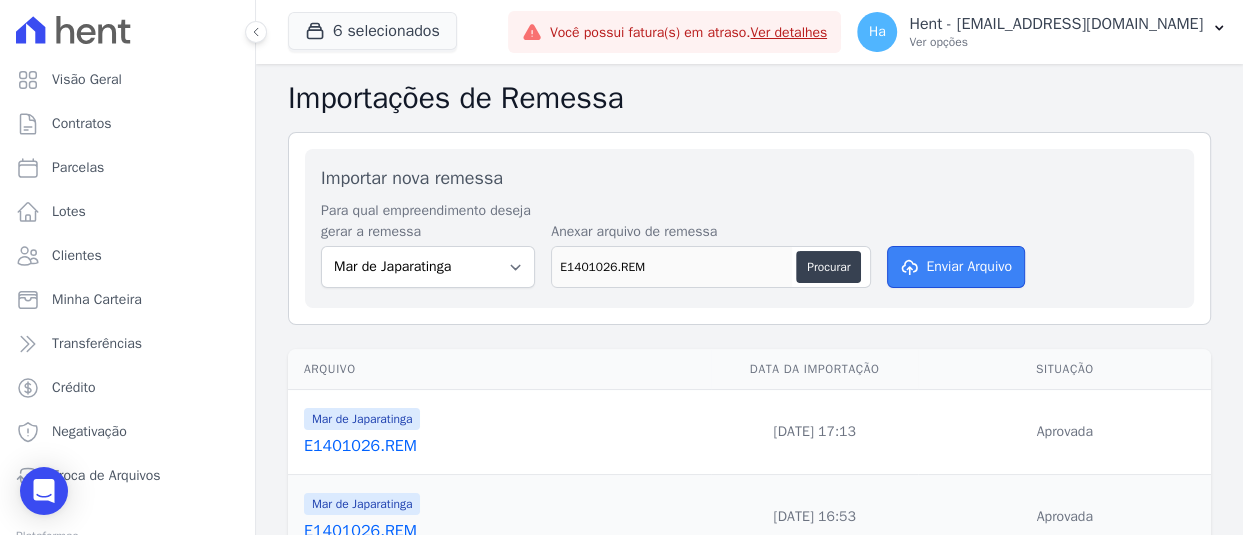 click on "Enviar Arquivo" at bounding box center [956, 267] 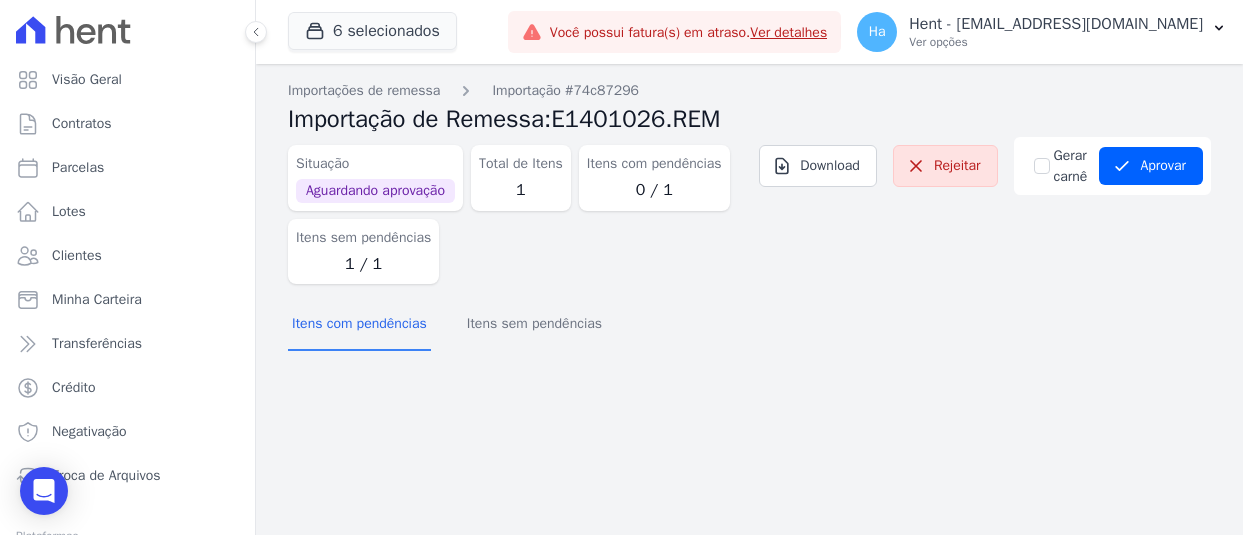 scroll, scrollTop: 0, scrollLeft: 0, axis: both 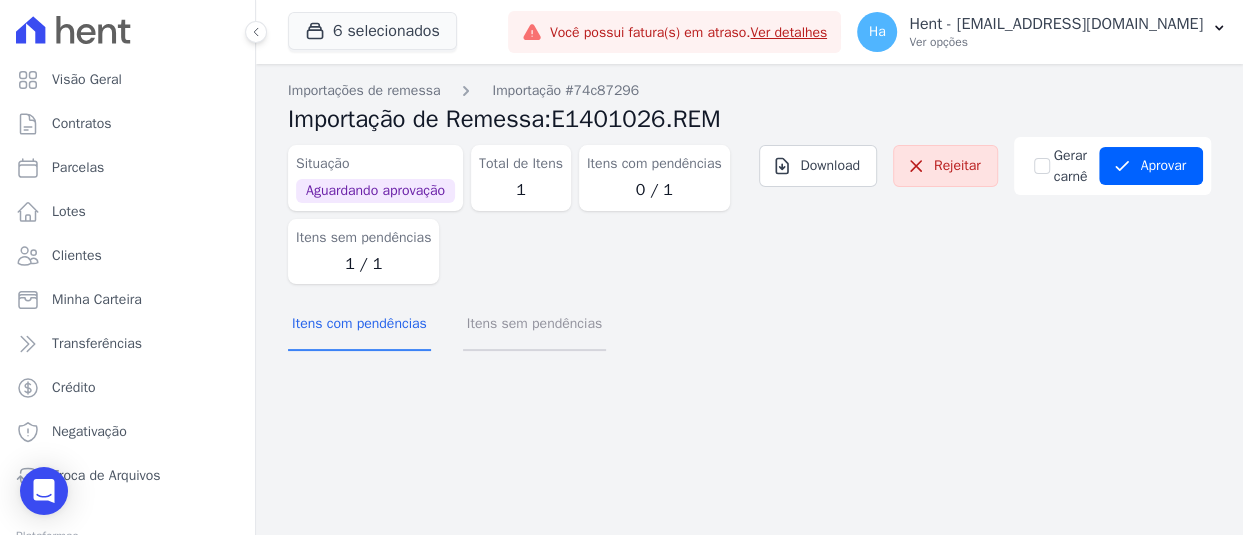 click on "Itens sem pendências" at bounding box center (534, 325) 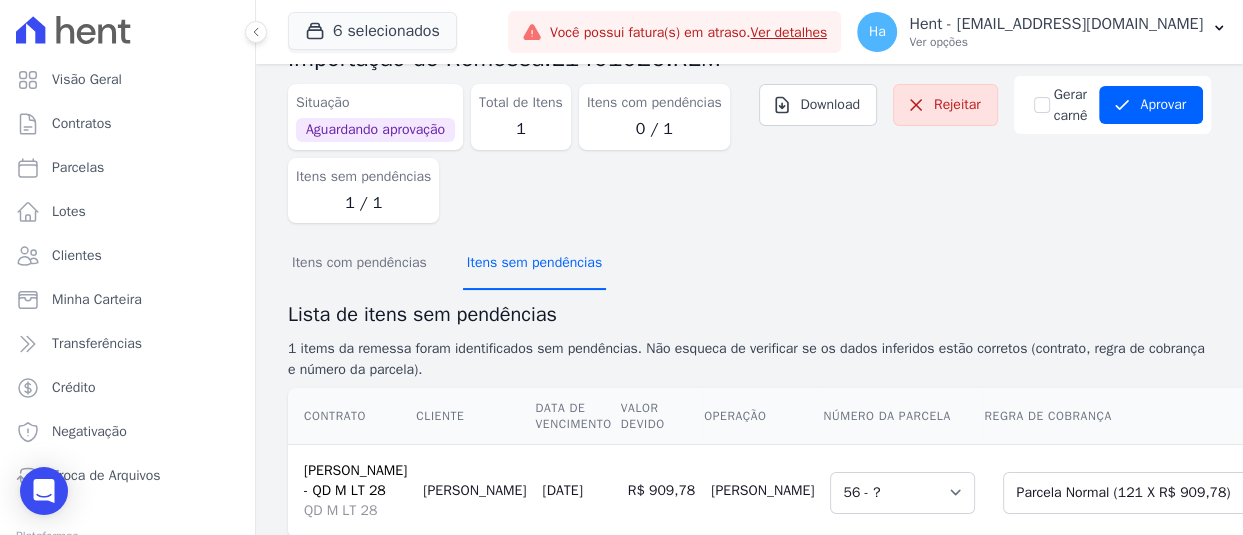 scroll, scrollTop: 206, scrollLeft: 0, axis: vertical 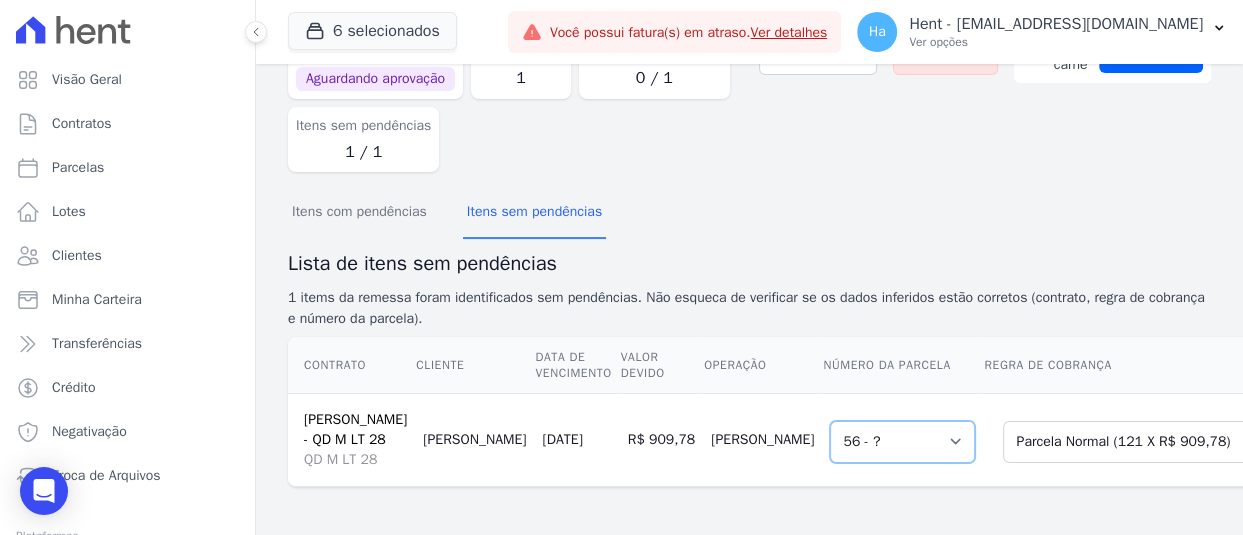 click on "Selecione uma
56 - ?" at bounding box center (902, 442) 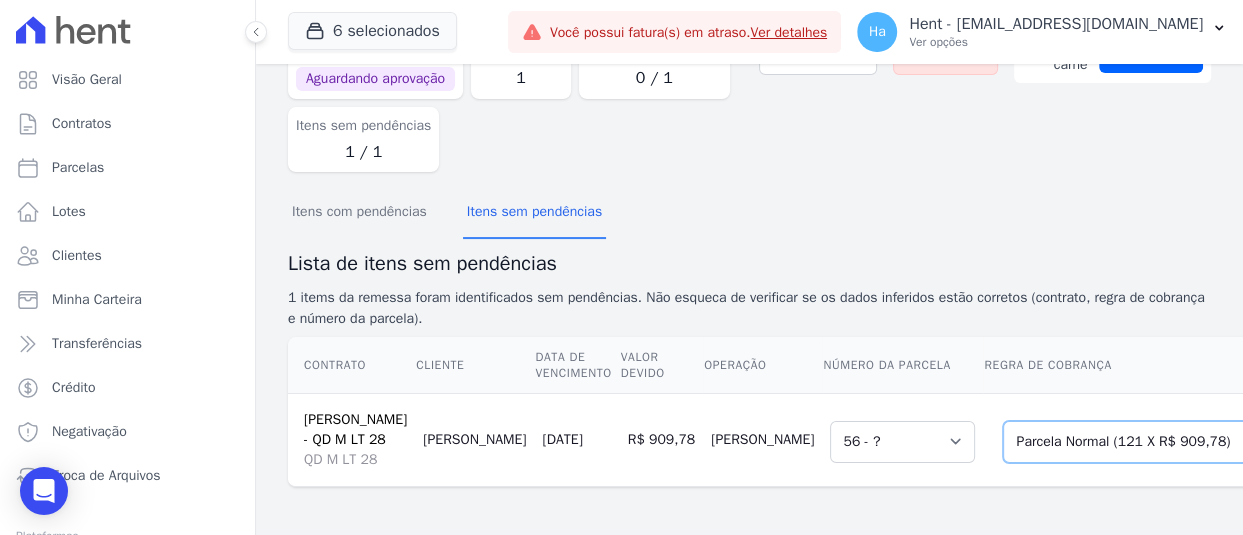 click on "Selecione uma
Nova Parcela Avulsa
Parcela Avulsa Existente
Parcela Normal (121 X R$ 909,78)" at bounding box center [1137, 442] 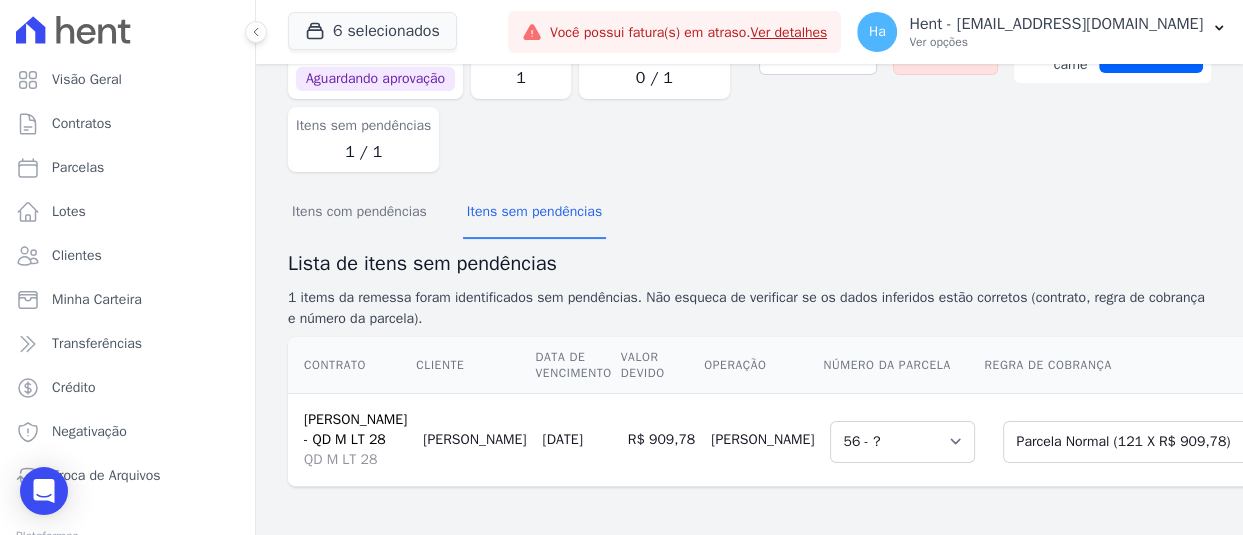 drag, startPoint x: 332, startPoint y: 403, endPoint x: 303, endPoint y: 328, distance: 80.411446 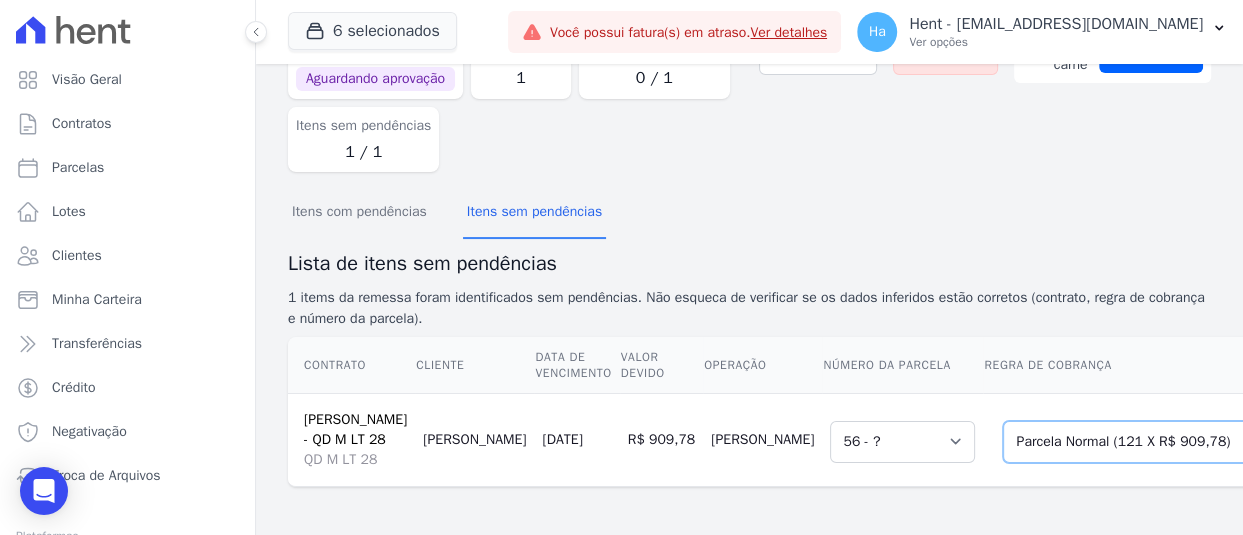 click on "Selecione uma
Nova Parcela Avulsa
Parcela Avulsa Existente
Parcela Normal (121 X R$ 909,78)" at bounding box center (1137, 442) 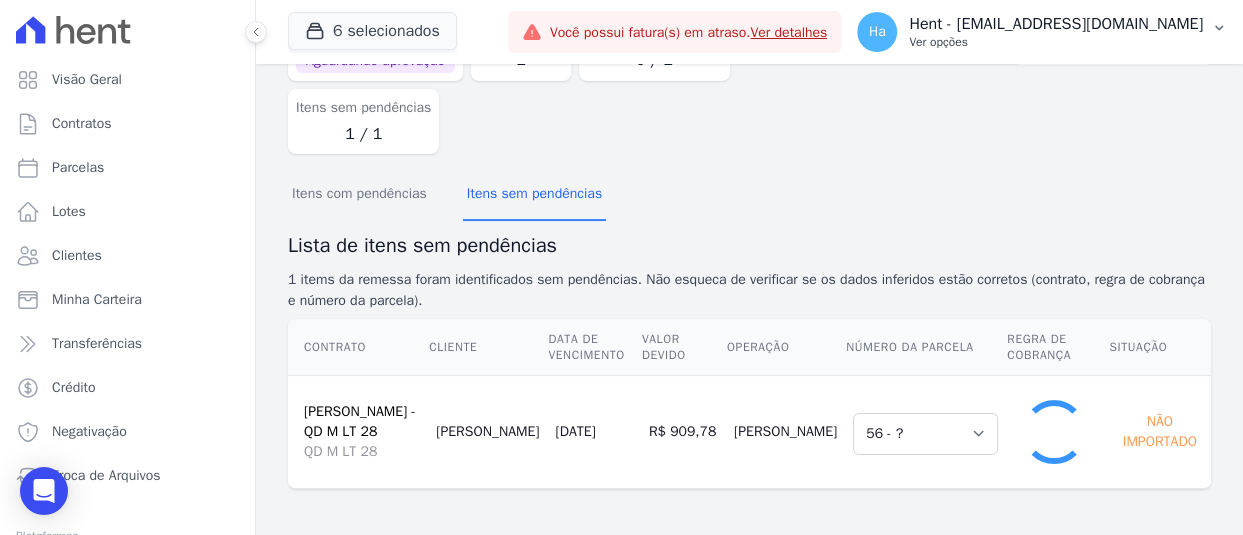 select on "1" 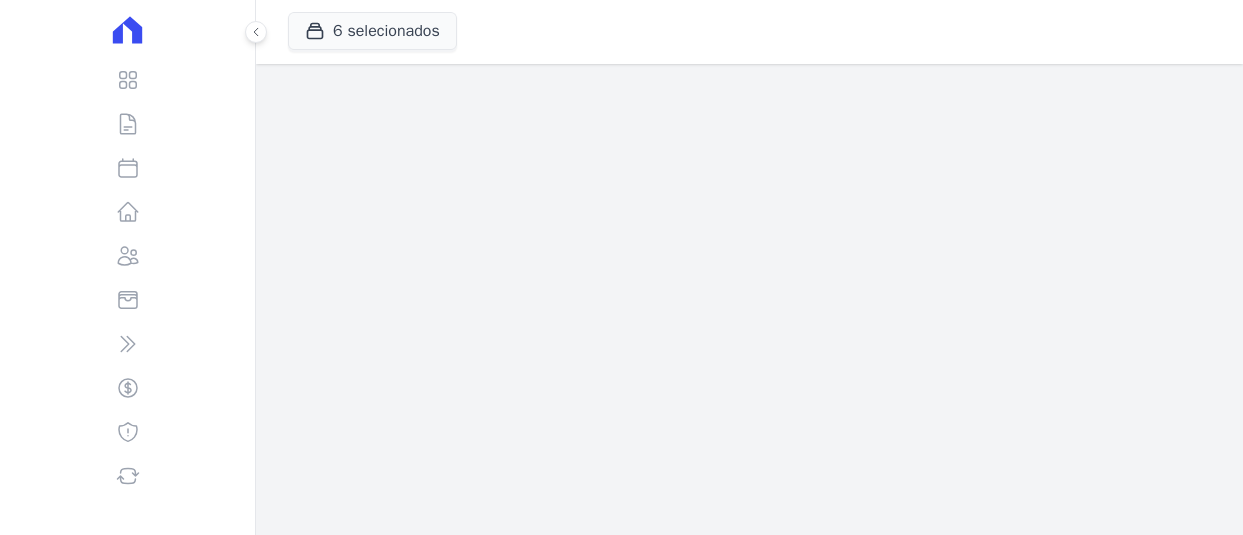scroll, scrollTop: 0, scrollLeft: 0, axis: both 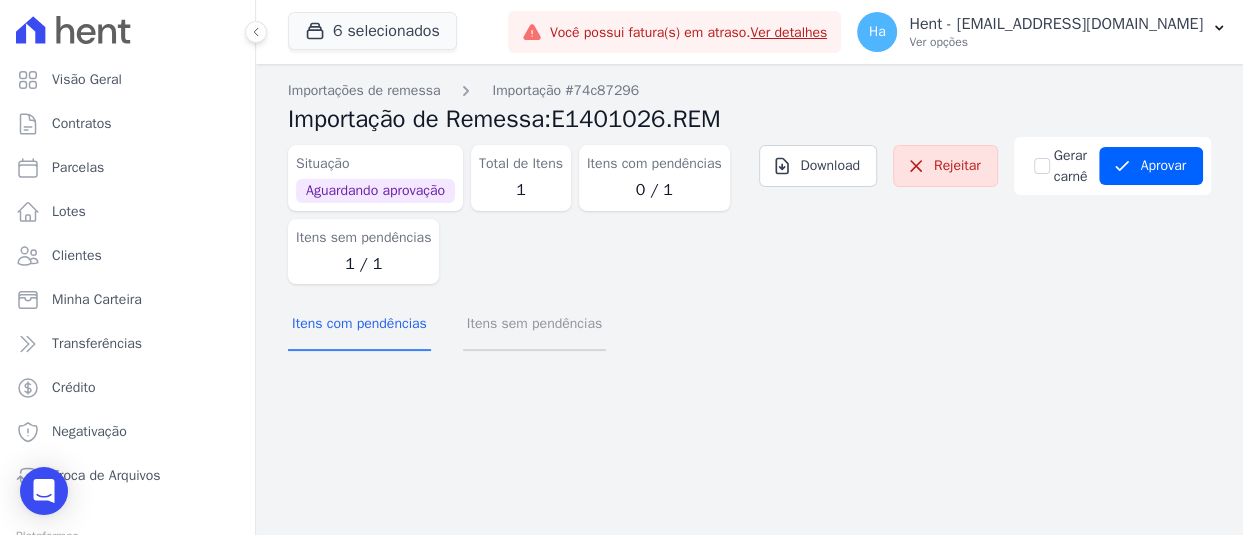 click on "Itens sem pendências" at bounding box center [534, 325] 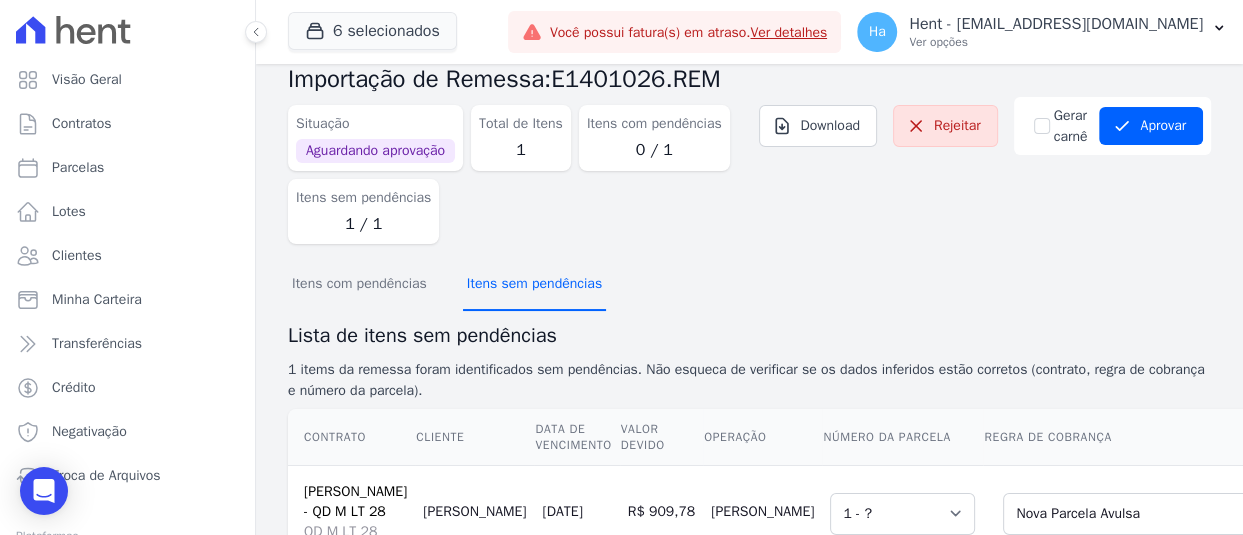 scroll, scrollTop: 0, scrollLeft: 0, axis: both 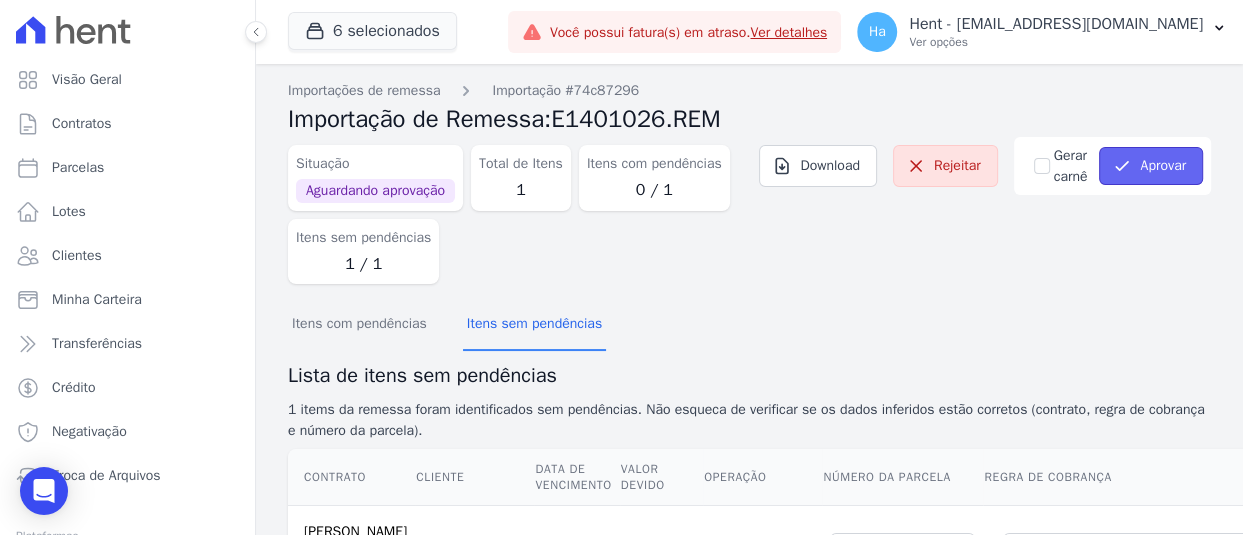 click on "Aprovar" at bounding box center (1151, 166) 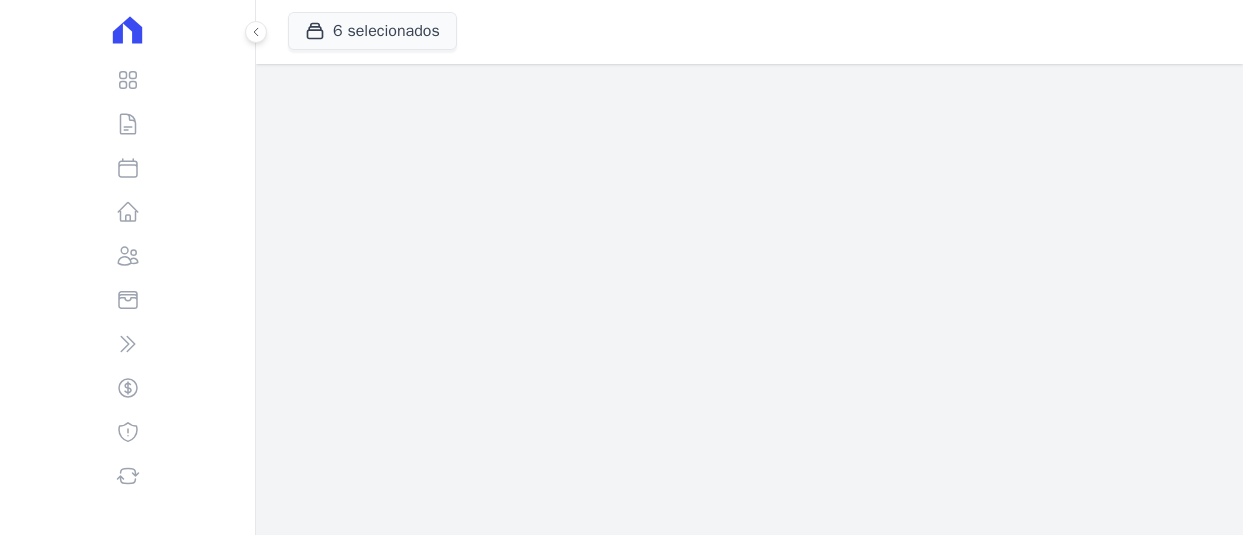 scroll, scrollTop: 0, scrollLeft: 0, axis: both 